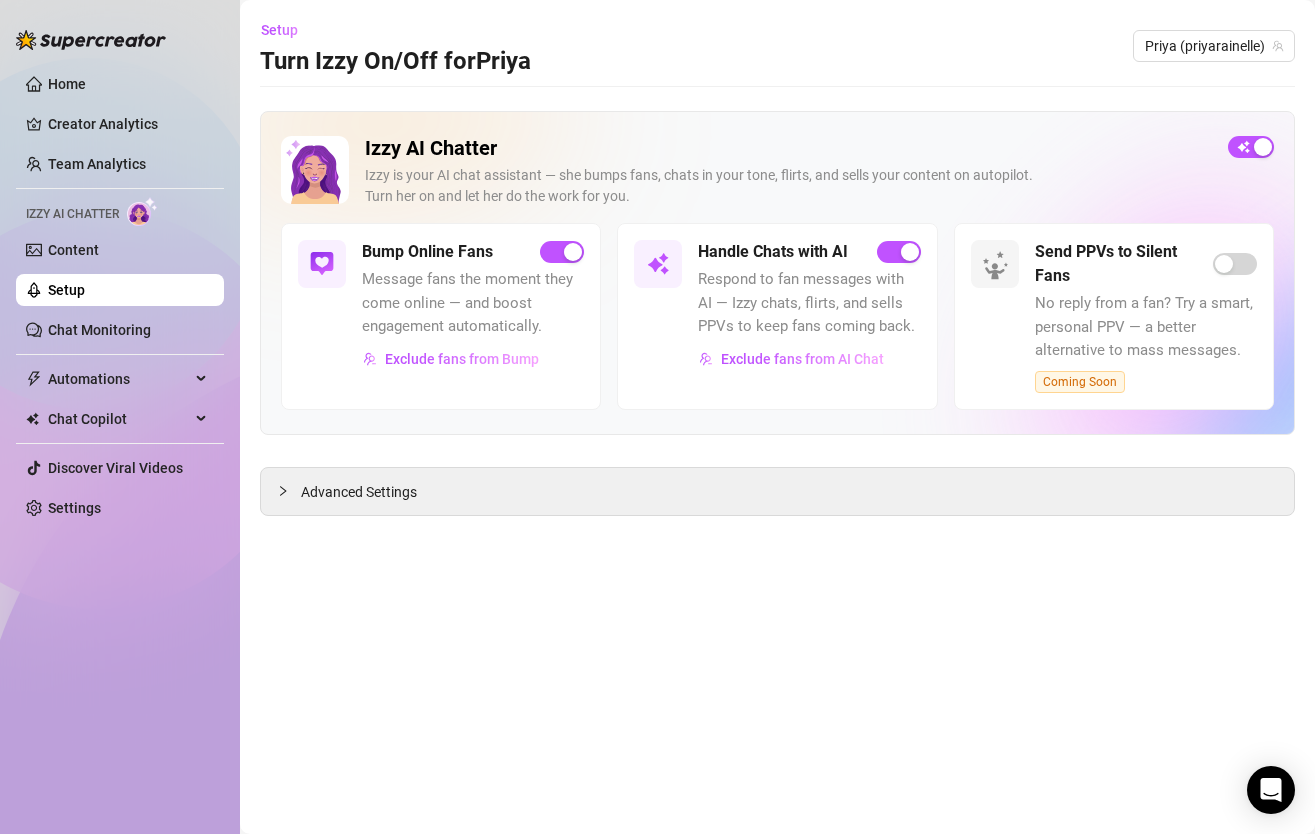scroll, scrollTop: 0, scrollLeft: 0, axis: both 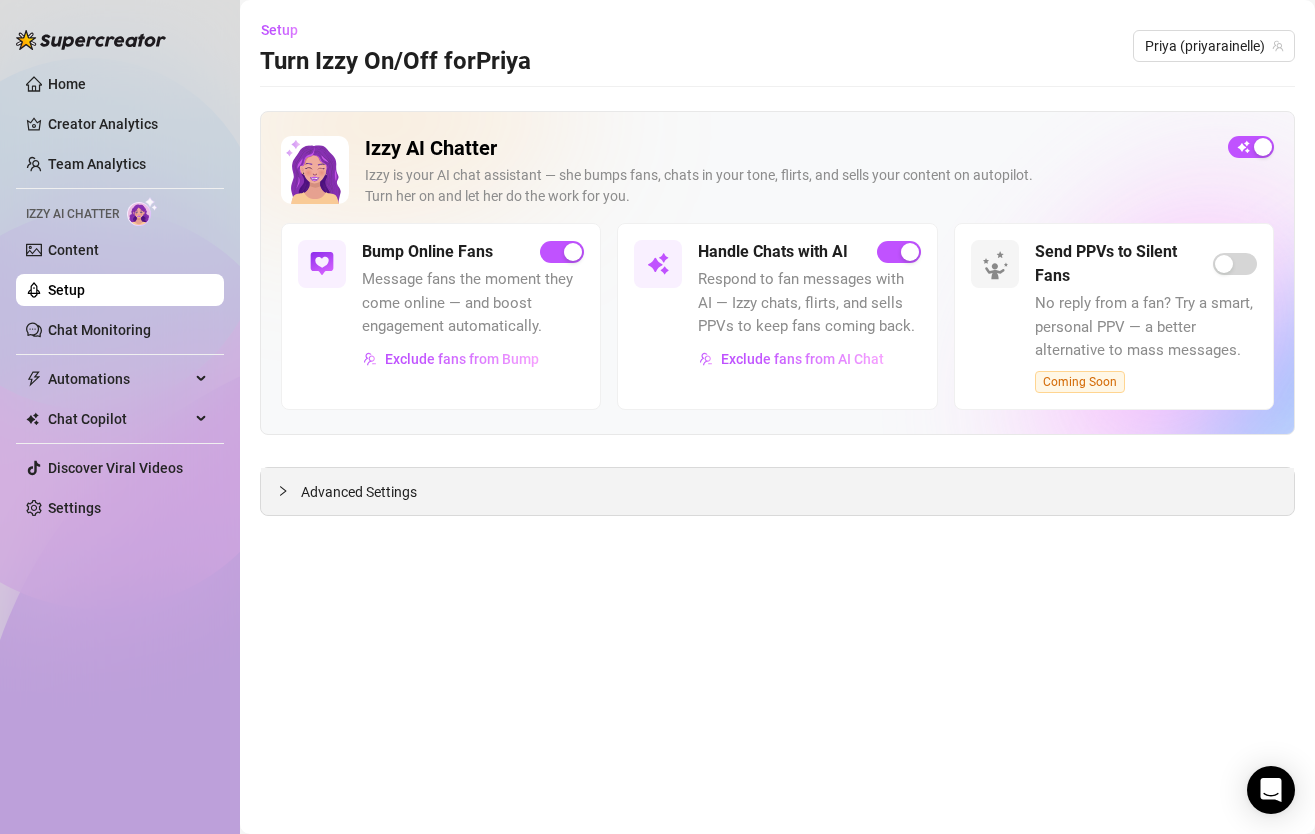 click on "Advanced Settings" at bounding box center (777, 491) 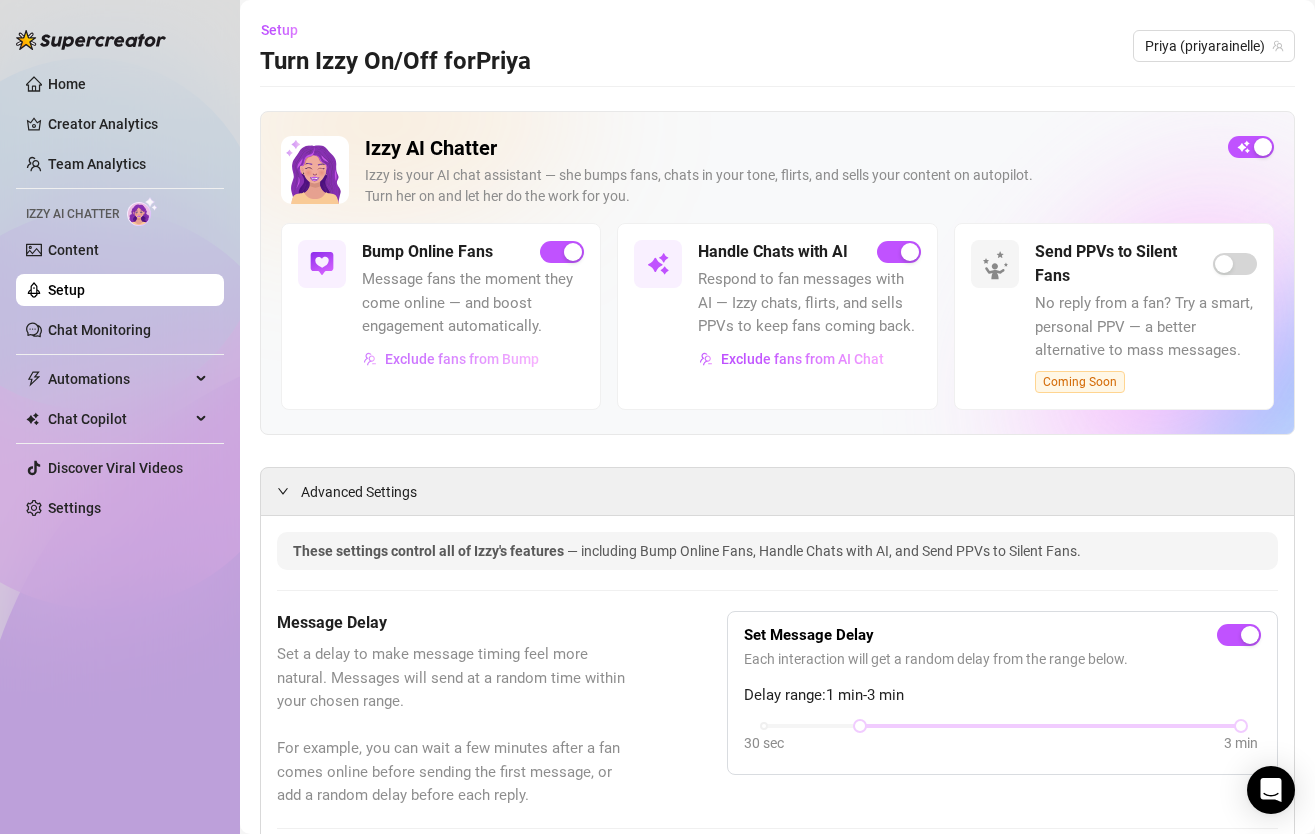 click on "Exclude fans from Bump" at bounding box center (462, 359) 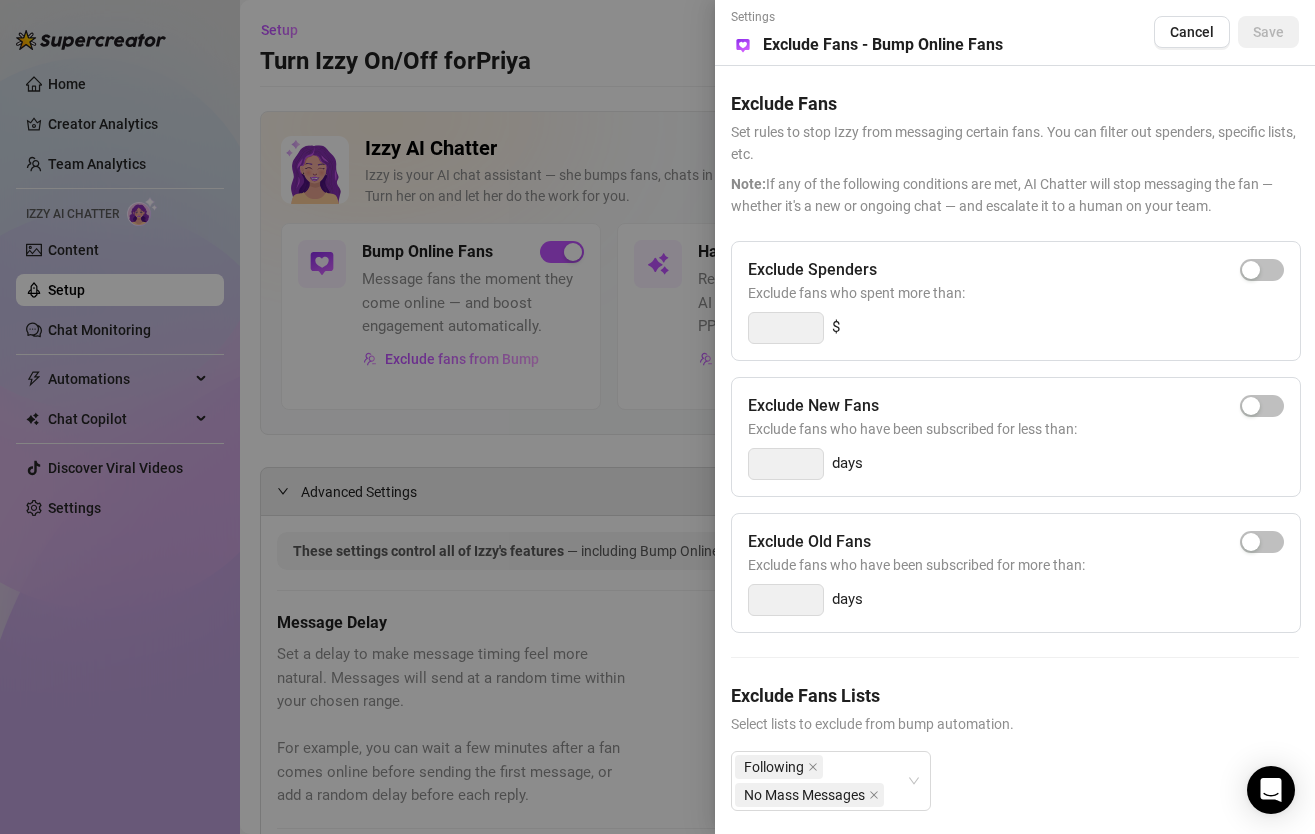 scroll, scrollTop: 17, scrollLeft: 0, axis: vertical 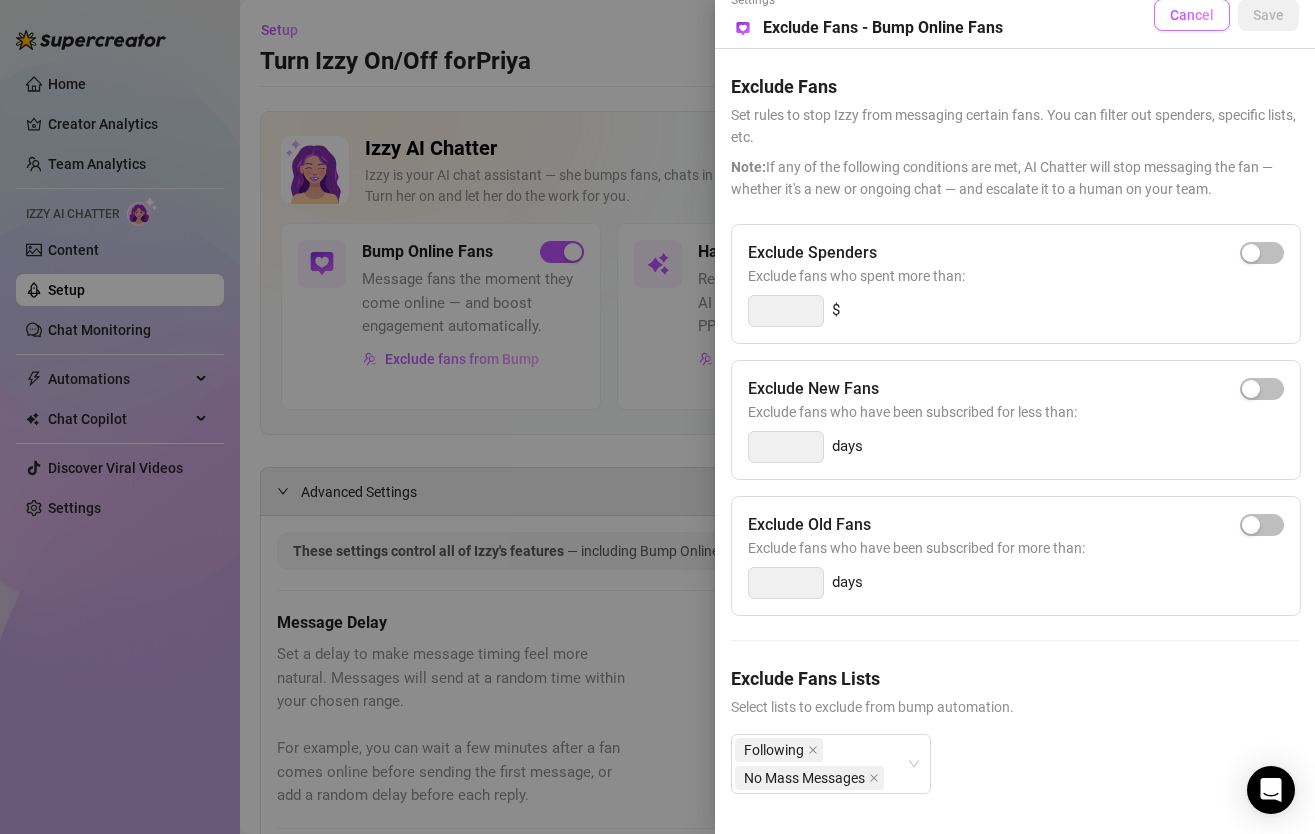 click on "Cancel" at bounding box center (1192, 15) 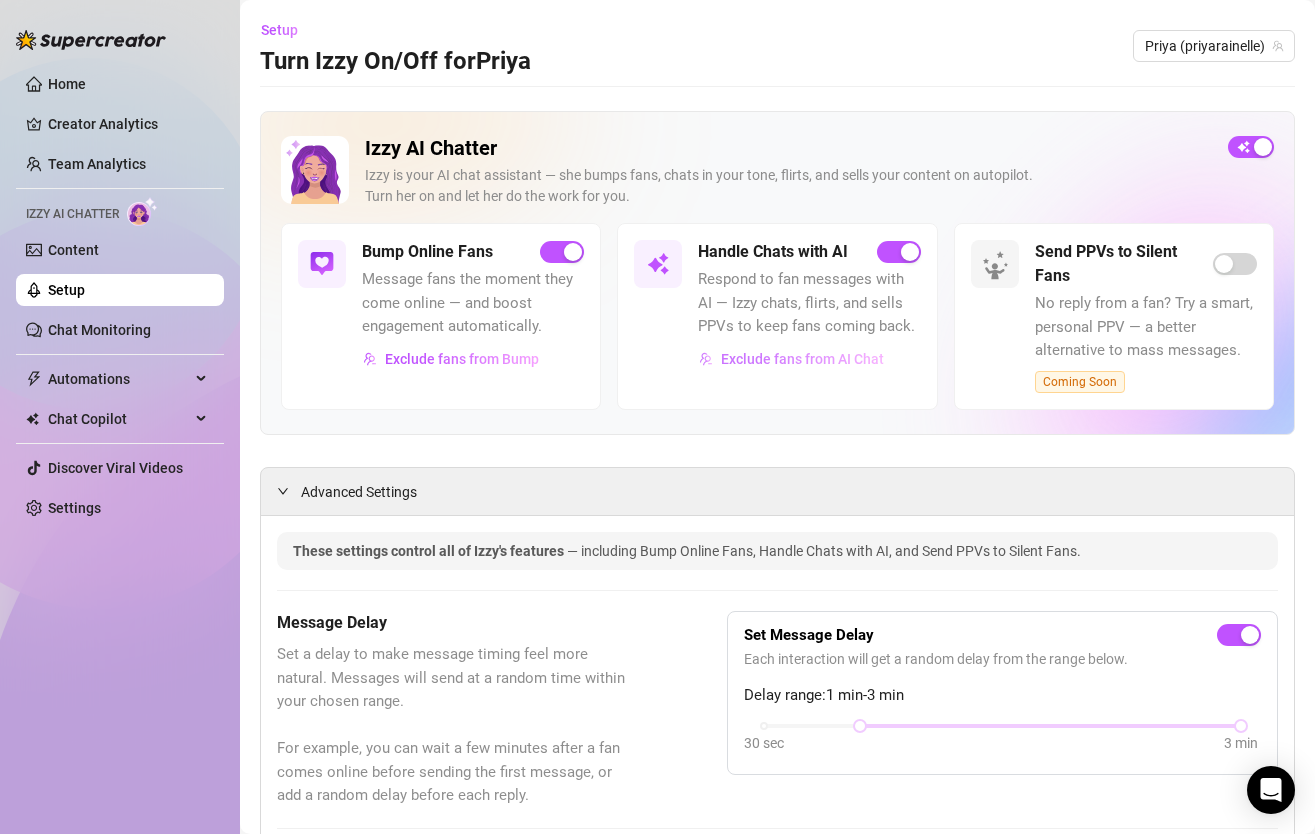 click on "Exclude fans from AI Chat" at bounding box center (802, 359) 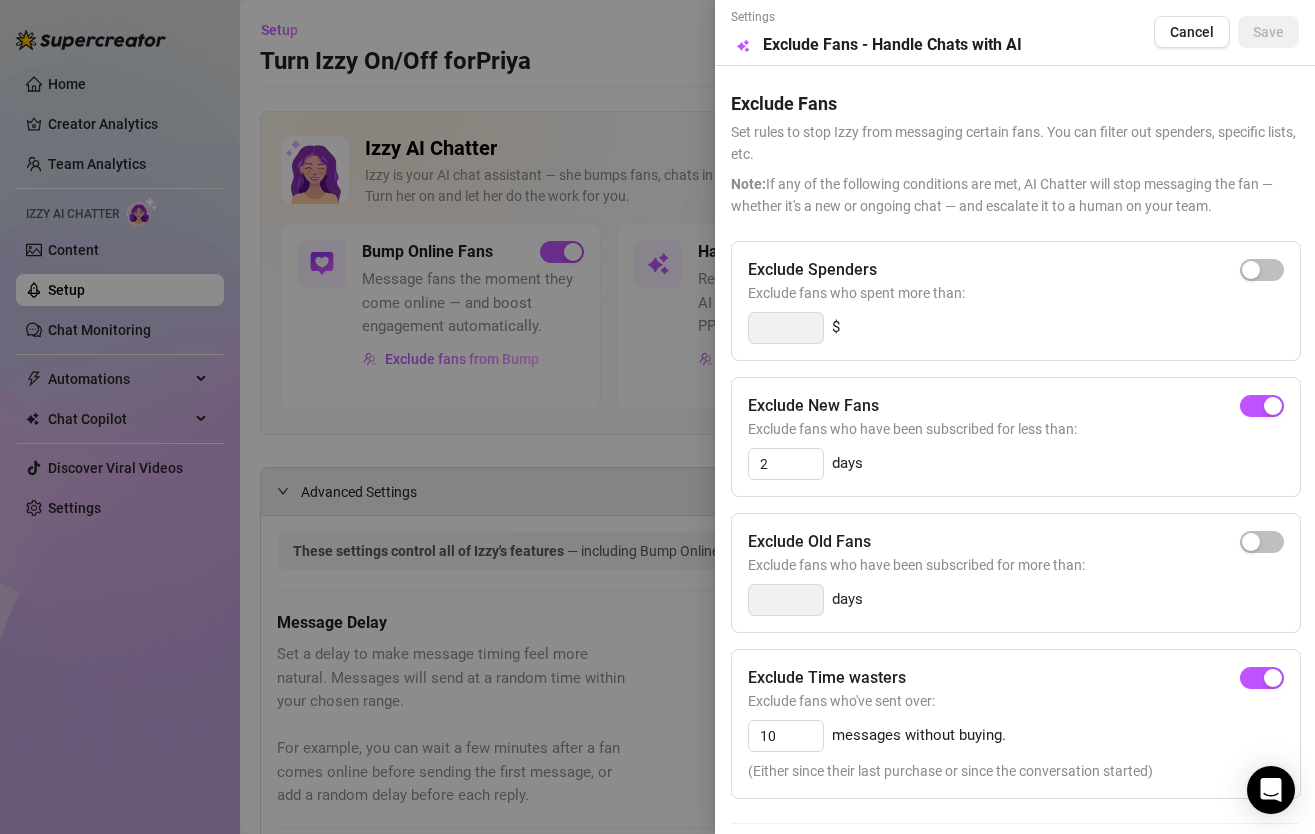 scroll, scrollTop: 155, scrollLeft: 0, axis: vertical 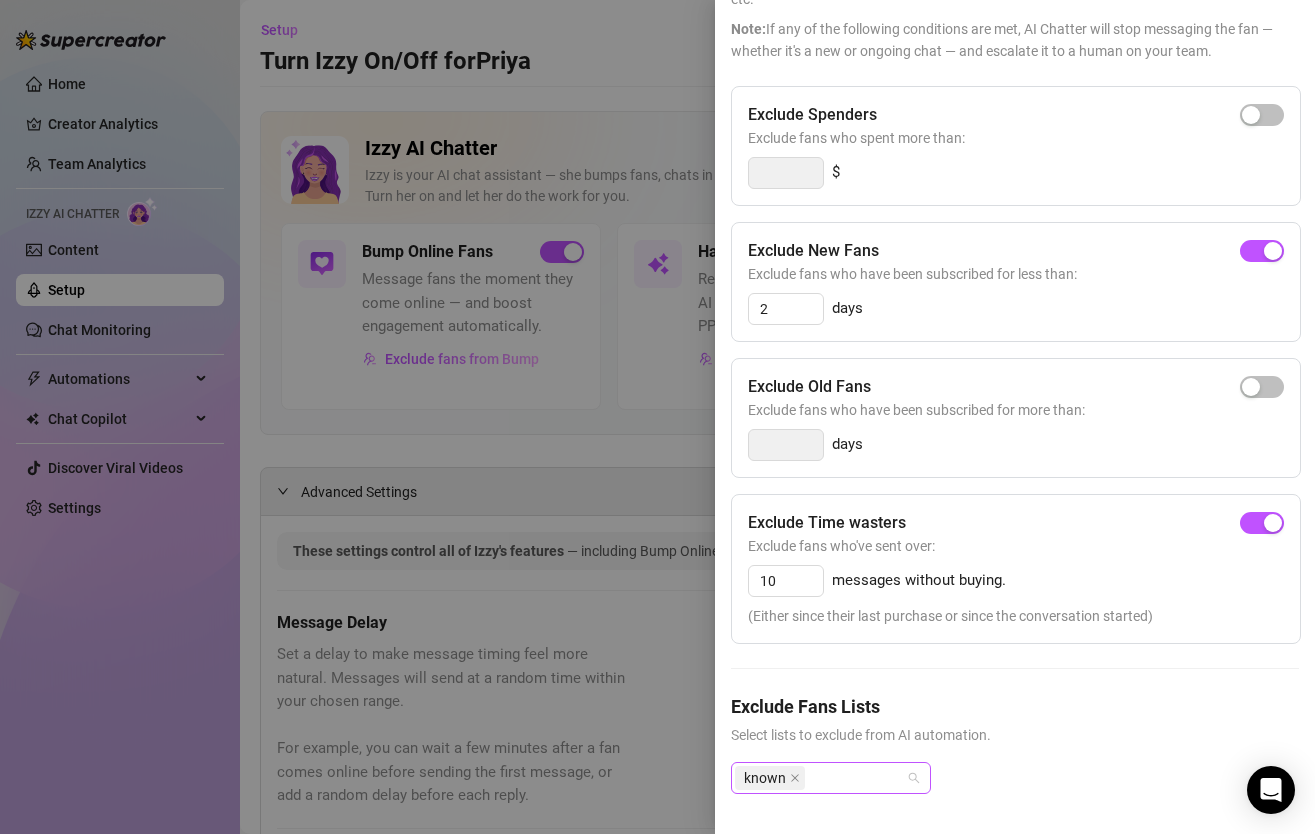 click on "known" at bounding box center (820, 778) 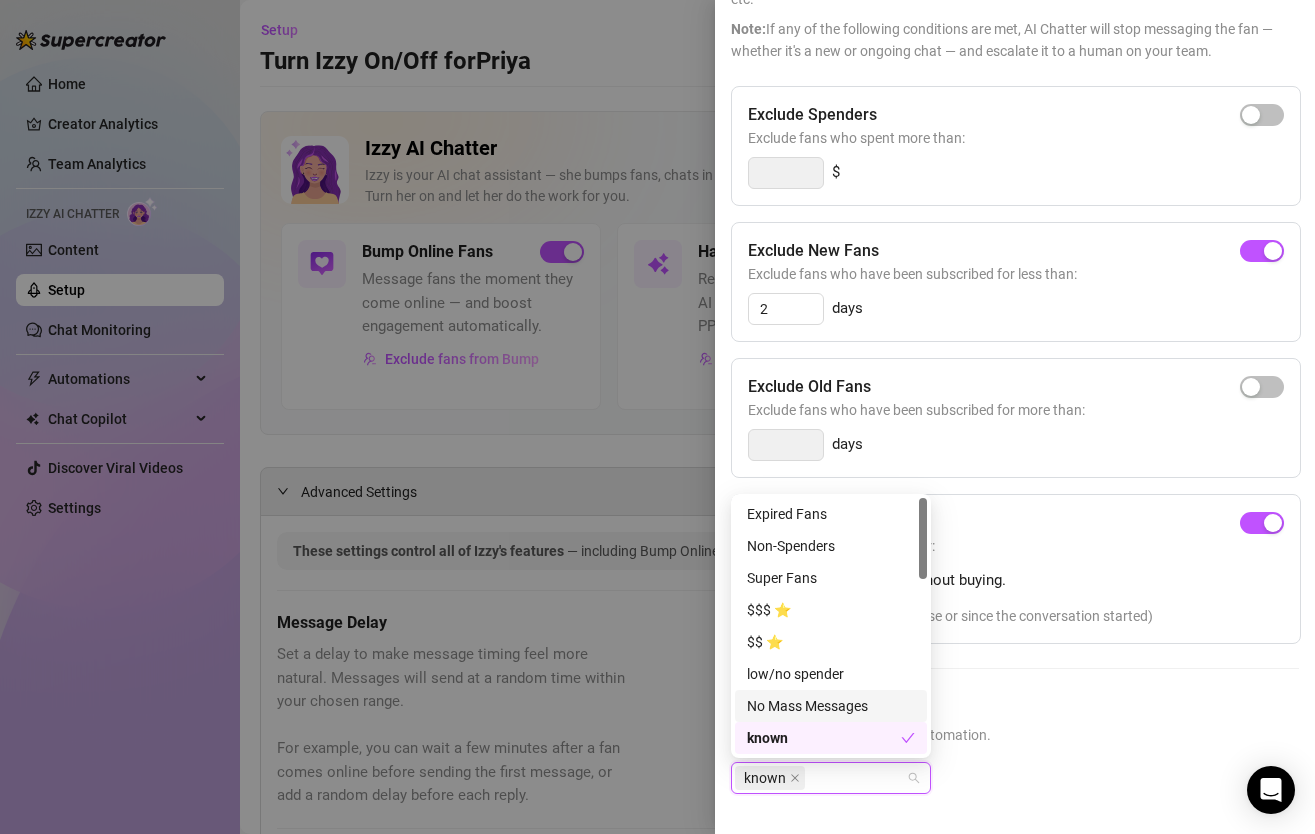 click on "No Mass Messages" at bounding box center (831, 706) 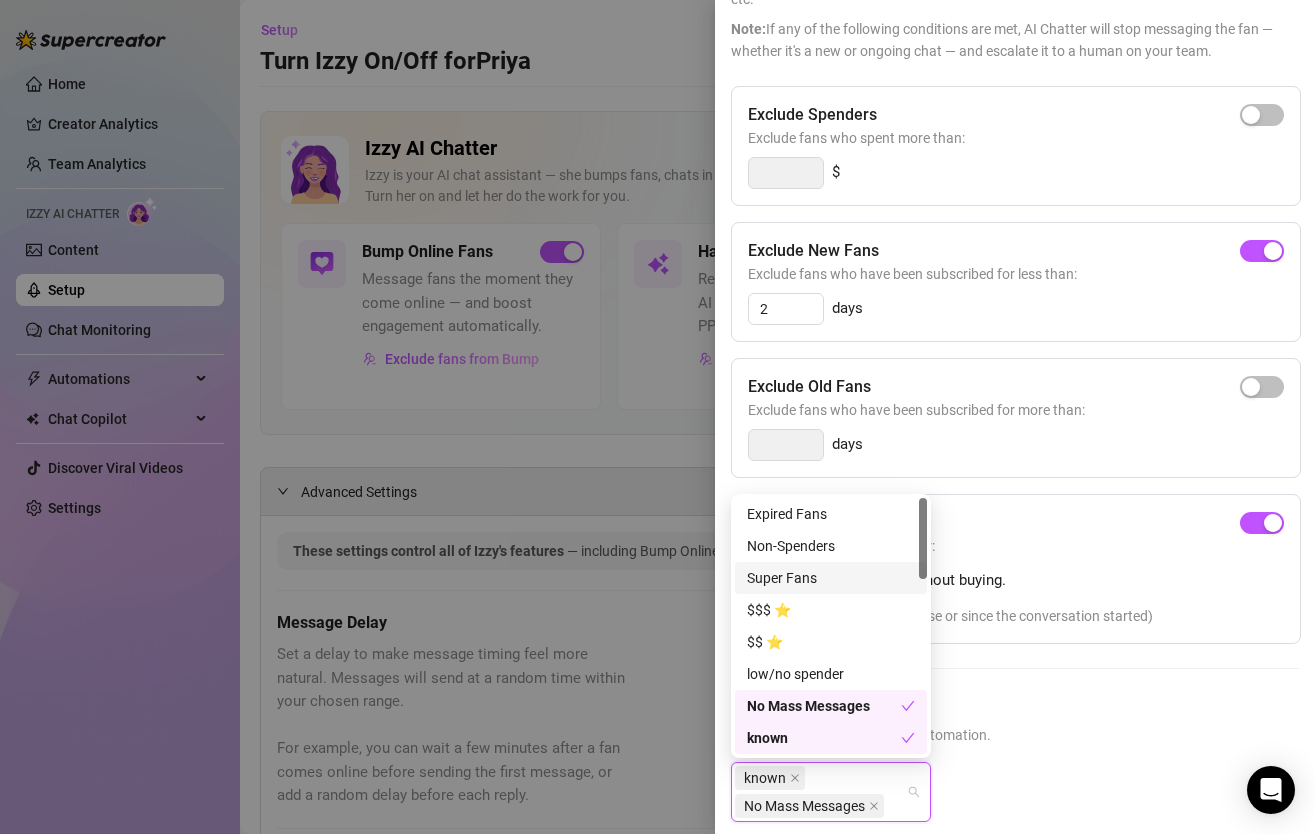 click on "known No Mass Messages" at bounding box center (1015, 808) 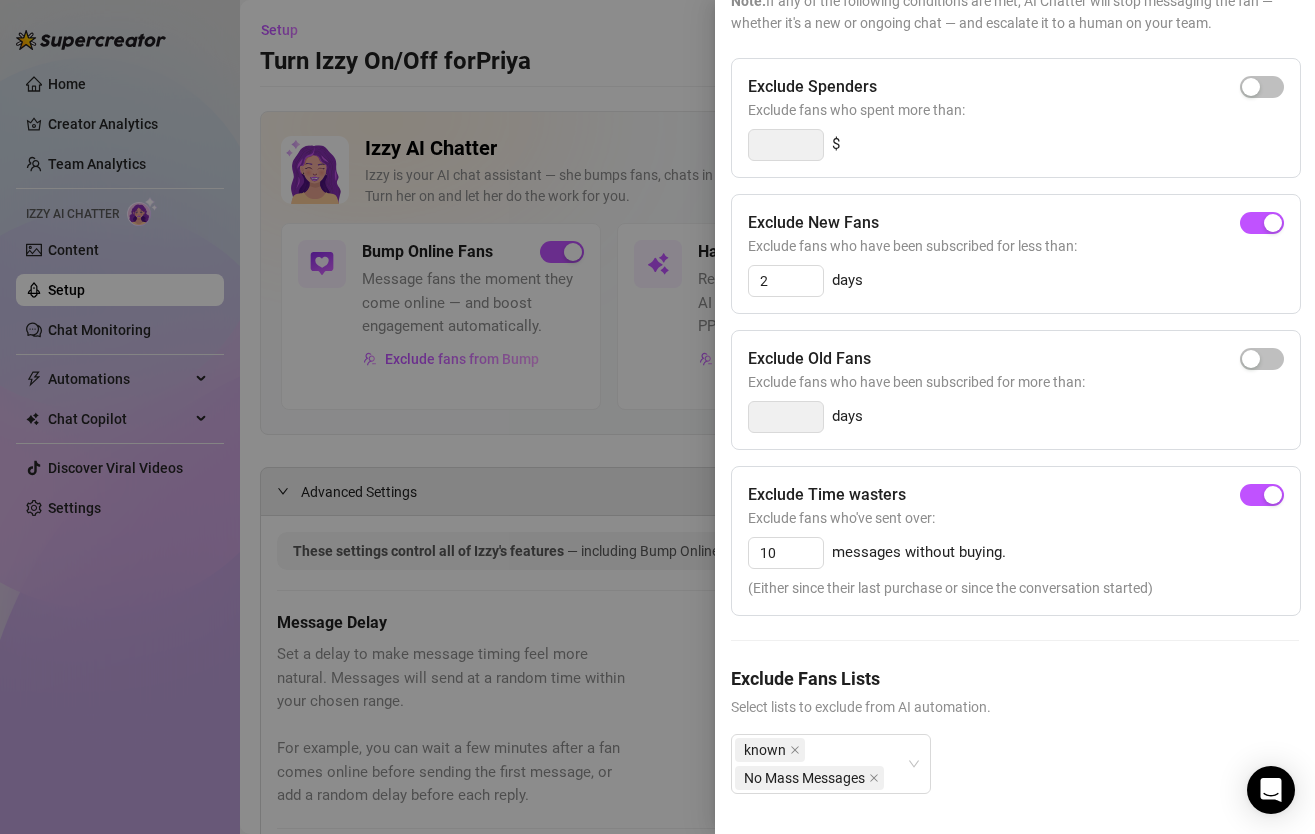 scroll, scrollTop: 0, scrollLeft: 0, axis: both 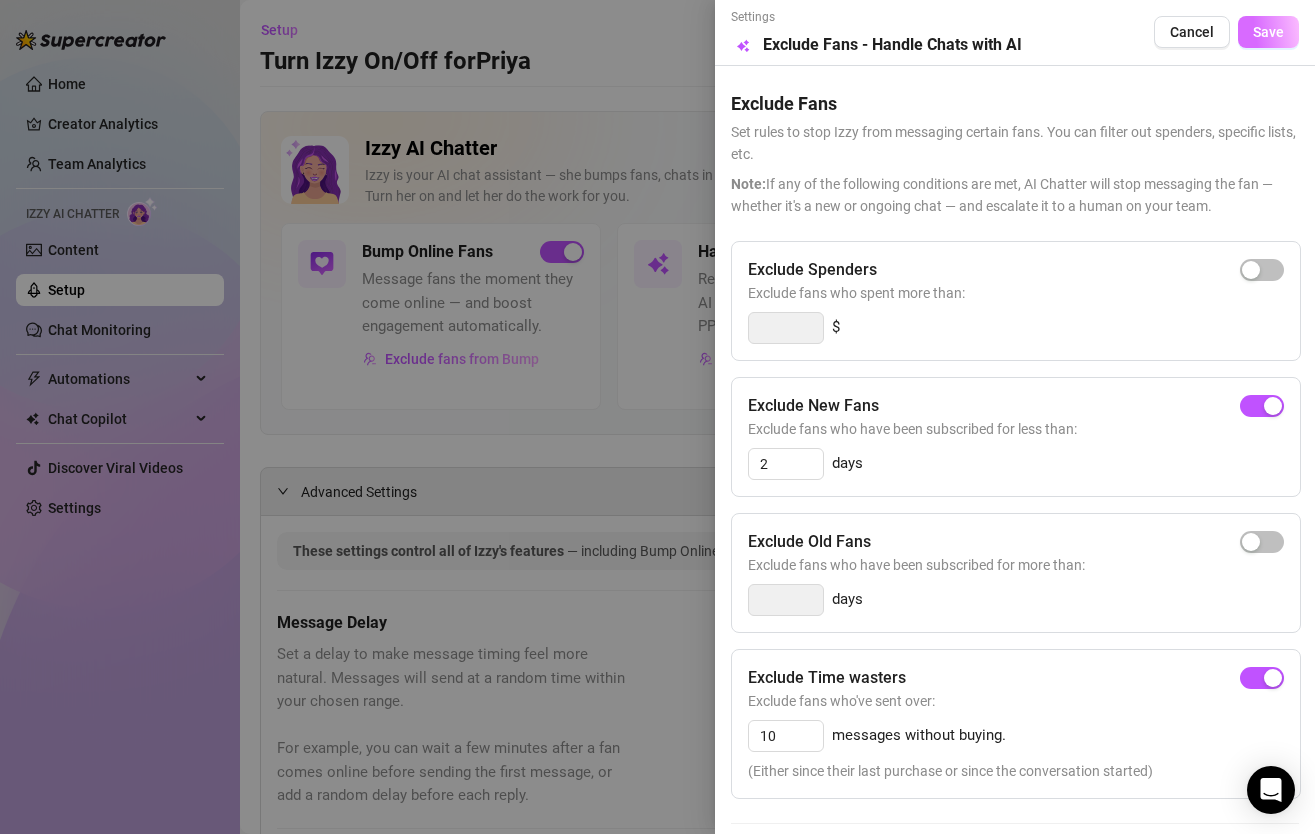 click on "Save" at bounding box center [1268, 32] 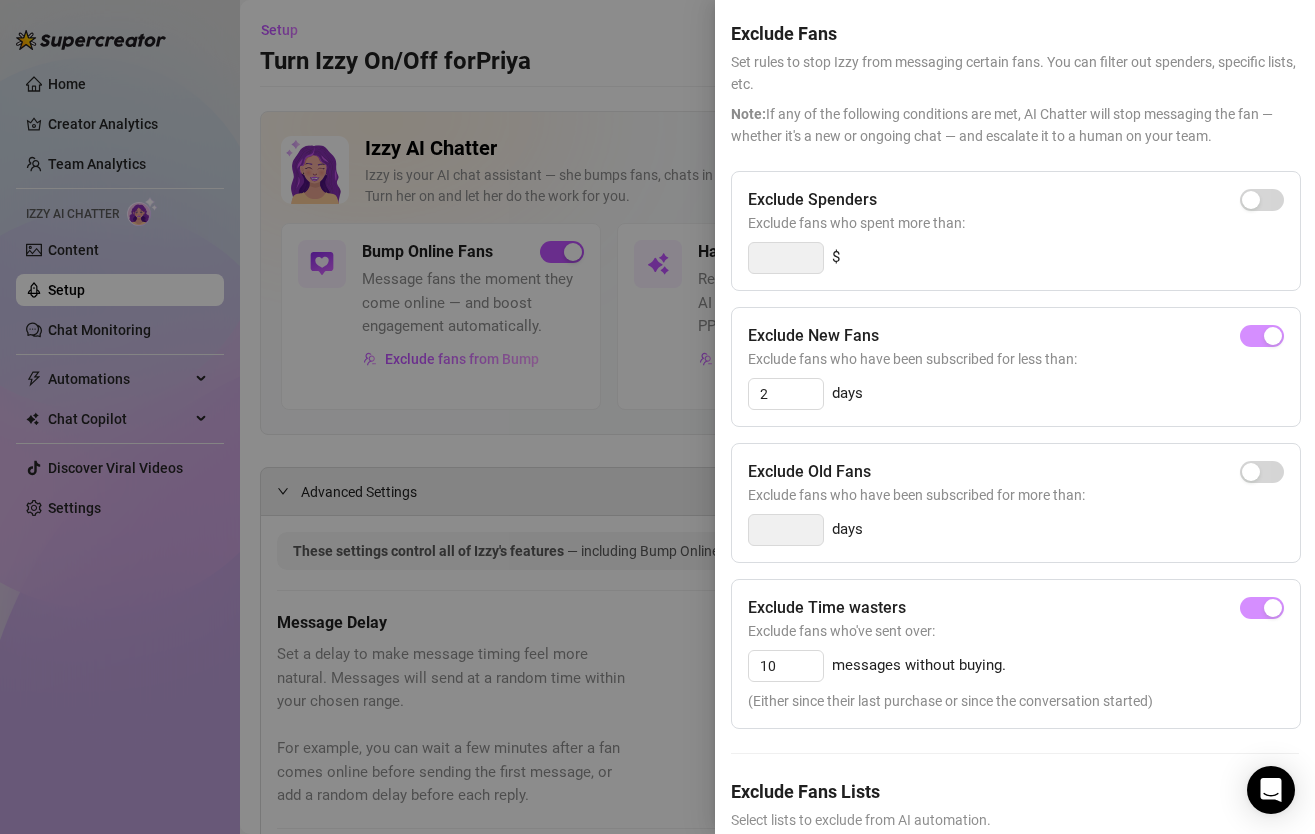 scroll, scrollTop: 0, scrollLeft: 0, axis: both 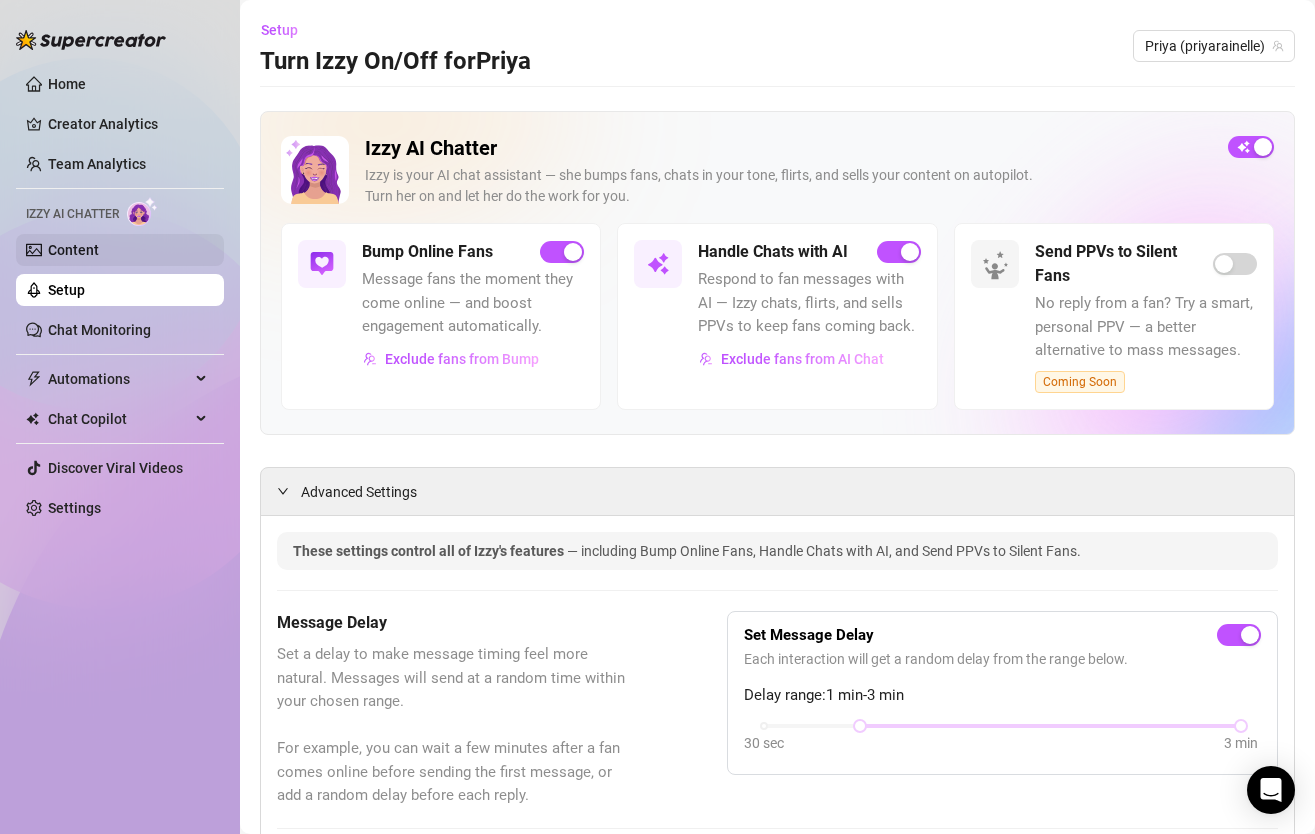 click on "Content" at bounding box center [73, 250] 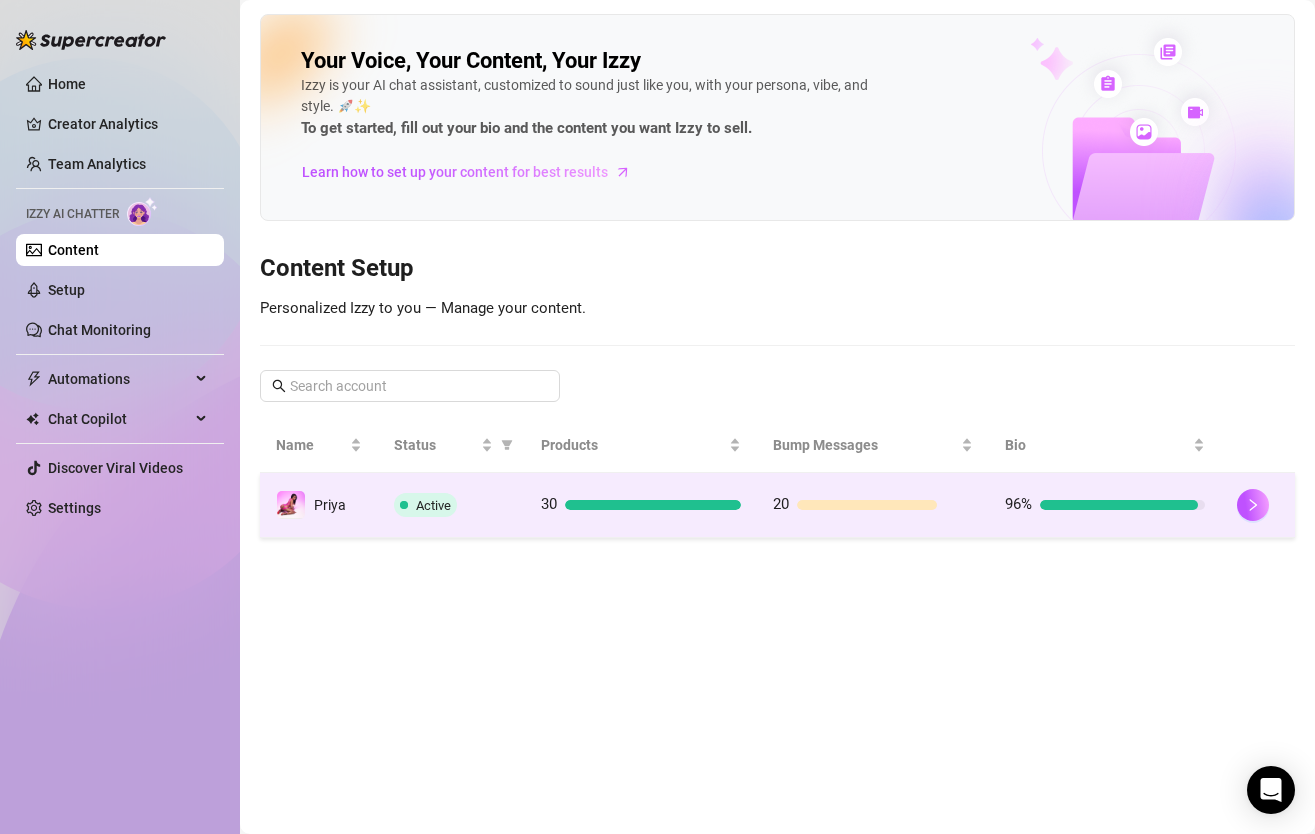 click on "Active" at bounding box center (451, 505) 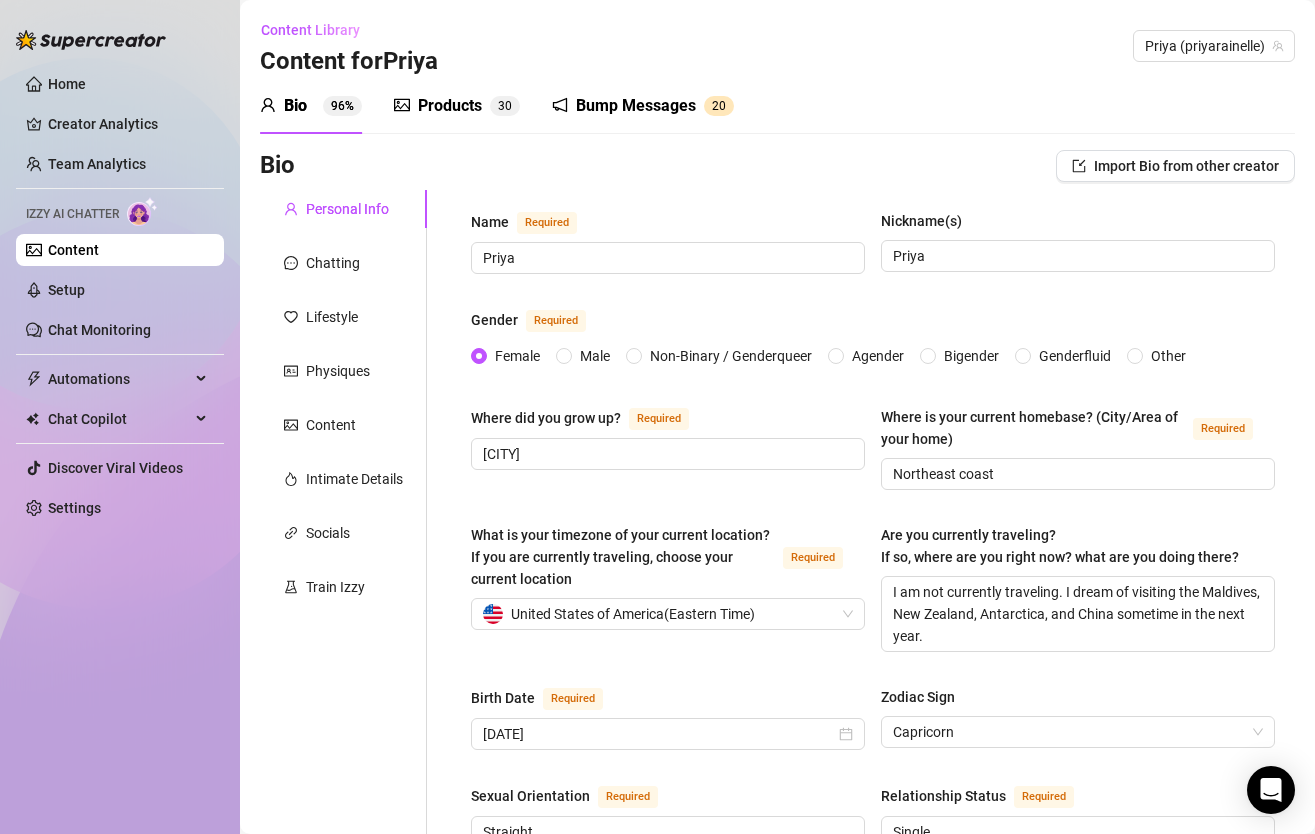 click on "Products 3 0" at bounding box center (457, 106) 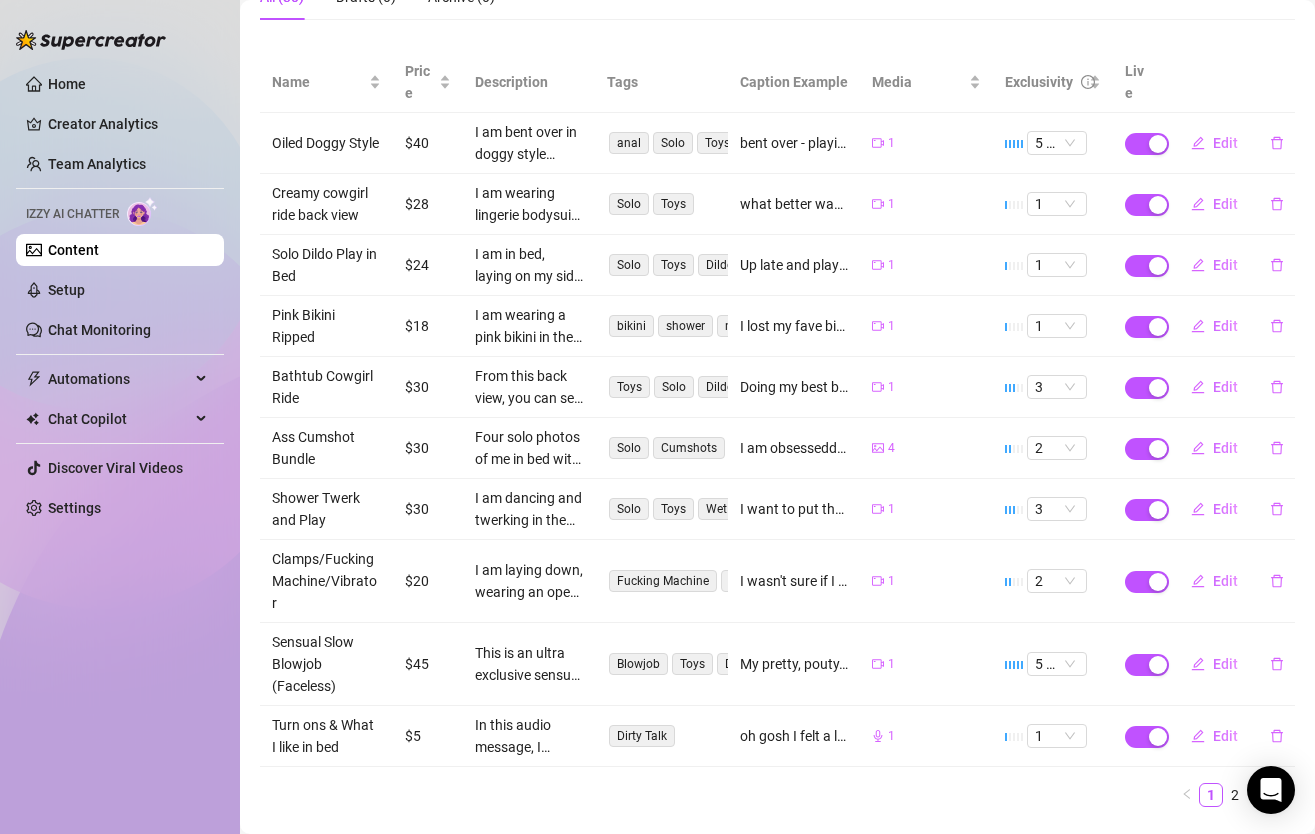 scroll, scrollTop: 265, scrollLeft: 0, axis: vertical 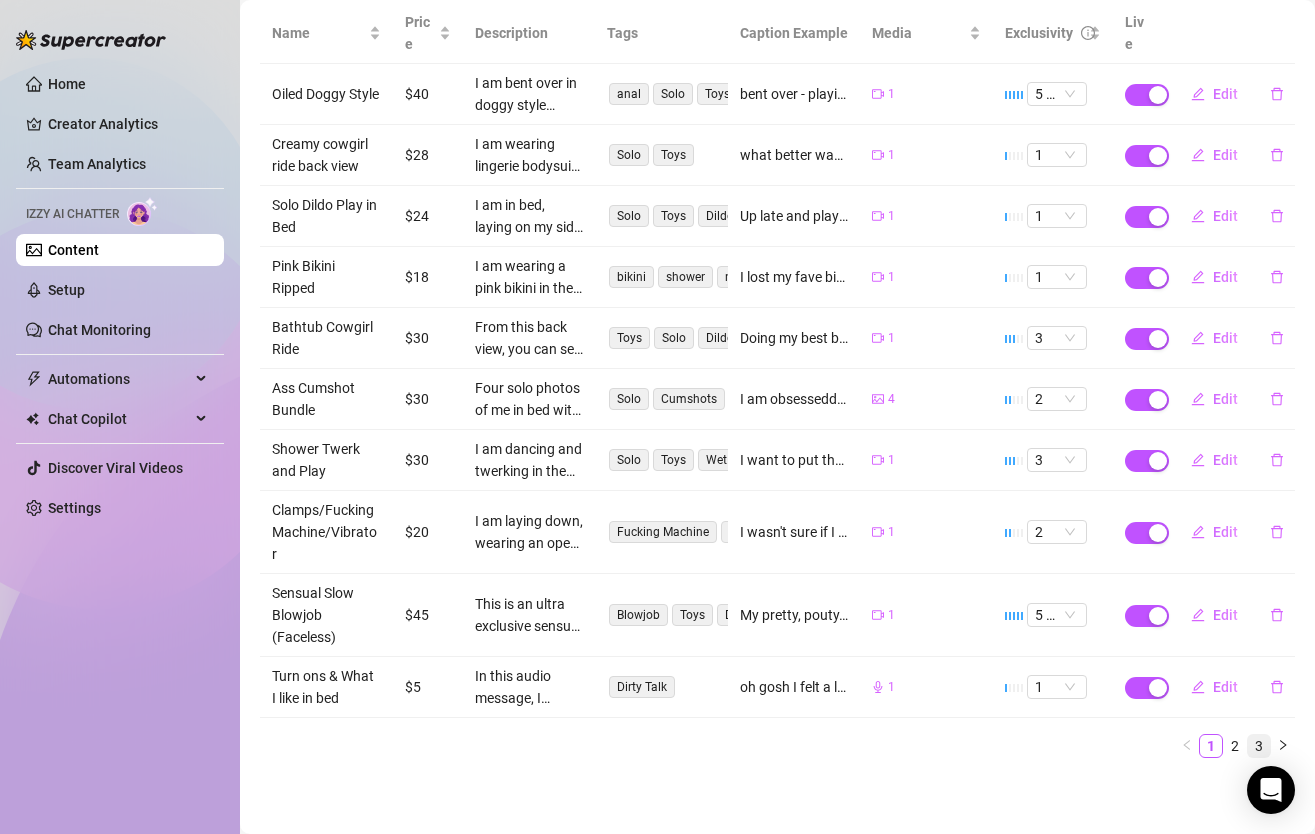 click on "3" at bounding box center (1259, 746) 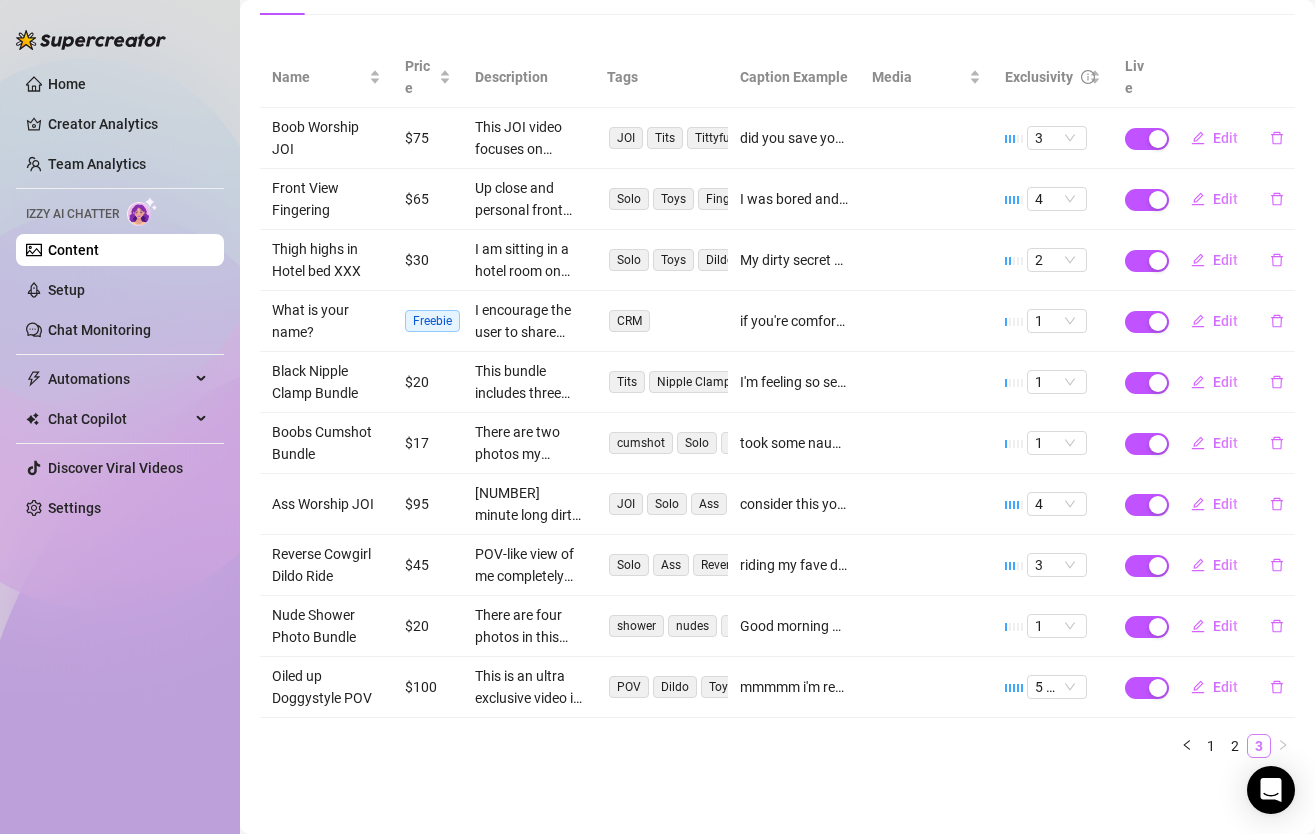 scroll, scrollTop: 221, scrollLeft: 0, axis: vertical 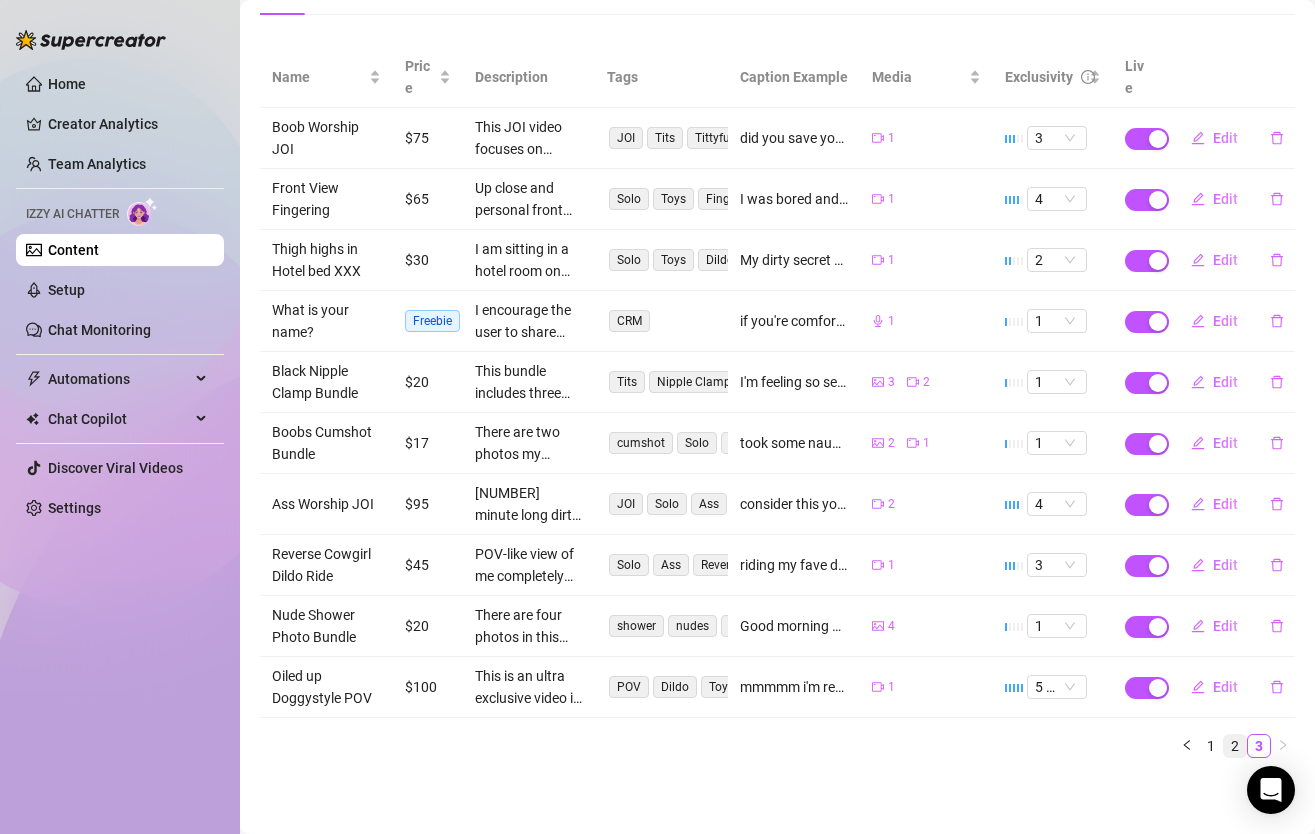 click on "2" at bounding box center (1235, 746) 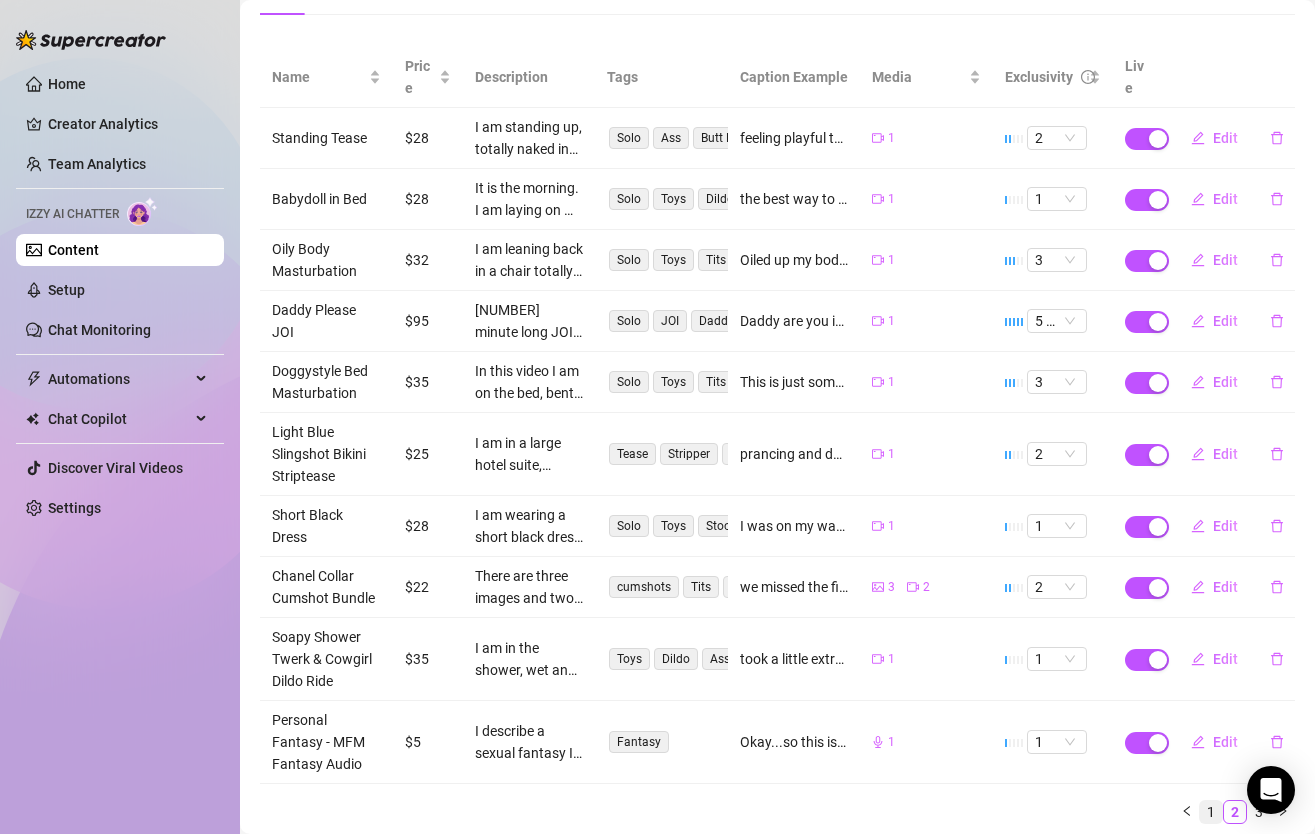 click on "1" at bounding box center (1211, 812) 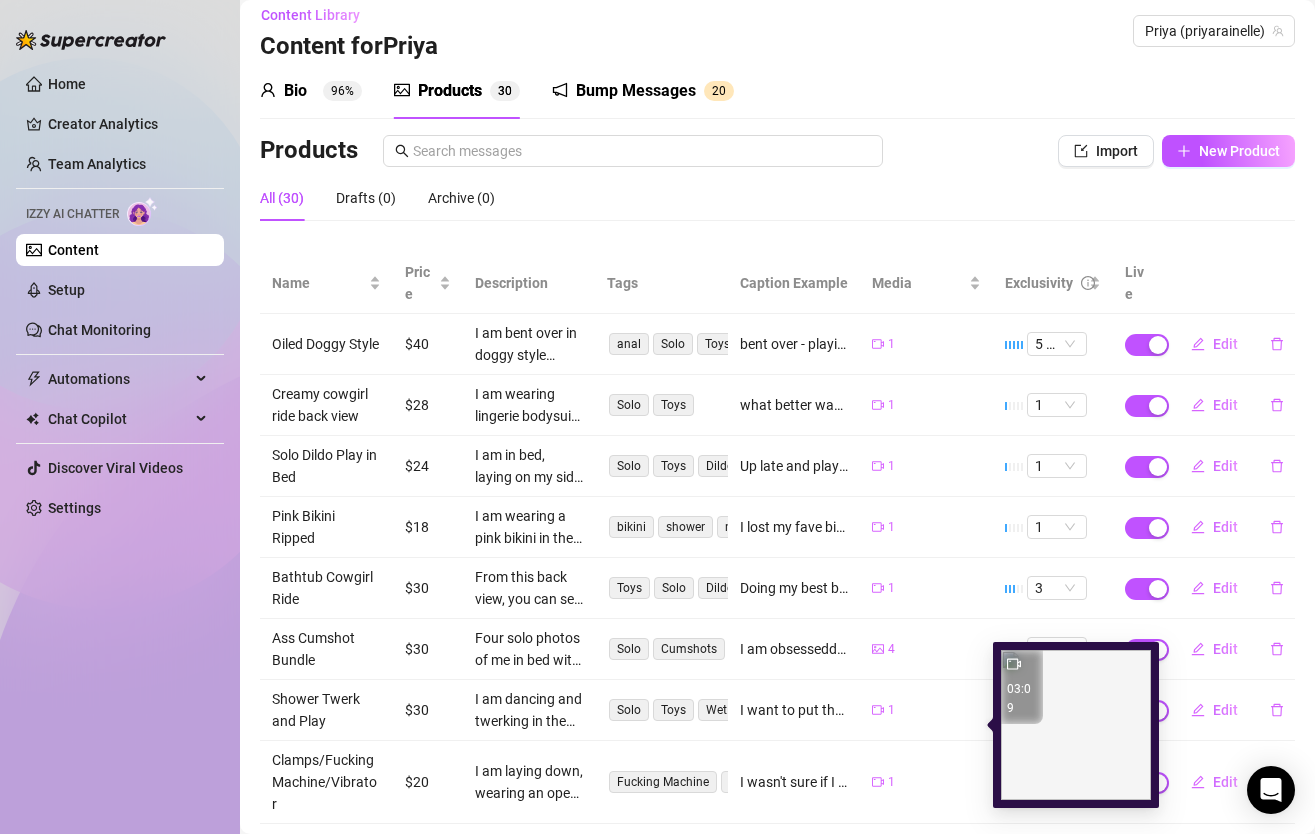 scroll, scrollTop: 0, scrollLeft: 0, axis: both 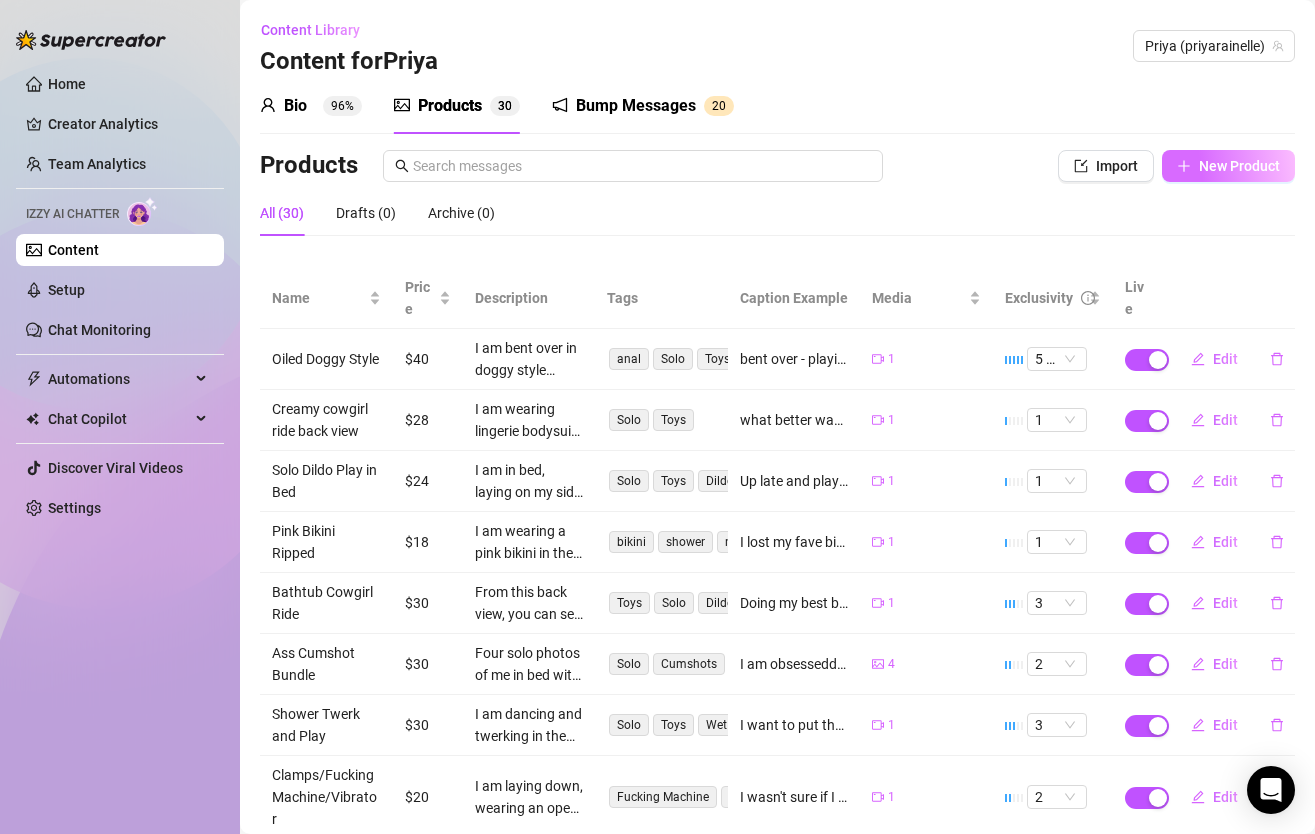 click on "New Product" at bounding box center [1239, 166] 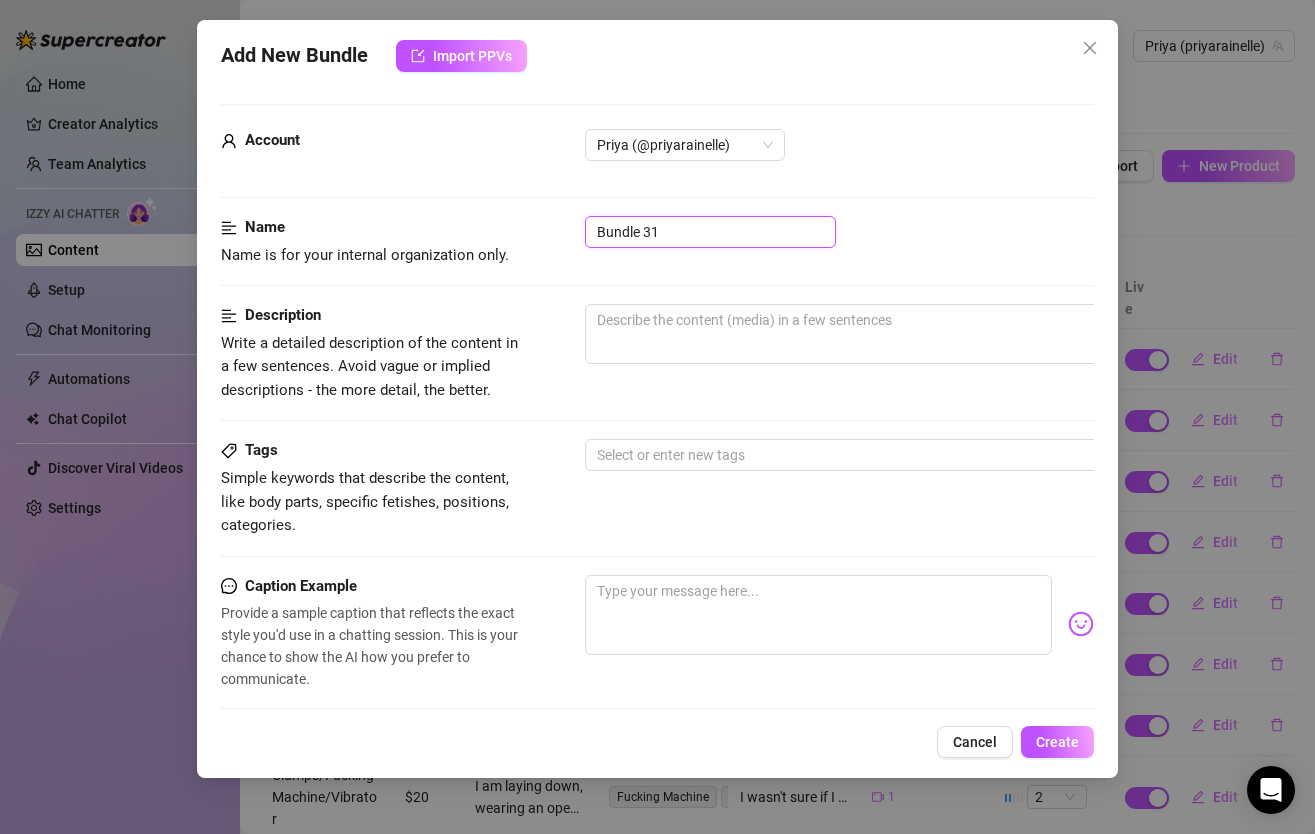 drag, startPoint x: 707, startPoint y: 229, endPoint x: 442, endPoint y: 213, distance: 265.48257 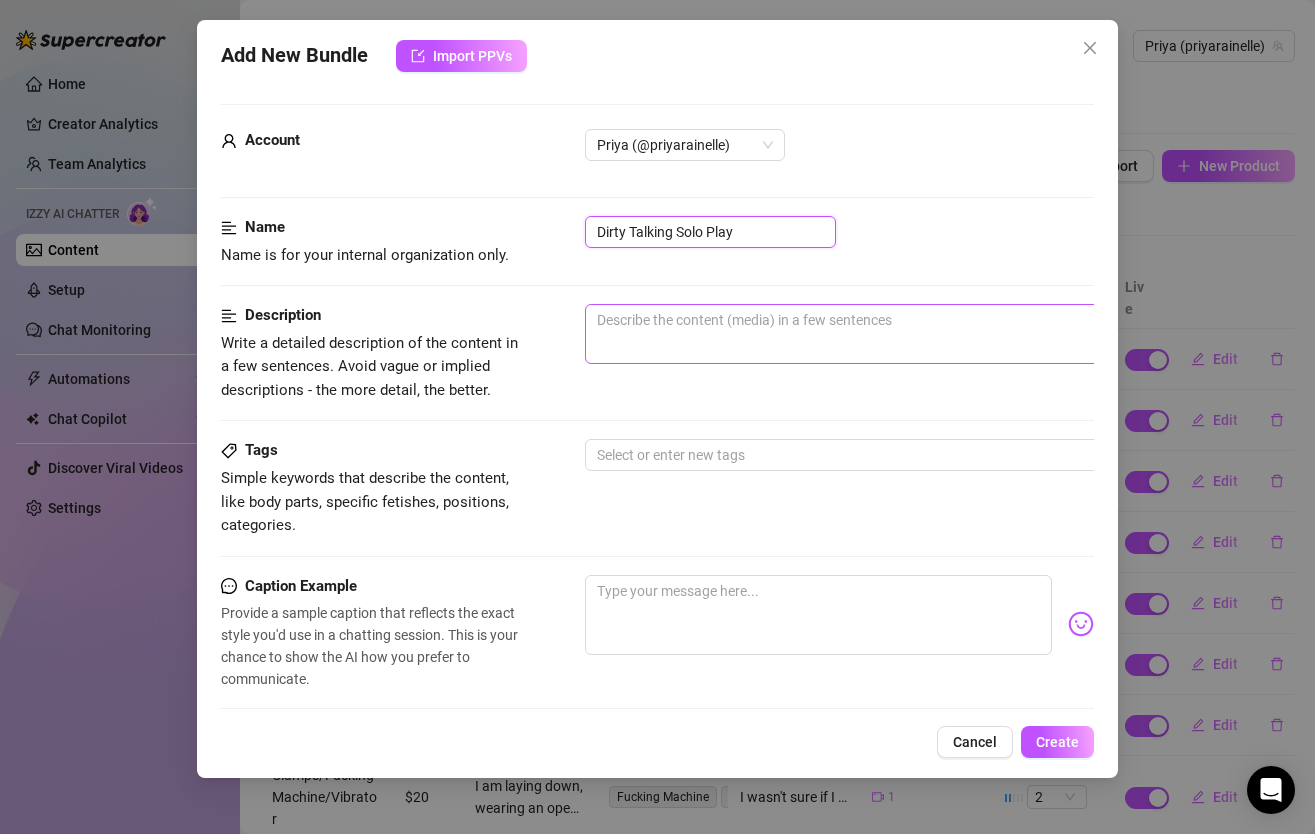 type on "Dirty Talking Solo Play" 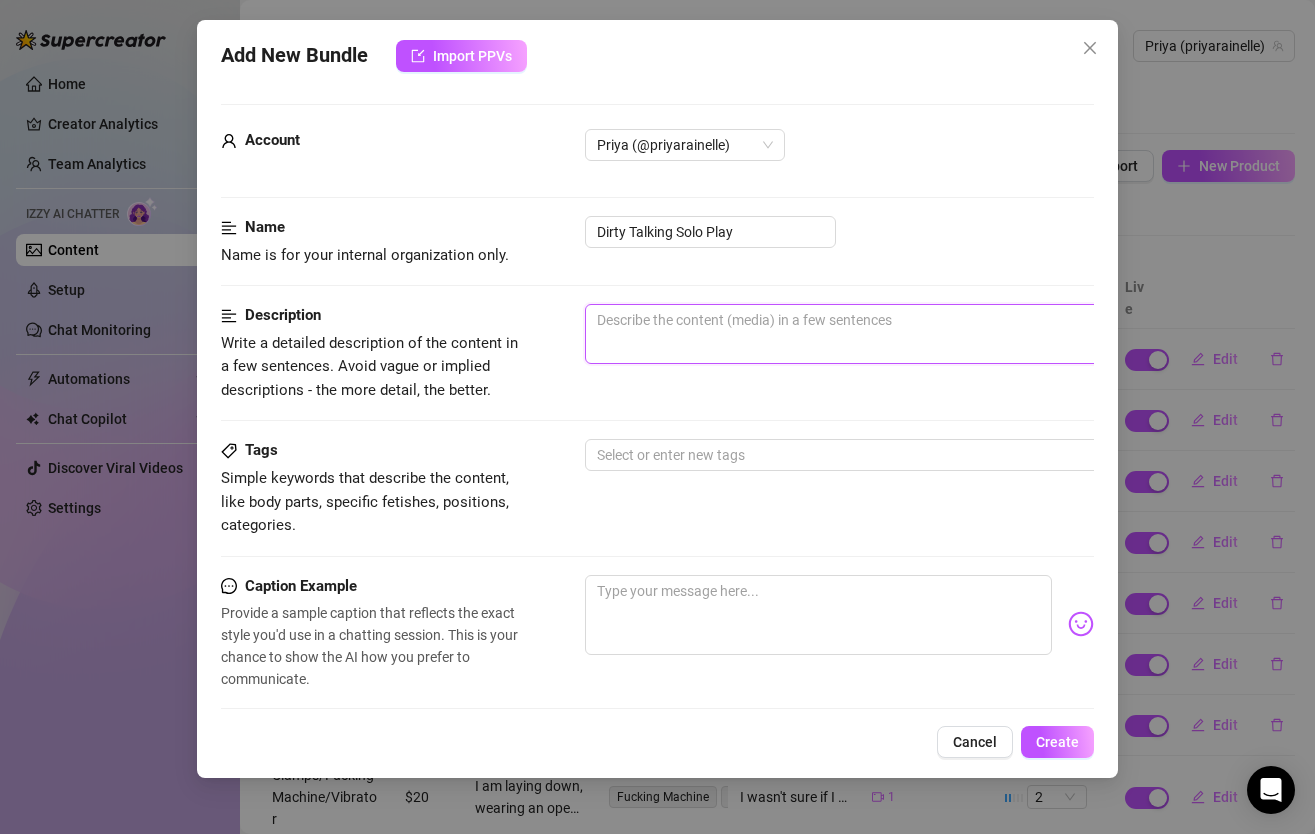 click at bounding box center [935, 334] 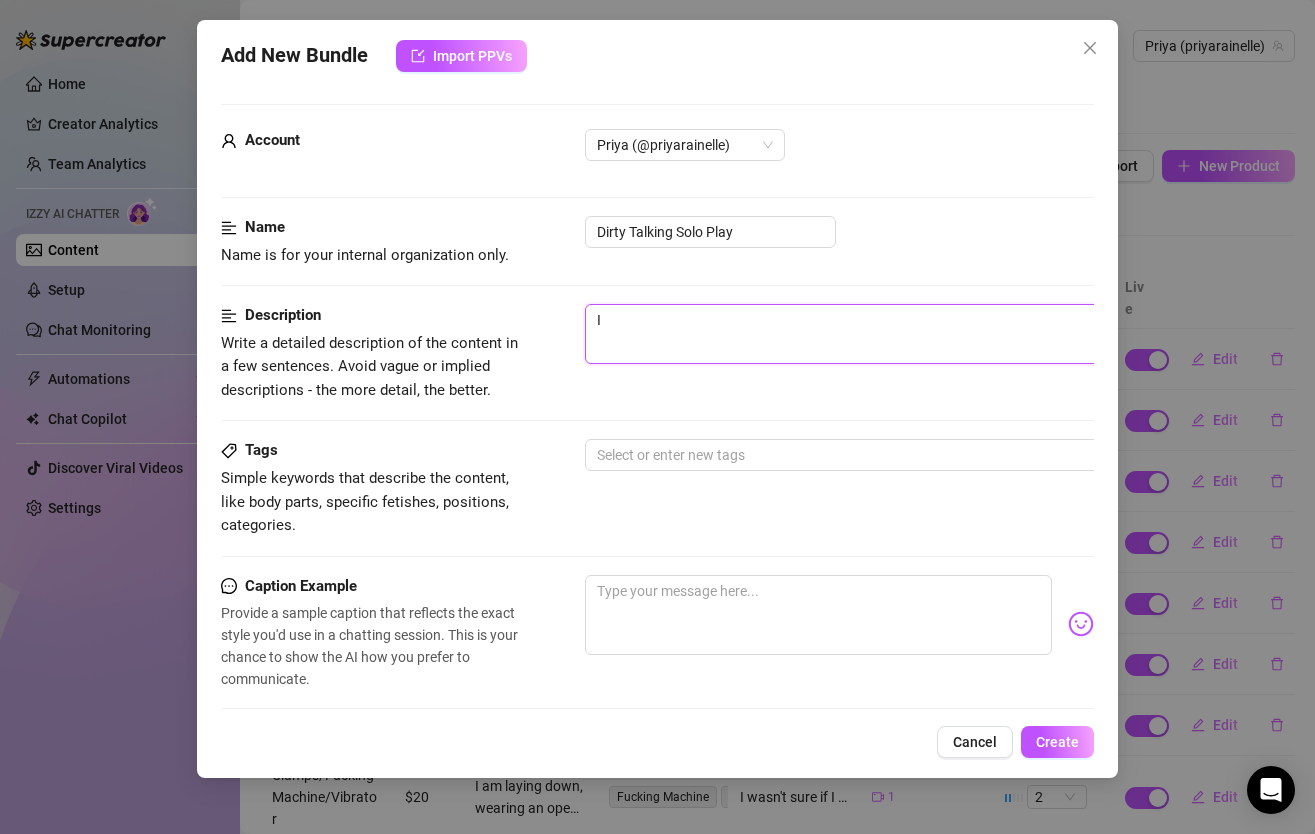 type on "In" 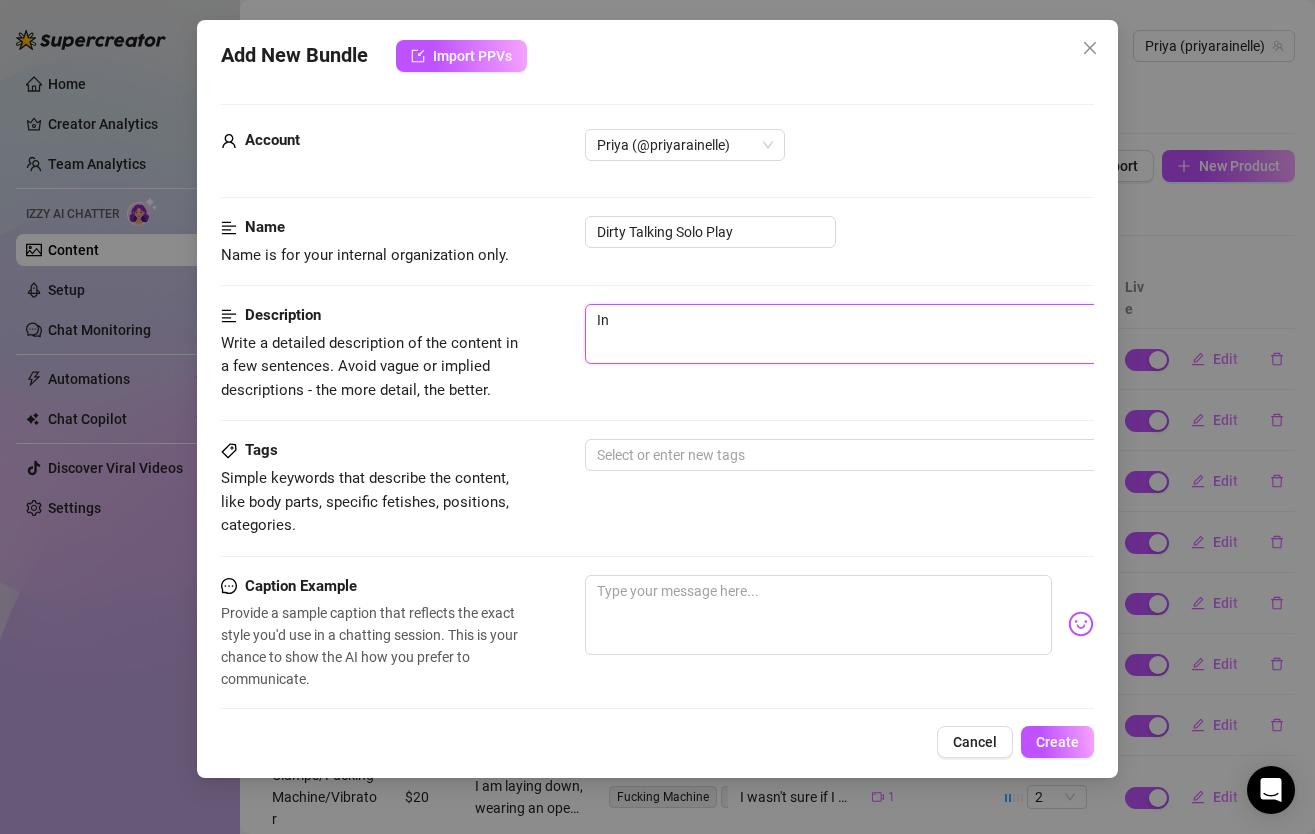type on "In" 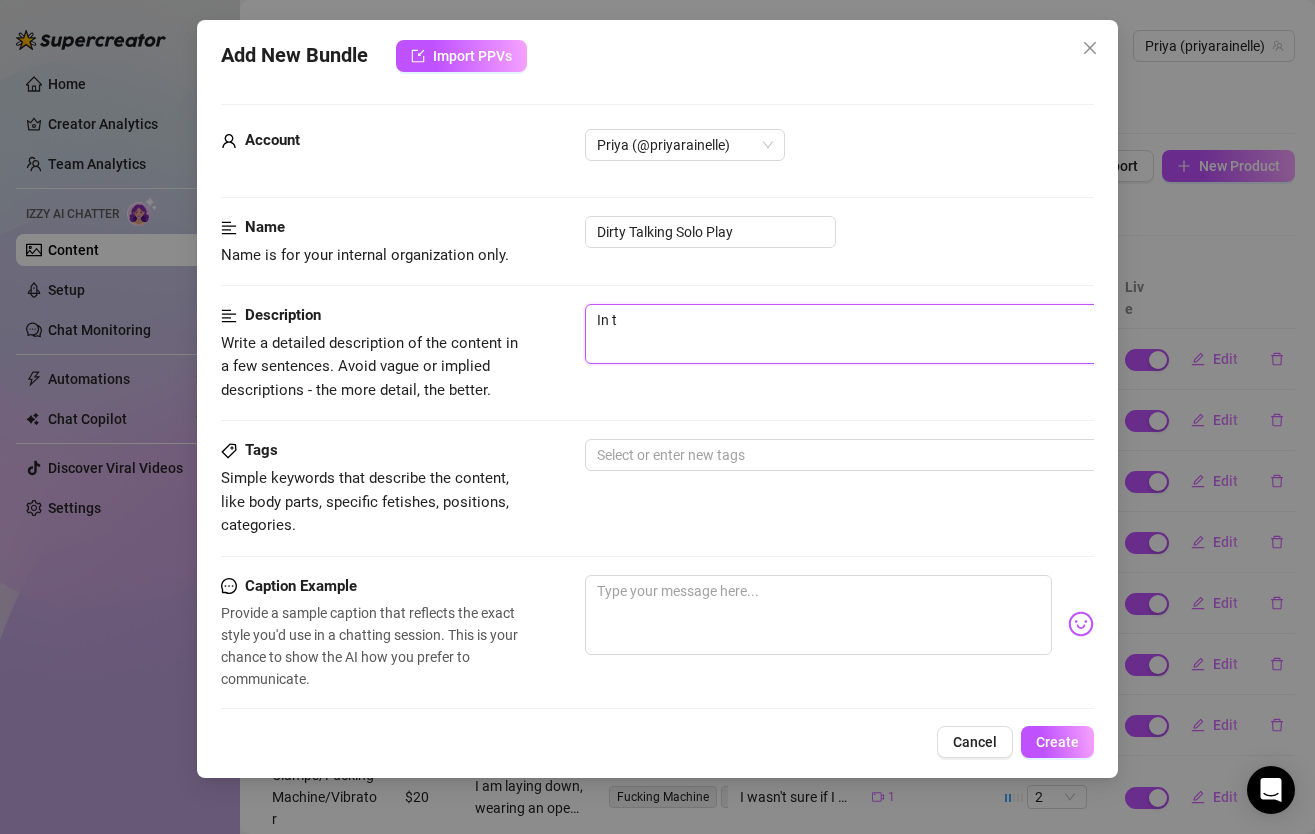 type on "In th" 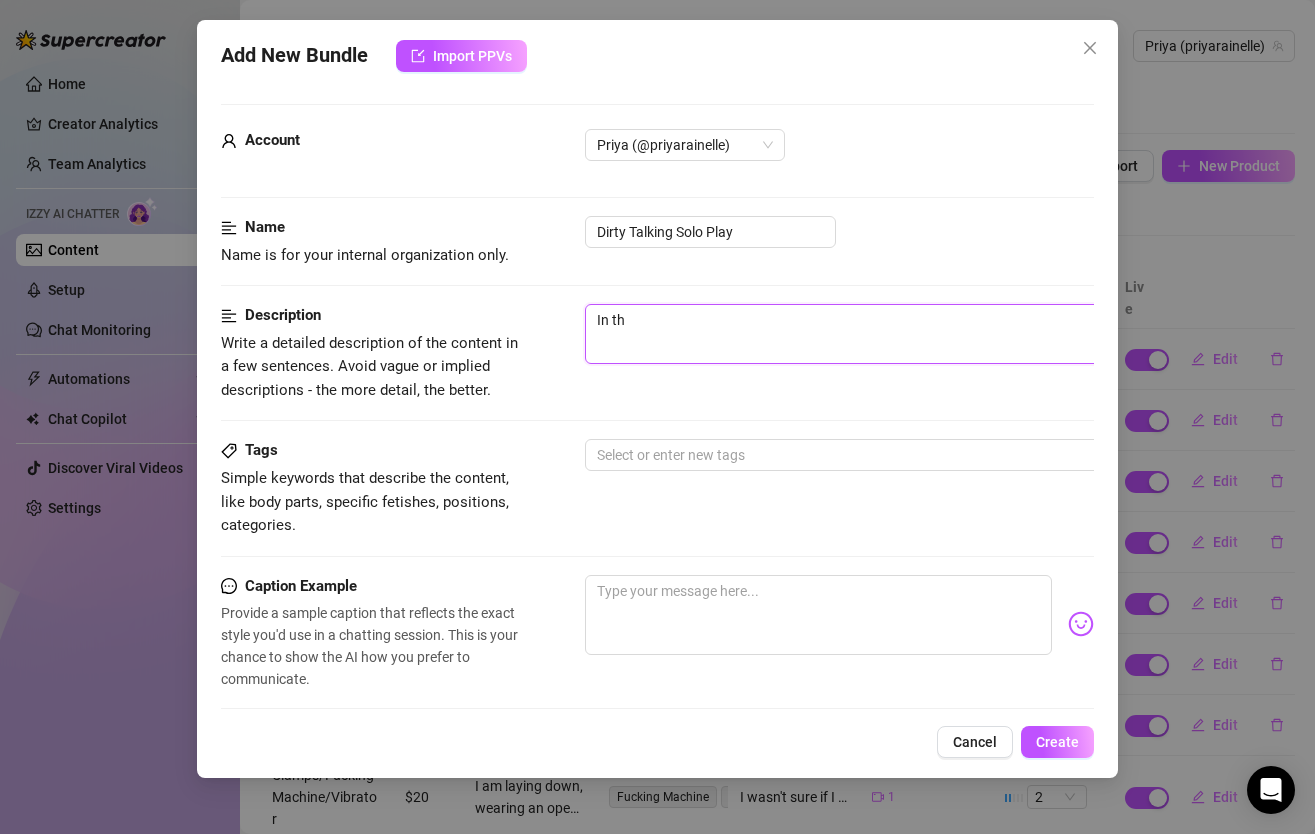 type on "In thi" 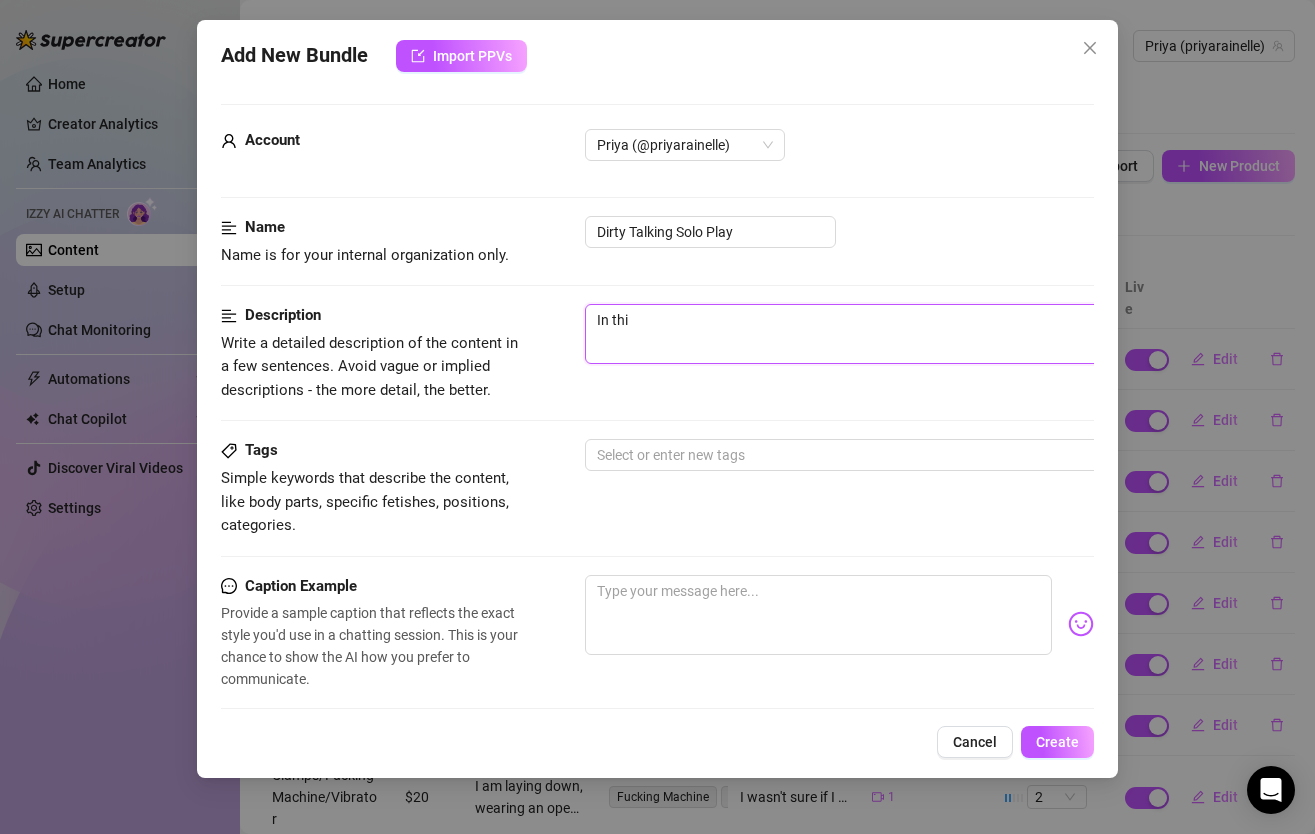 type on "In this" 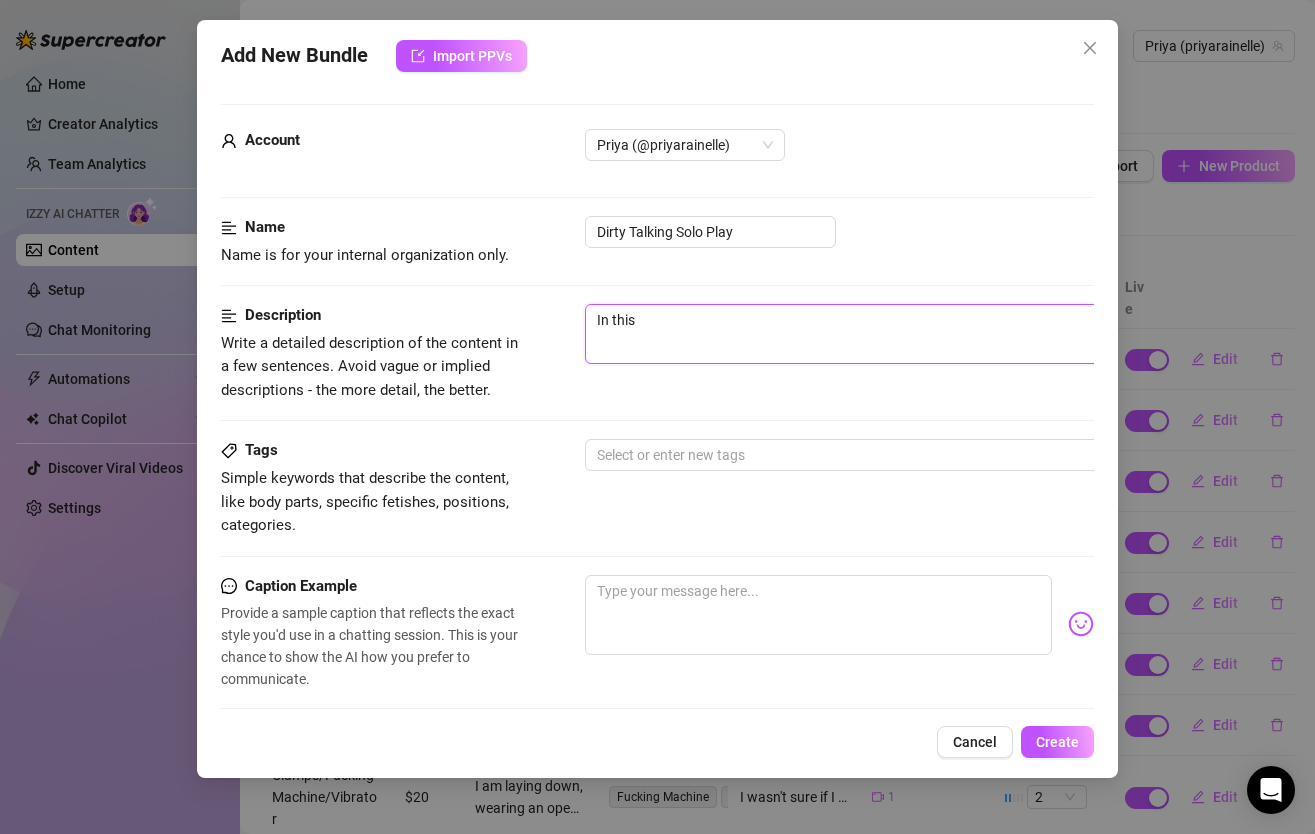 type on "In this" 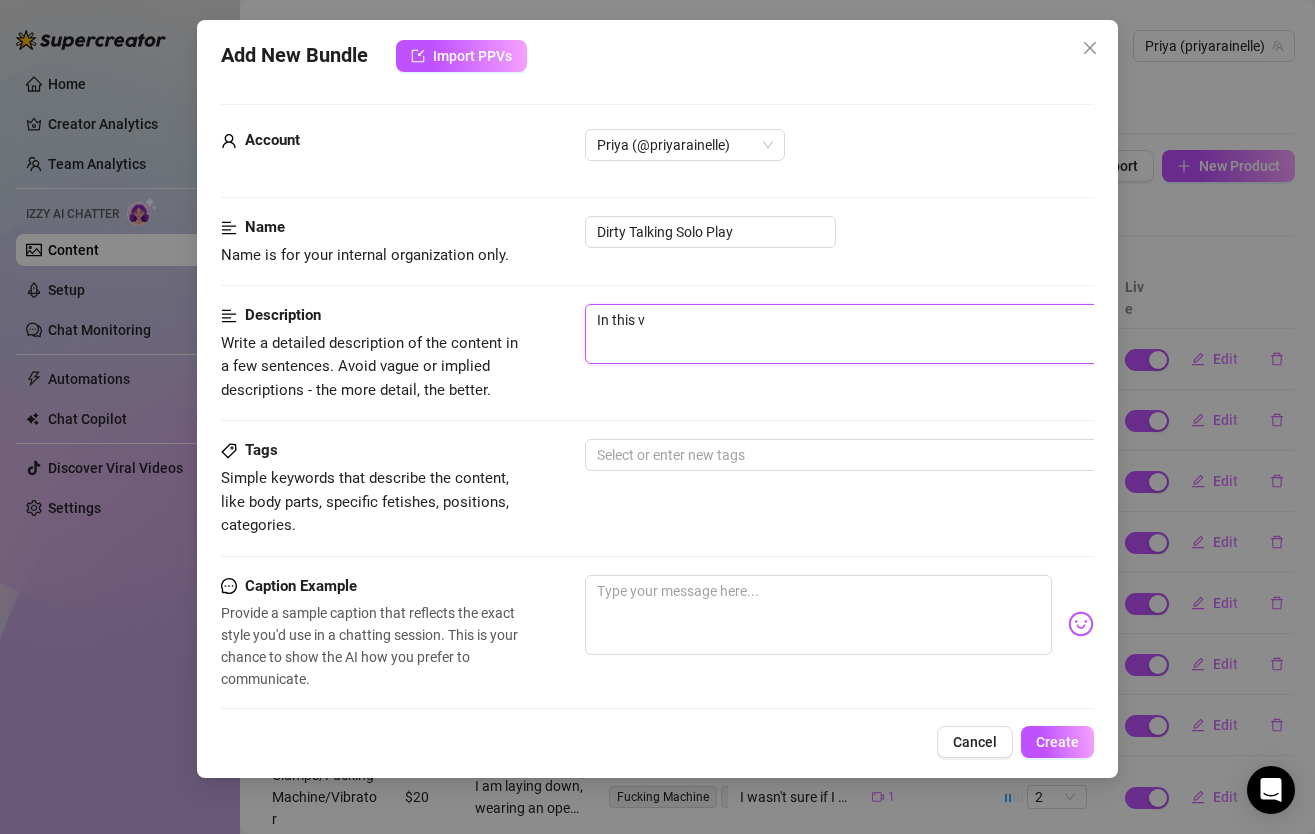 type on "In this vi" 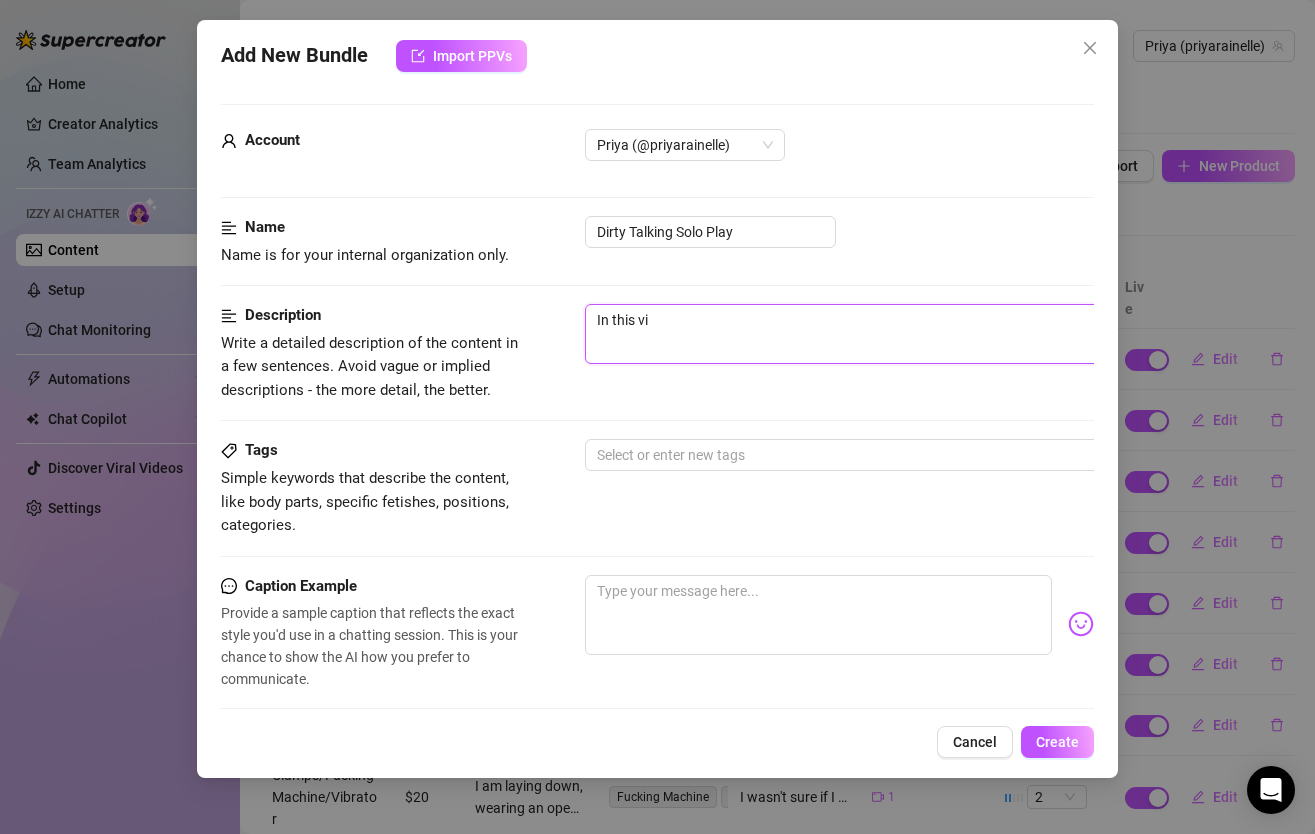 type on "In this vid" 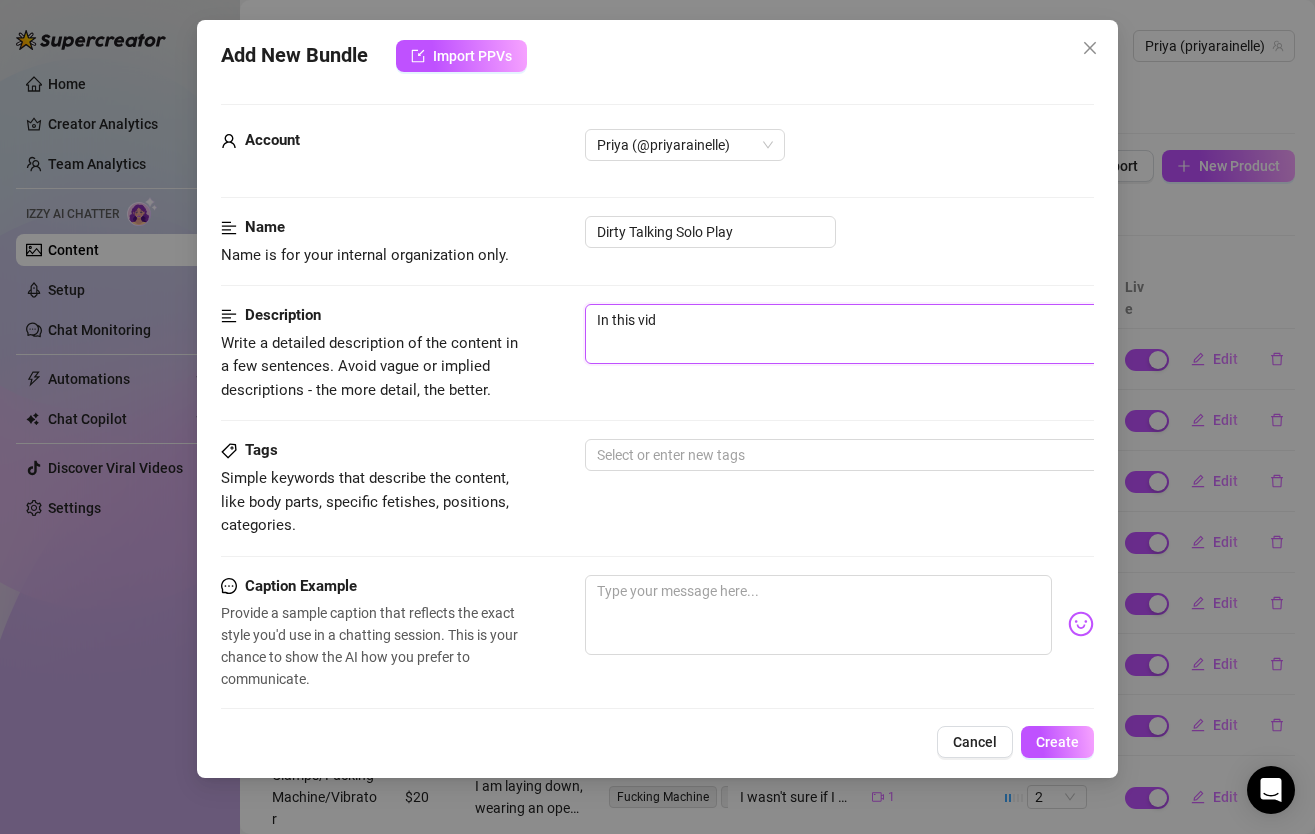type on "In this vide" 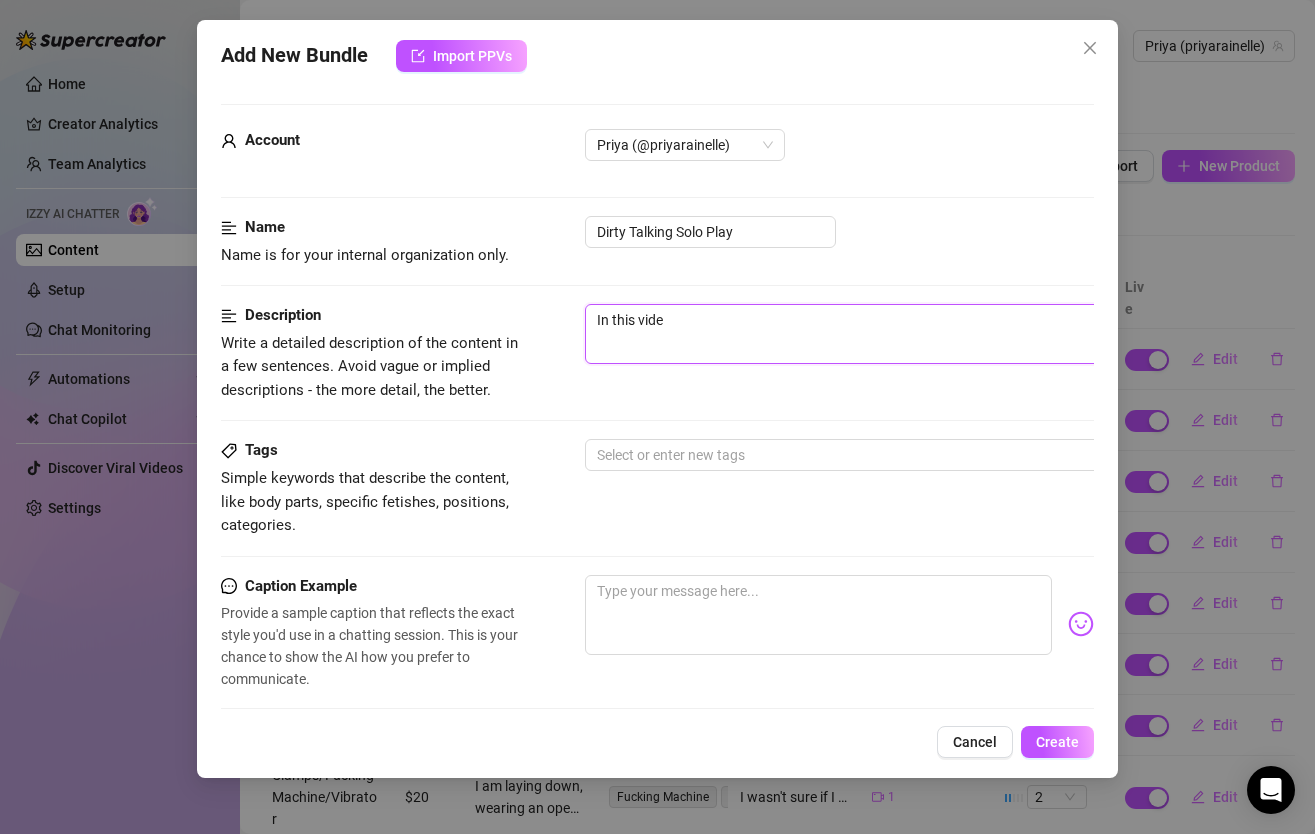 type on "In this video" 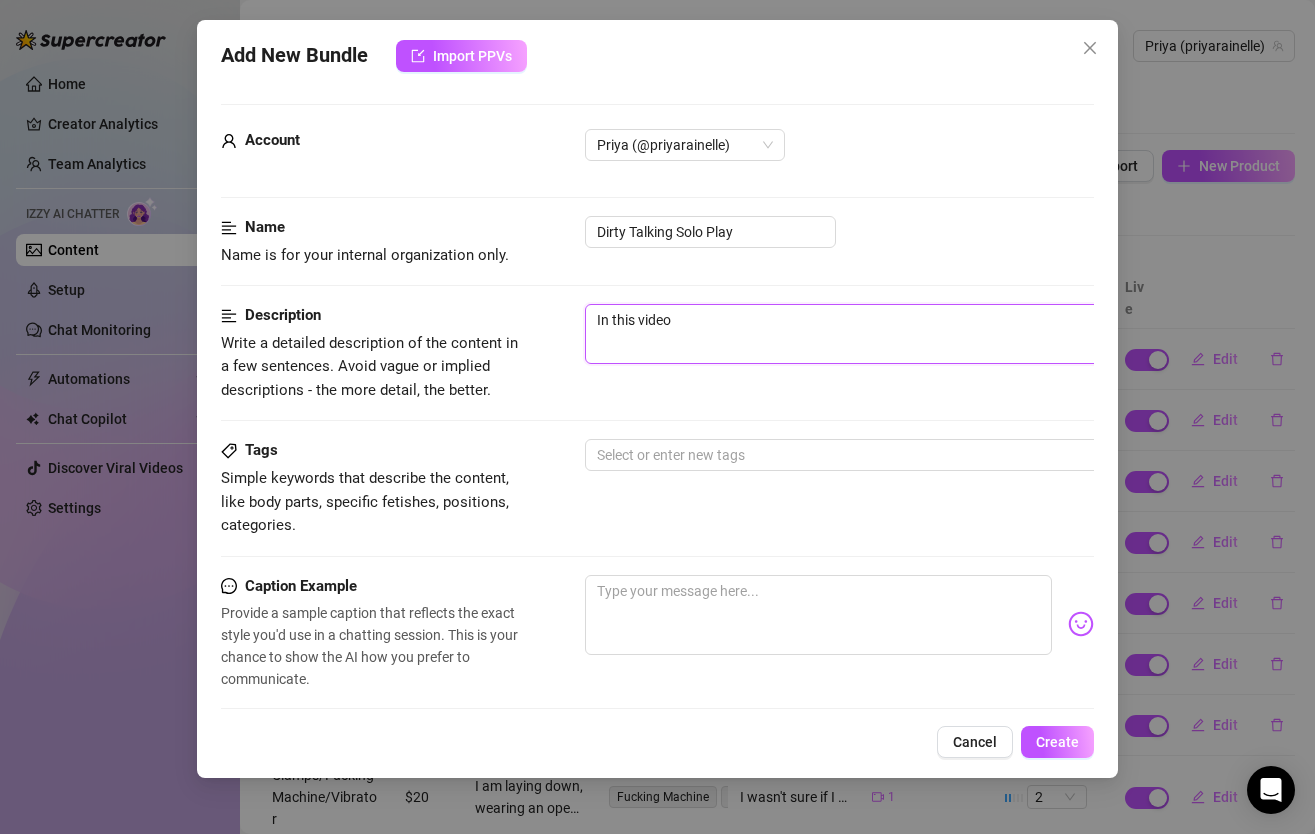 type on "In this video" 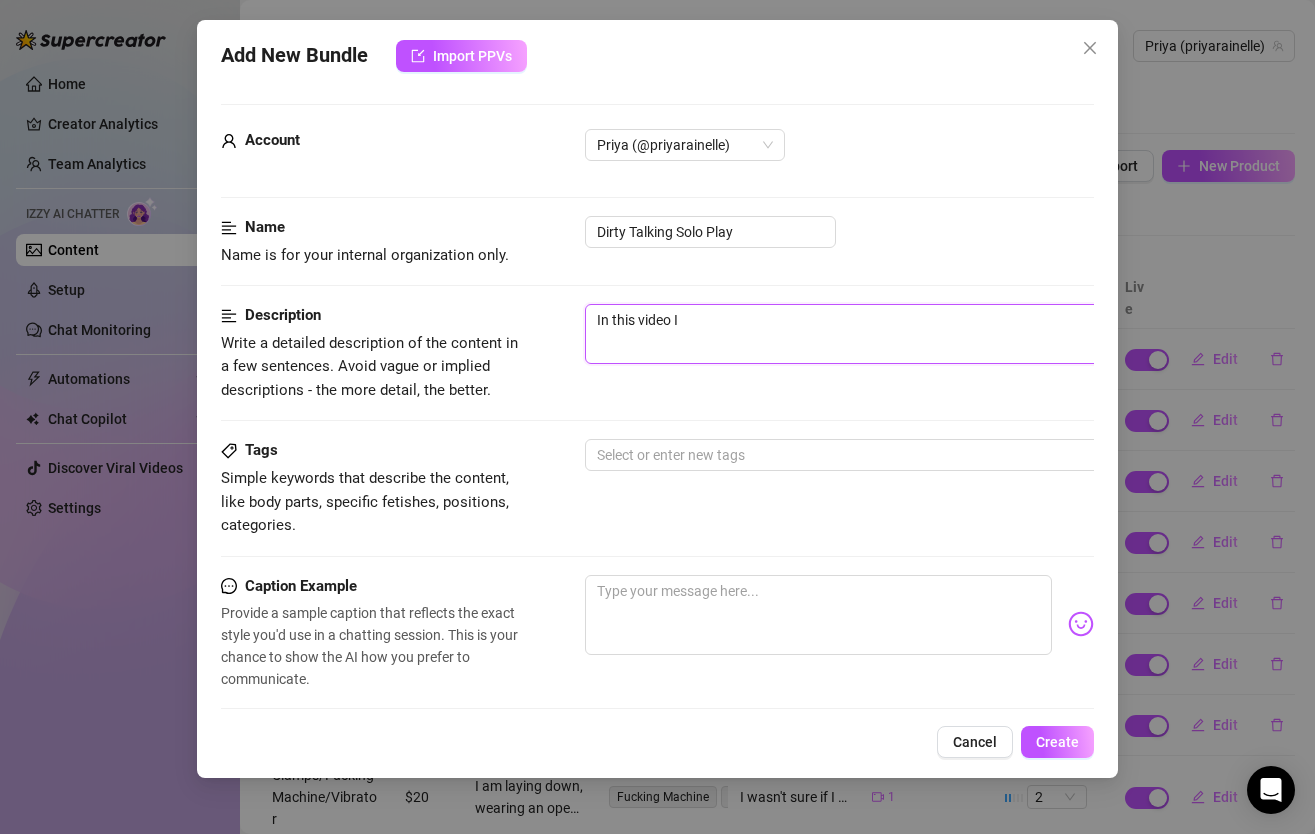 type on "In this video I" 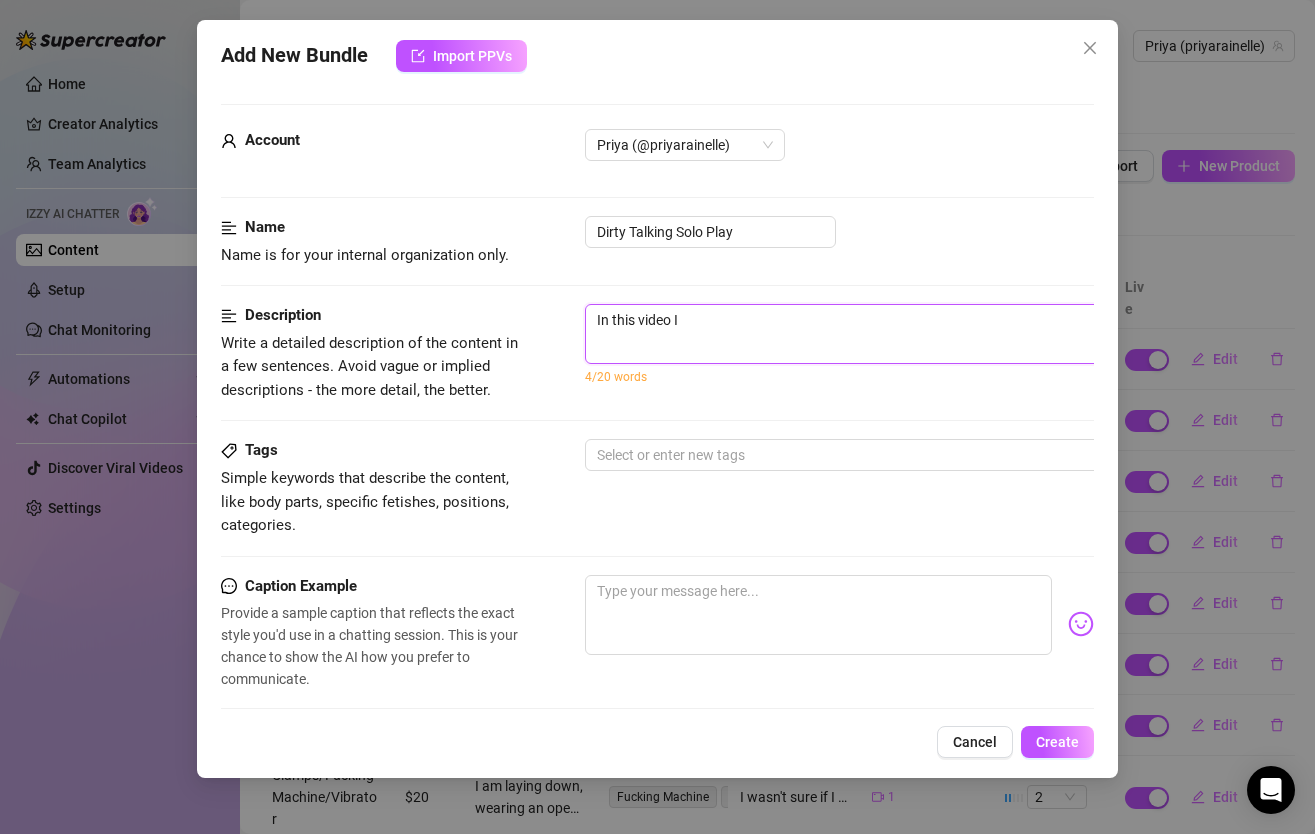 type on "In this video" 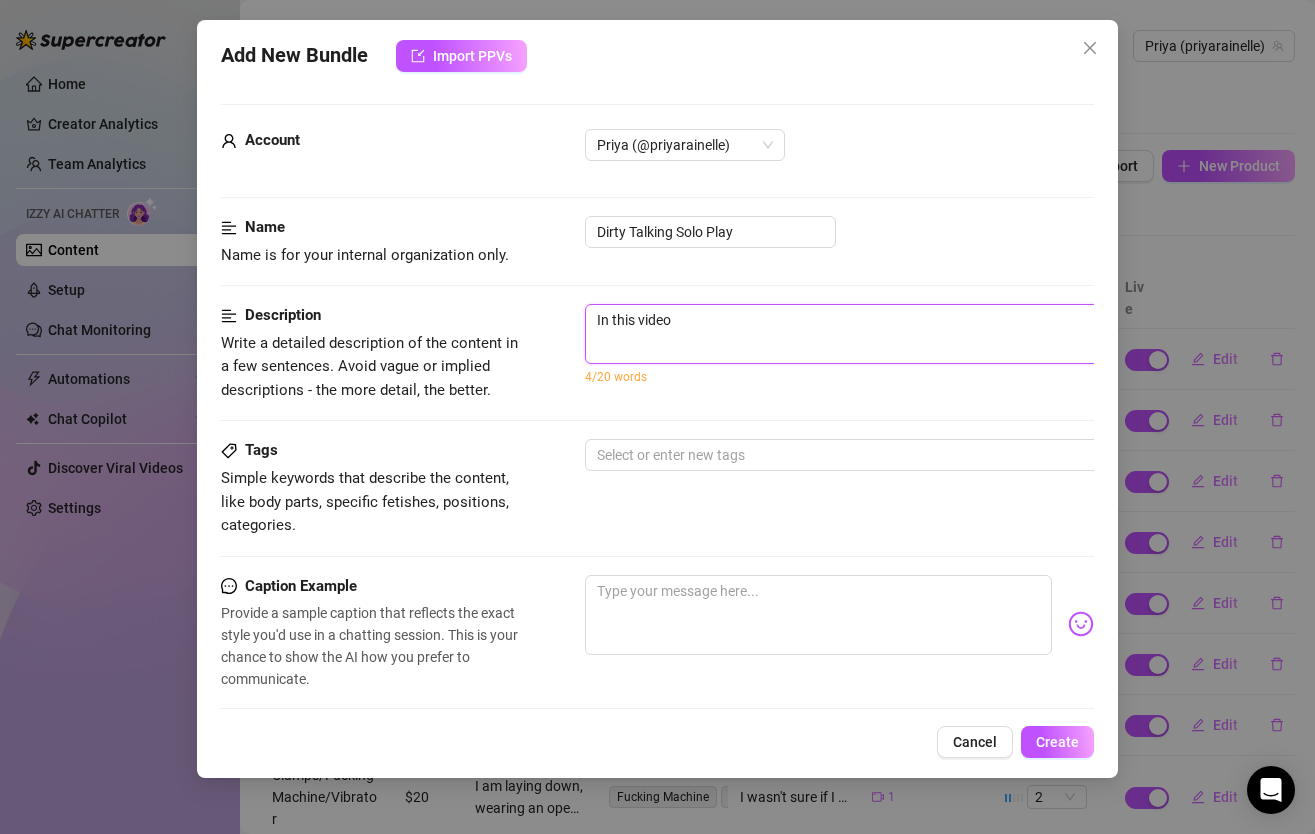 type on "In this video" 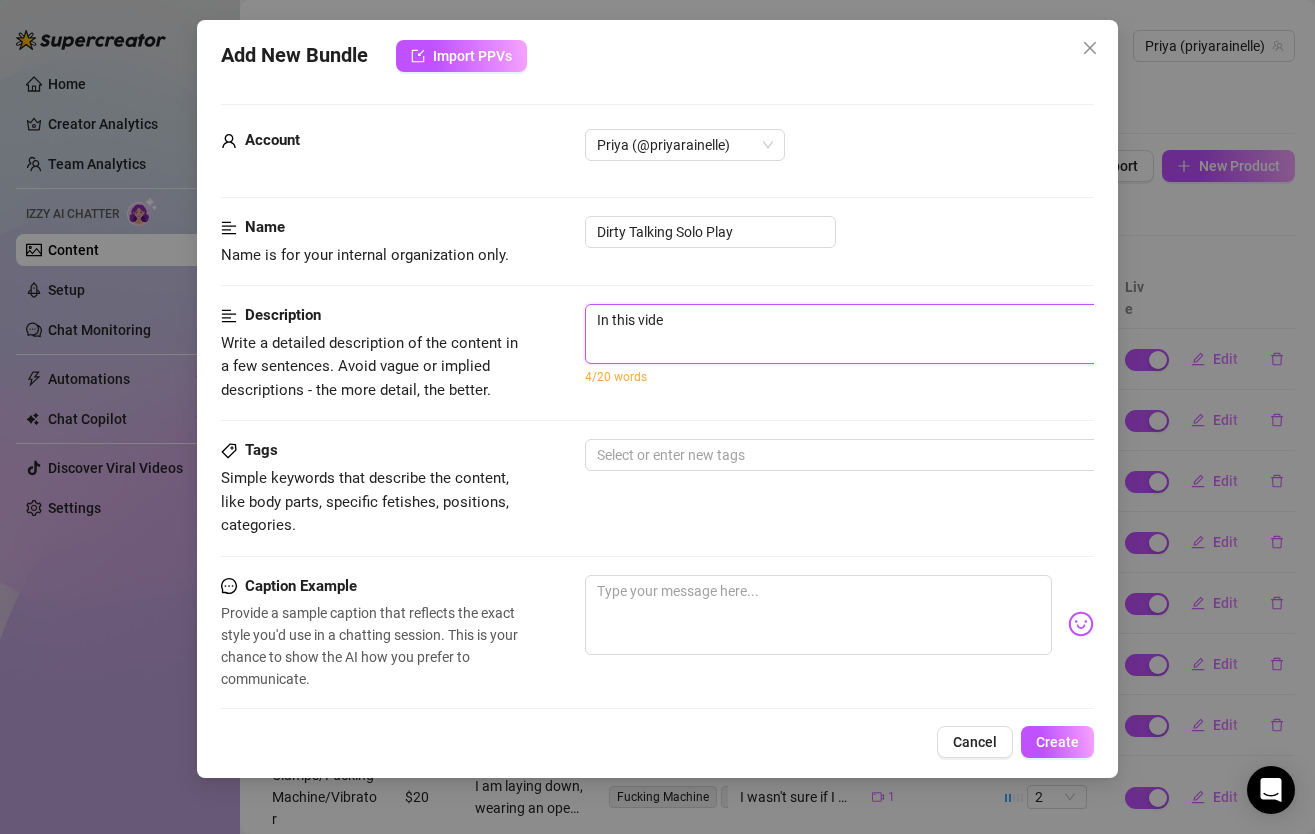type on "In this vid" 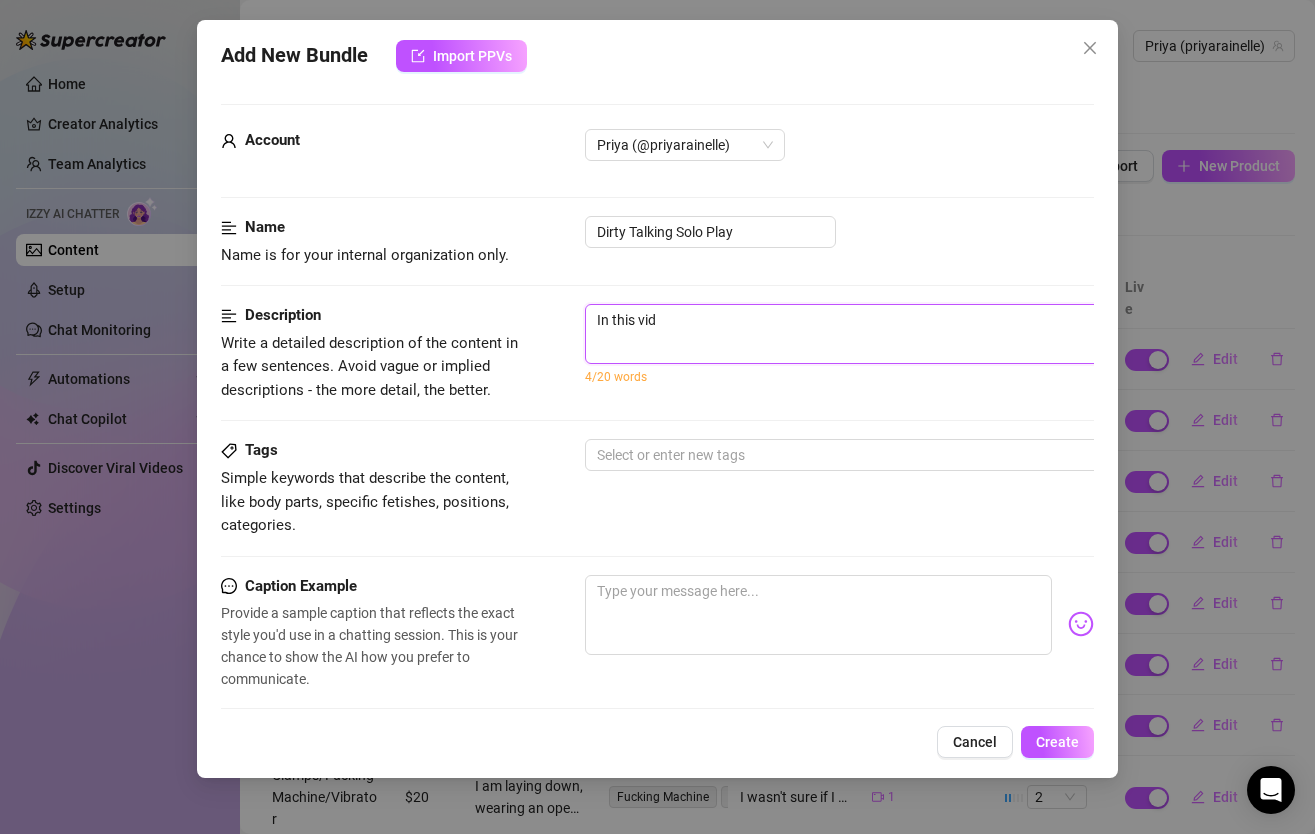 type on "In this vi" 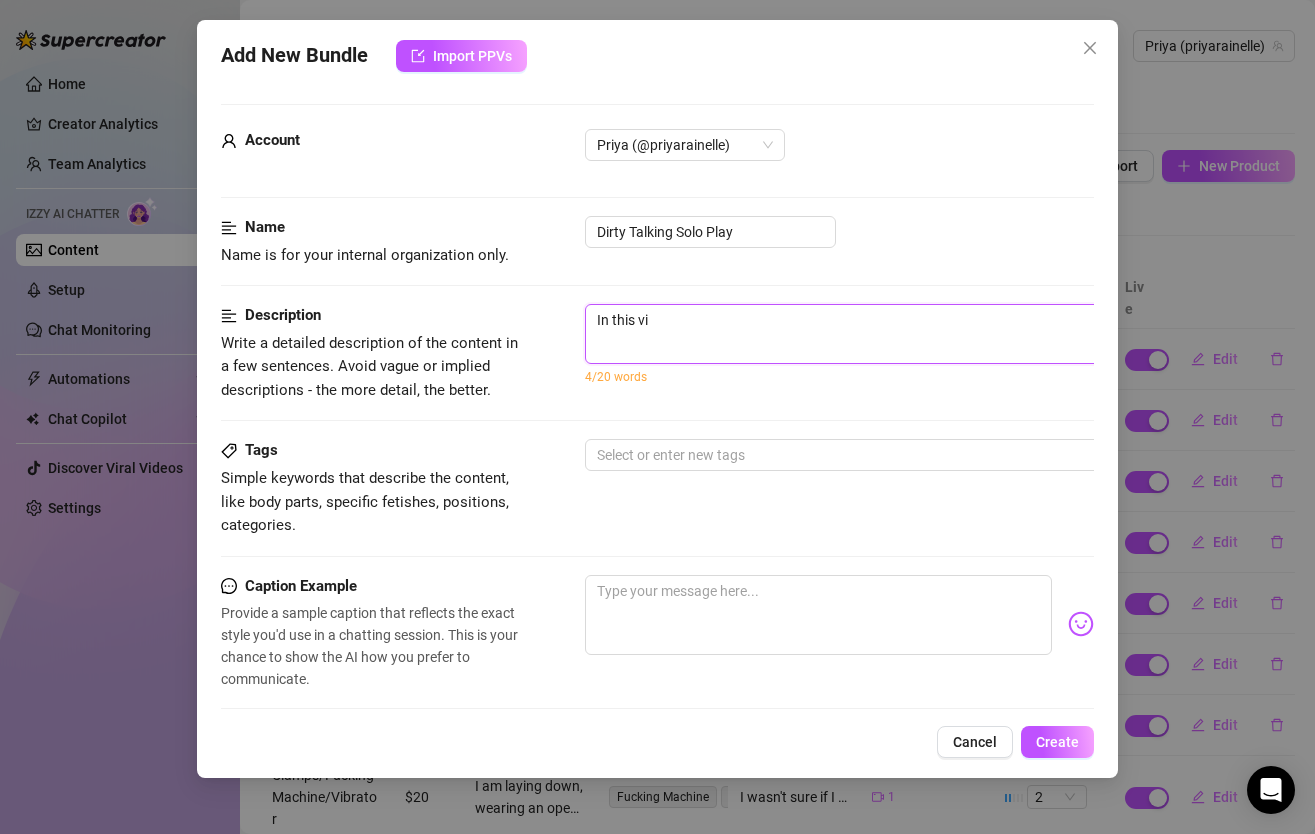 type on "In this v" 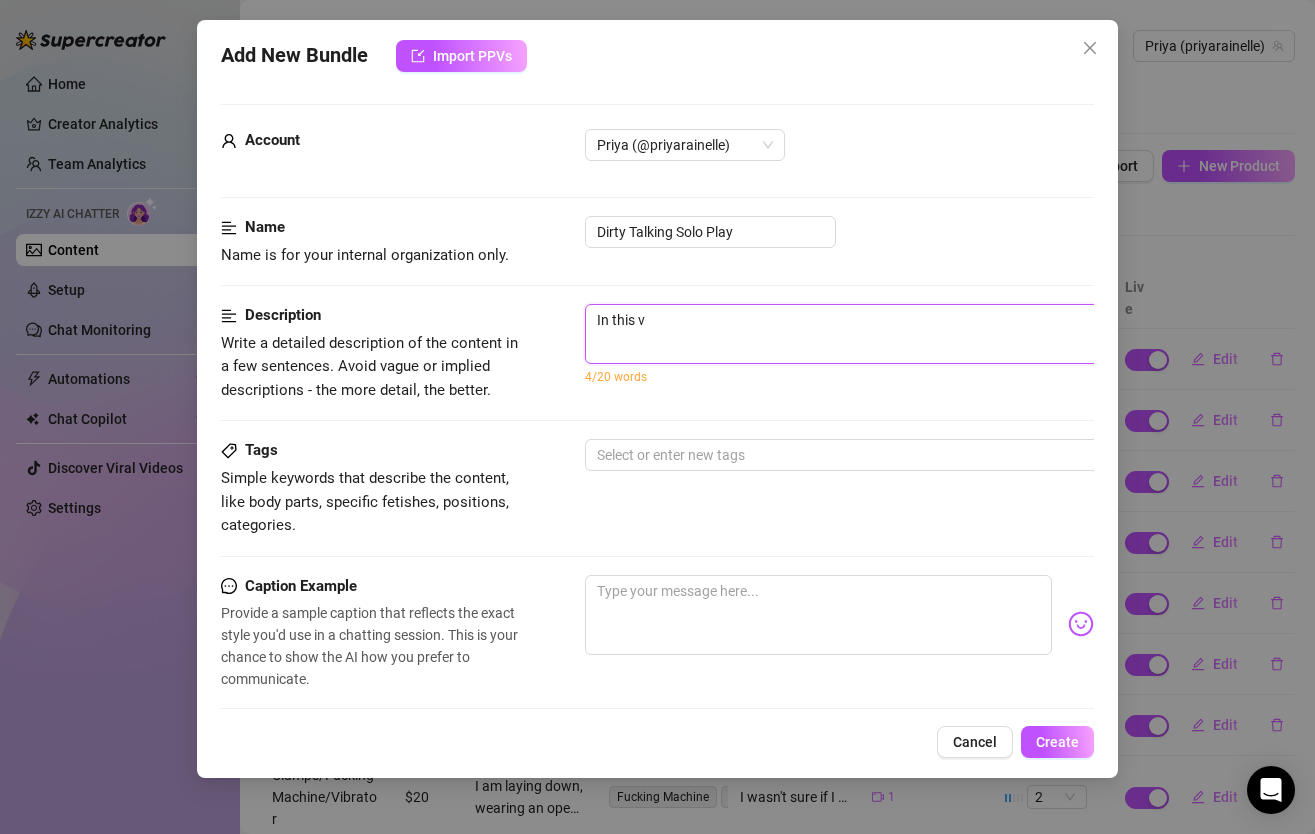 type on "In this" 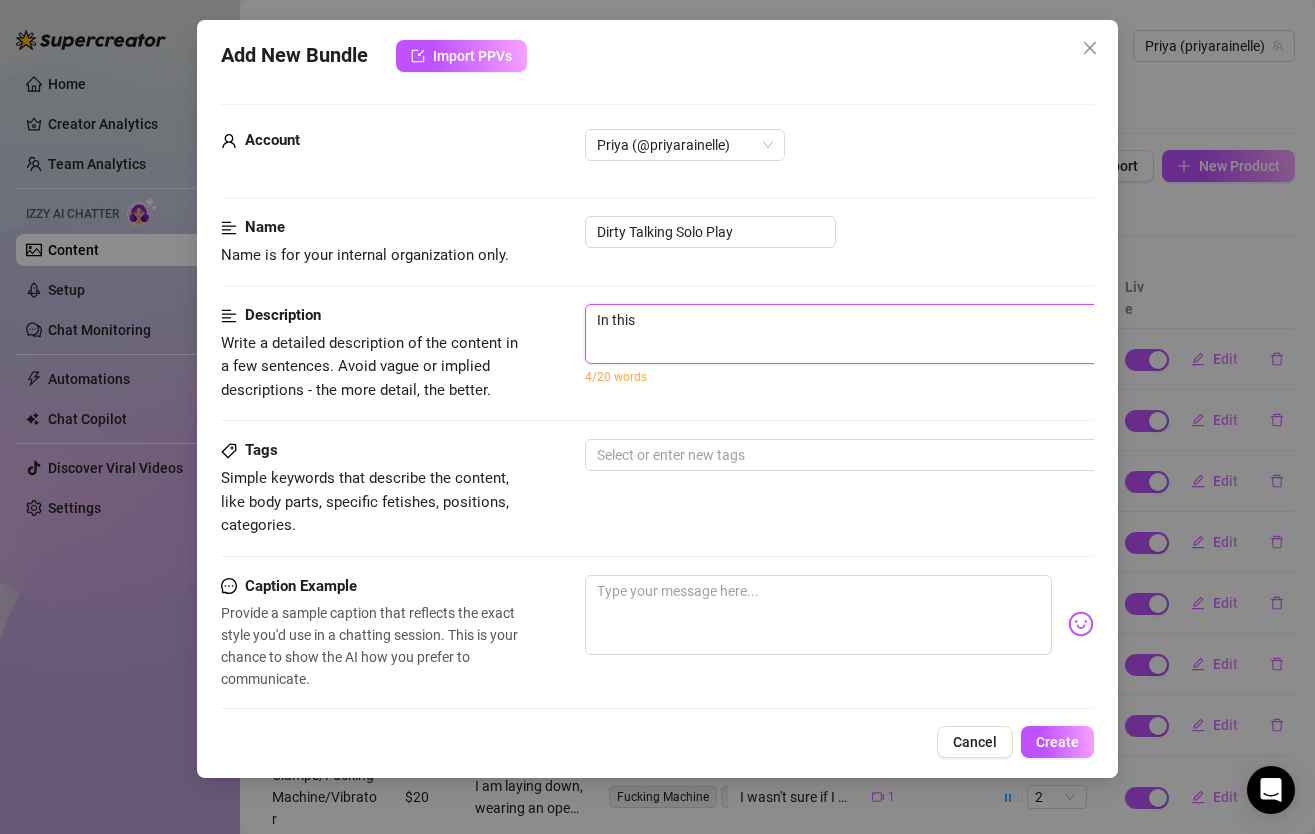 type on "In this" 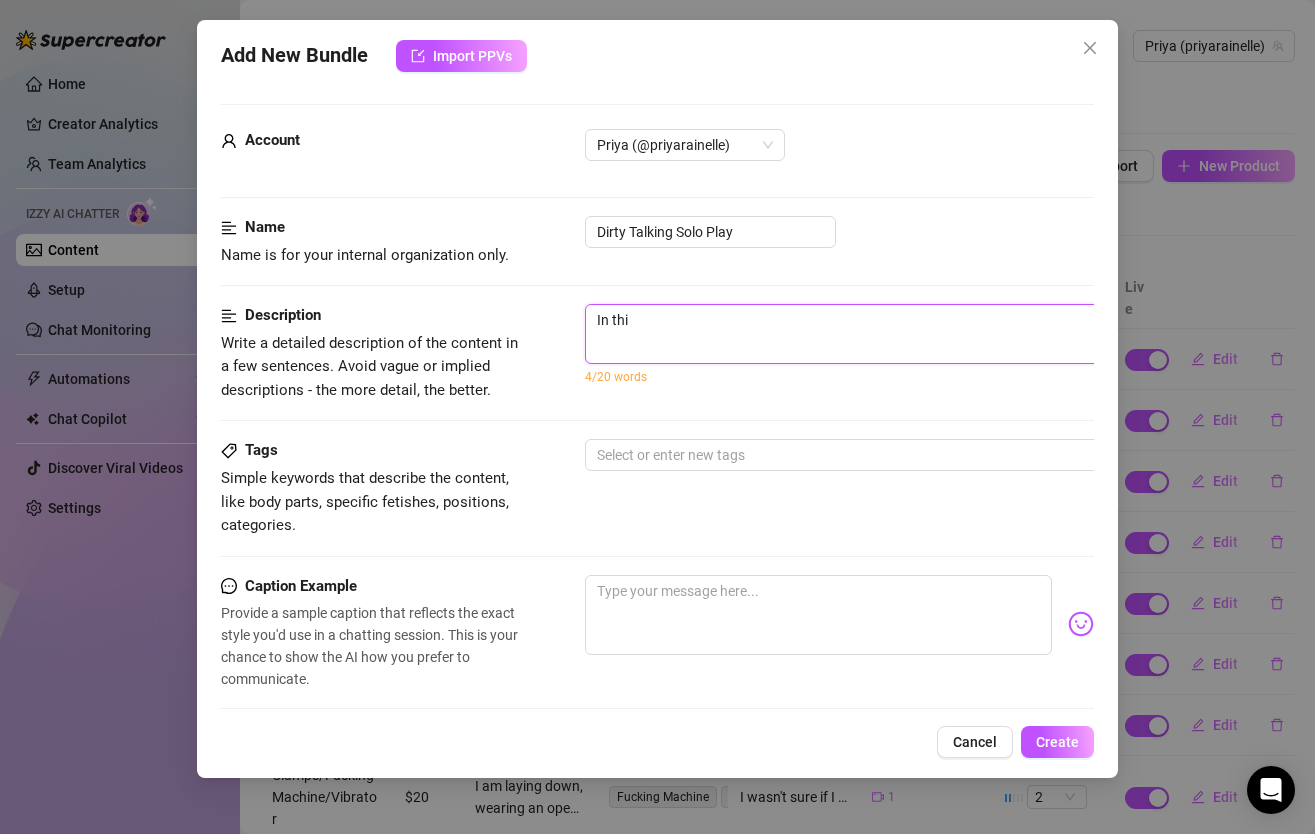 type on "In th" 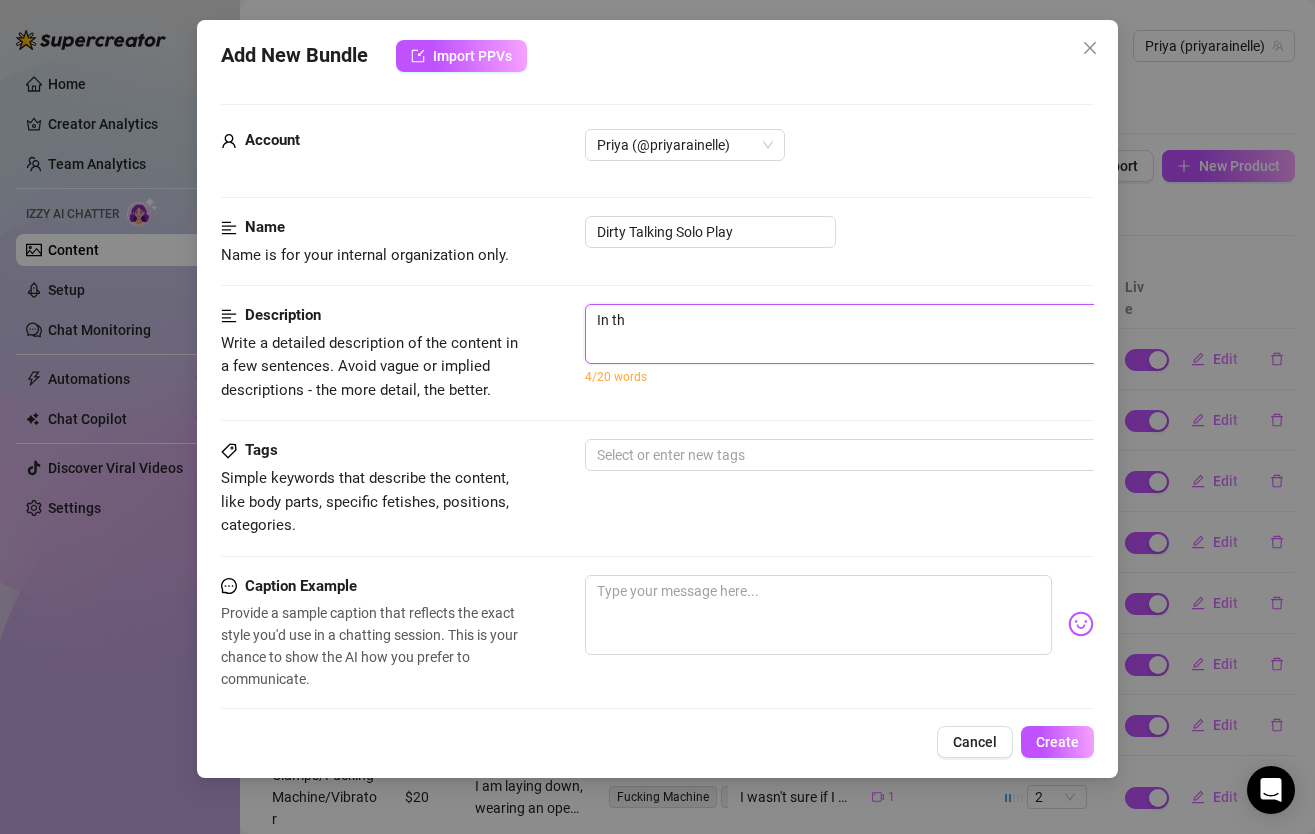 type on "In t" 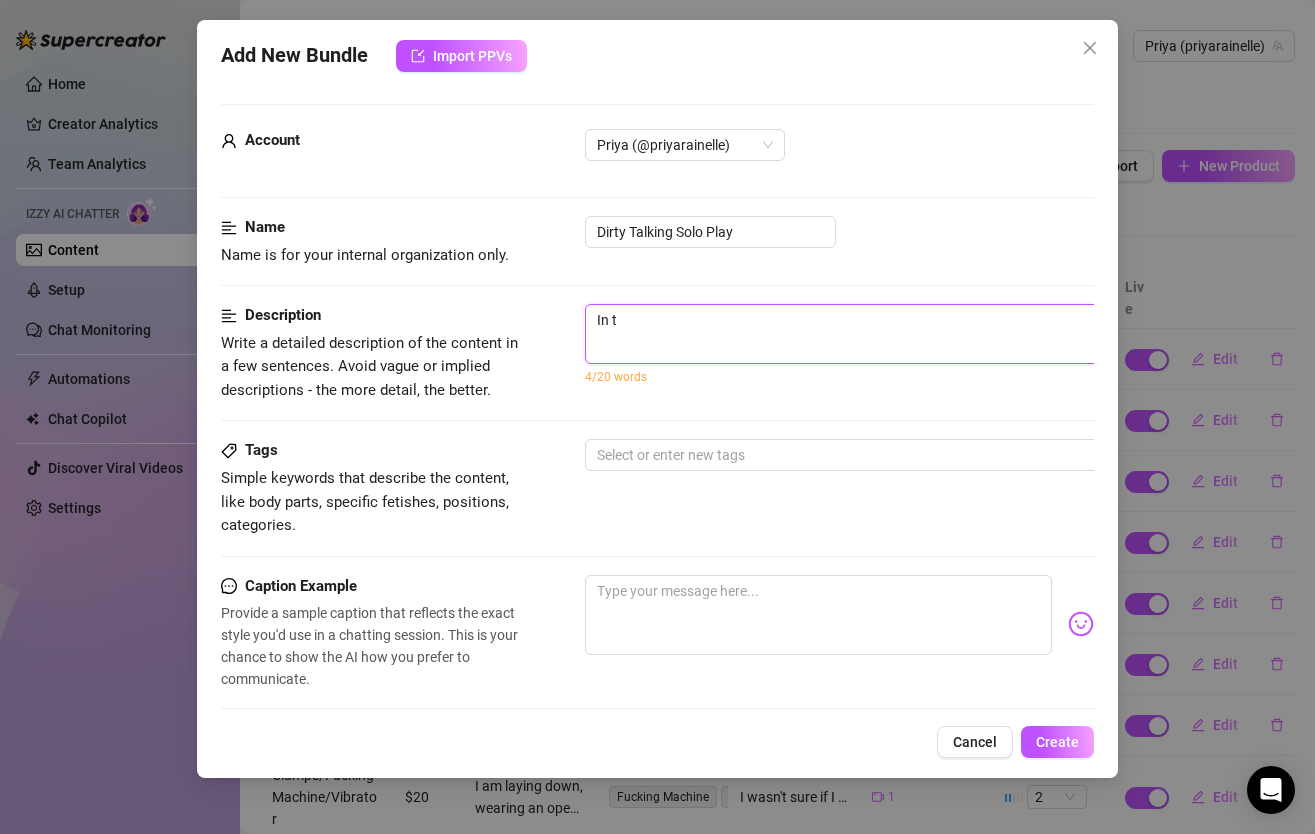 type on "In" 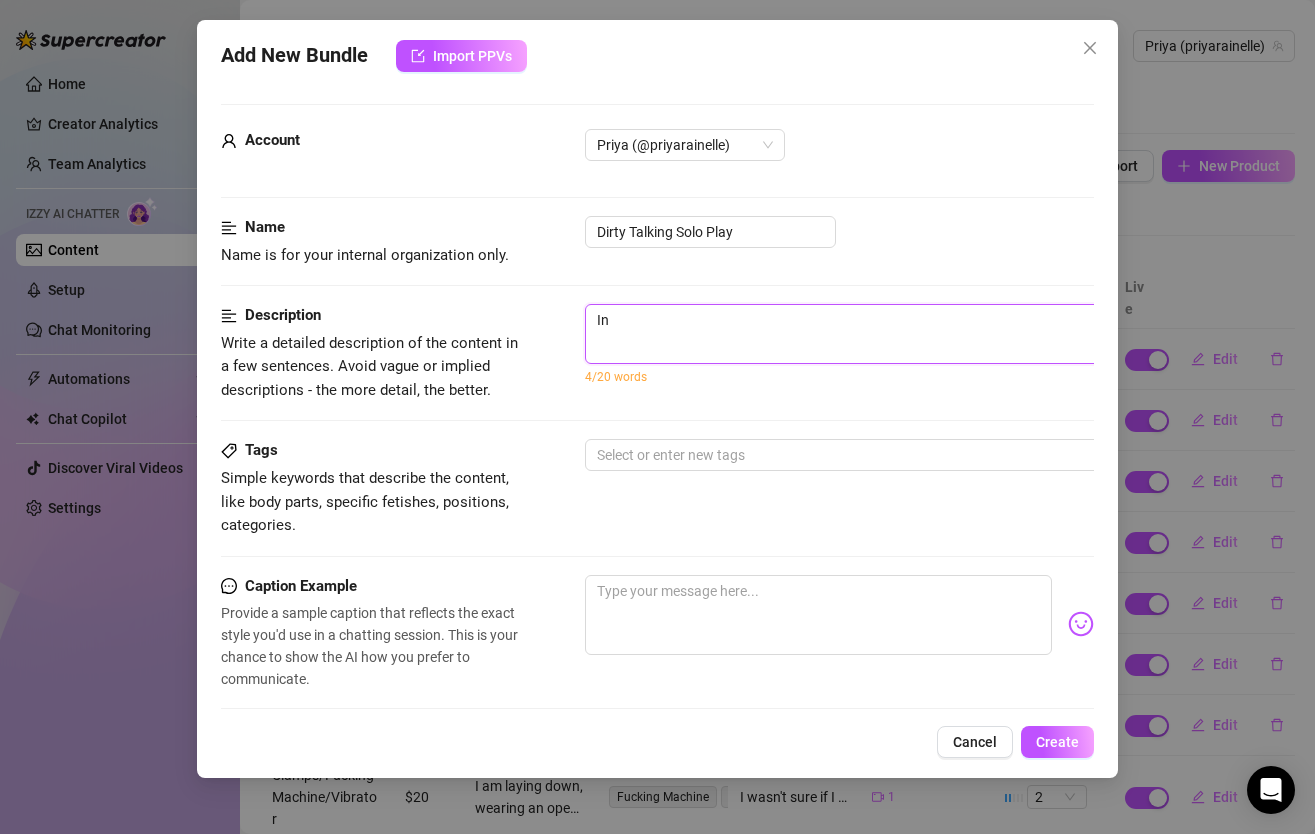 type on "In" 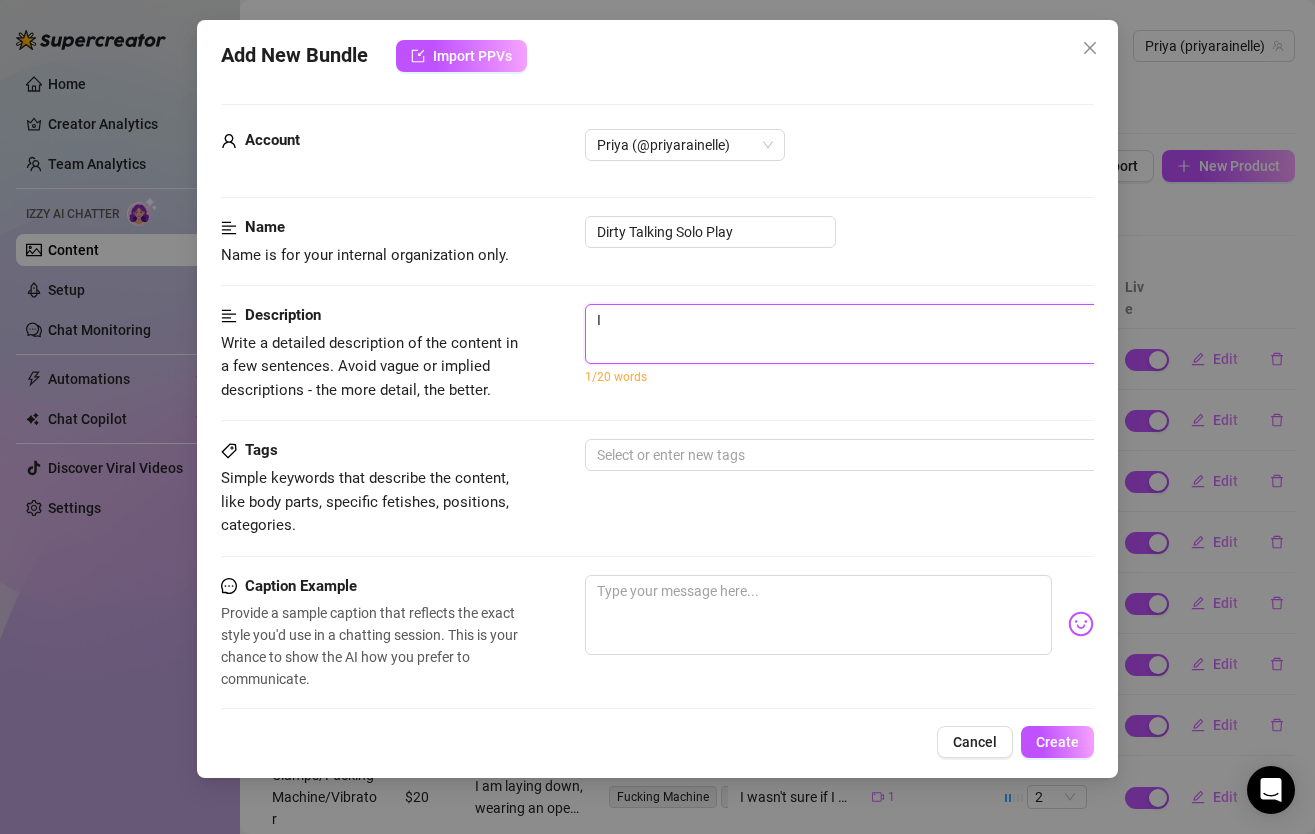 type on "I" 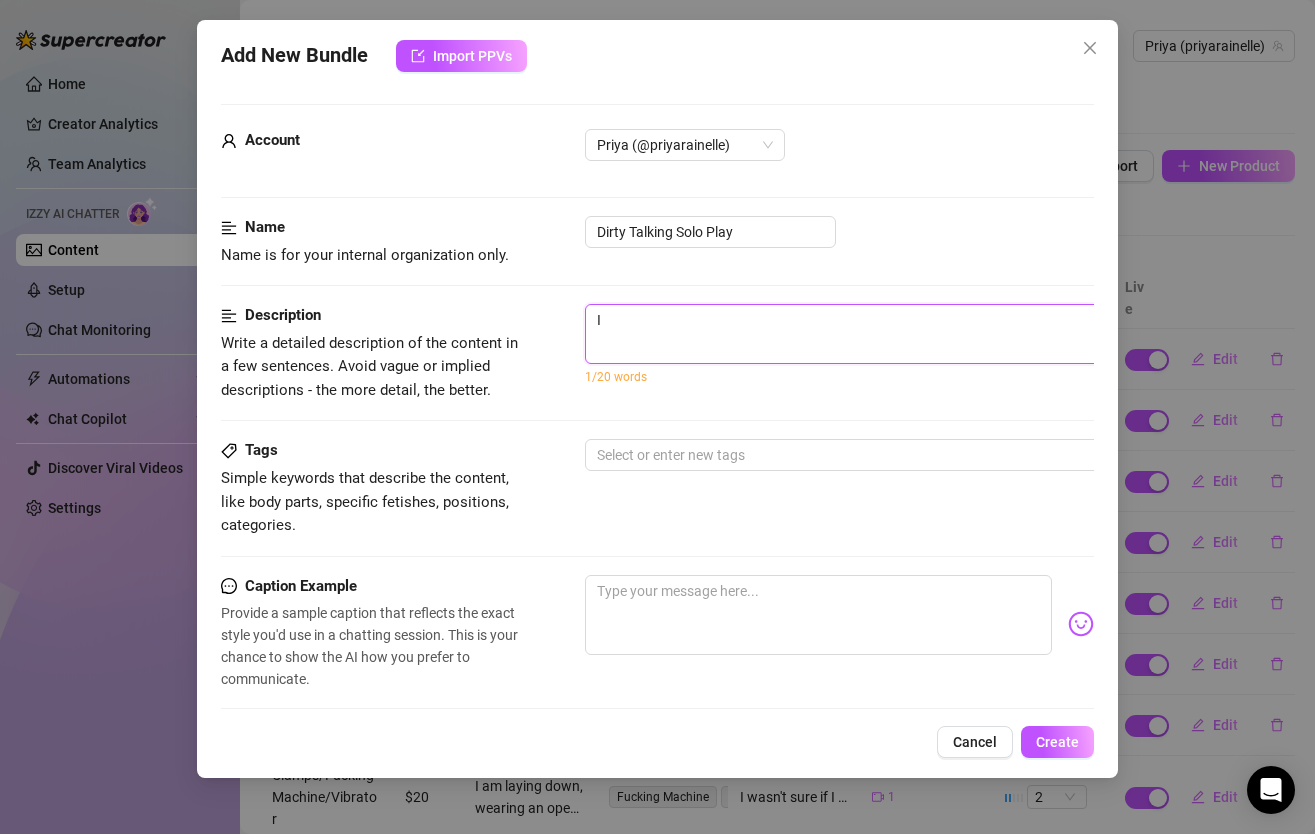 type on "I a" 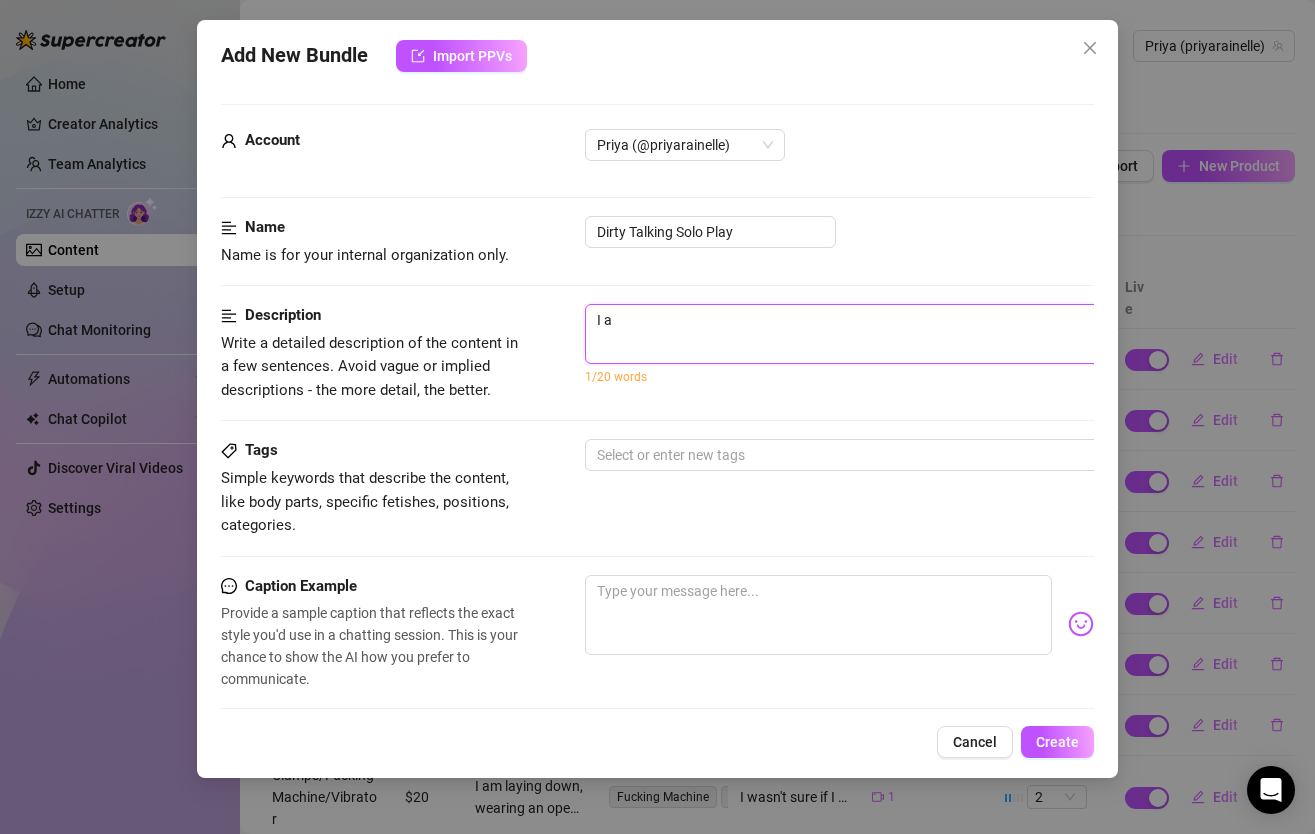 type on "I am" 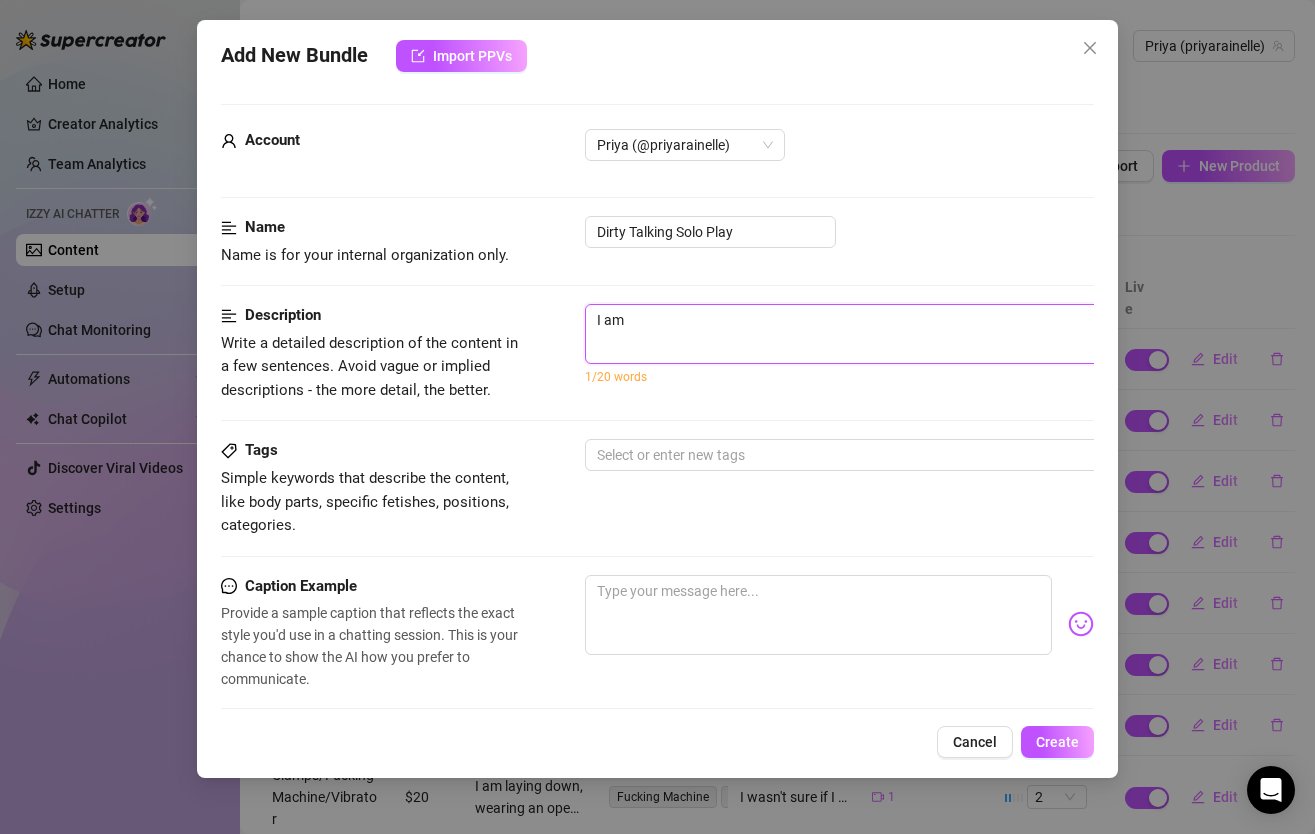 type on "I am" 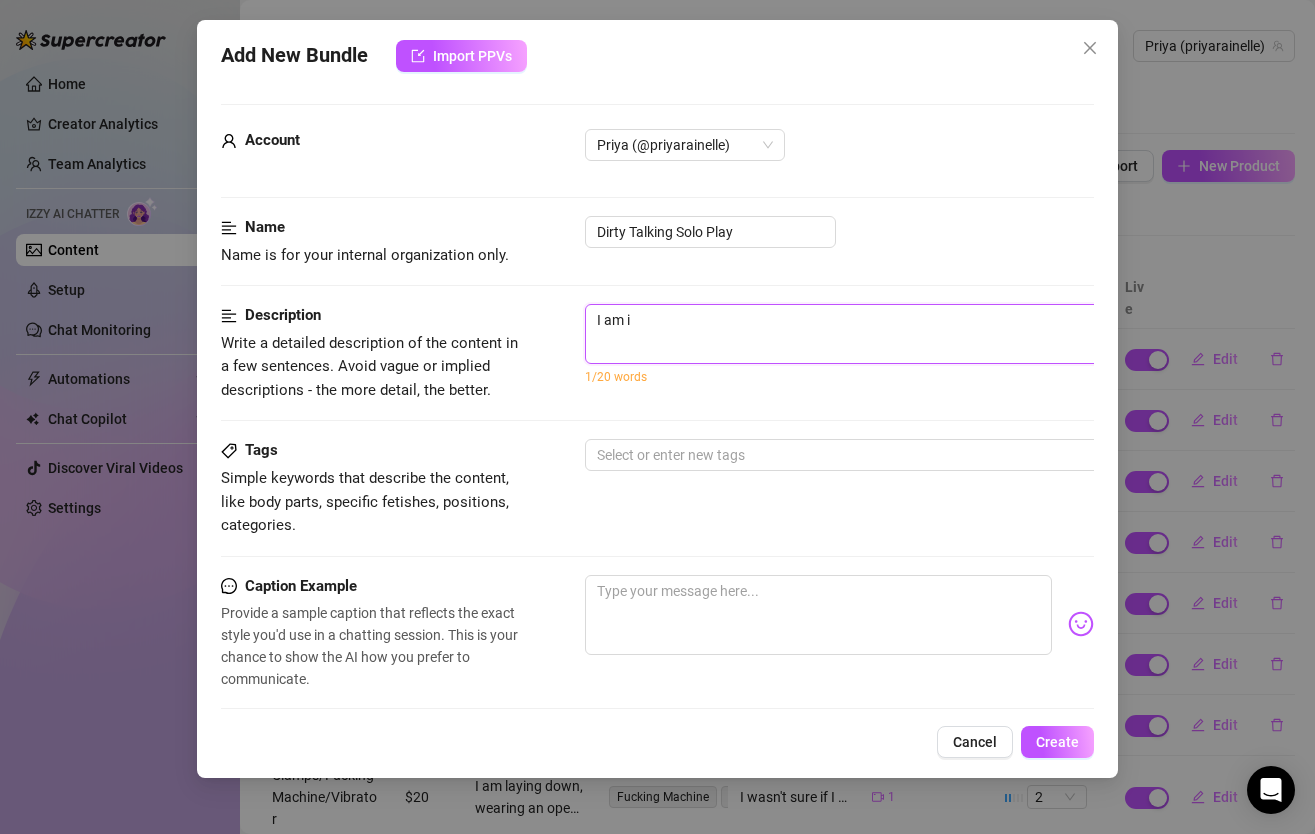 type on "I am in" 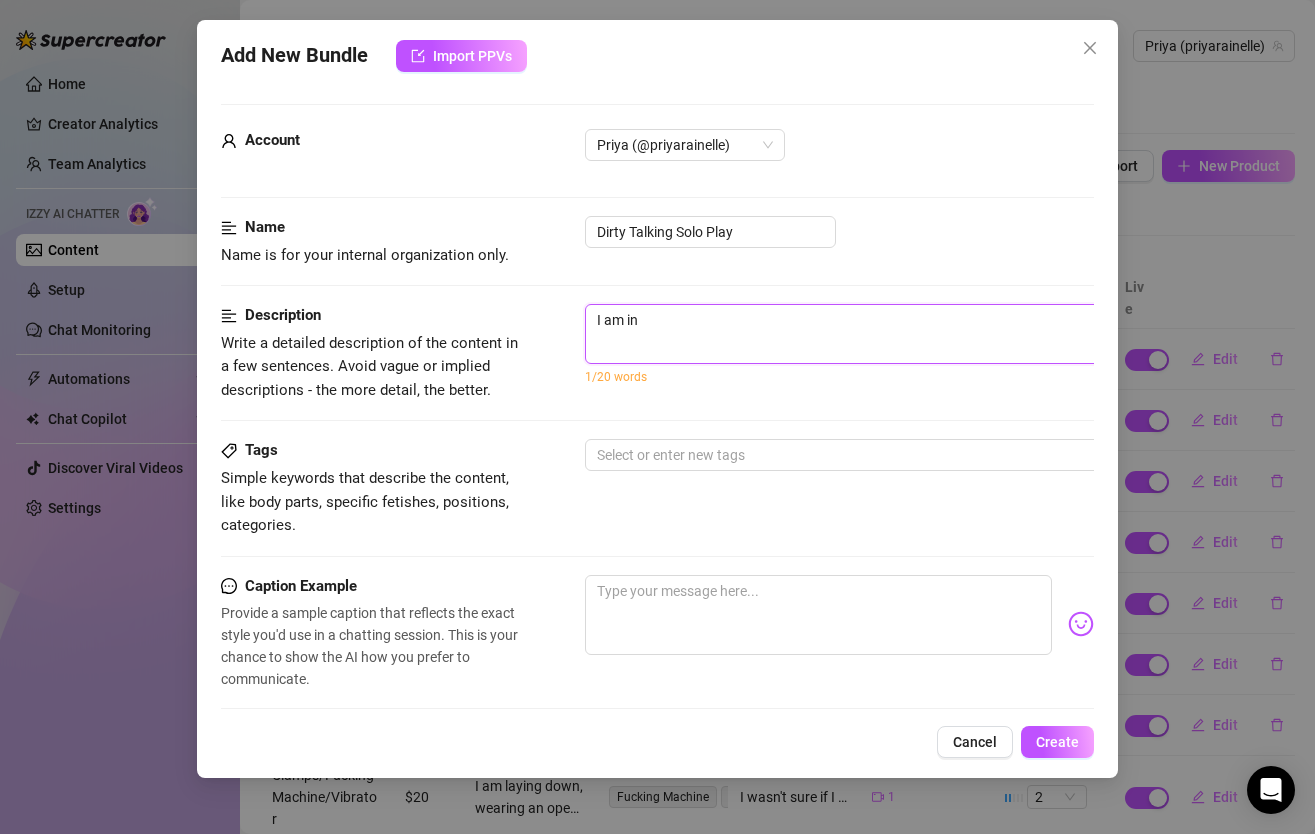 type on "I am in" 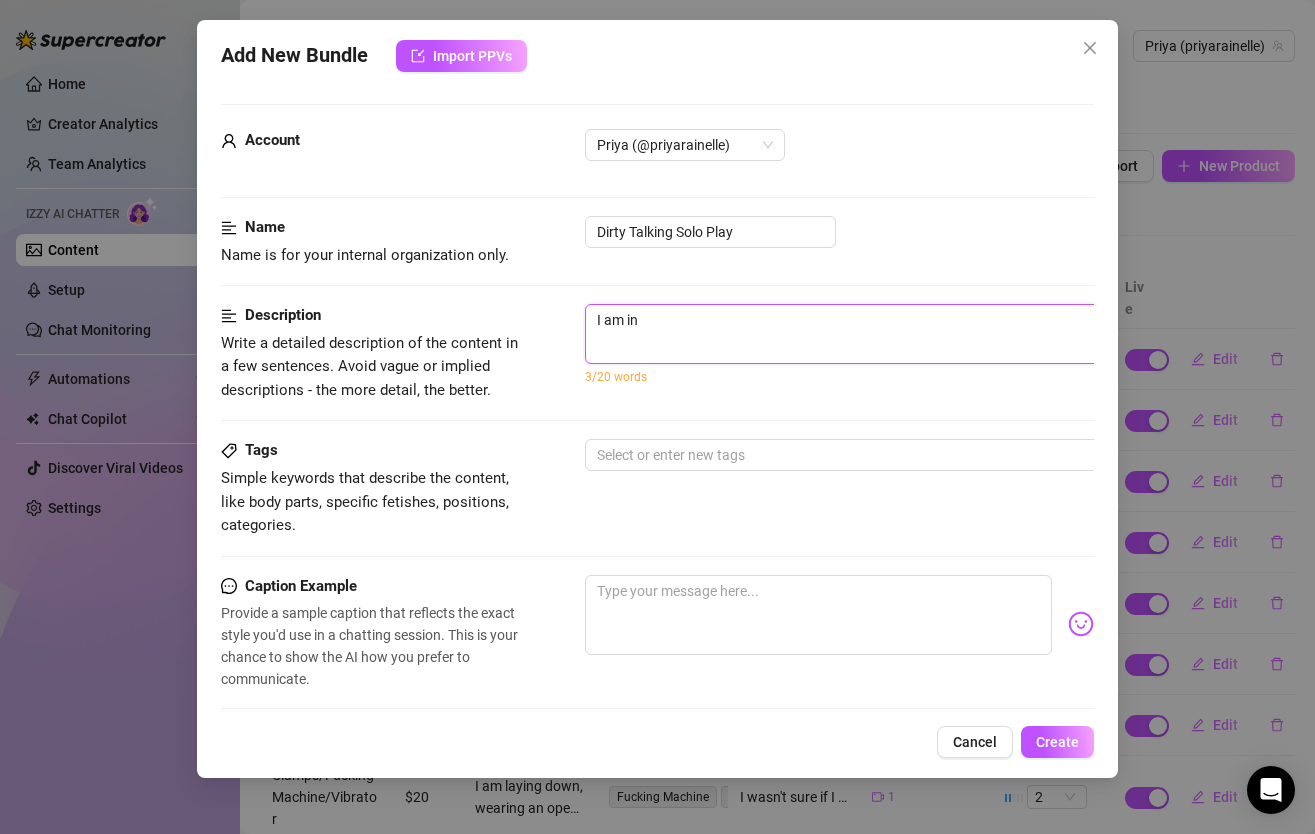 type on "I am i" 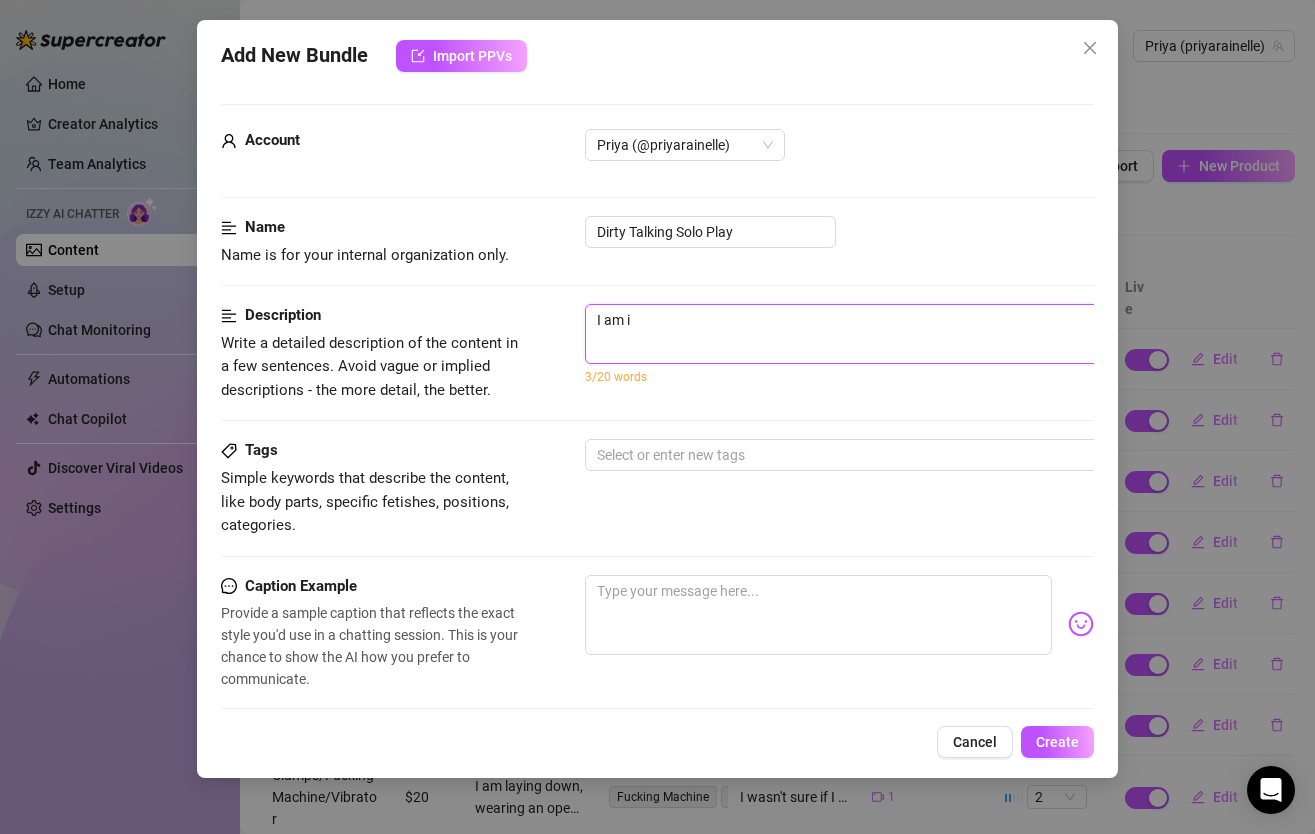 type on "I am" 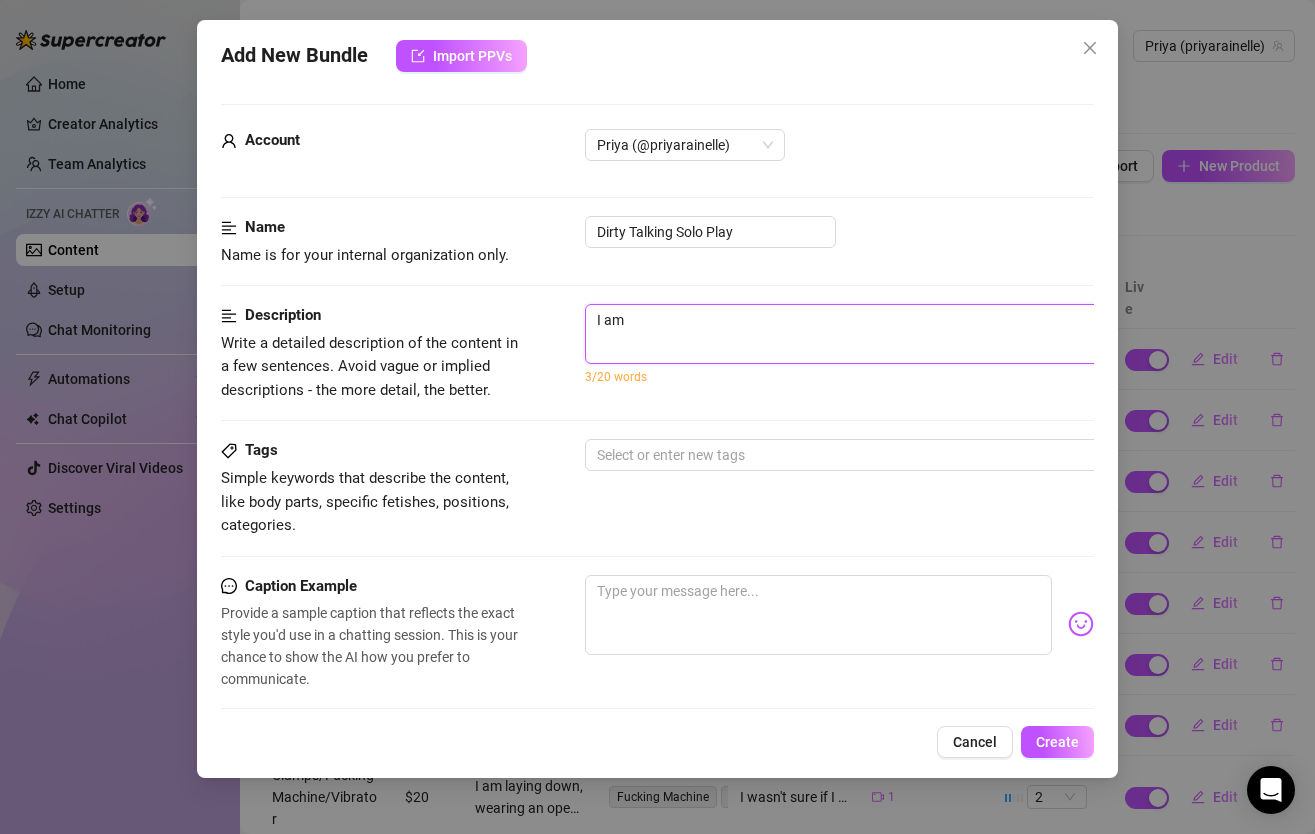 type on "I am" 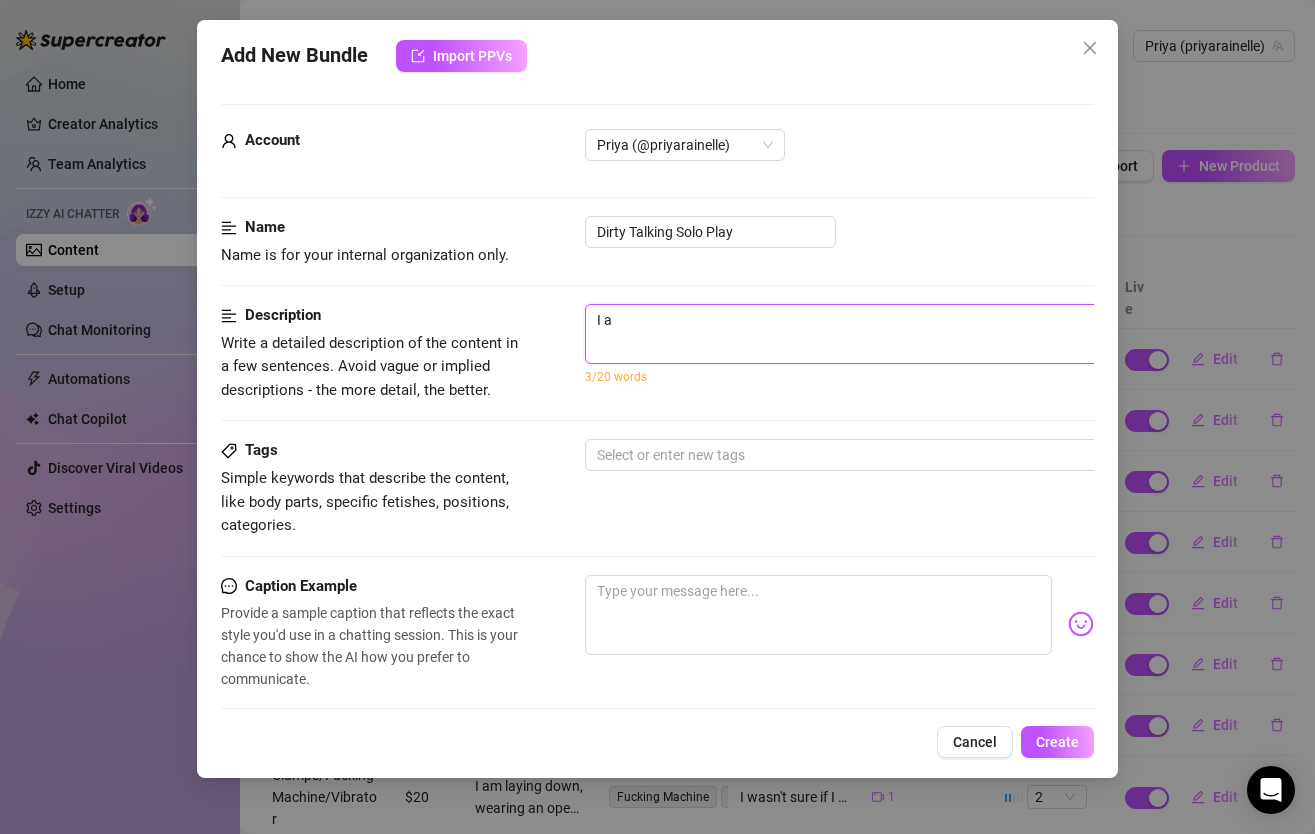 type on "I" 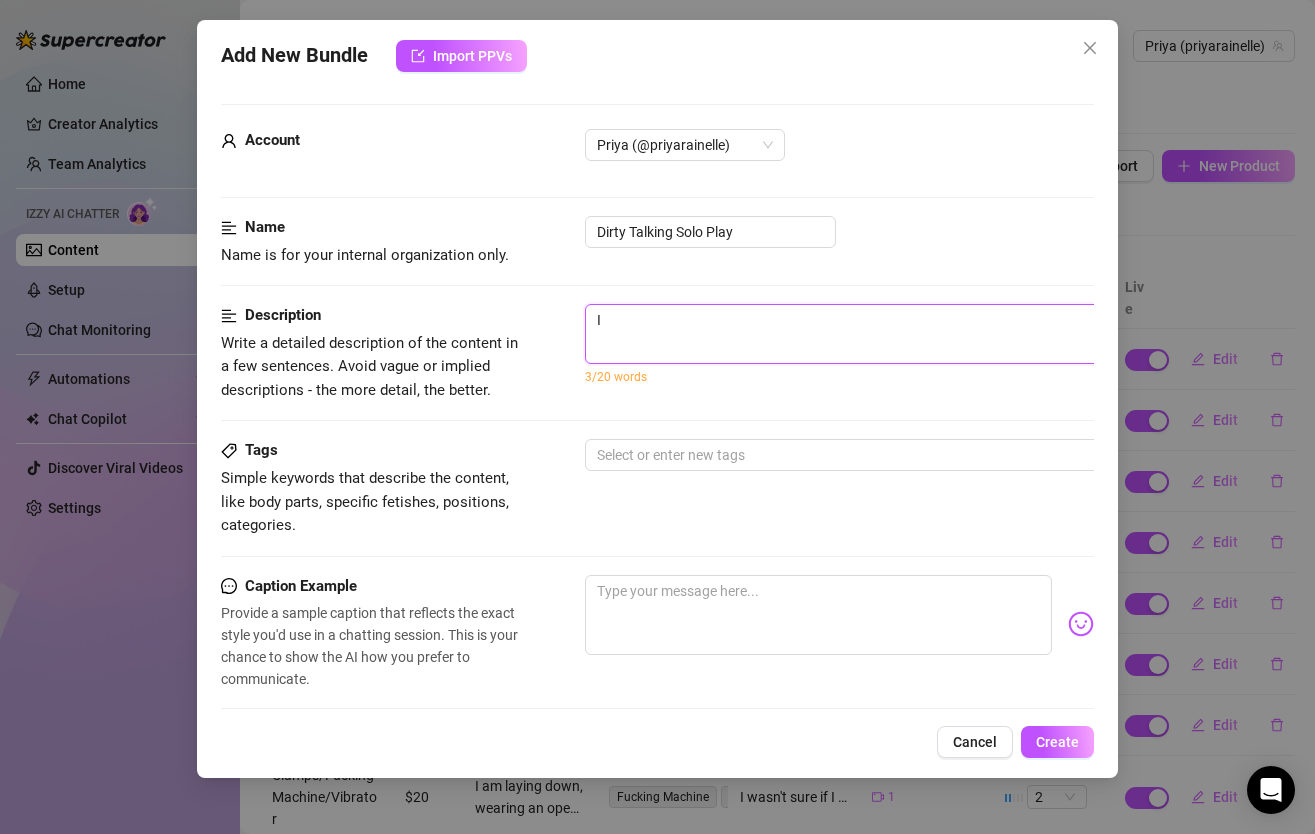 type on "I w" 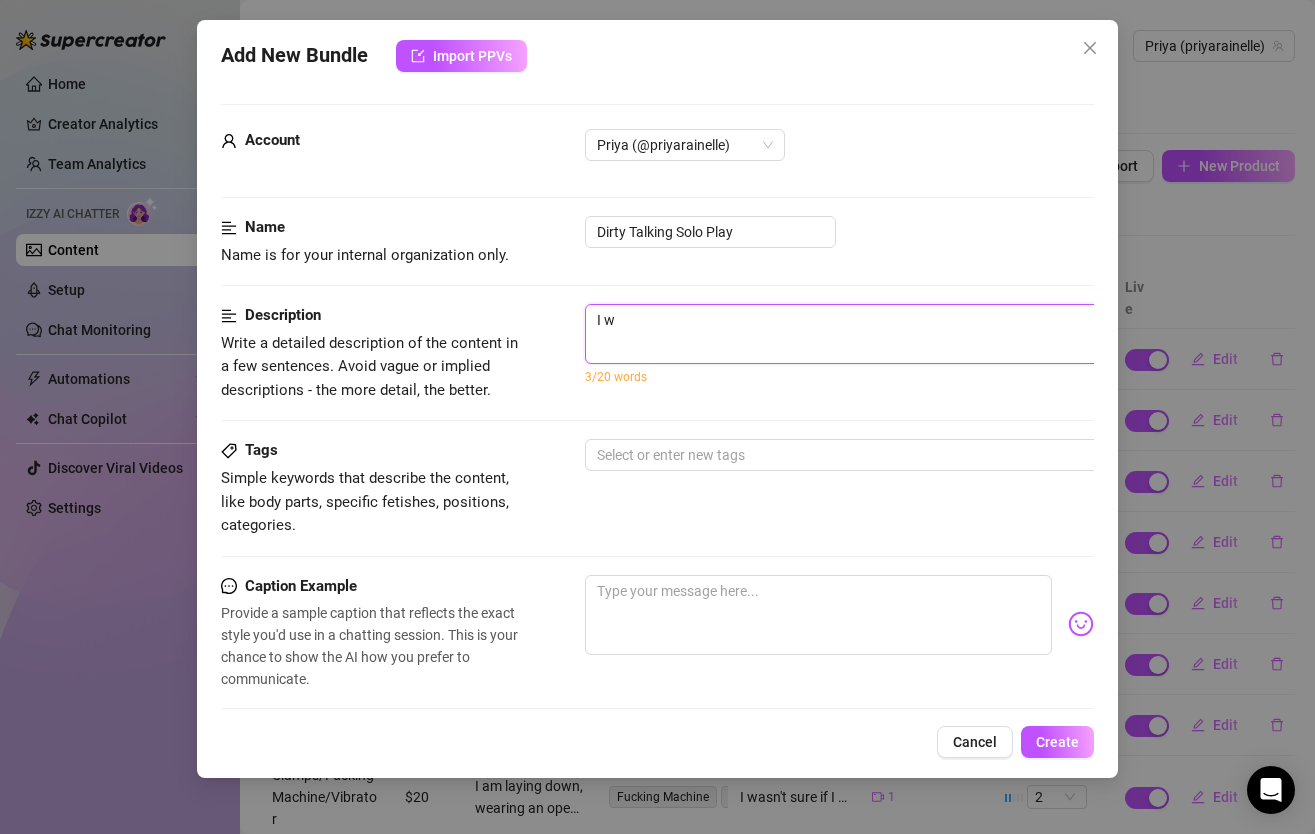 type on "I wa" 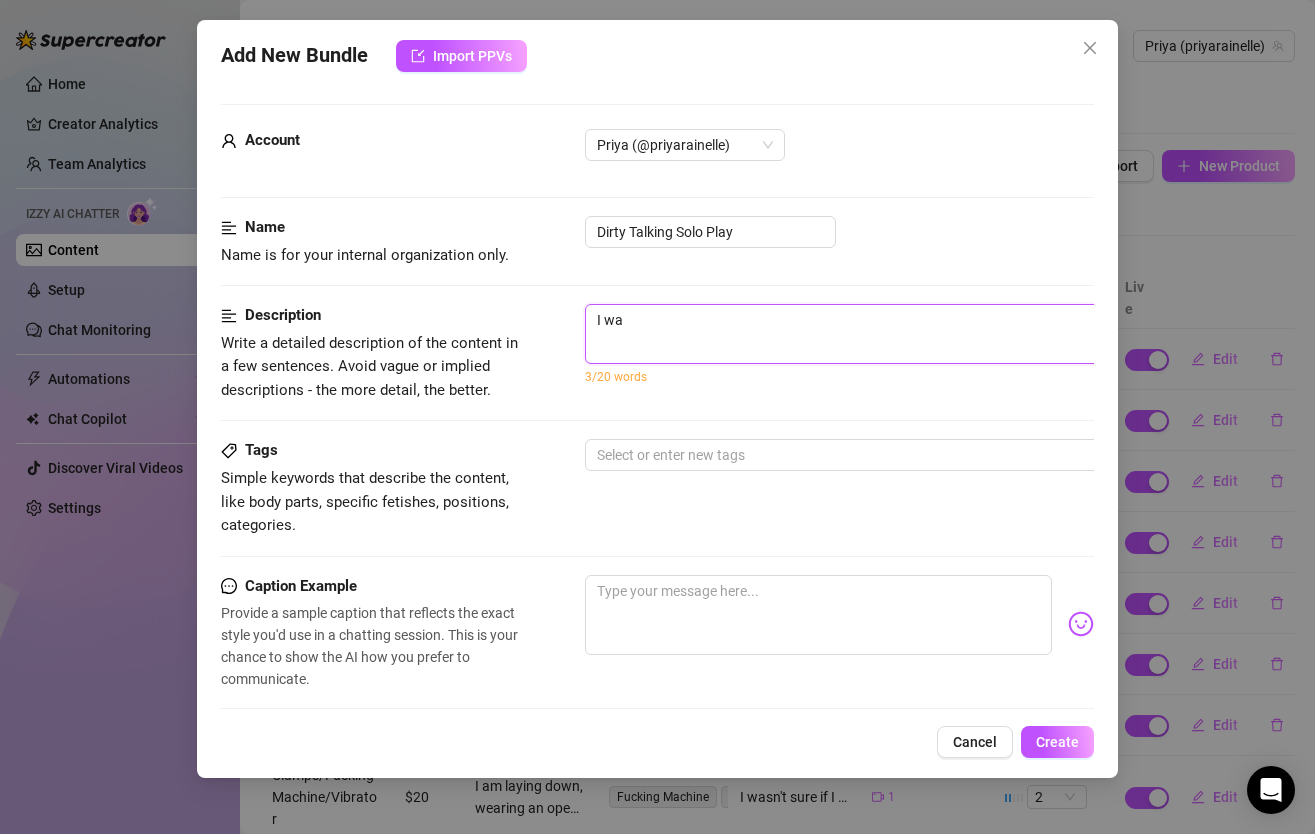 type on "I was" 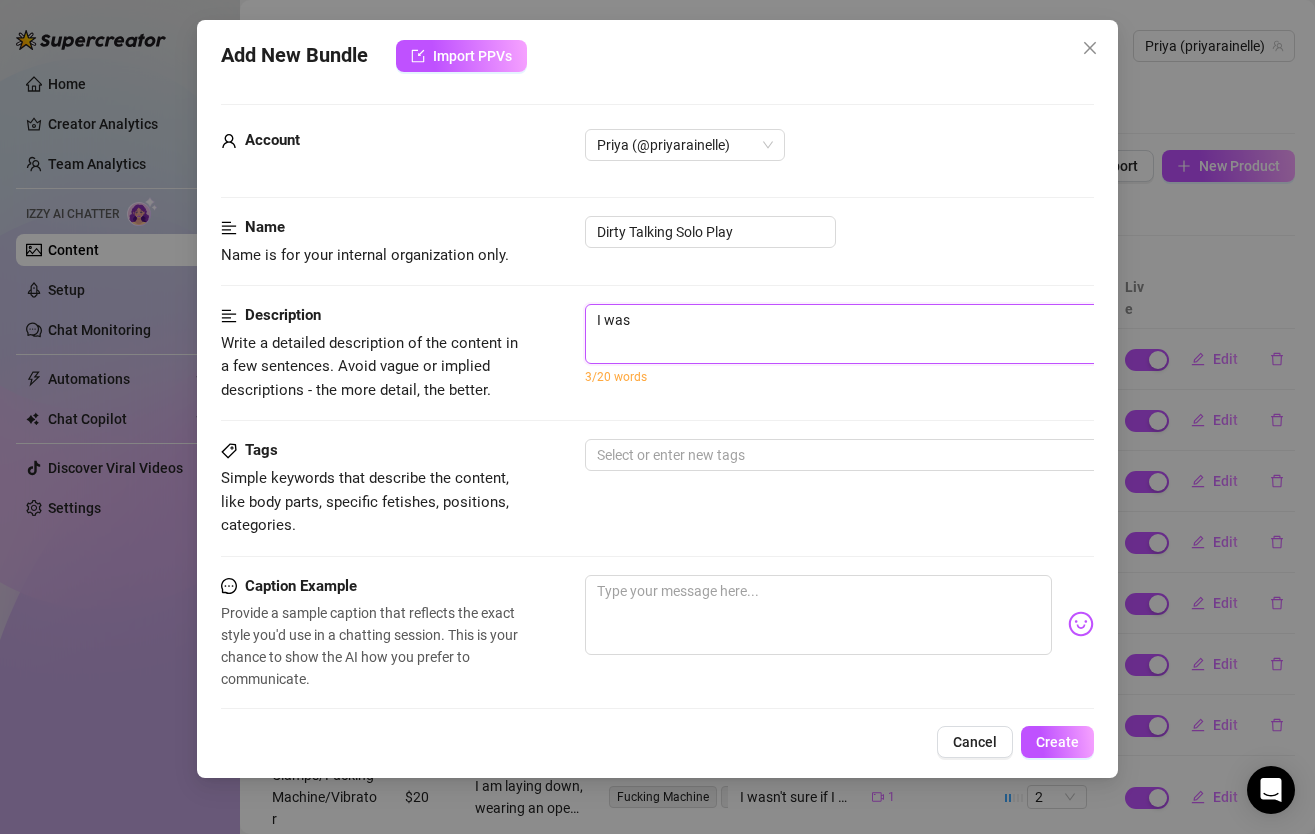 type on "I wasn" 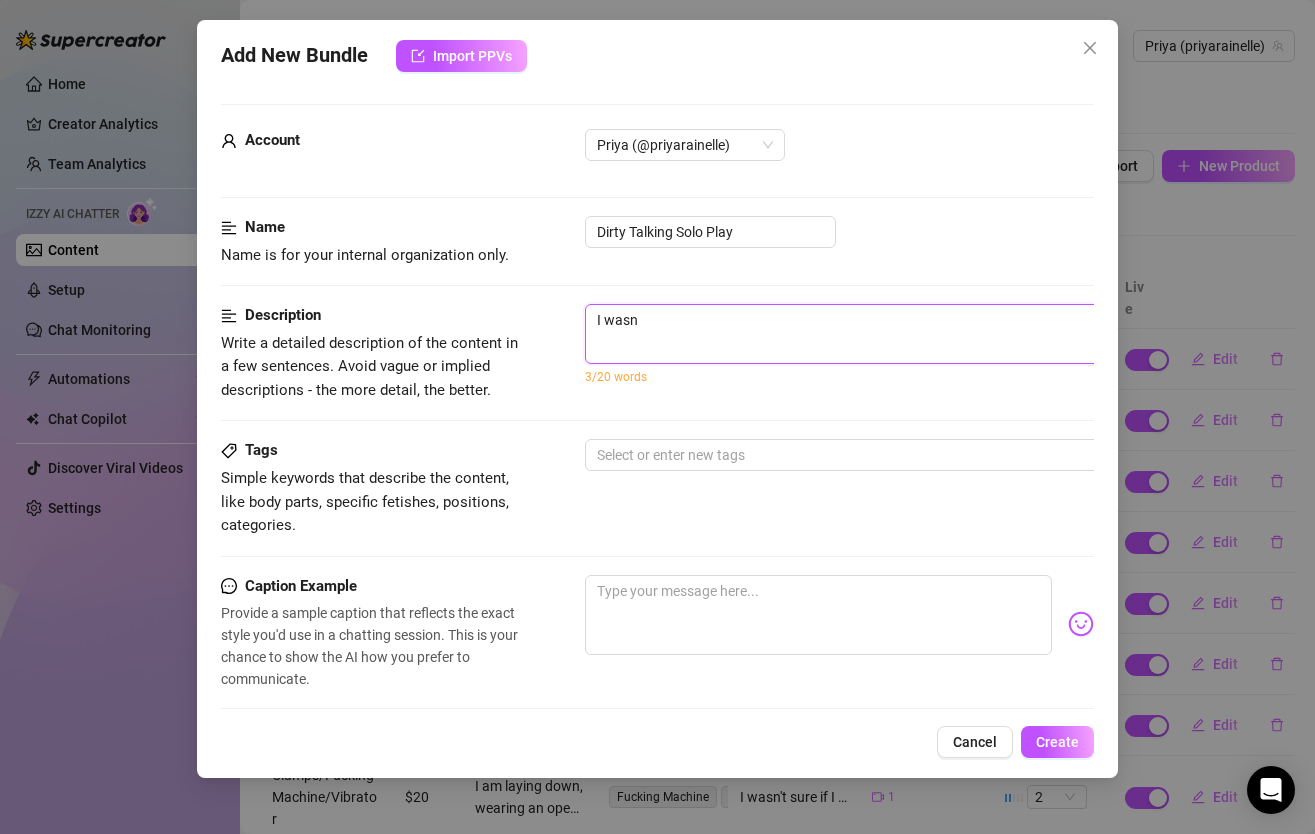 type on "I wasn'" 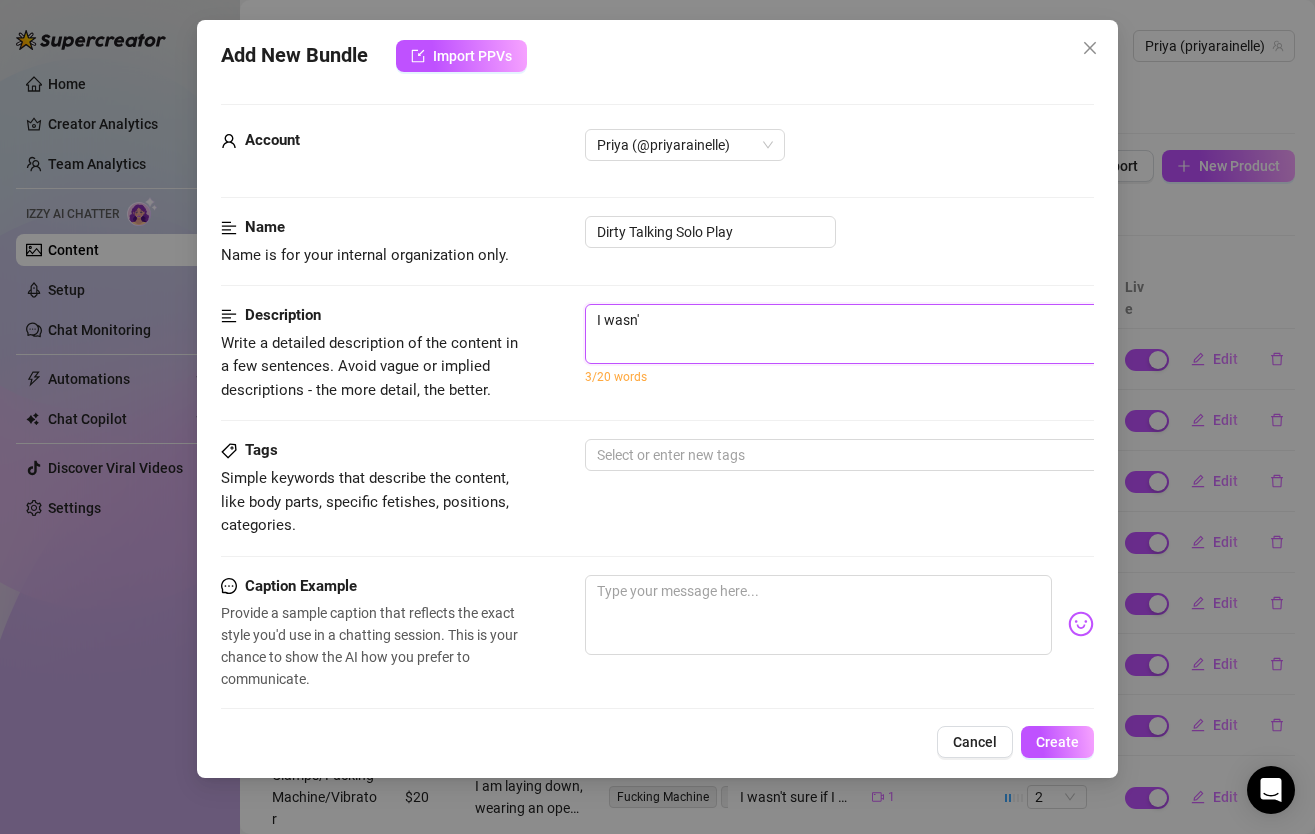 type on "I wasn't" 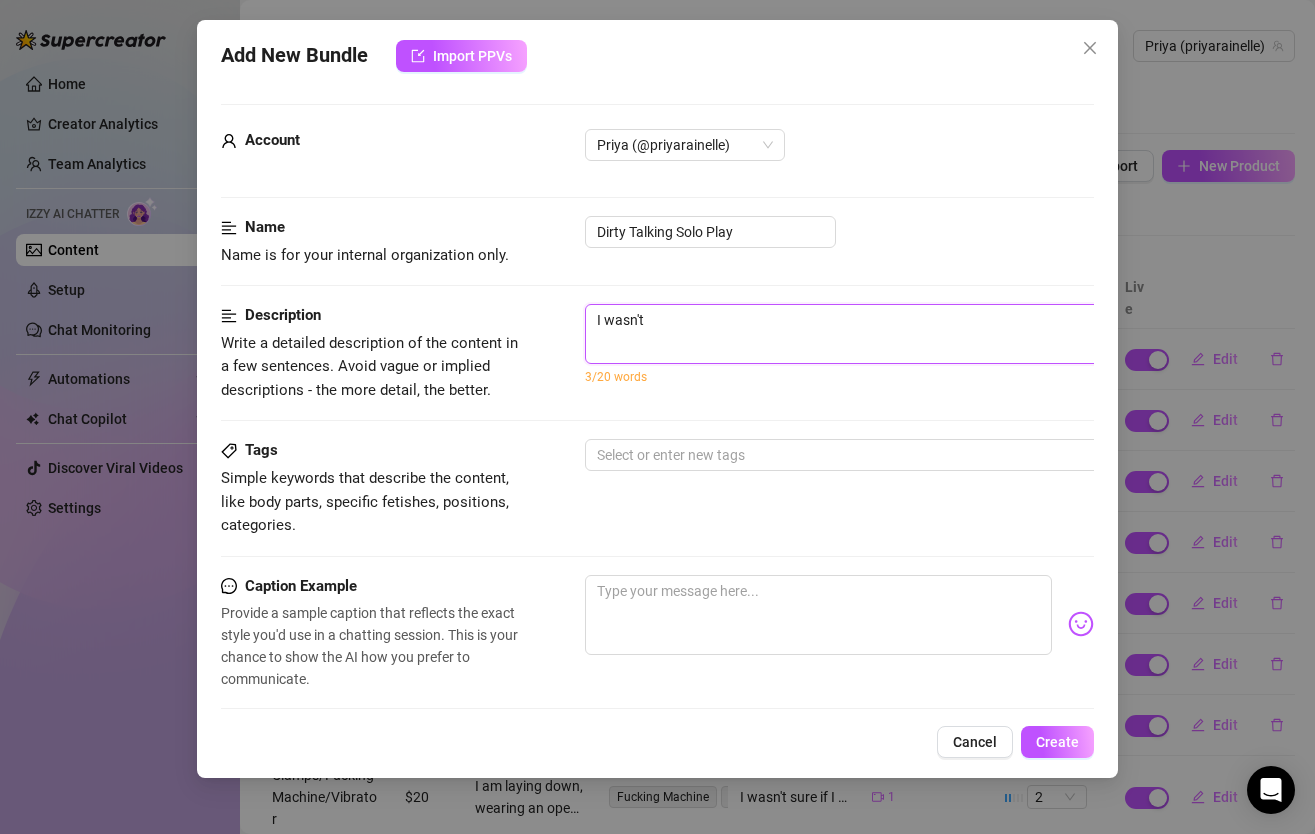 type on "I wasn't" 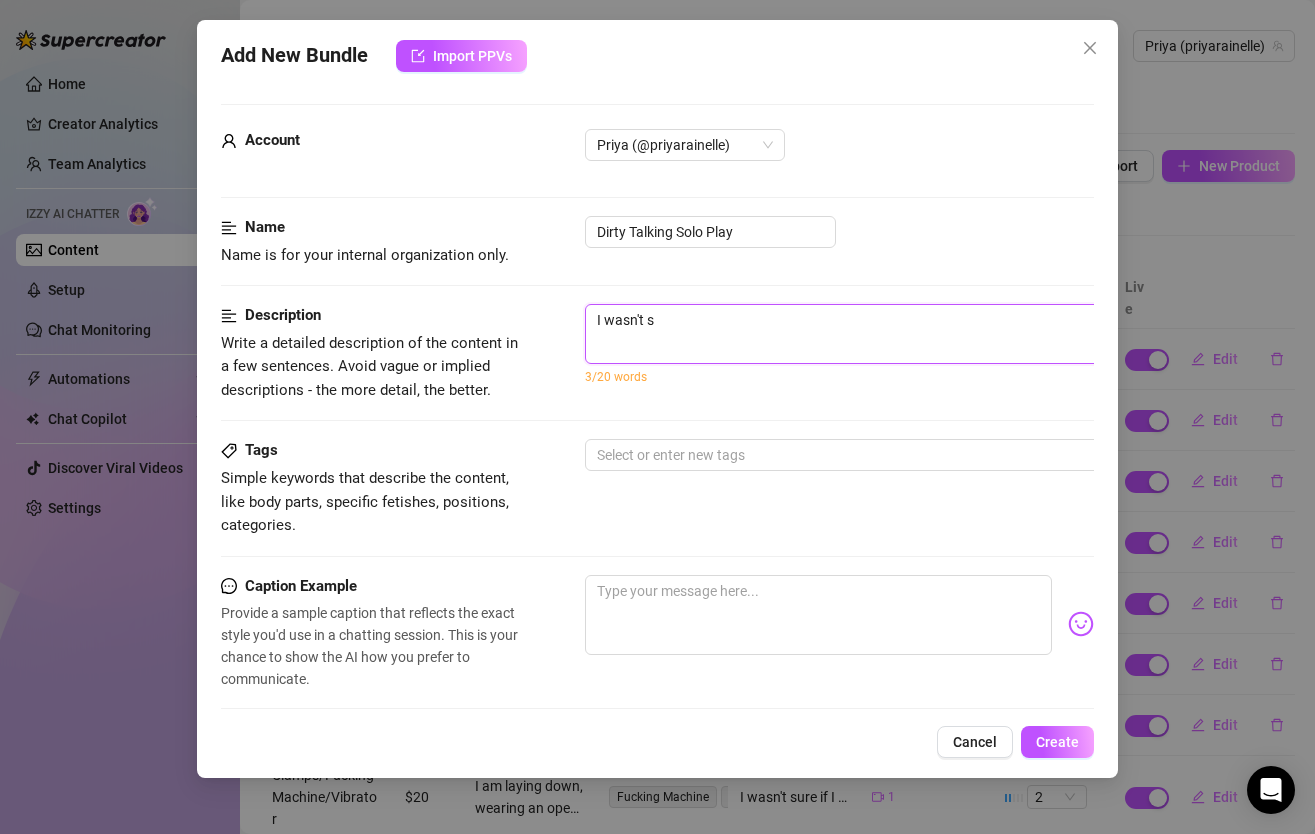 type on "I wasn't su" 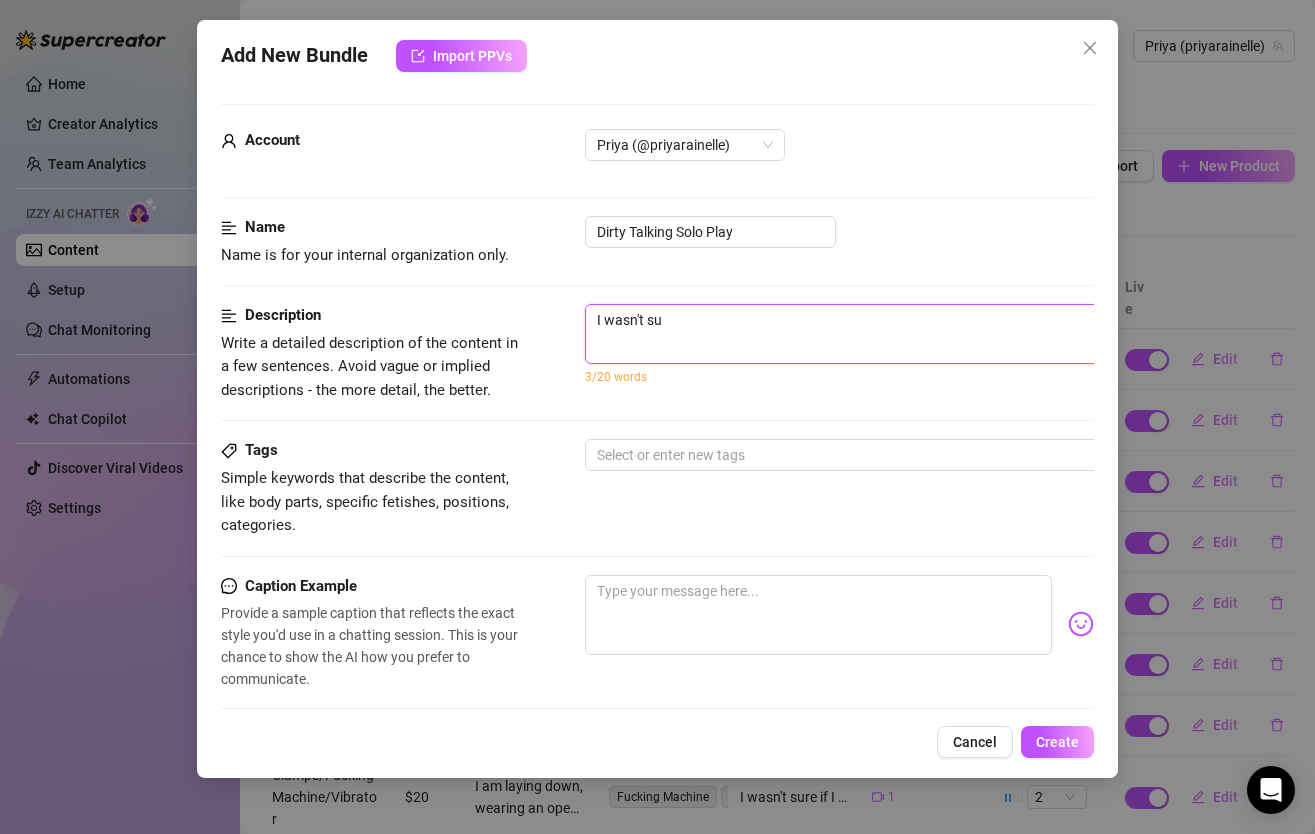 type on "I wasn't sur" 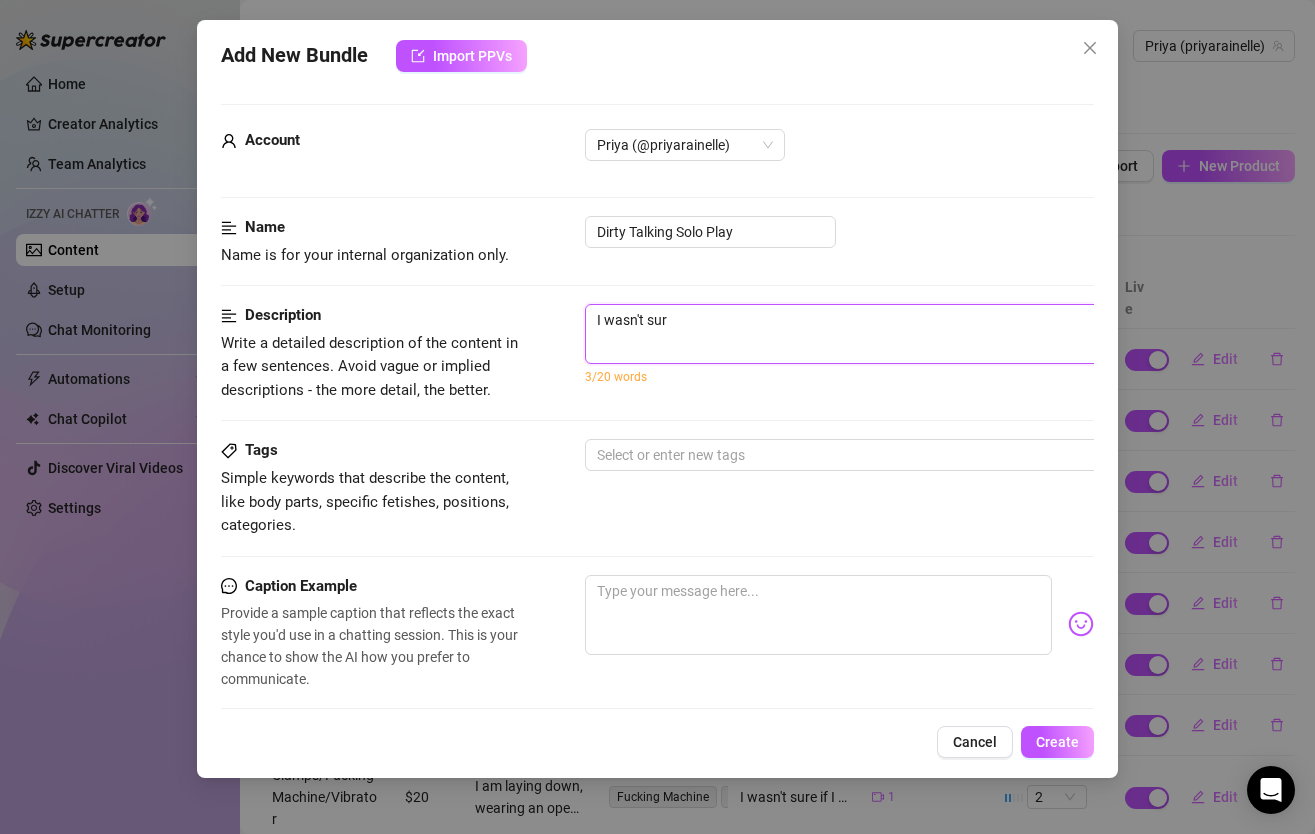 type on "I wasn't sure" 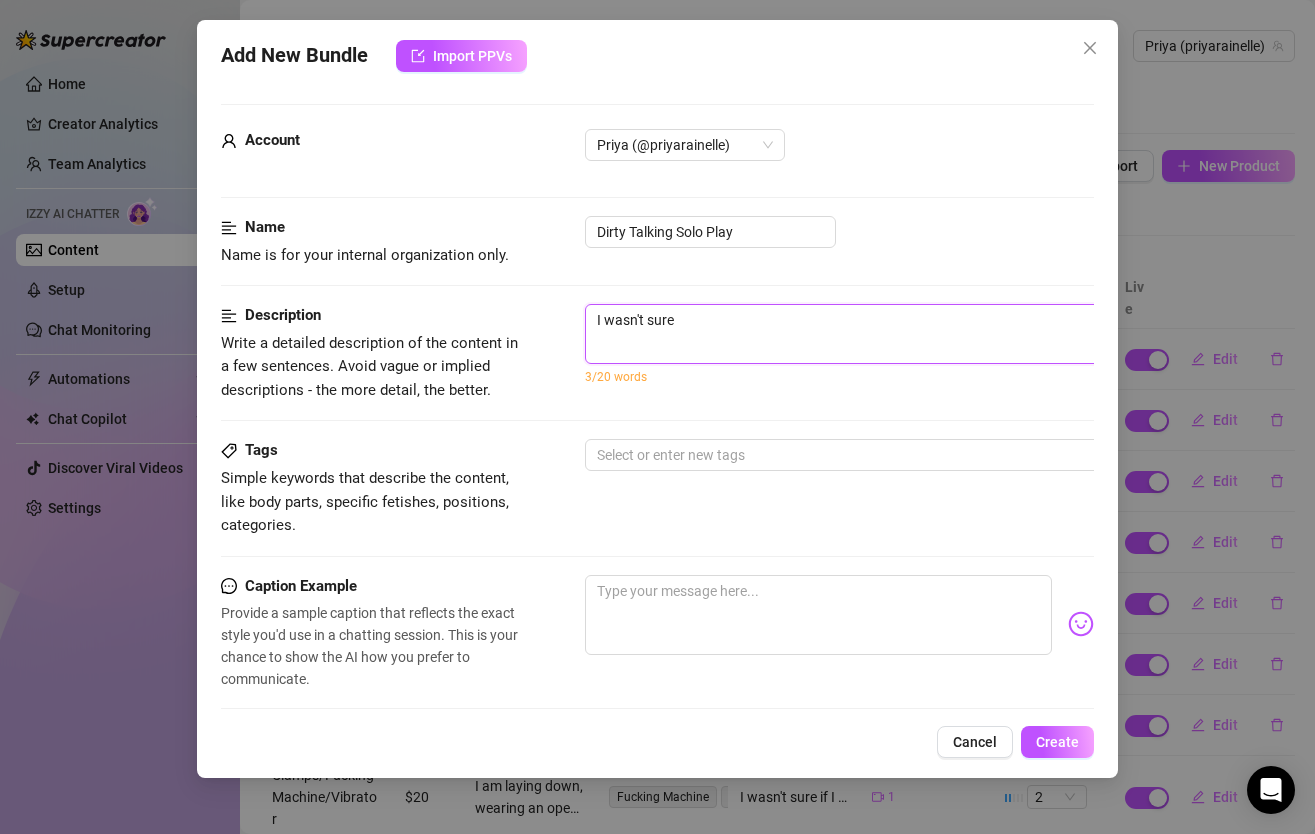 type on "I wasn't sure" 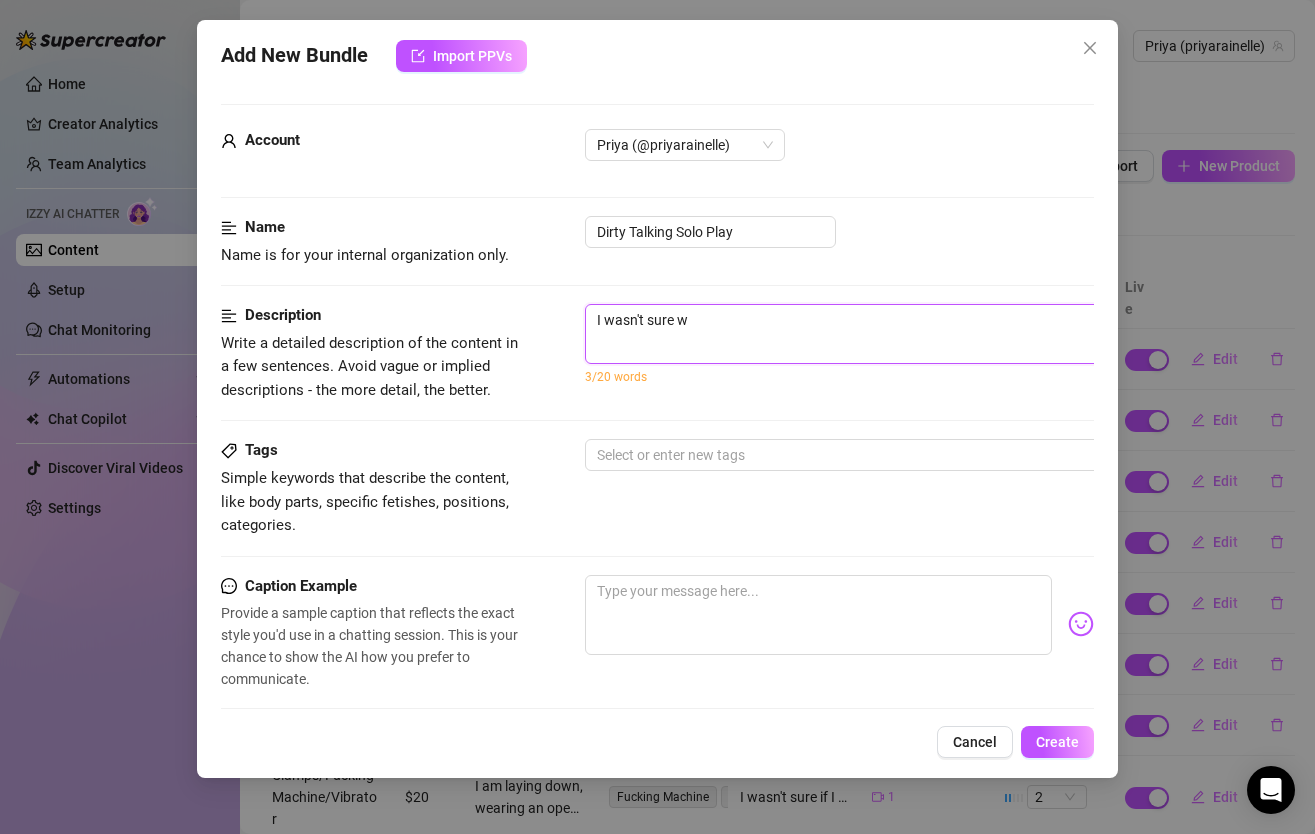 type on "I wasn't sure wh" 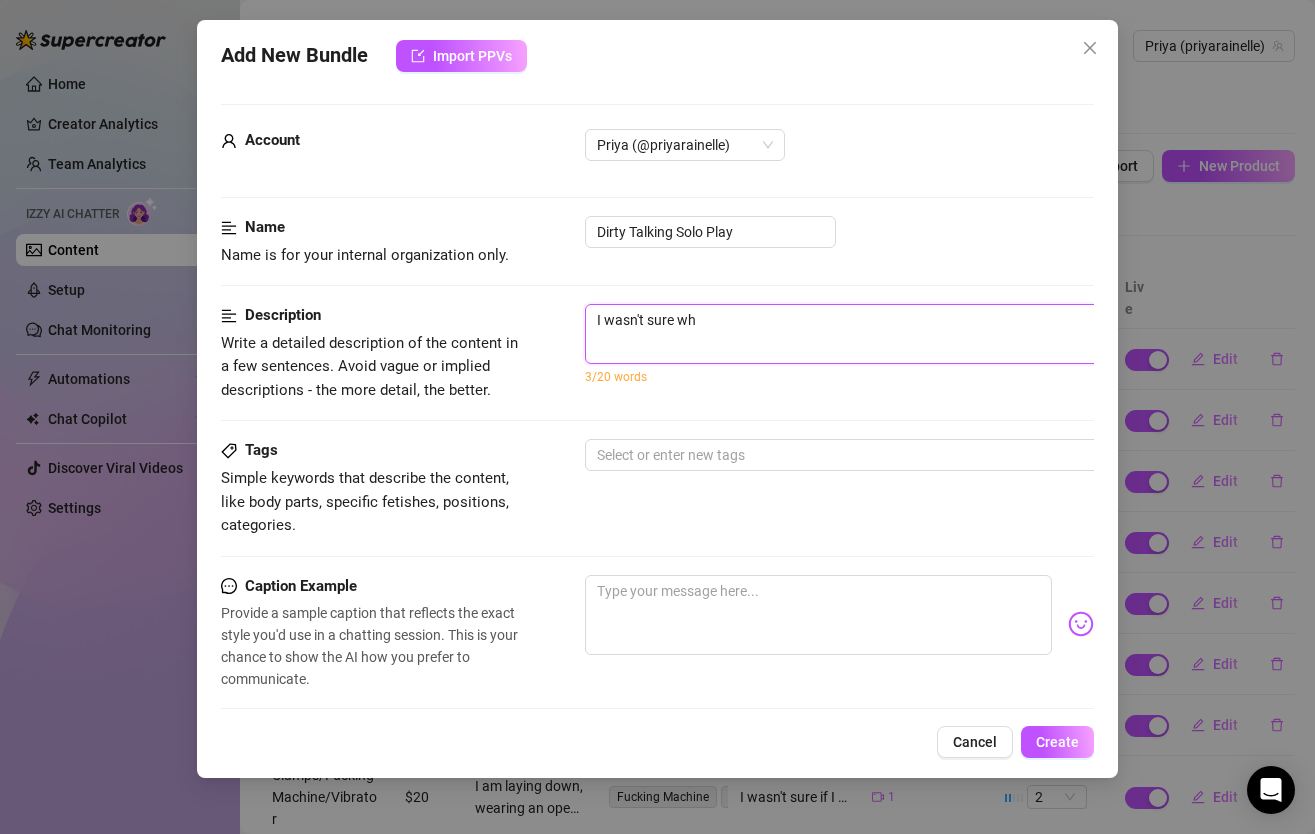 type on "I wasn't sure wha" 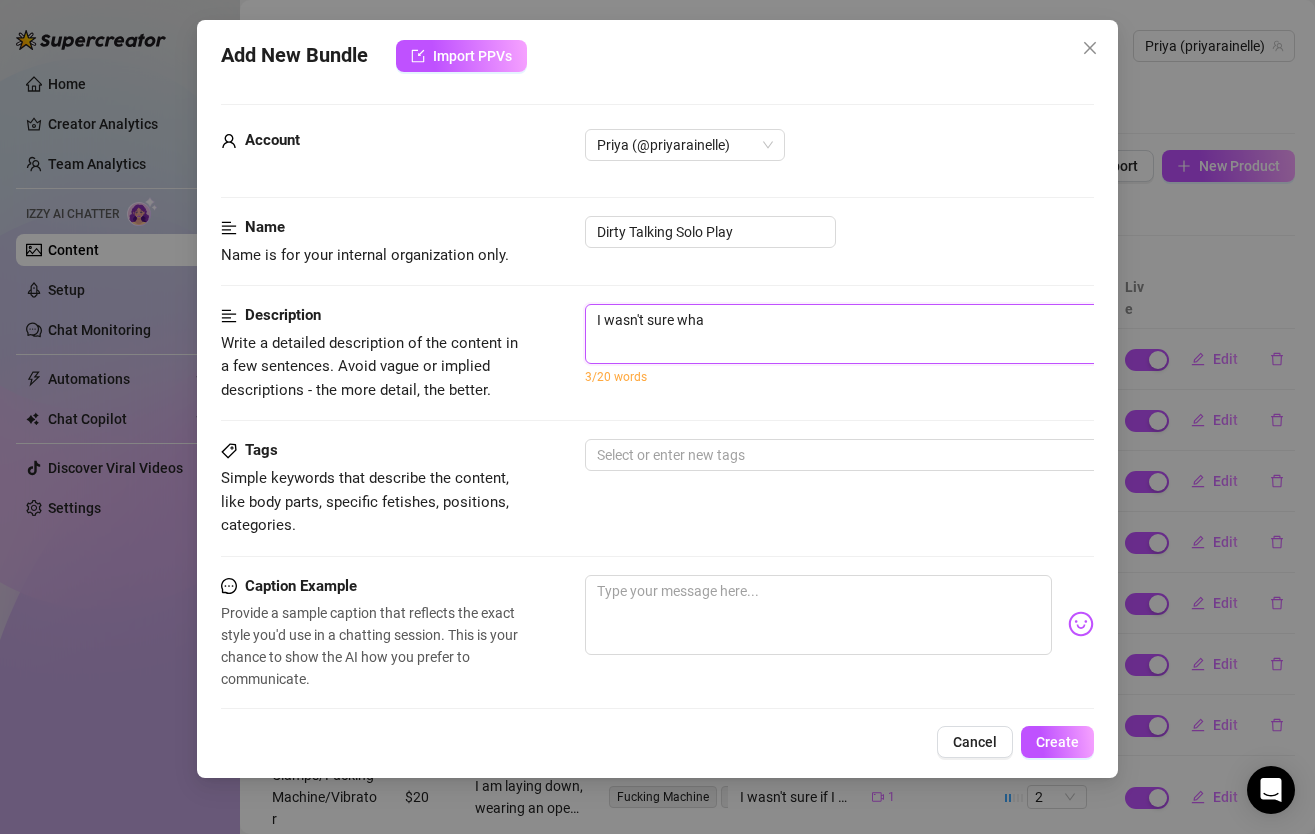 type on "I wasn't sure what" 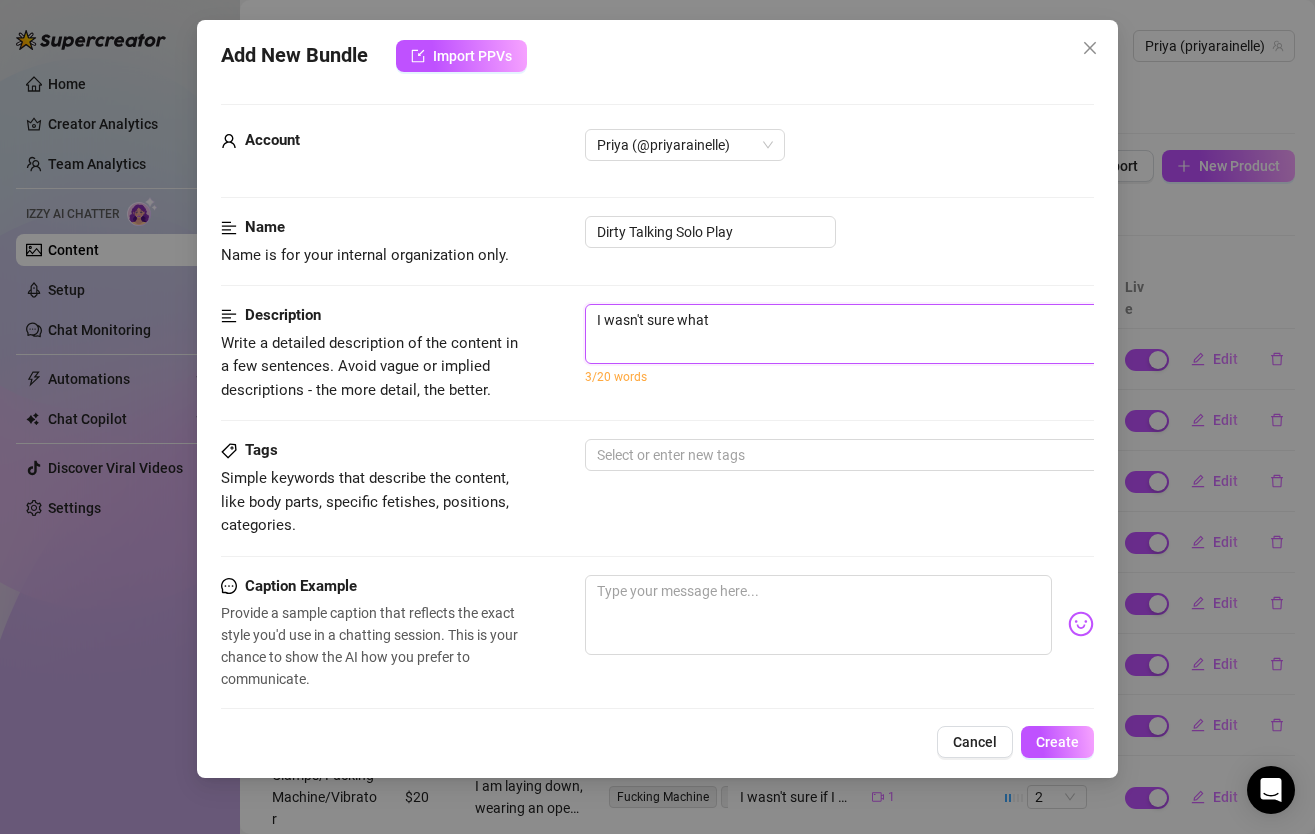 type on "I wasn't sure what" 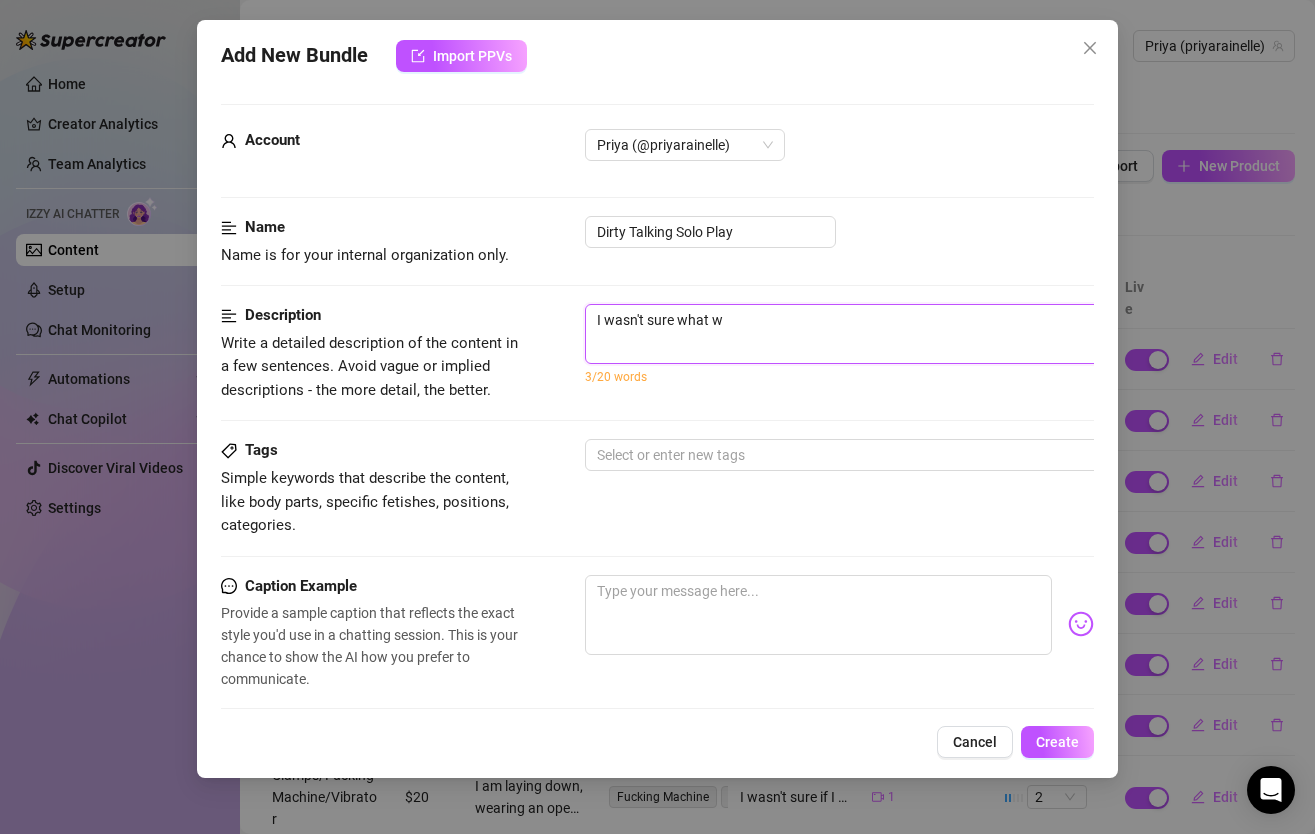 type on "I wasn't sure what" 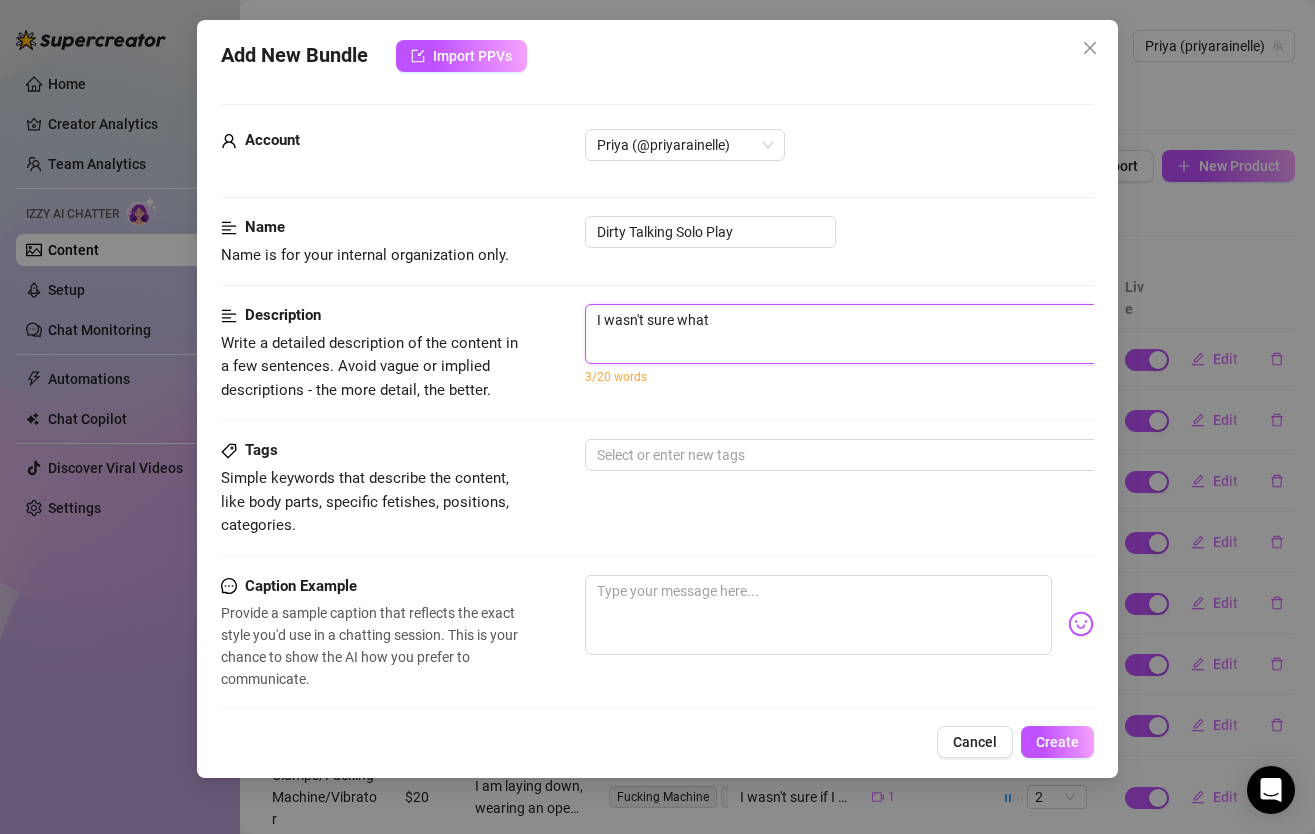 type on "I wasn't sure what I" 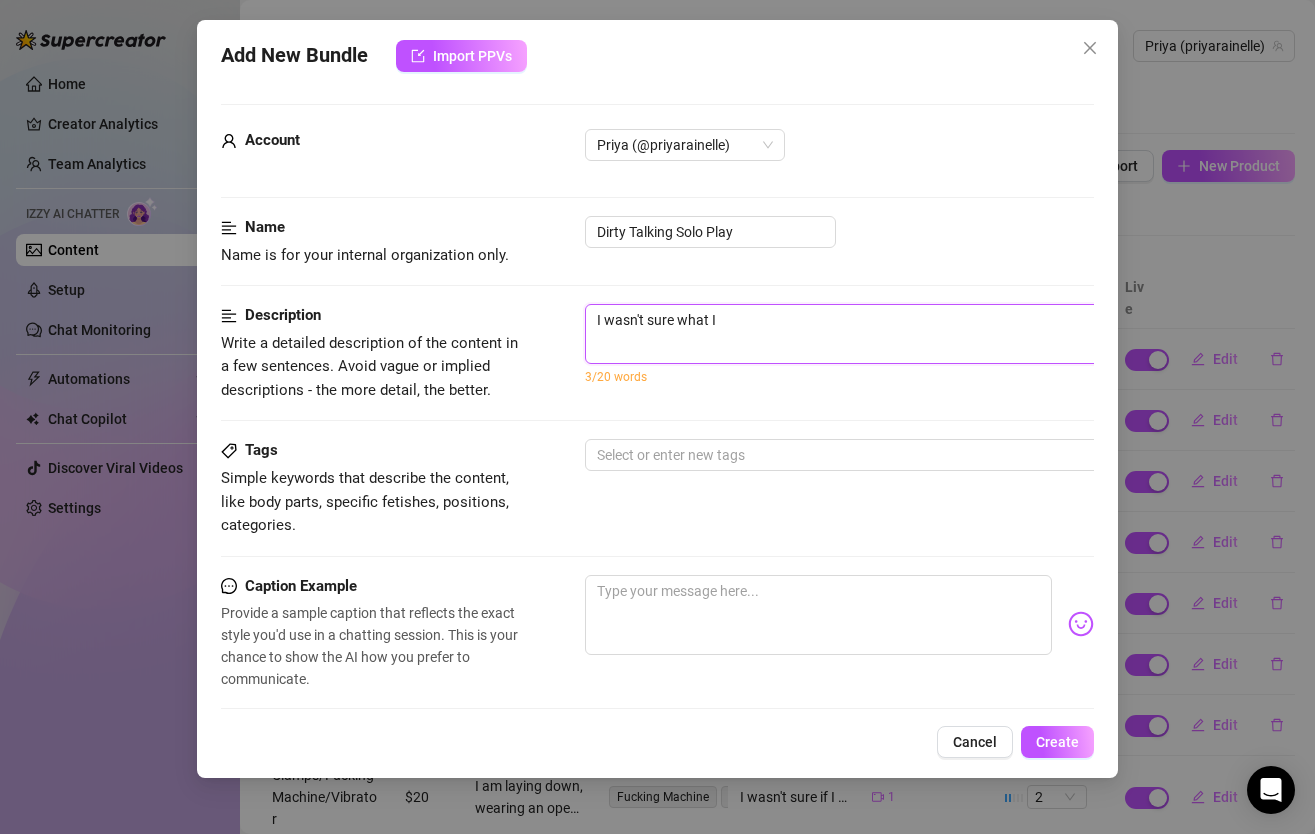 type on "I wasn't sure what I" 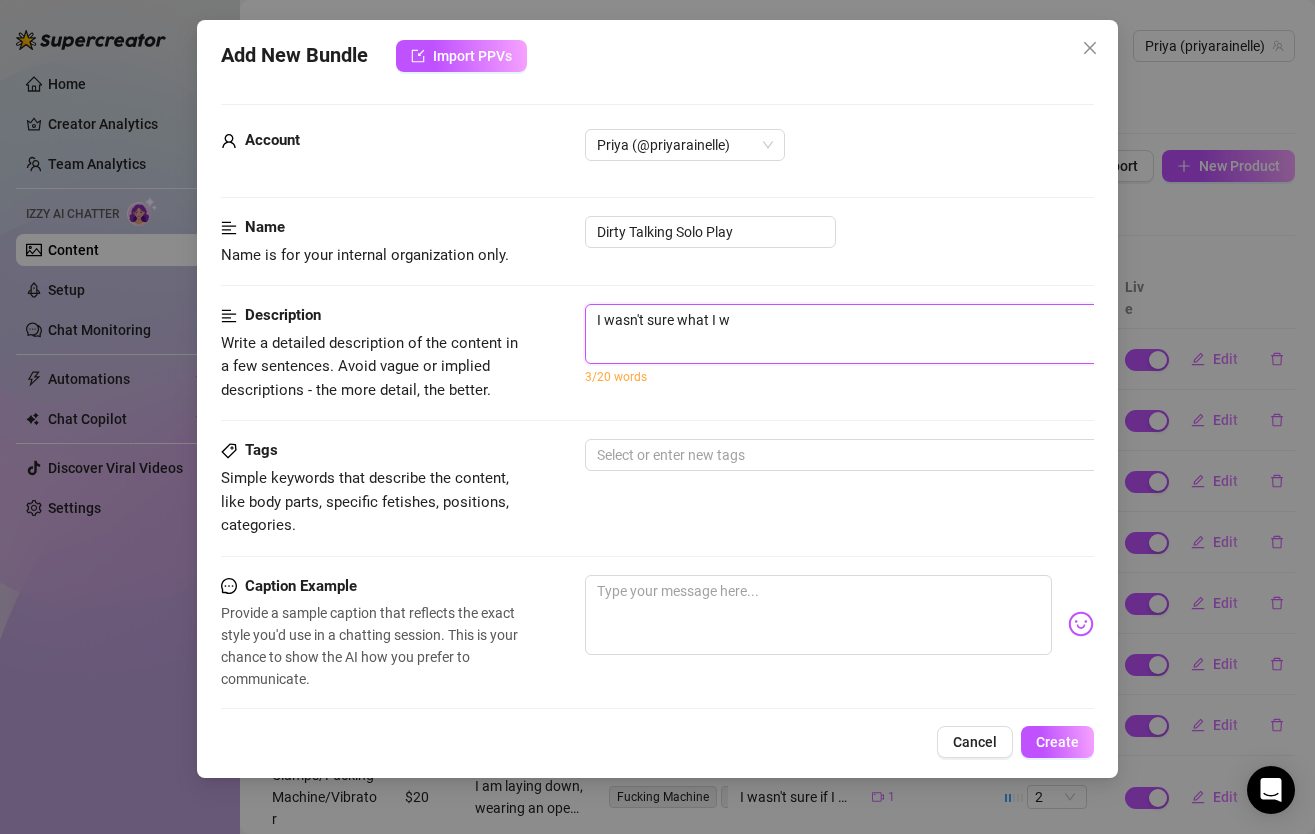 type on "I wasn't sure what I wa" 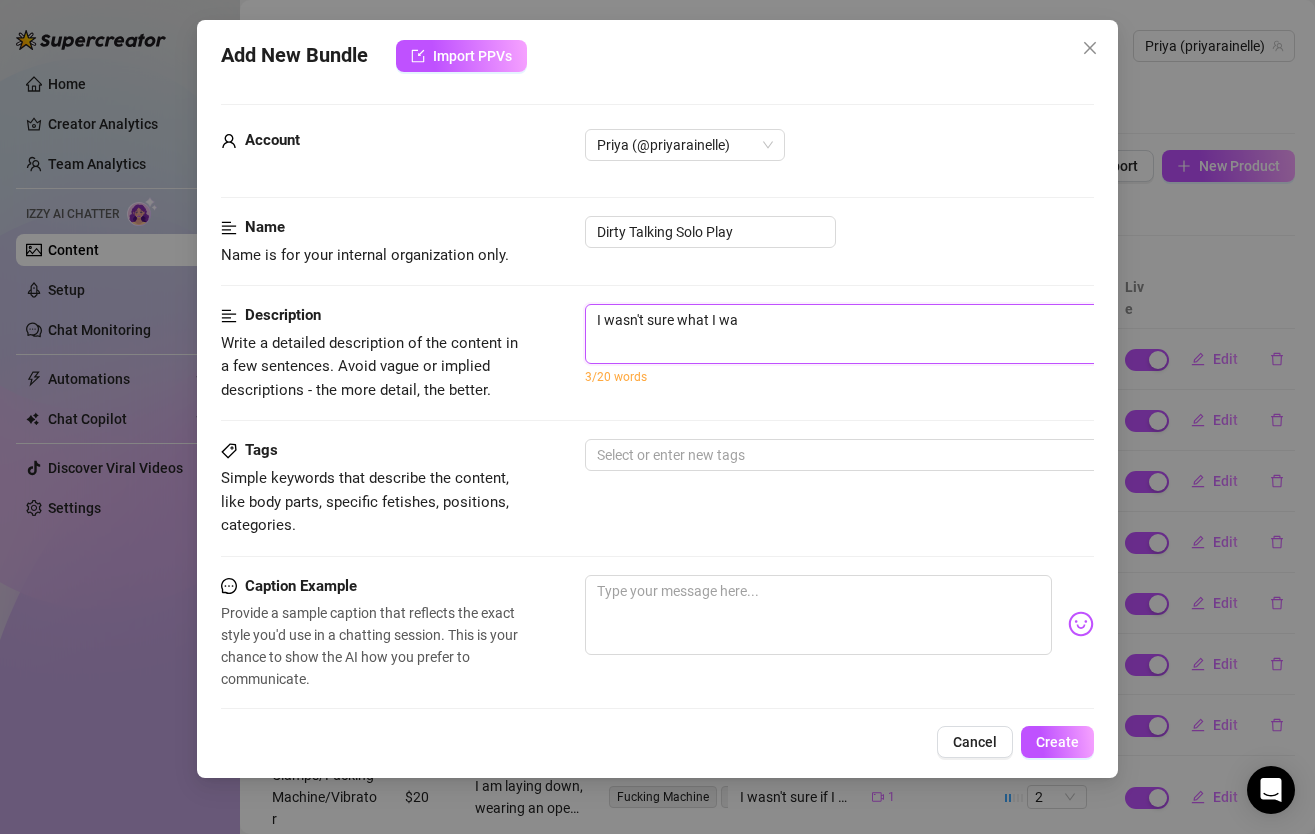 type on "I wasn't sure what I was" 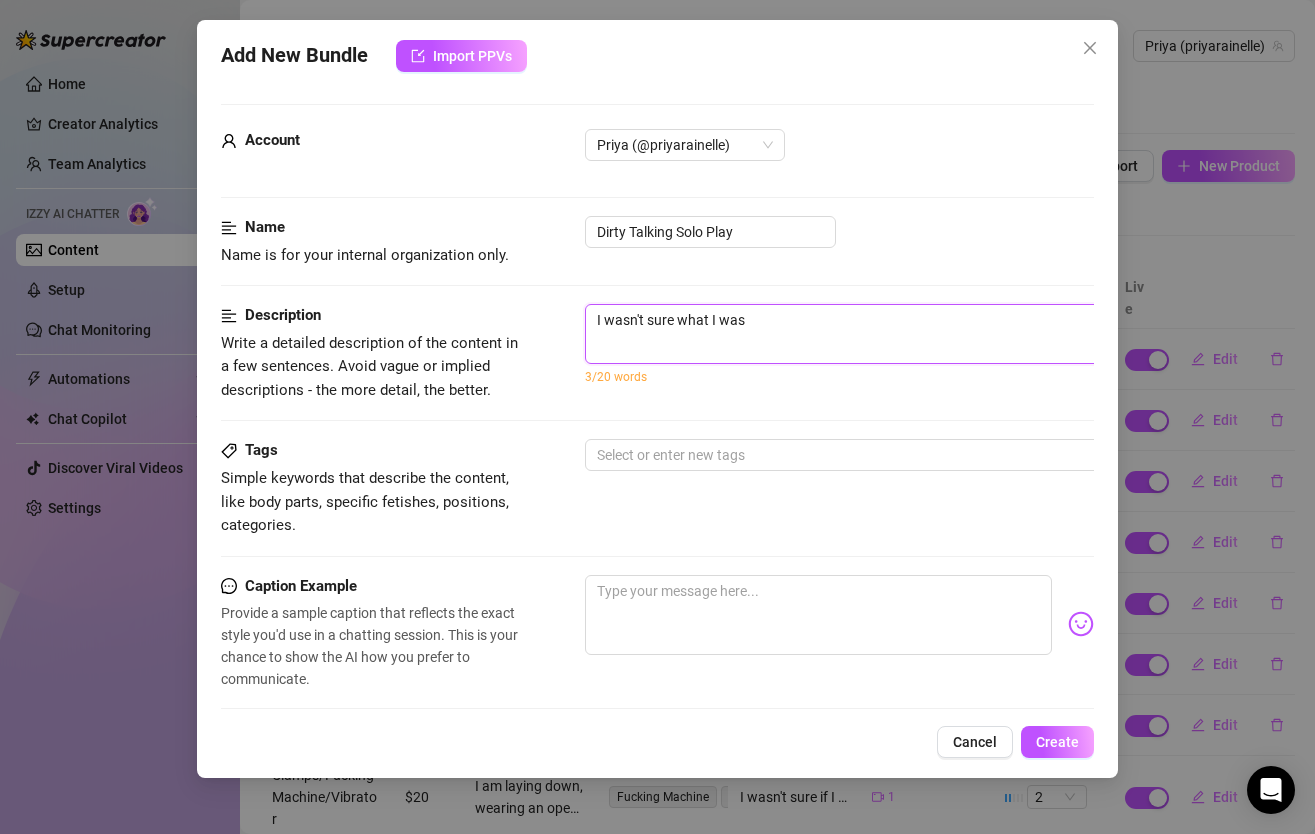 type on "I wasn't sure what I was" 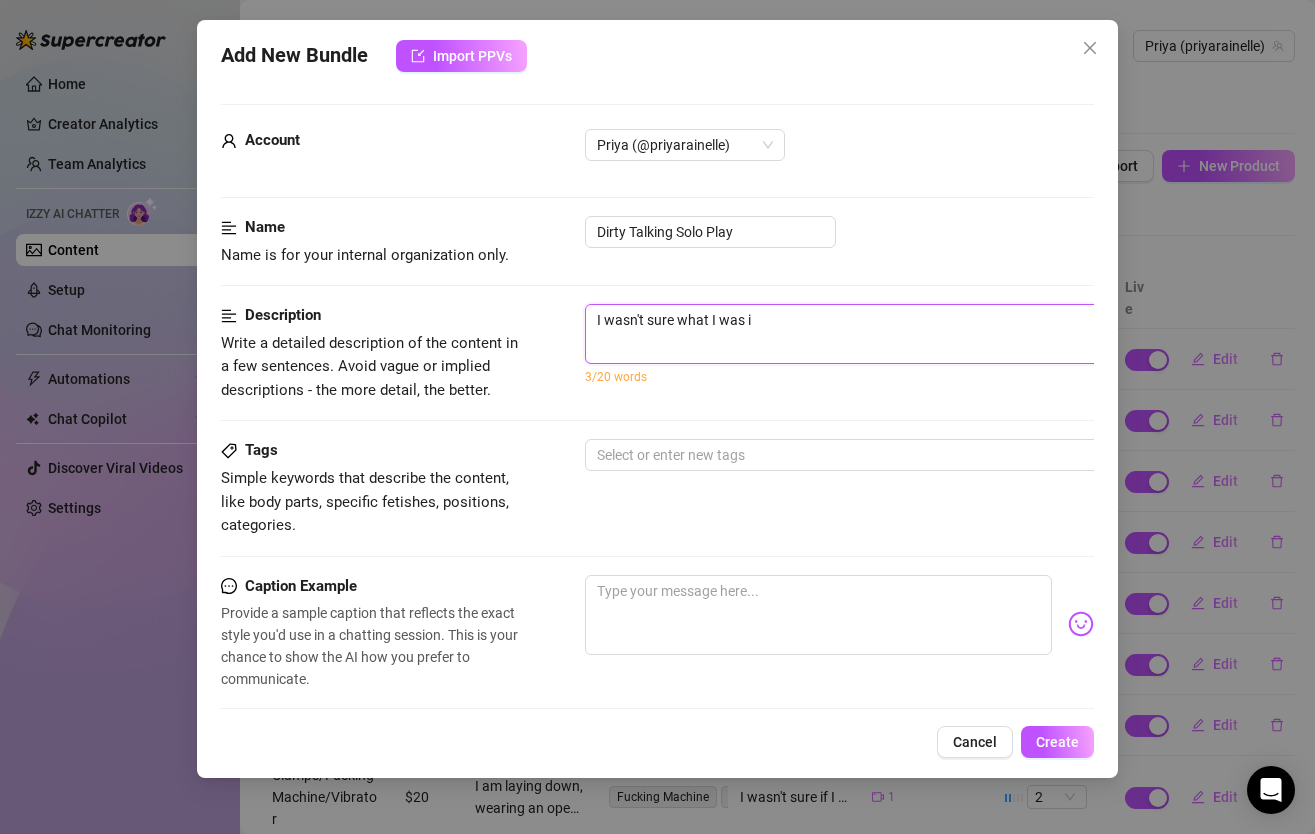 type on "I wasn't sure what I was in" 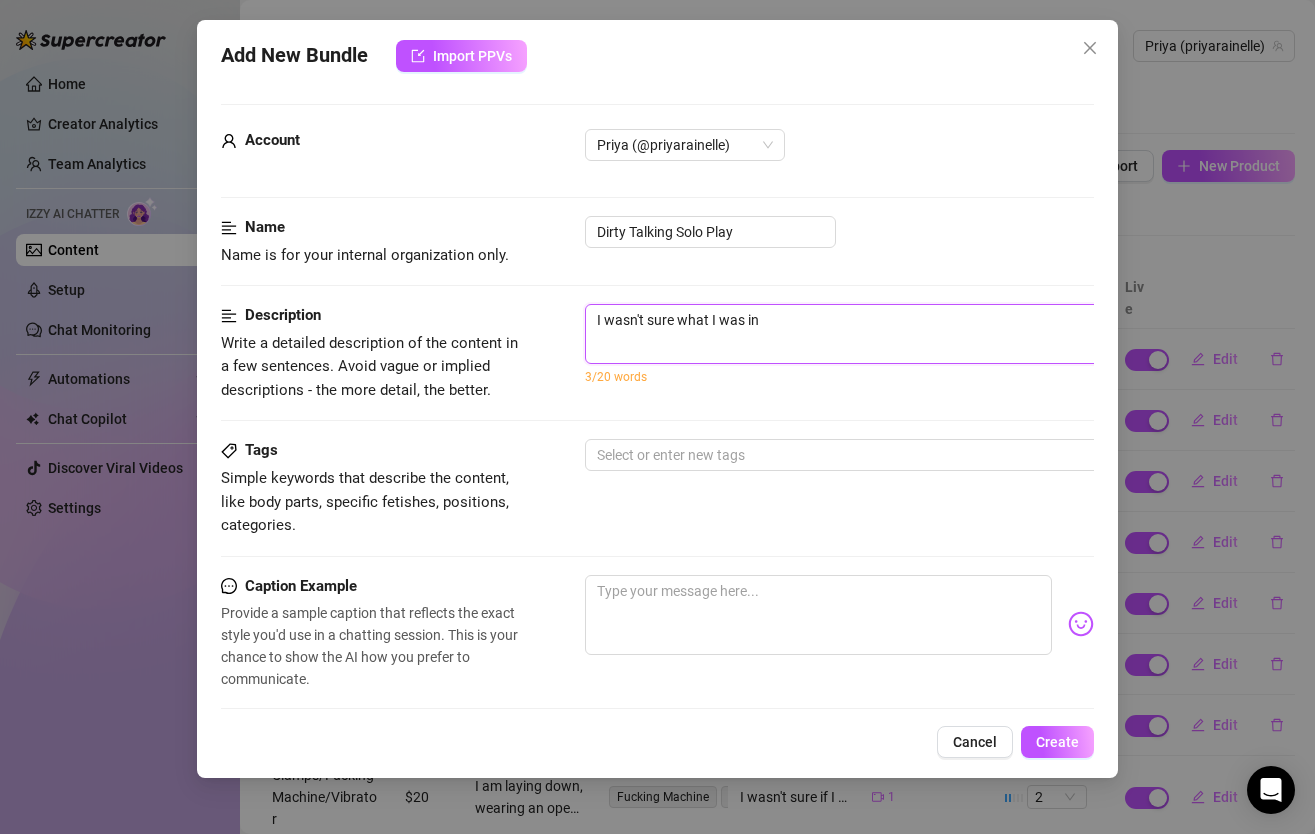 type on "I wasn't sure what I was in" 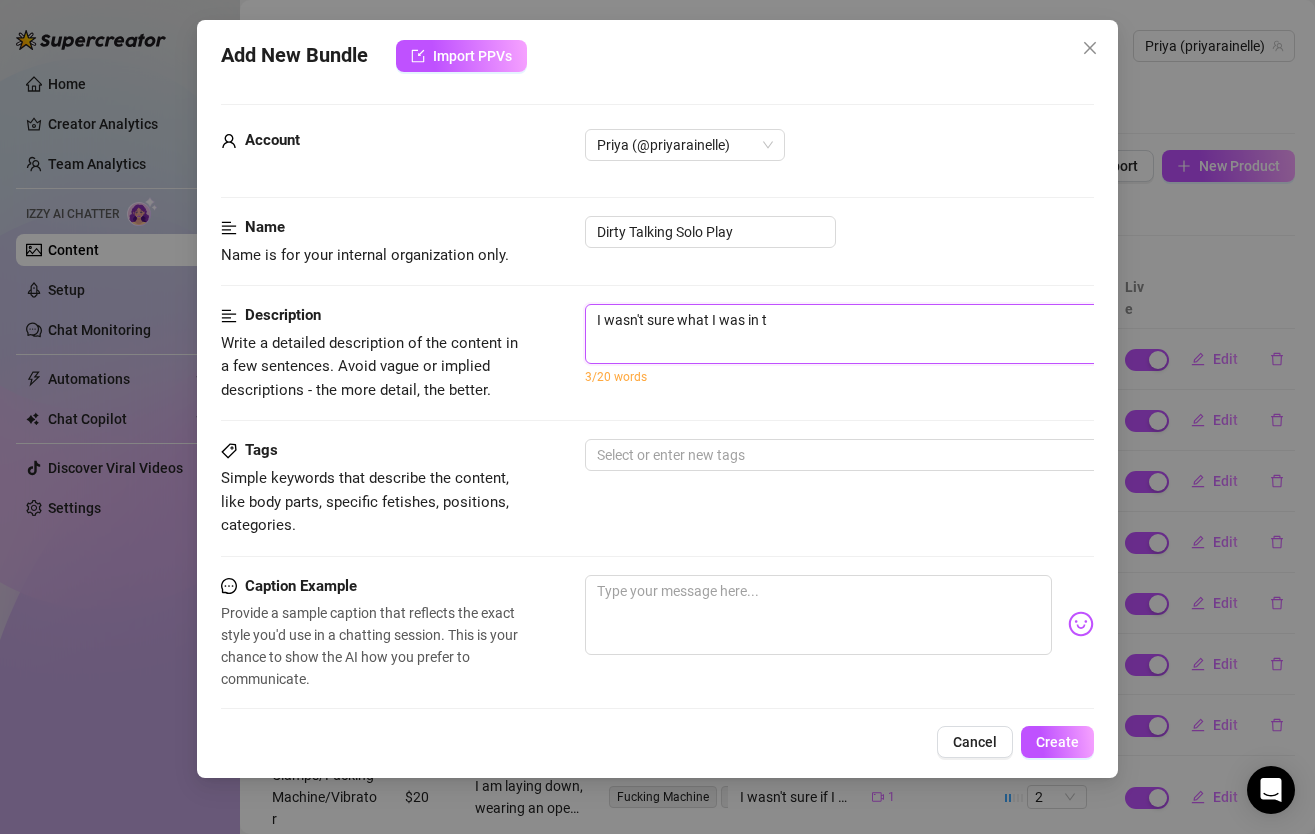 type on "I wasn't sure what I was in th" 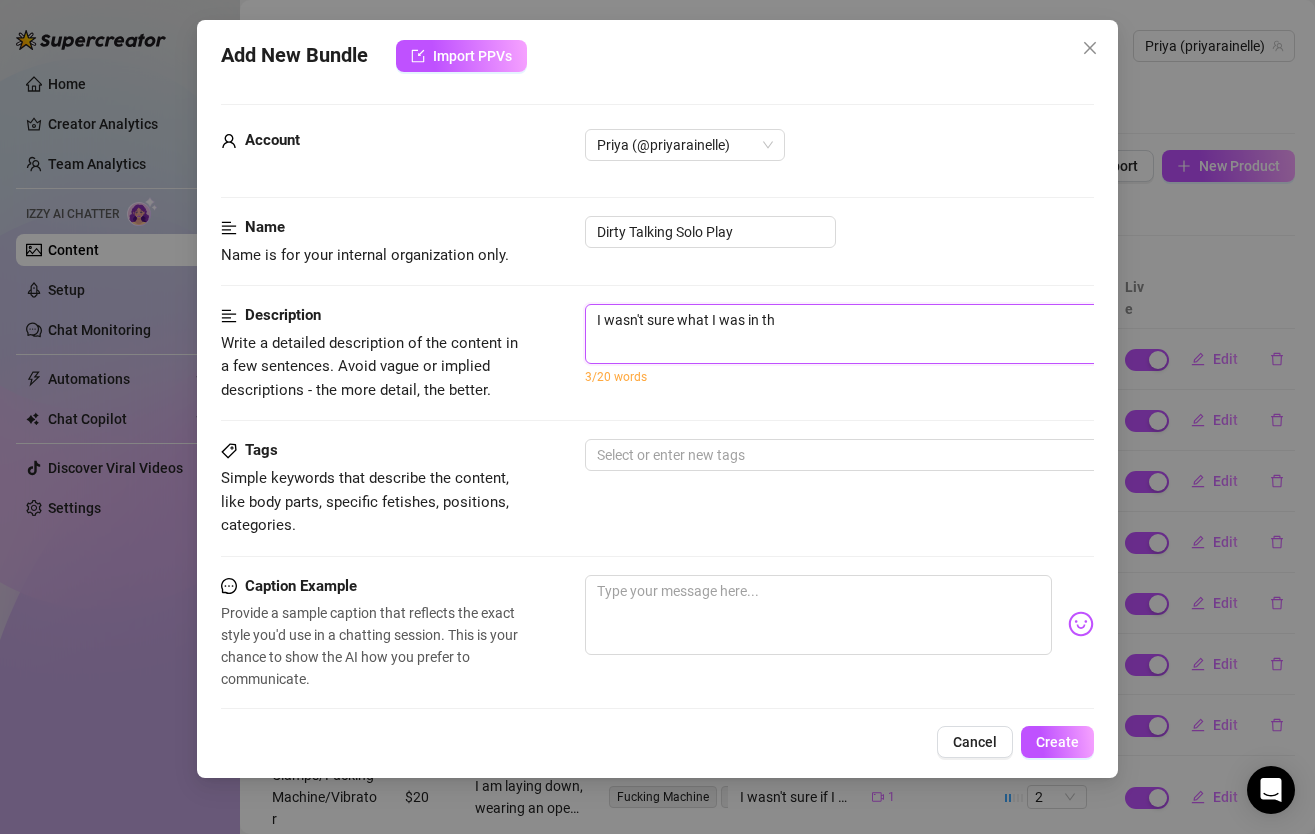 type on "I wasn't sure what I was in the" 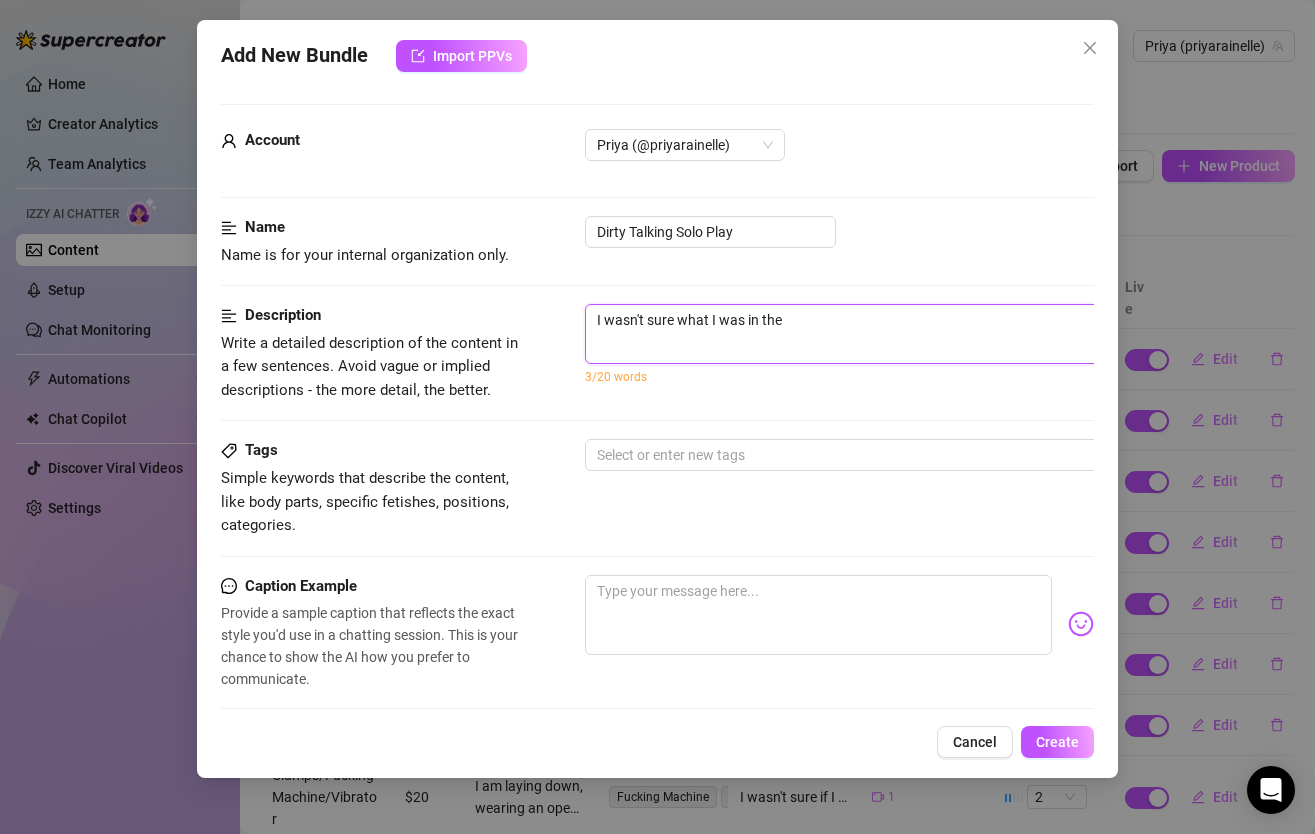 type on "I wasn't sure what I was in the" 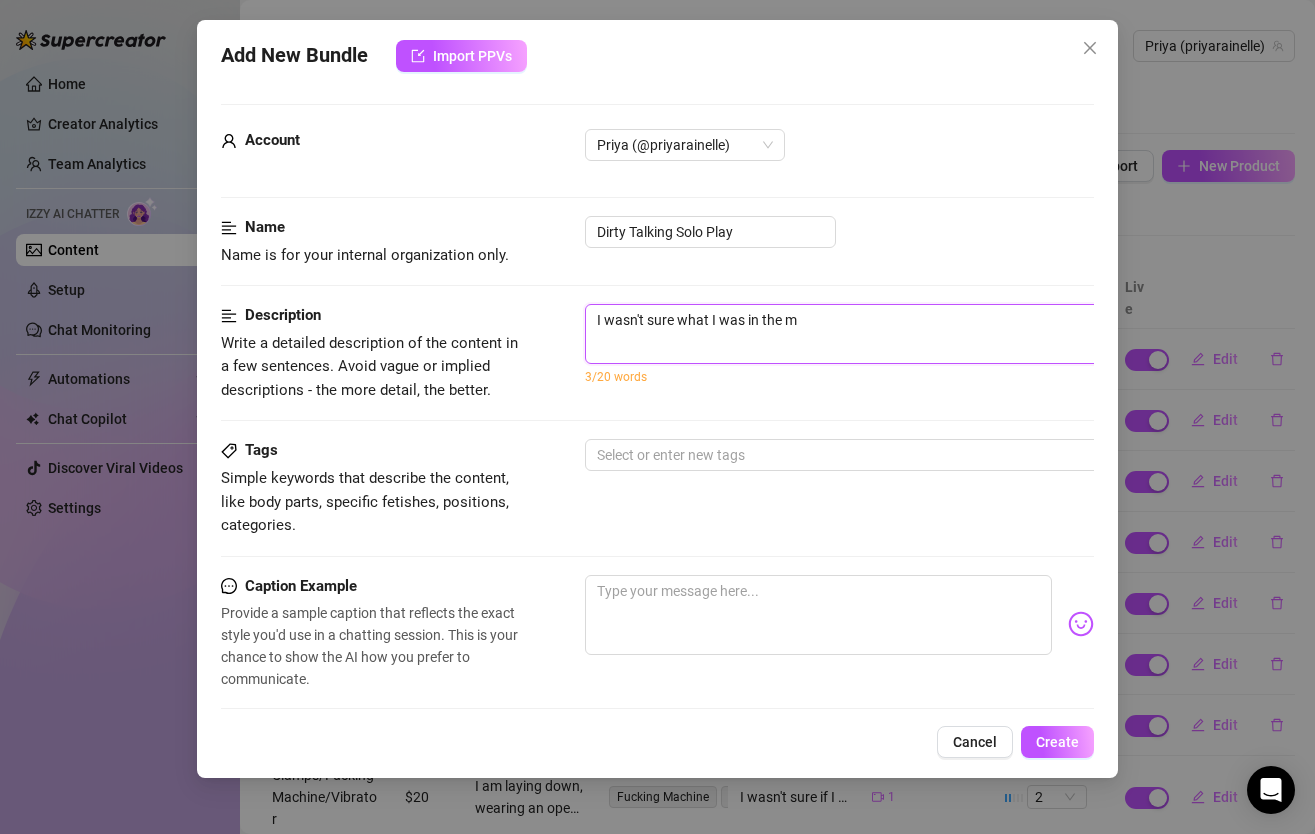 type on "I wasn't sure what I was in the mo" 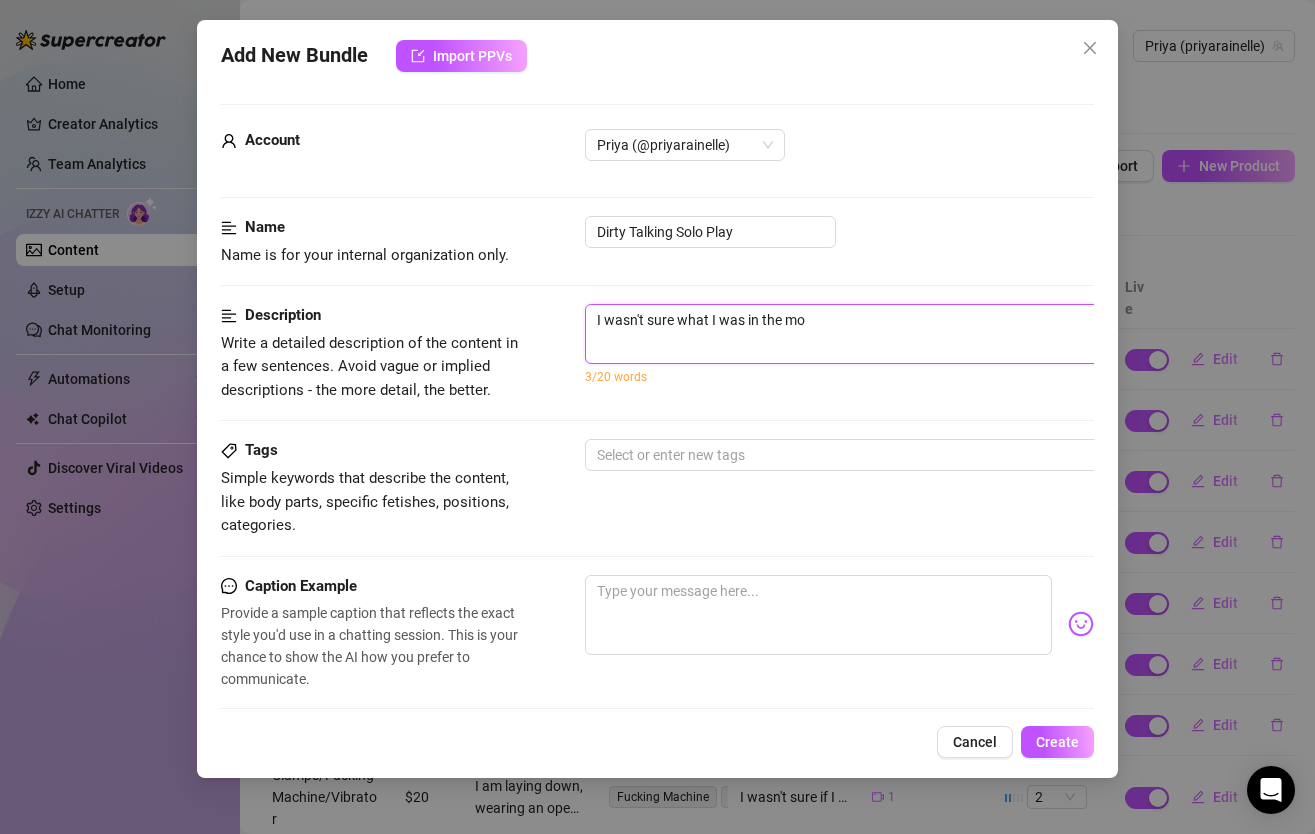 type on "I wasn't sure what I was in the moo" 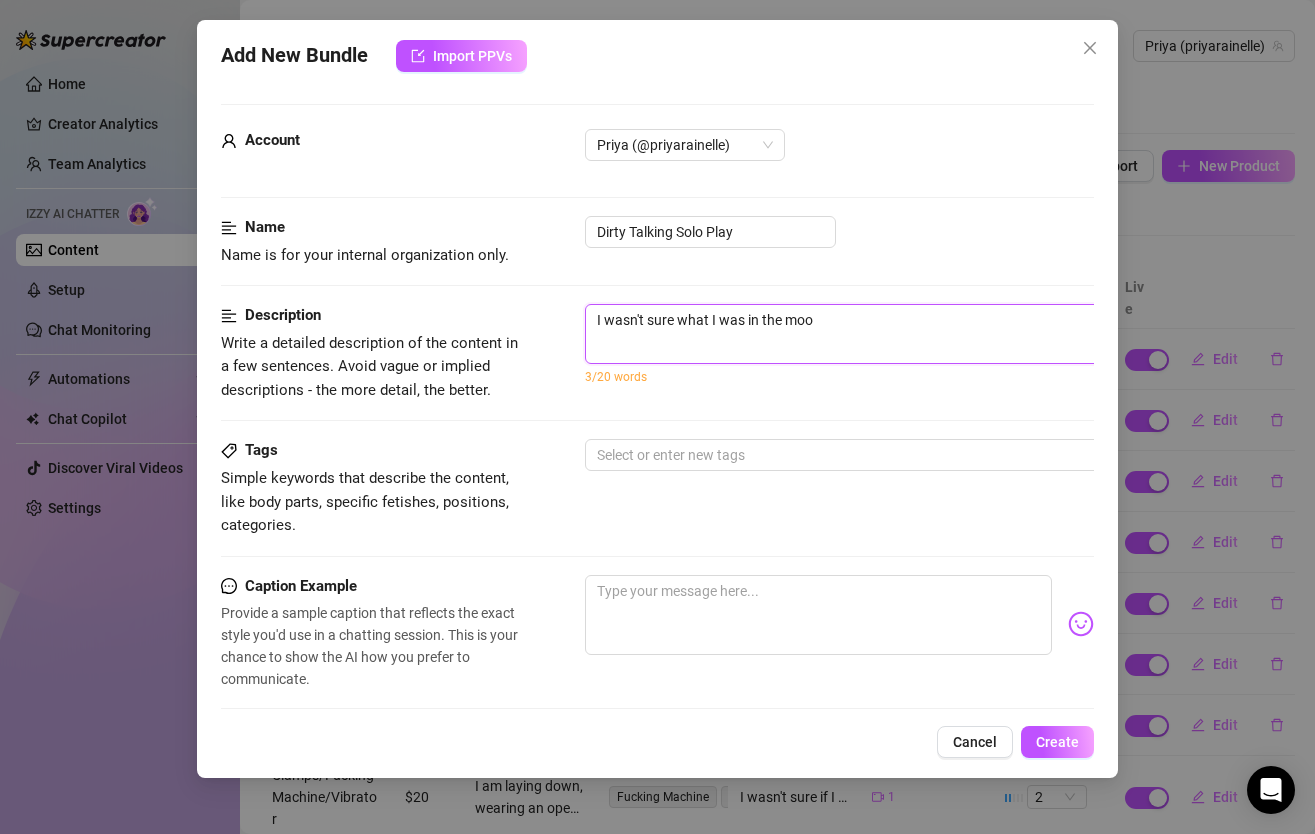 type on "I wasn't sure what I was in the mood" 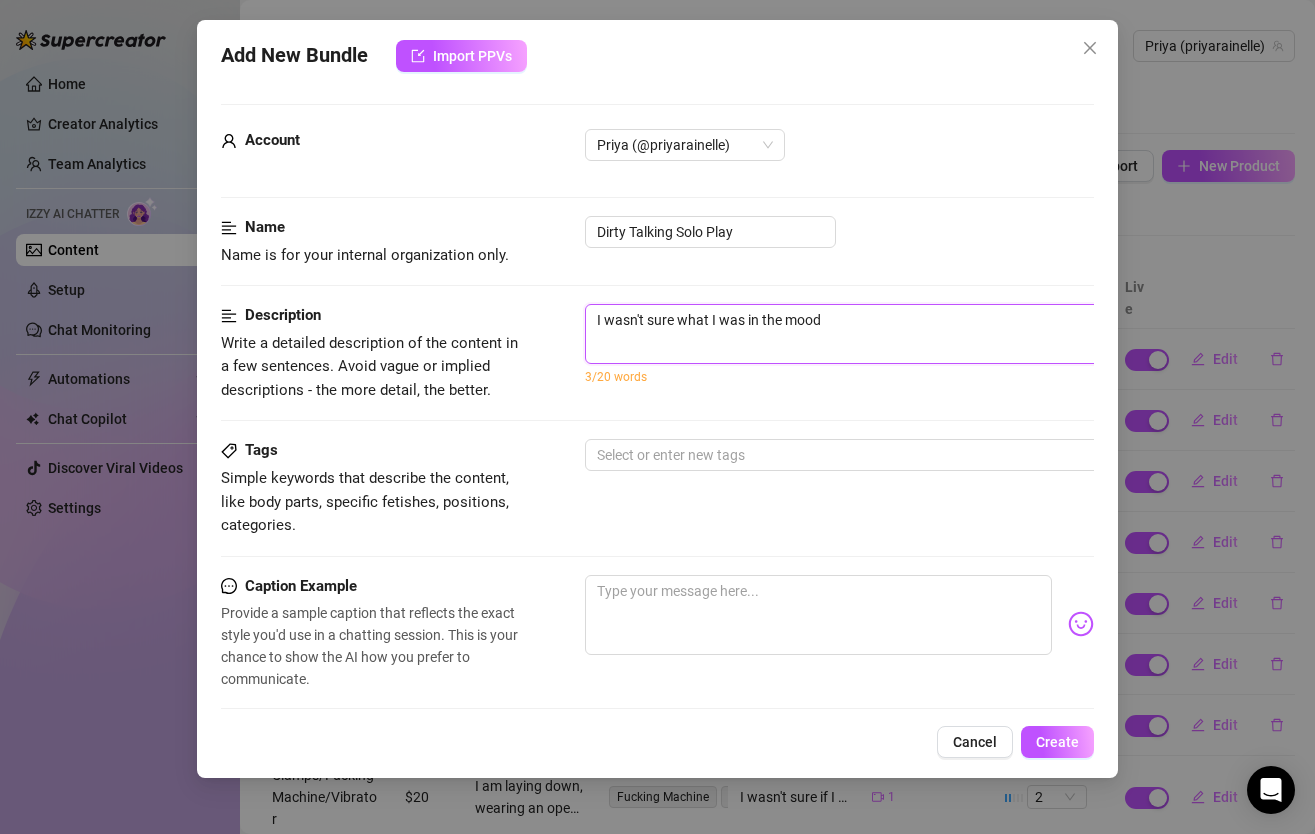 type on "I wasn't sure what I was in the mood" 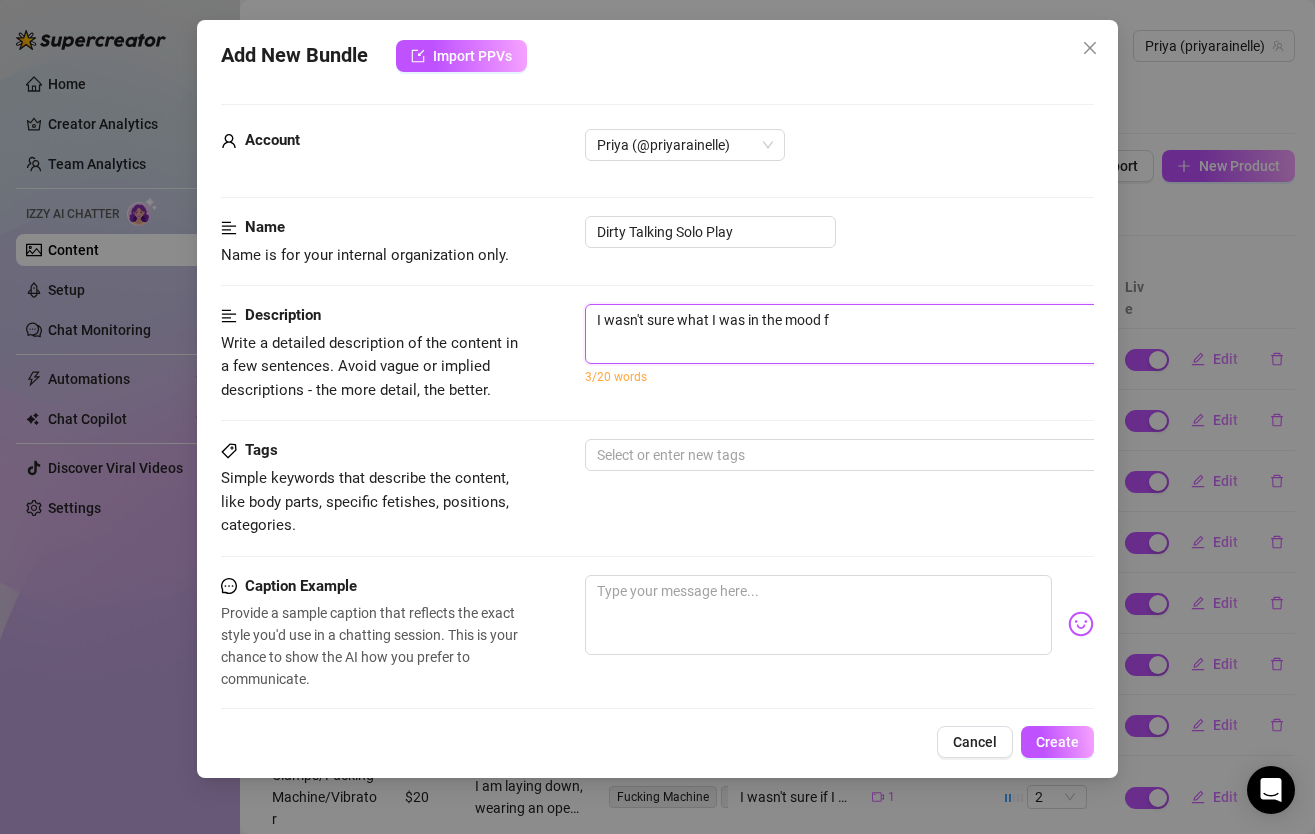 type on "I wasn't sure what I was in the mood fo" 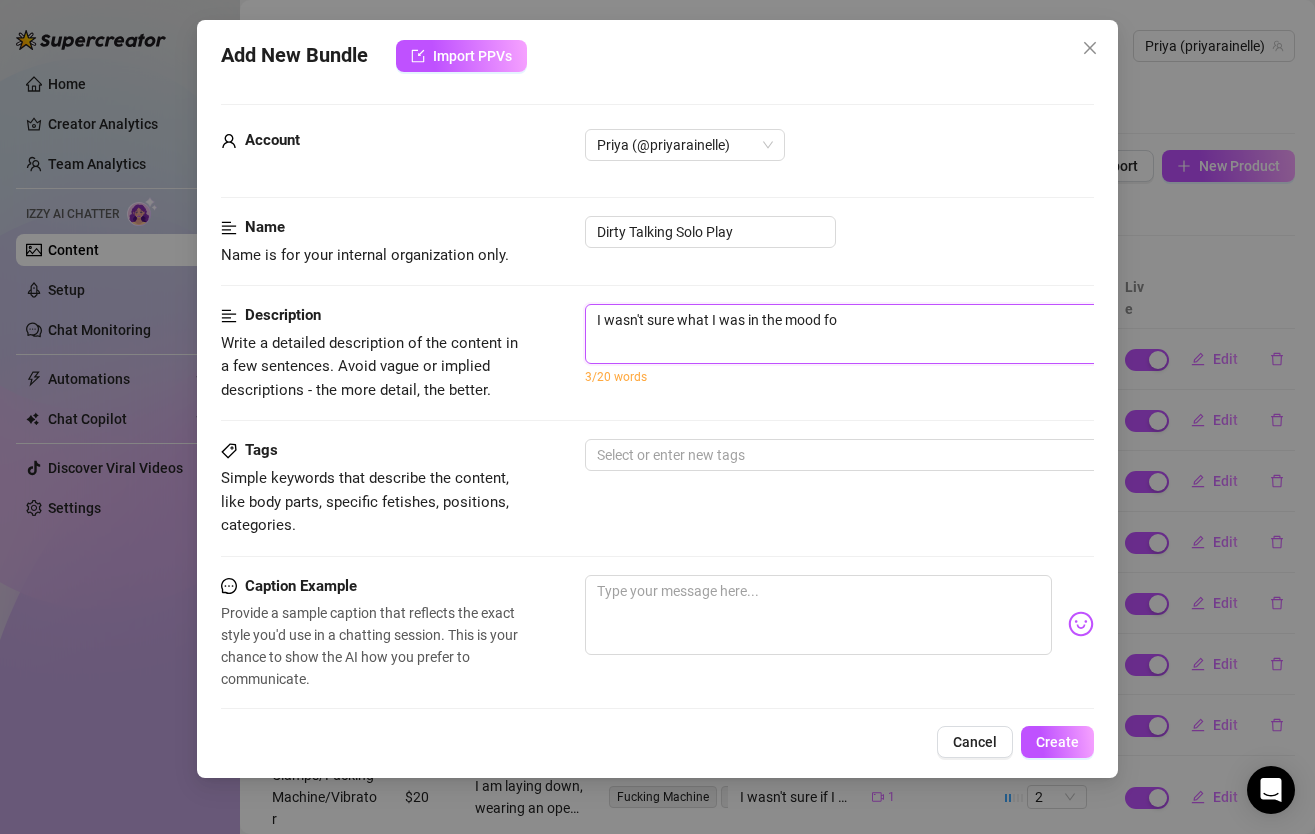 type on "I wasn't sure what I was in the mood for" 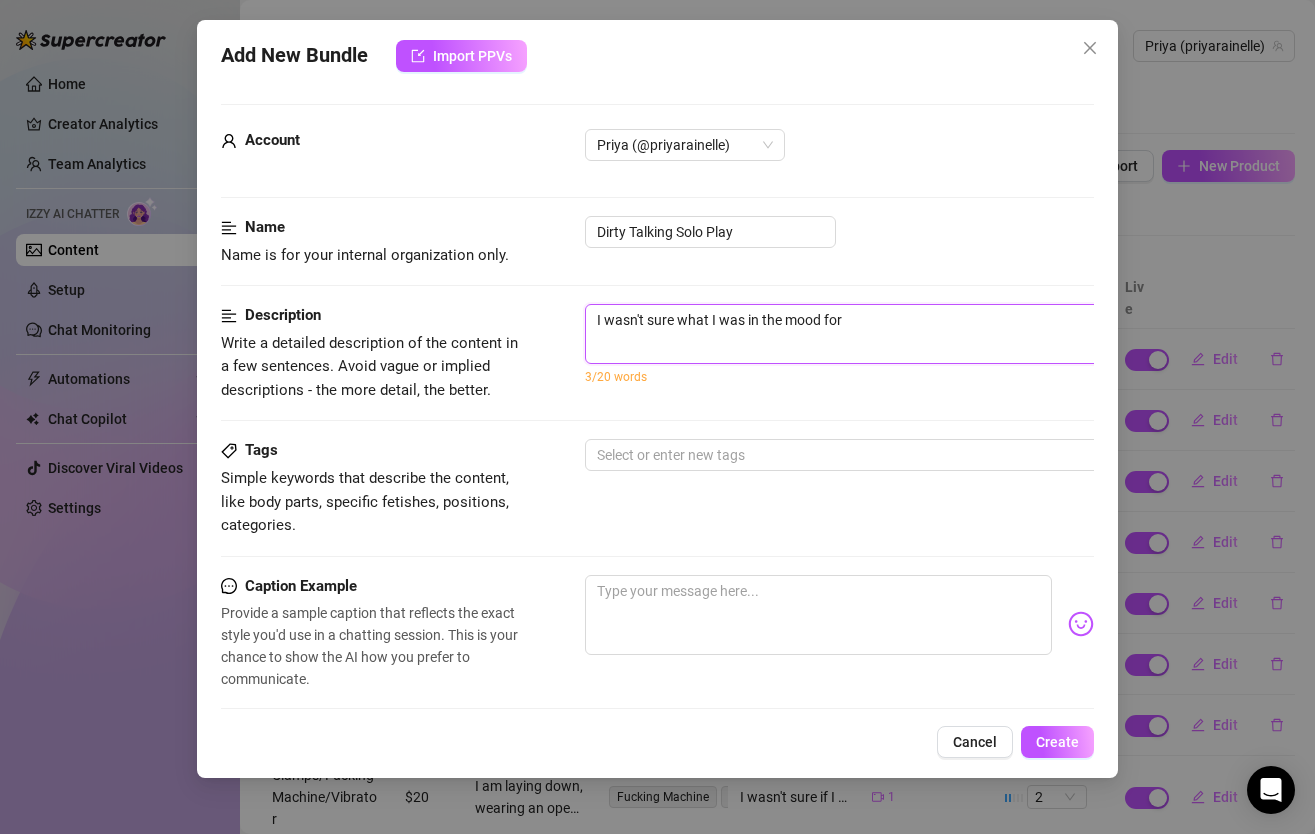 type on "I wasn't sure what I was in the mood for" 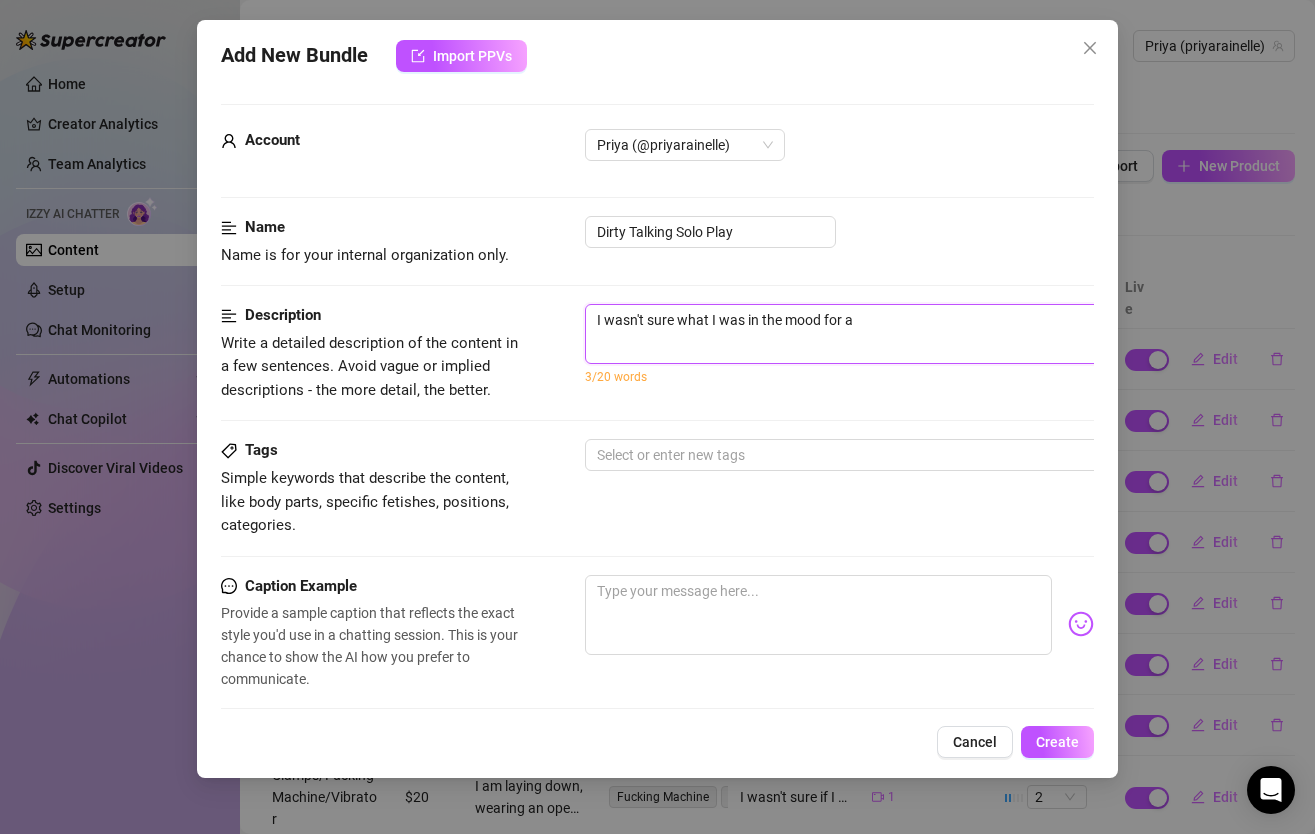 type on "I wasn't sure what I was in the mood for an" 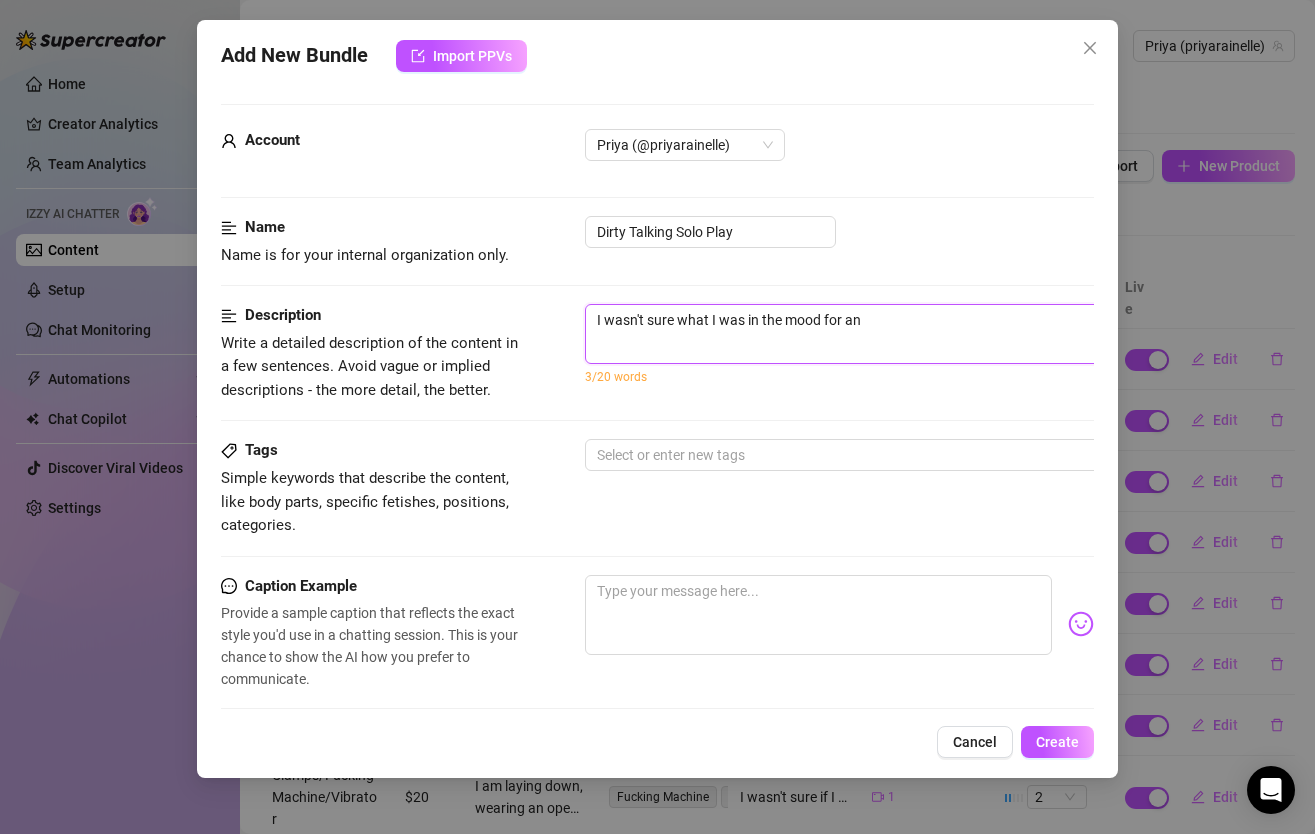 type on "I wasn't sure what I was in the mood for and" 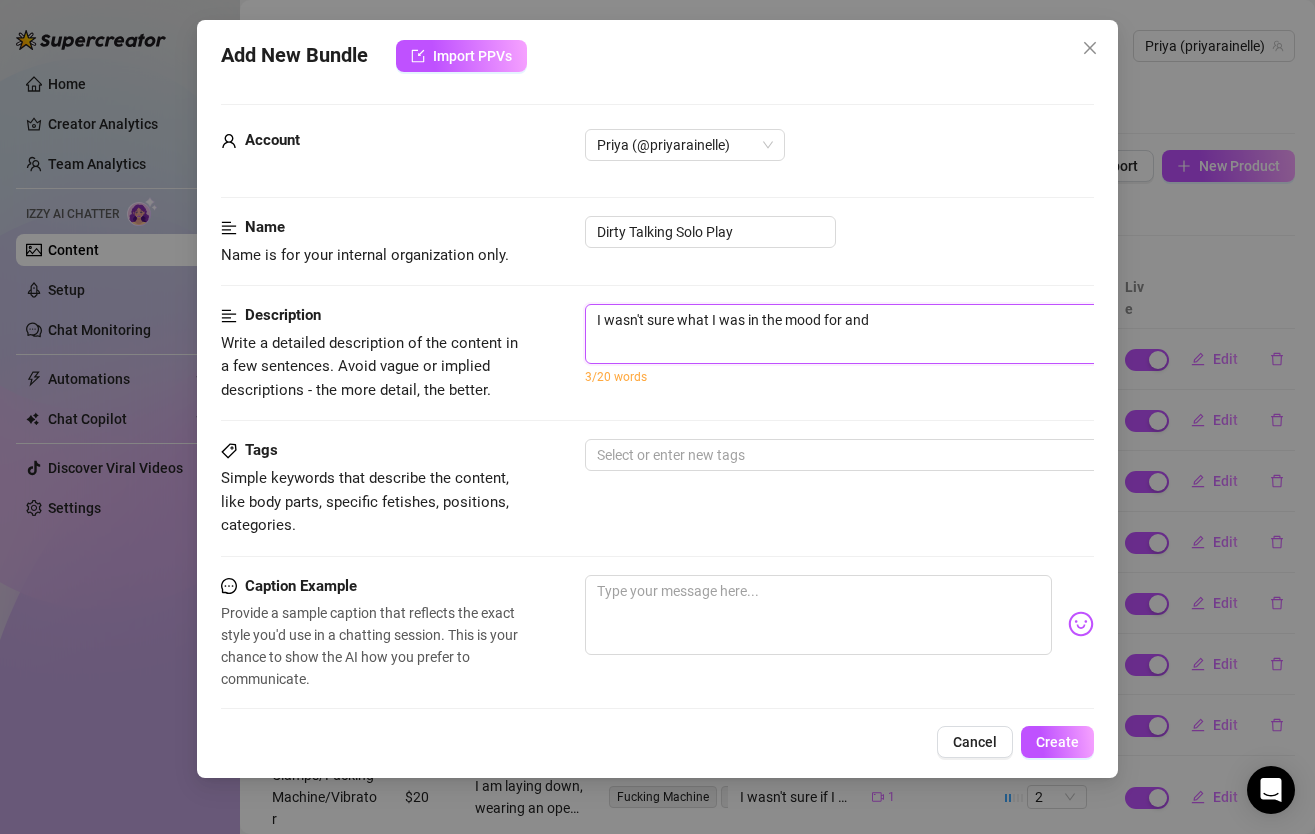 type on "I wasn't sure what I was in the mood for and" 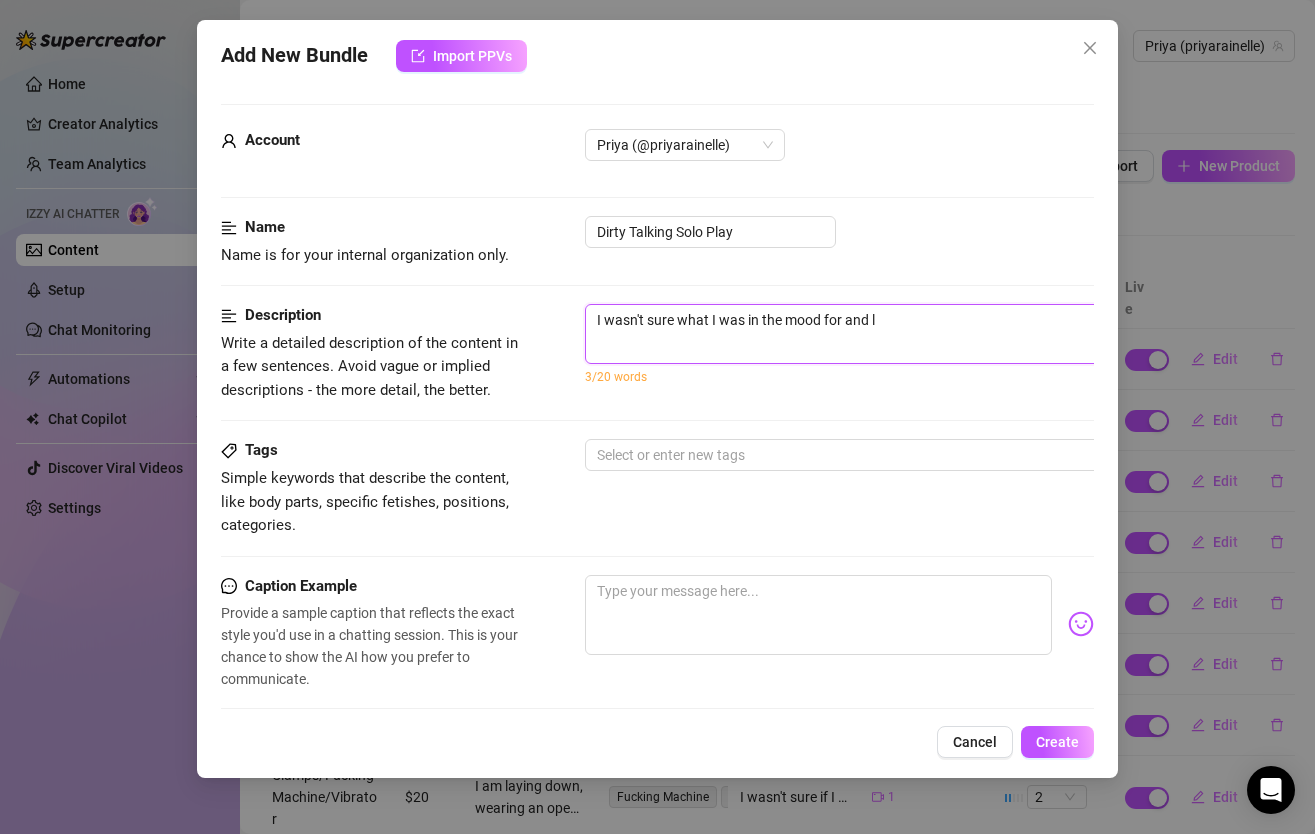 type on "I wasn't sure what I was in the mood for and le" 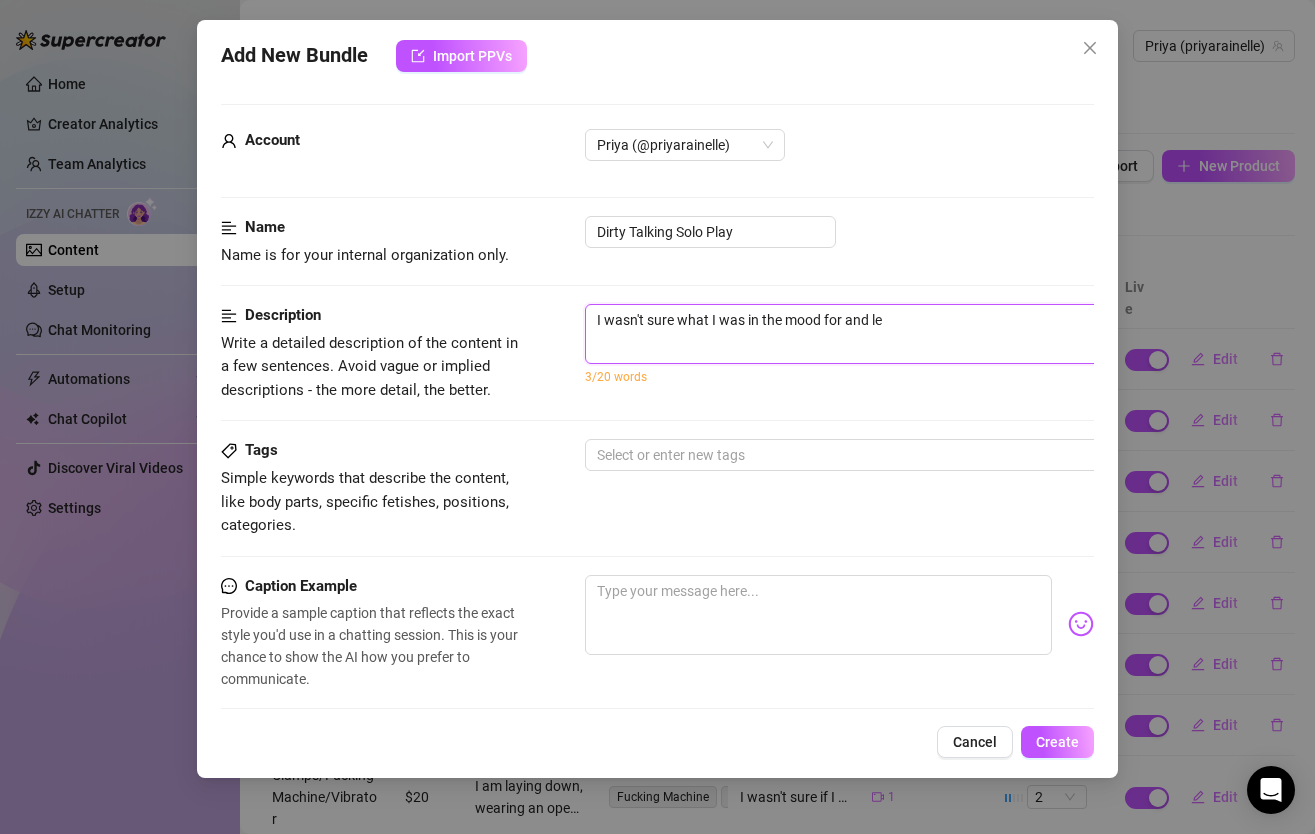 type on "I wasn't sure what I was in the mood for and let" 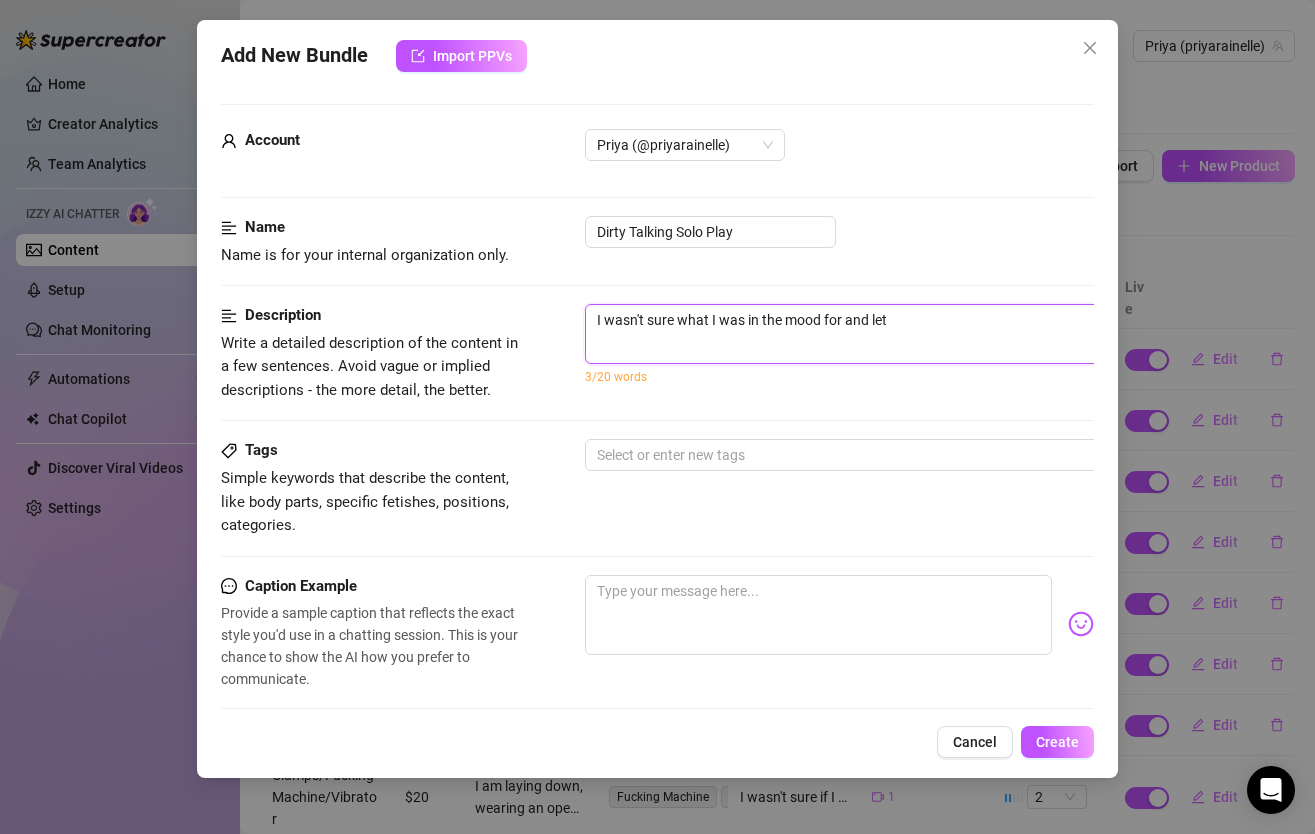 type on "I wasn't sure what I was in the mood for and let" 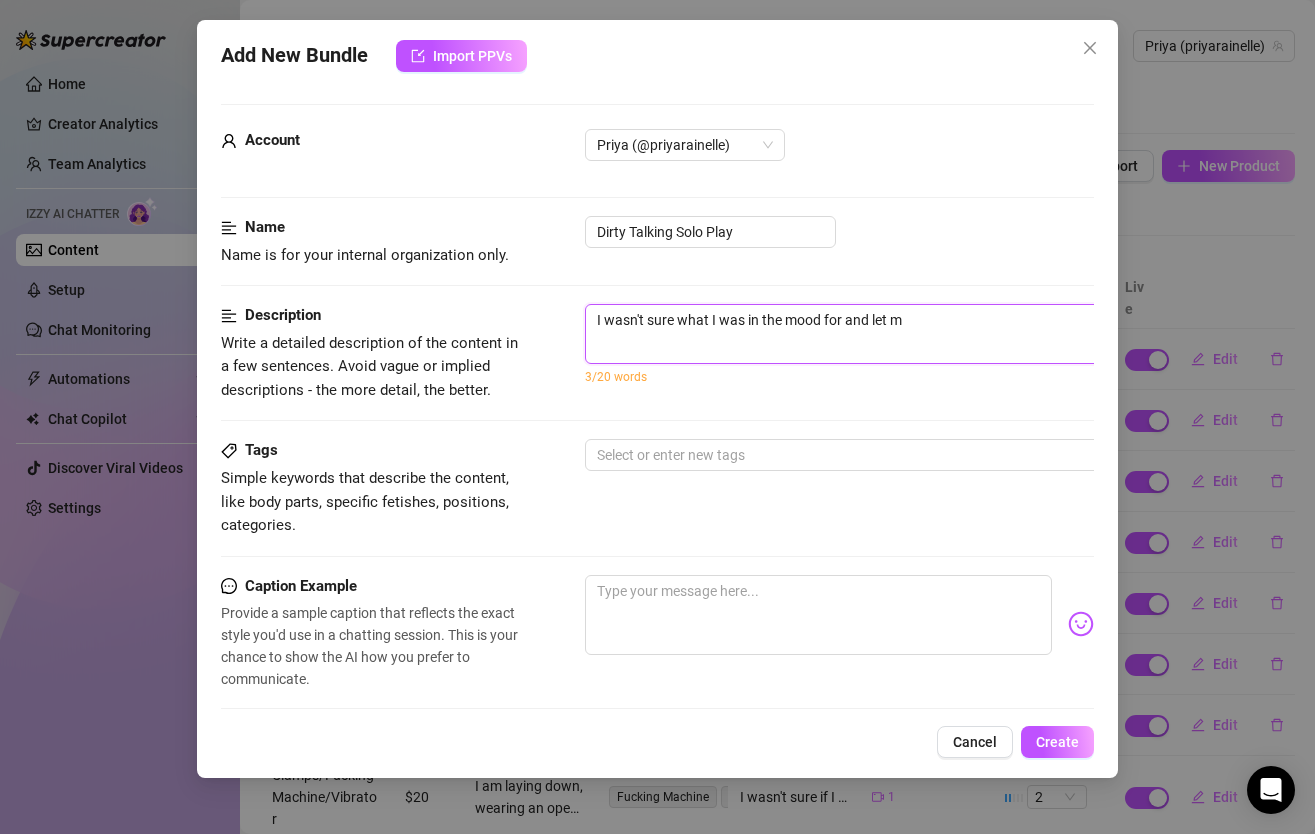 type on "I wasn't sure what I was in the mood for and let my" 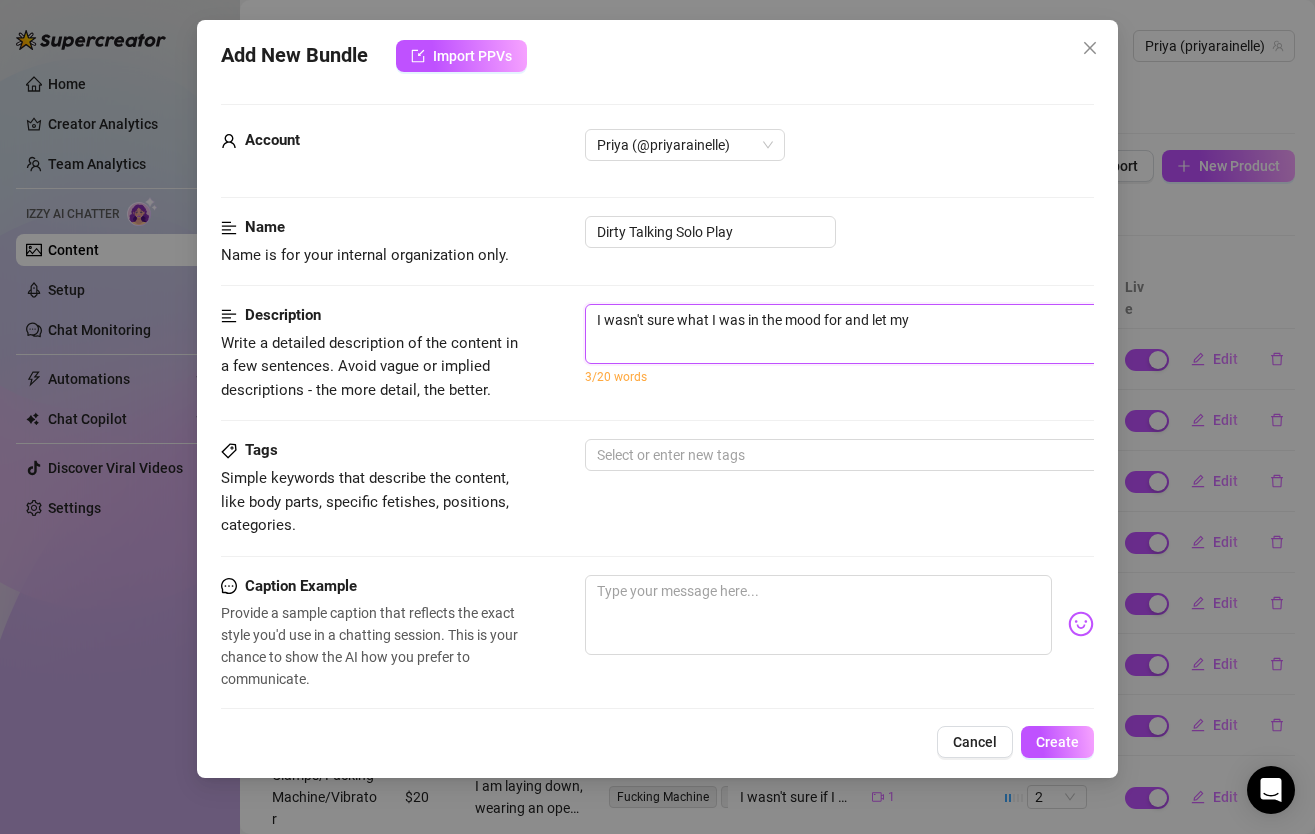 type on "I wasn't sure what I was in the mood for and let mys" 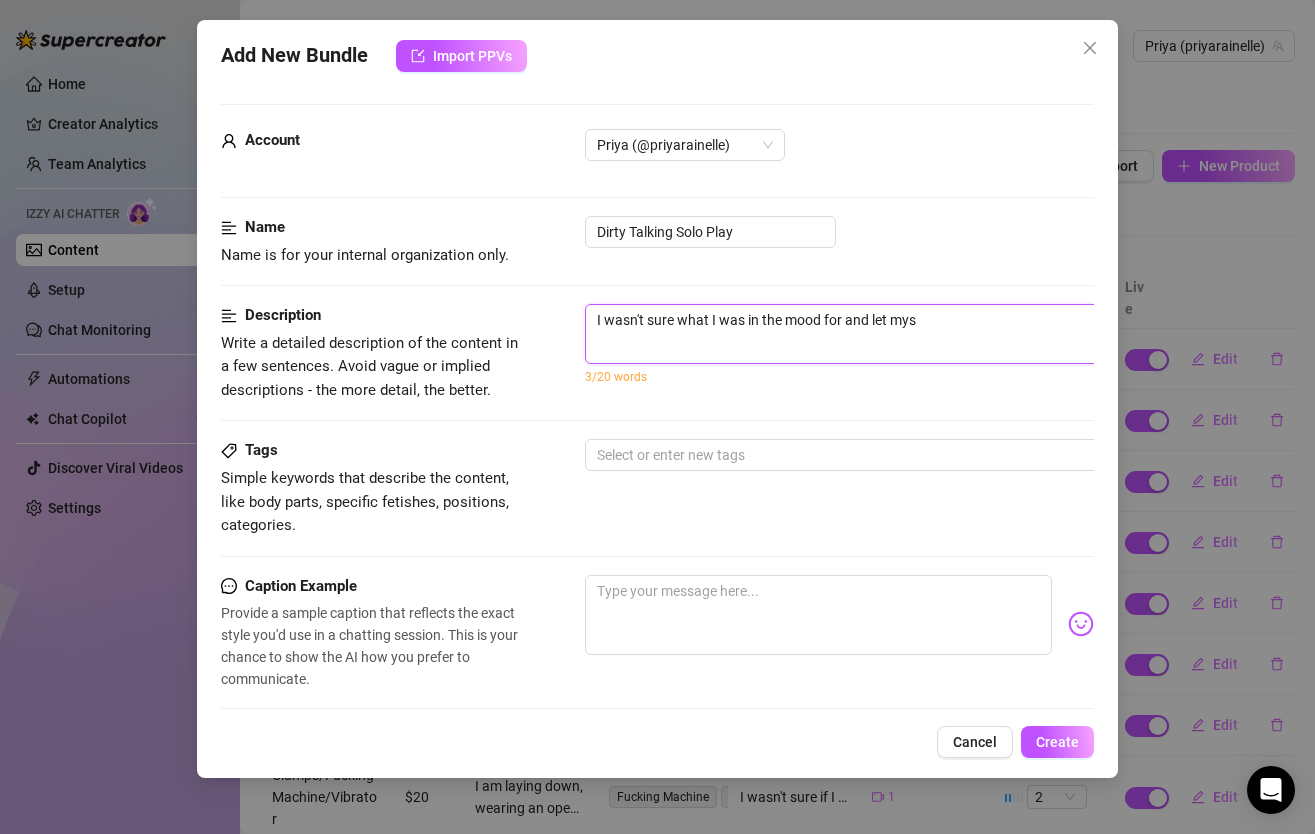 type on "I wasn't sure what I was in the mood for and let myse" 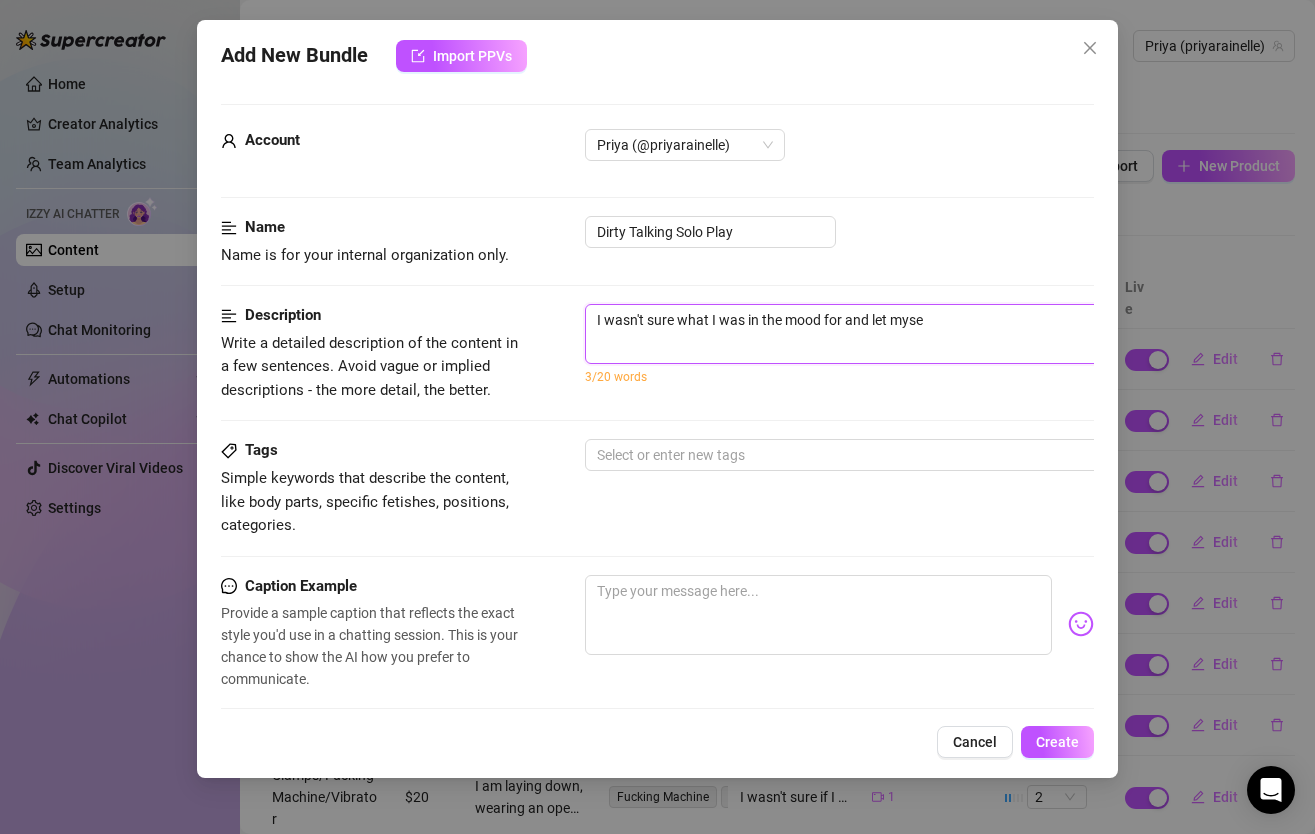 type on "I wasn't sure what I was in the mood for and let mysel" 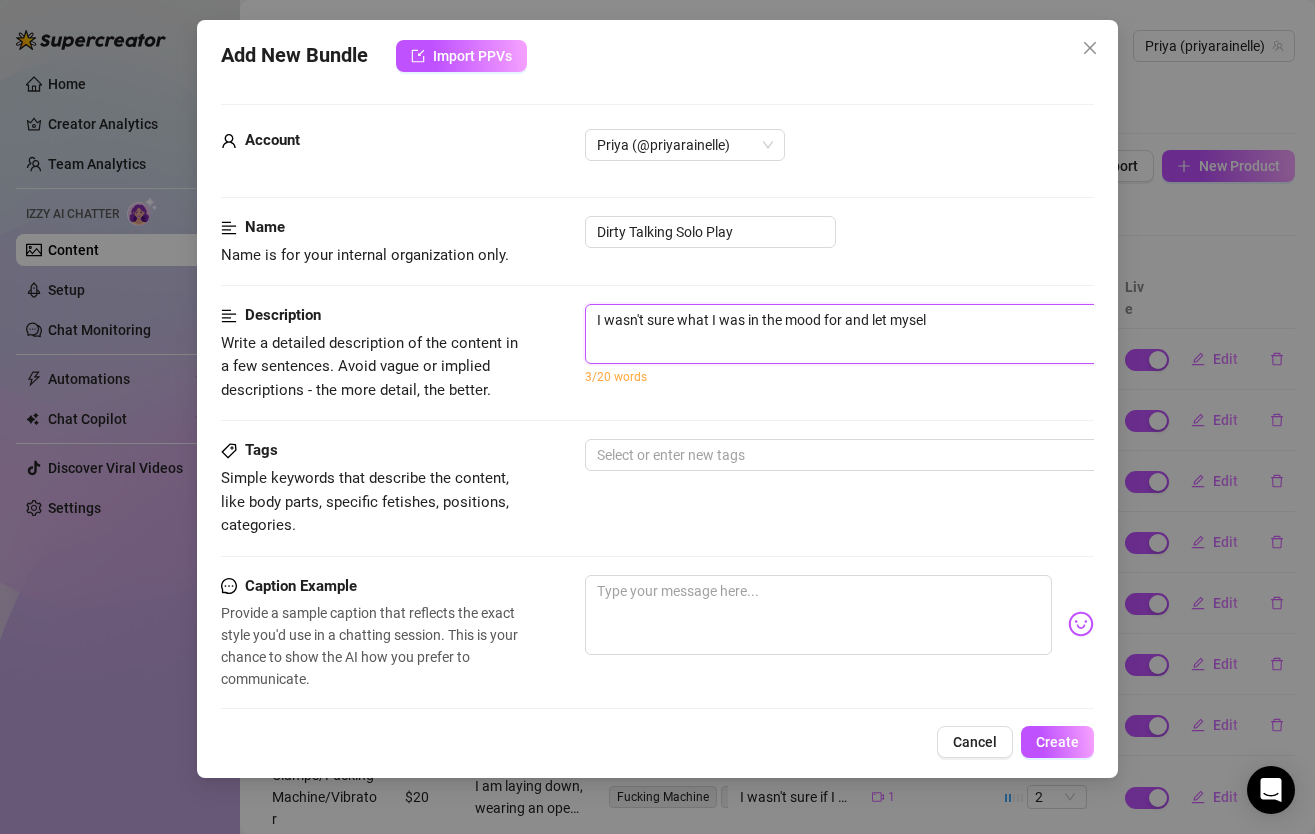 type on "I wasn't sure what I was in the mood for and let myself" 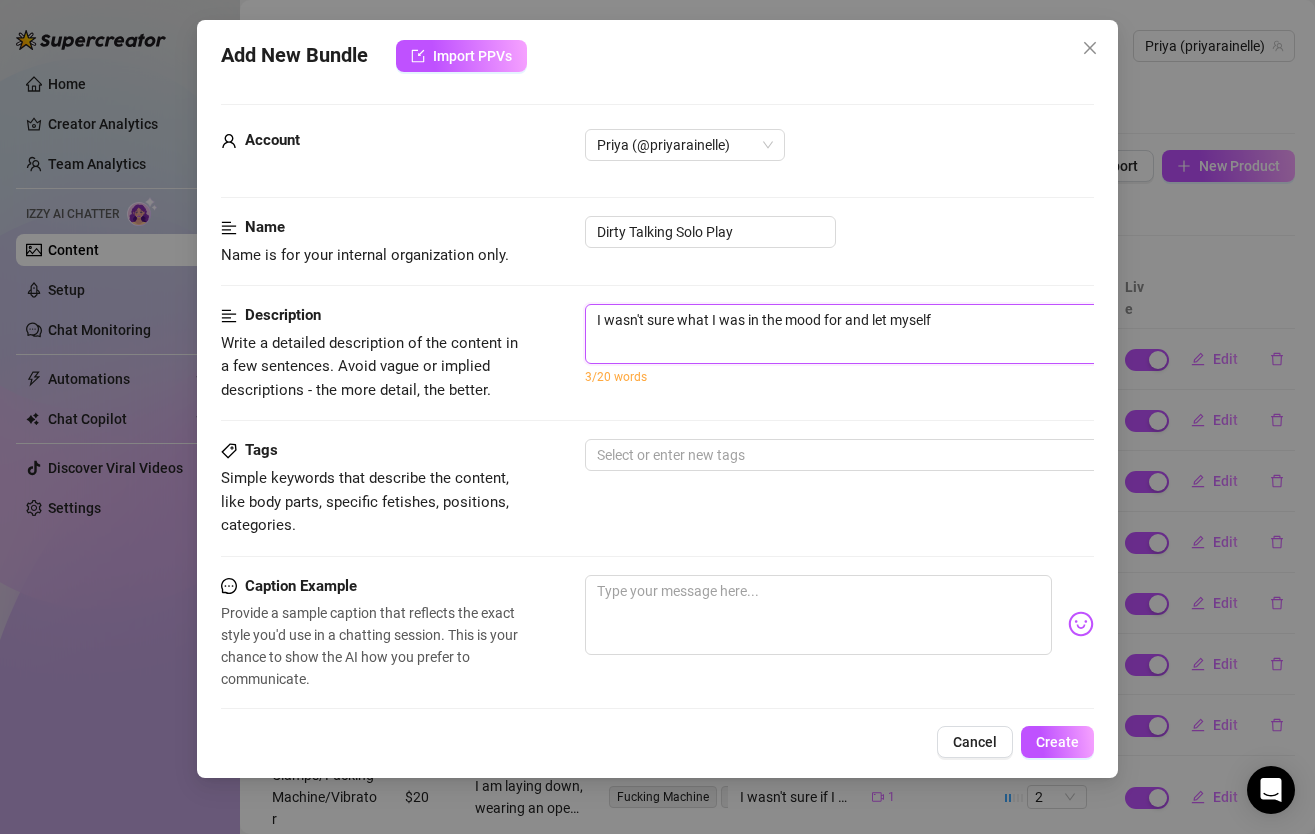 type on "I wasn't sure what I was in the mood for and let myself" 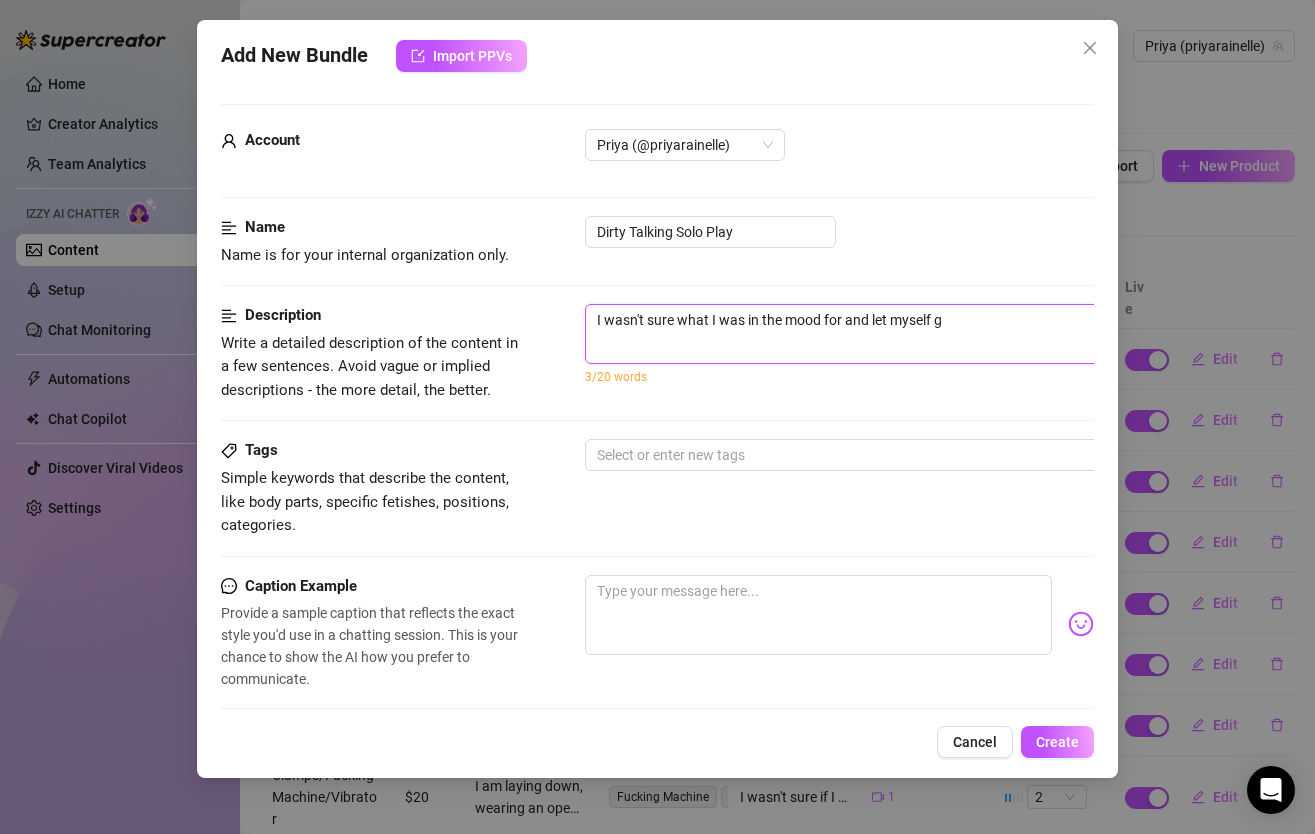 type on "I wasn't sure what I was in the mood for and let myself ge" 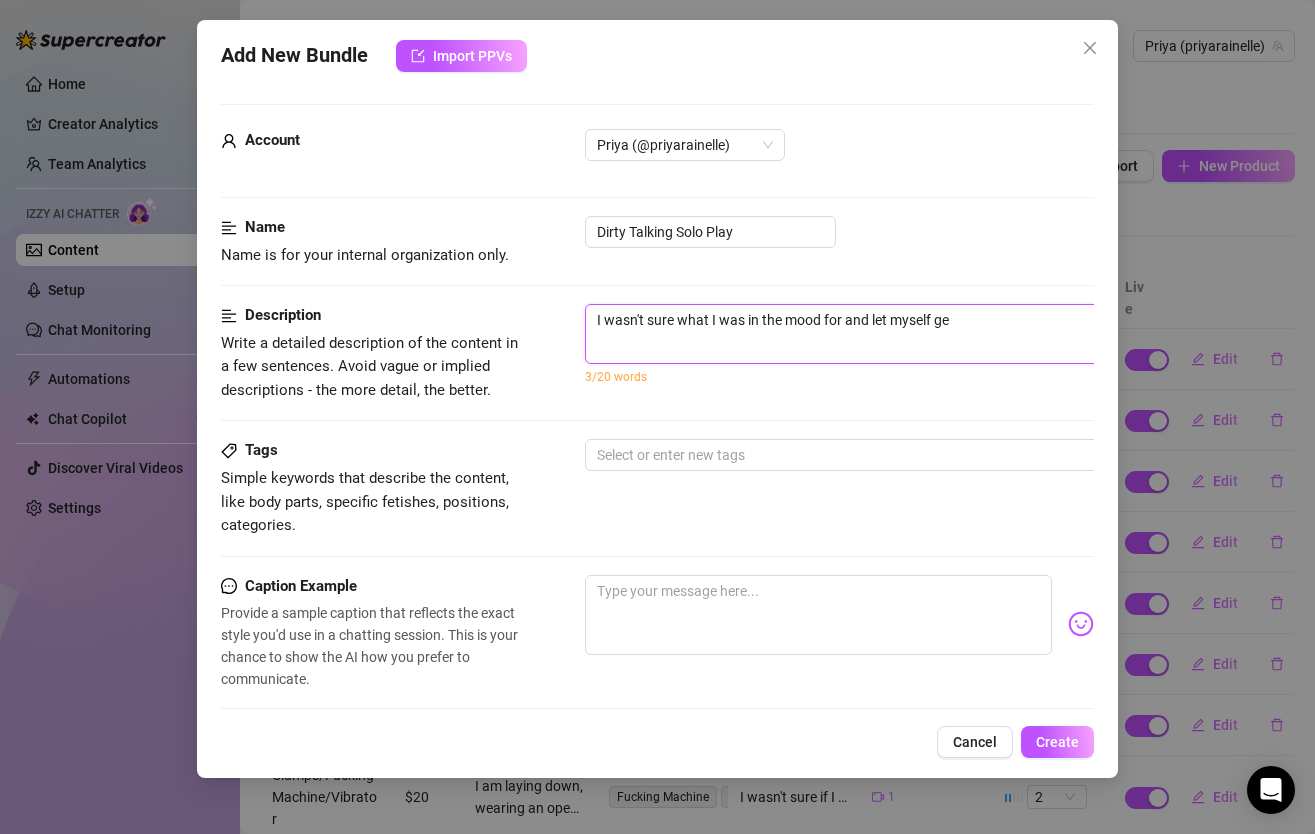 type on "I wasn't sure what I was in the mood for and let myself get" 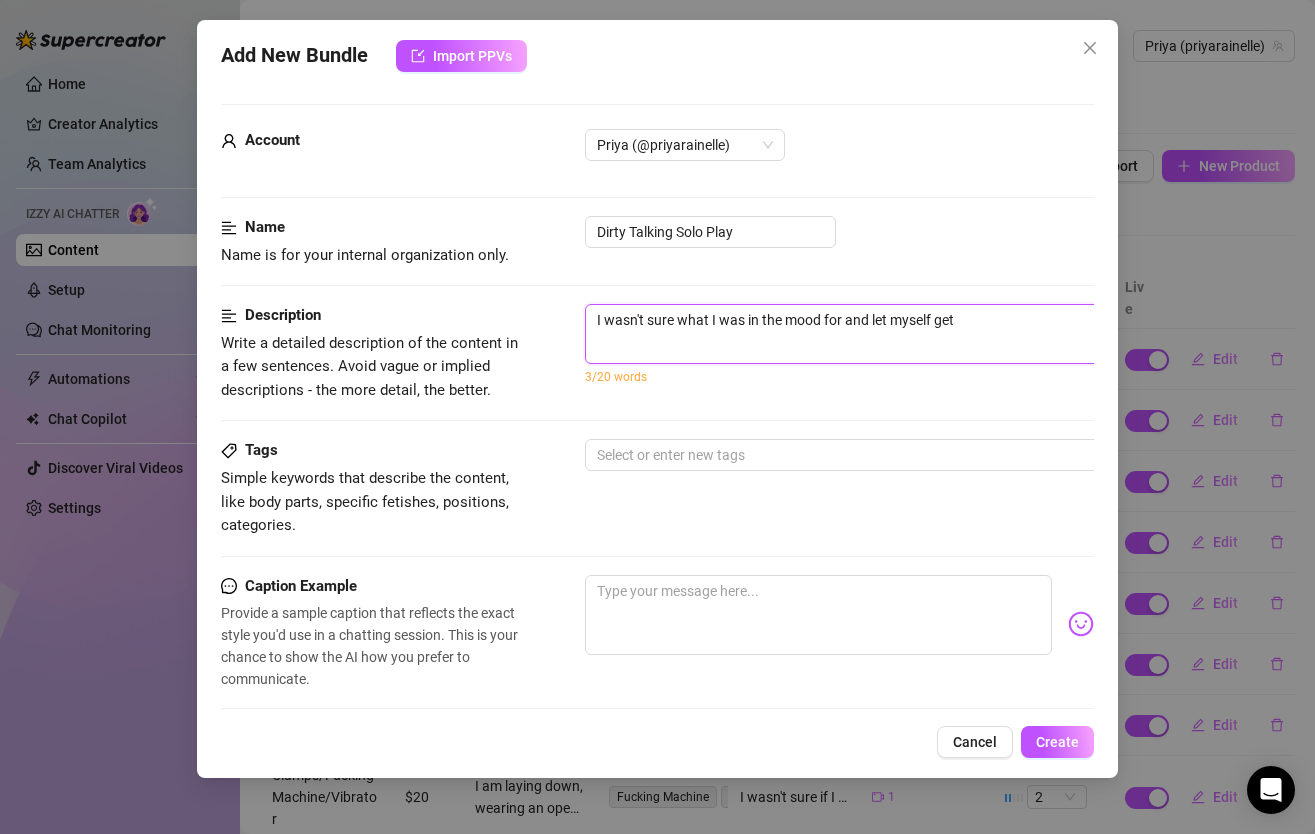 type on "I wasn't sure what I was in the mood for and let myself get" 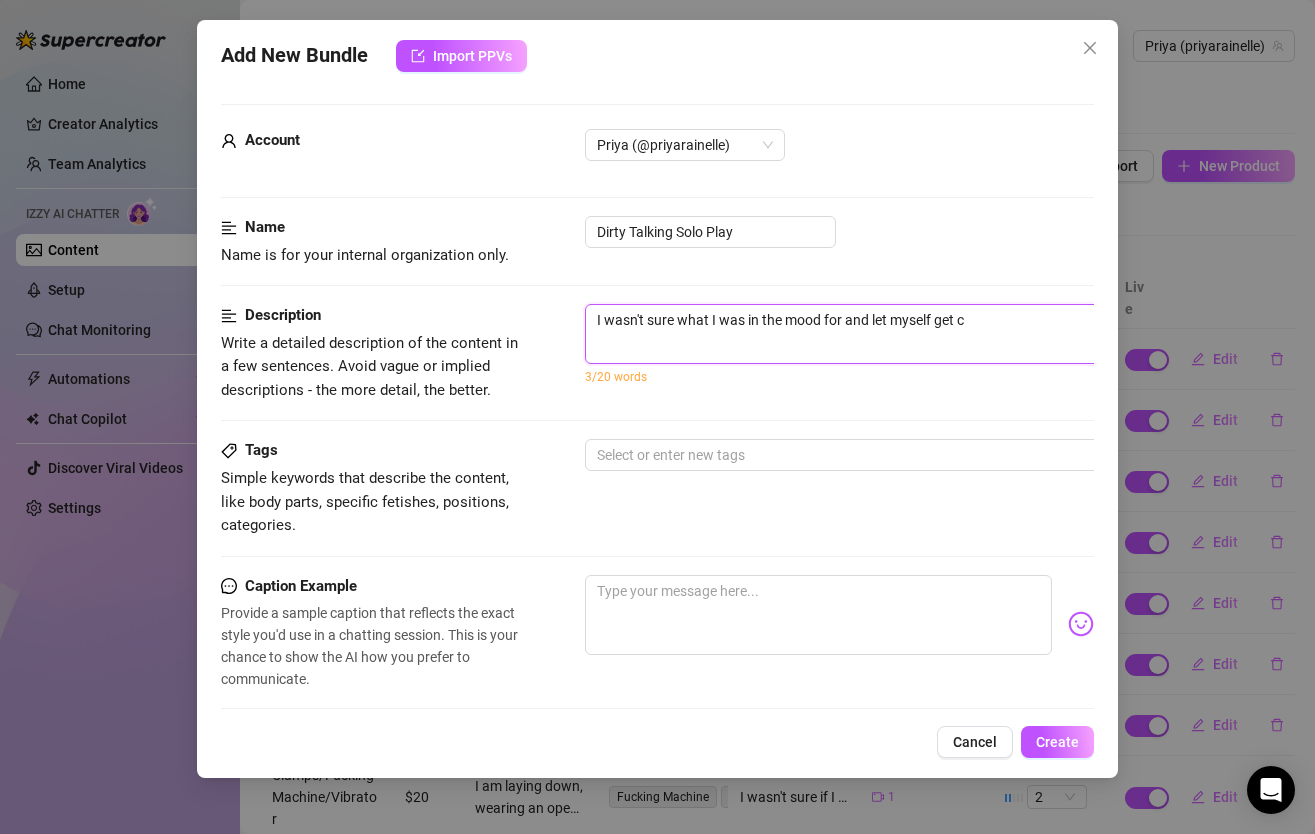 type on "I wasn't sure what I was in the mood for and let myself get ca" 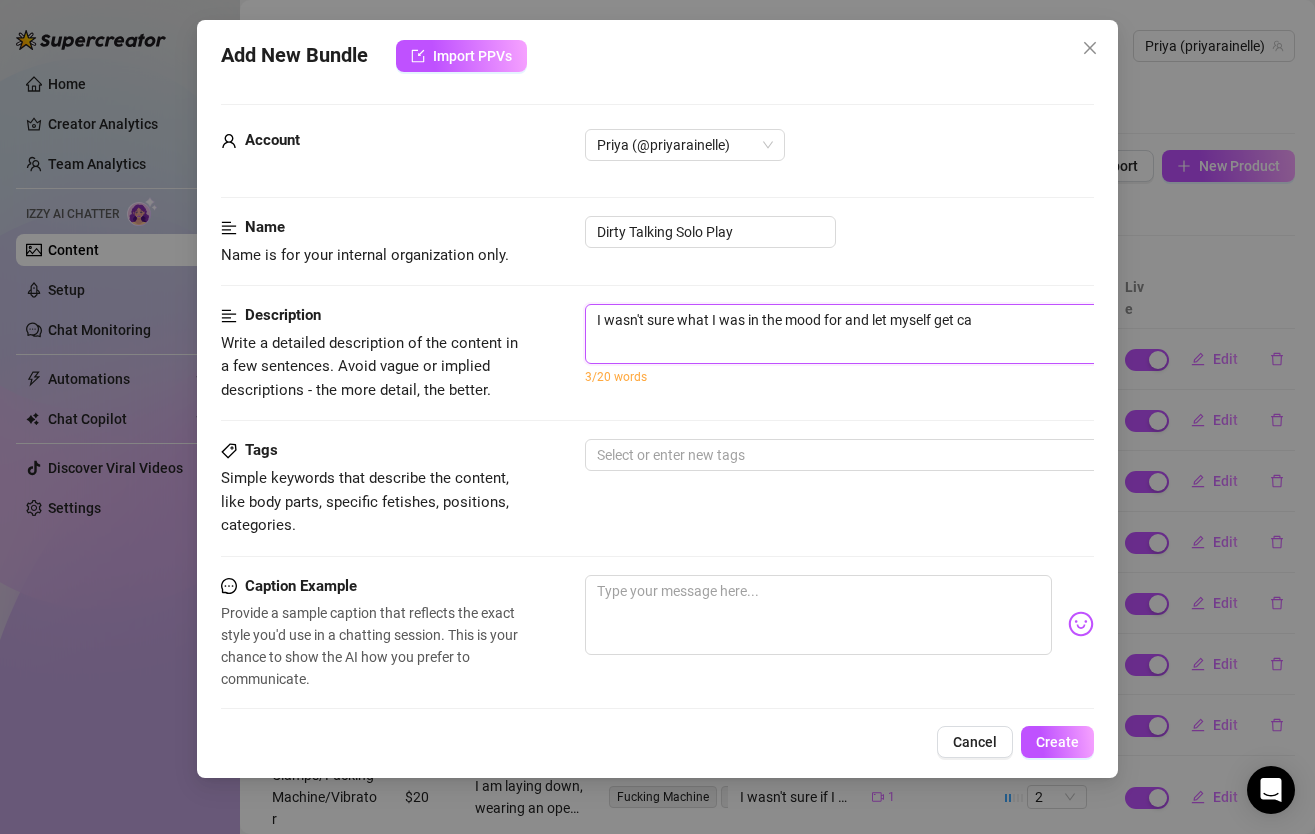 type 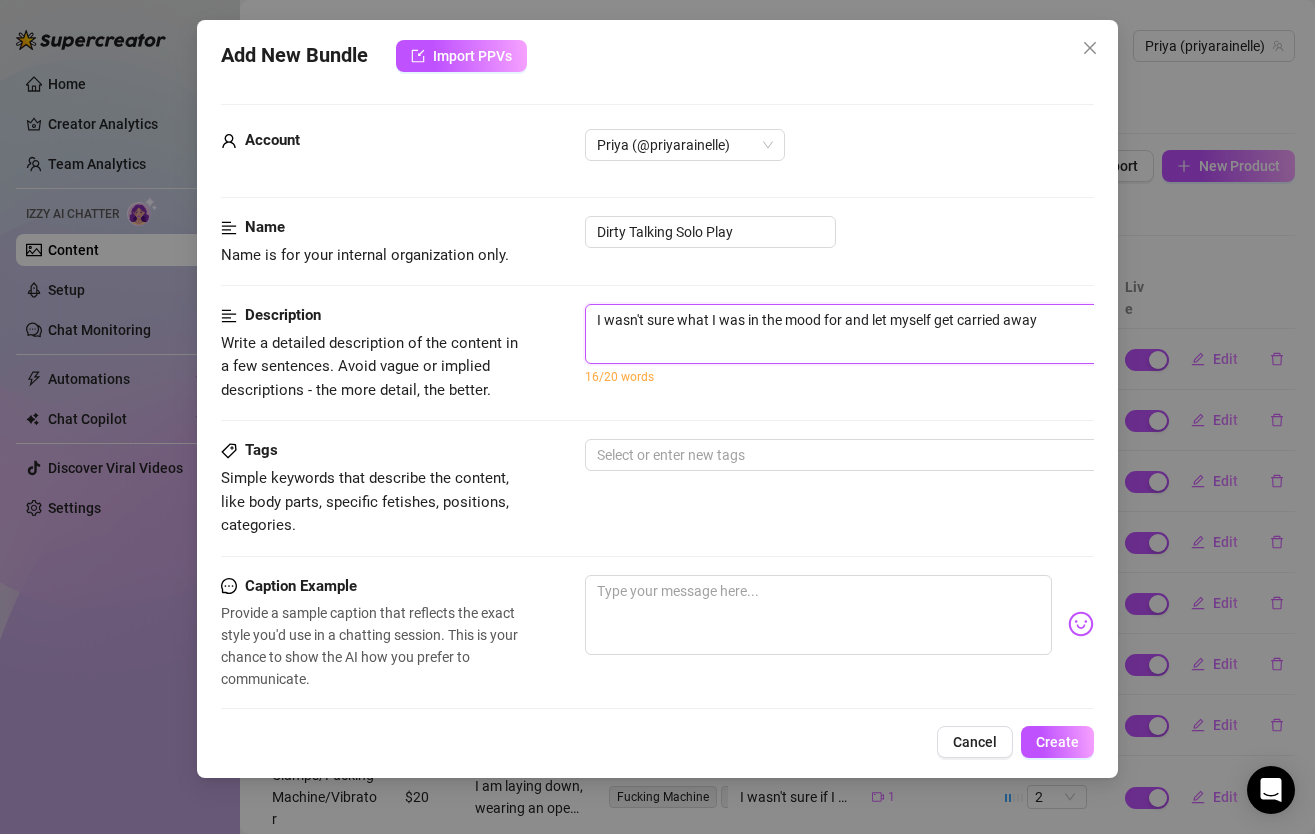 click on "I wasn't sure what I was in the mood for and let myself get carried away" at bounding box center [935, 334] 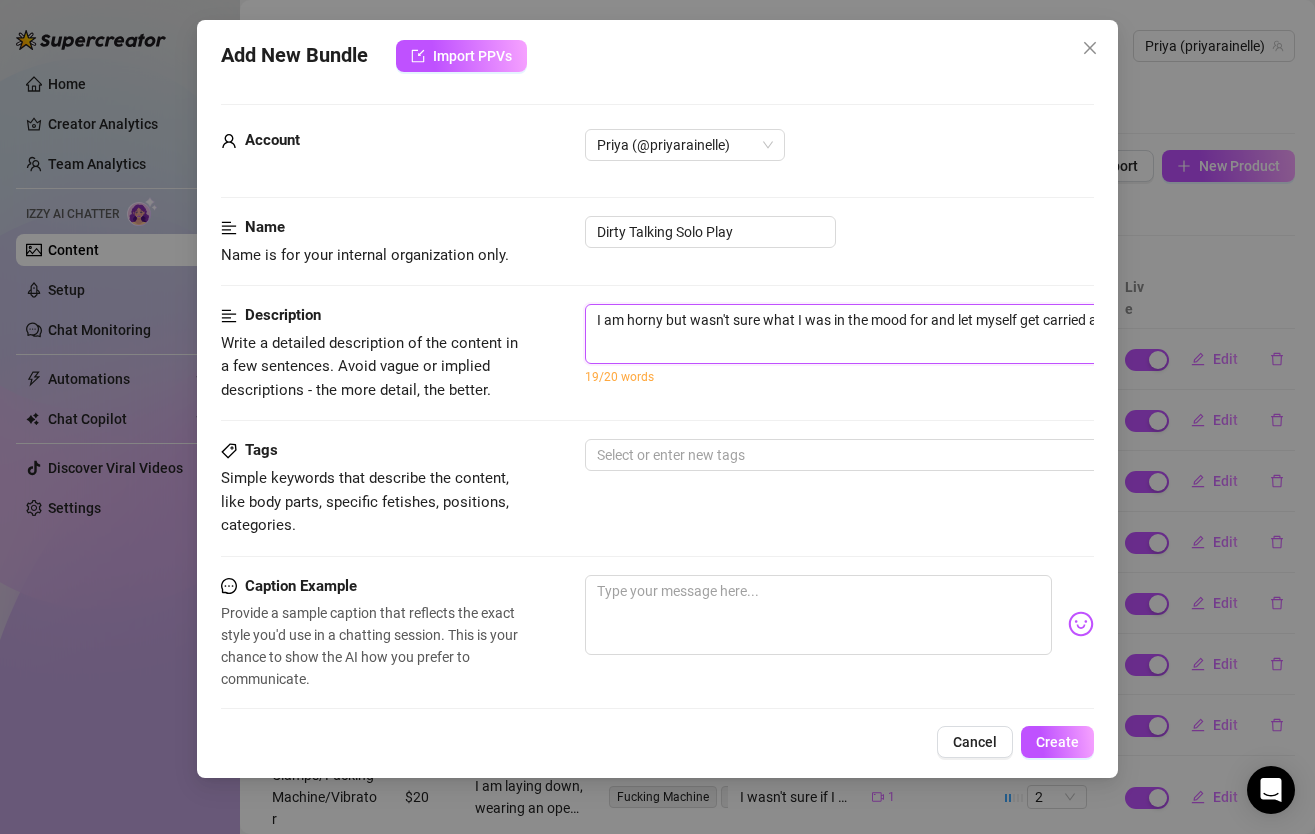 drag, startPoint x: 732, startPoint y: 323, endPoint x: 692, endPoint y: 323, distance: 40 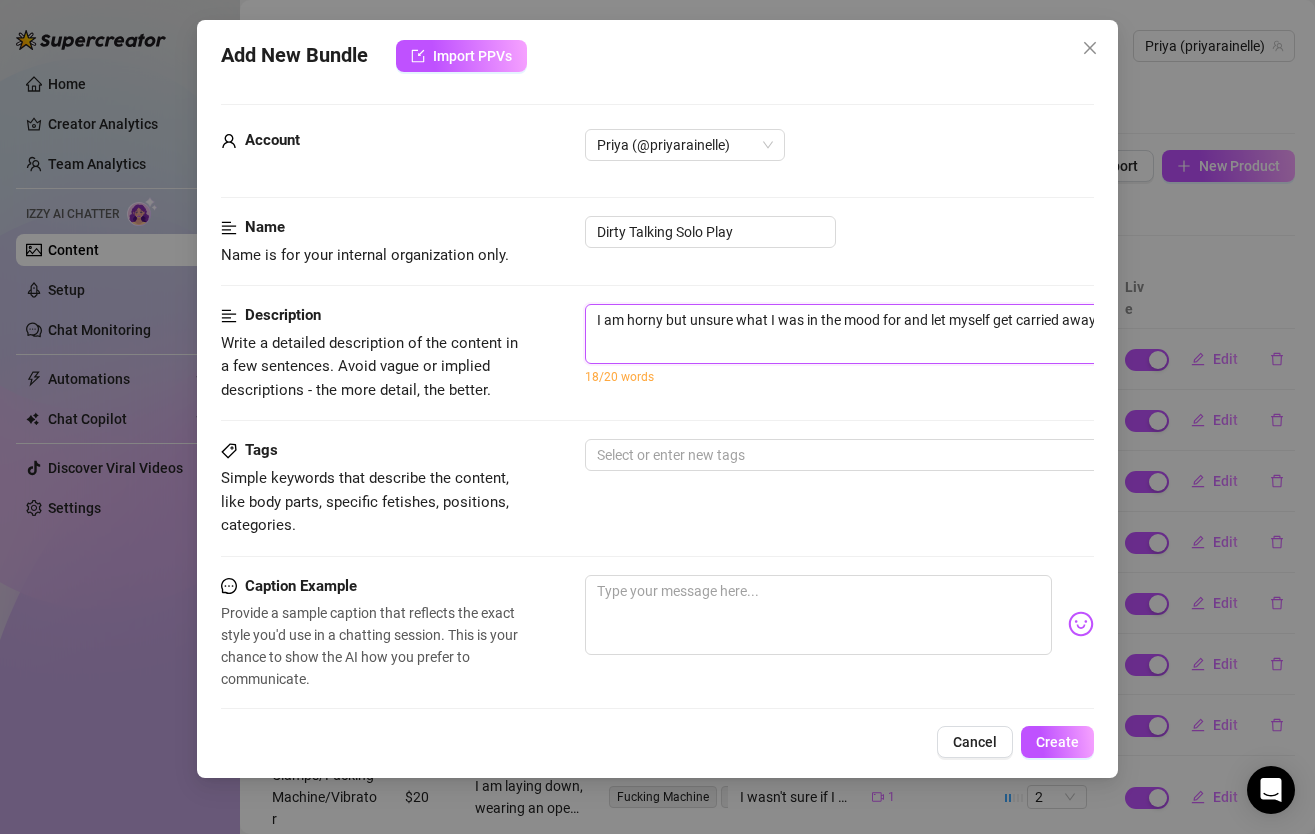 click on "I am horny but unsure what I was in the mood for and let myself get carried away" at bounding box center [935, 334] 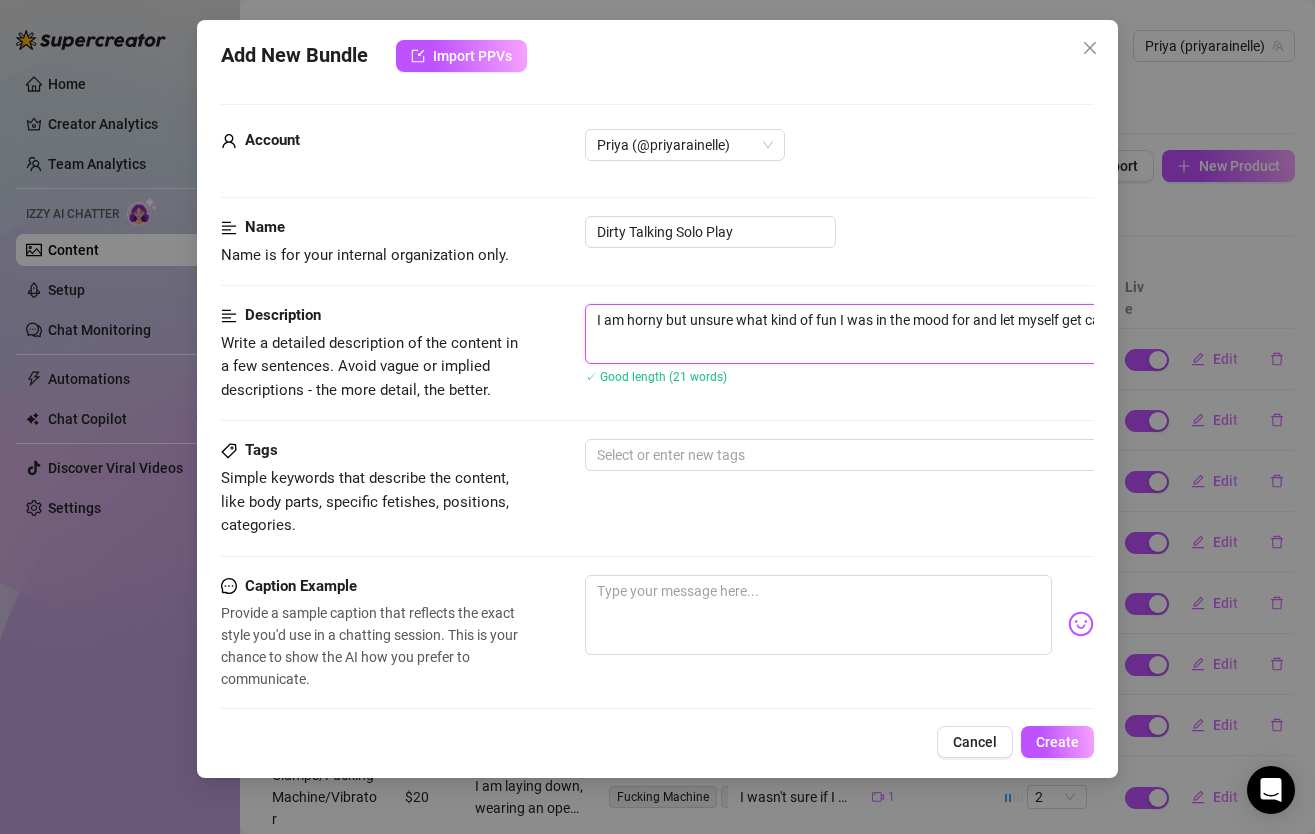 scroll, scrollTop: 0, scrollLeft: 191, axis: horizontal 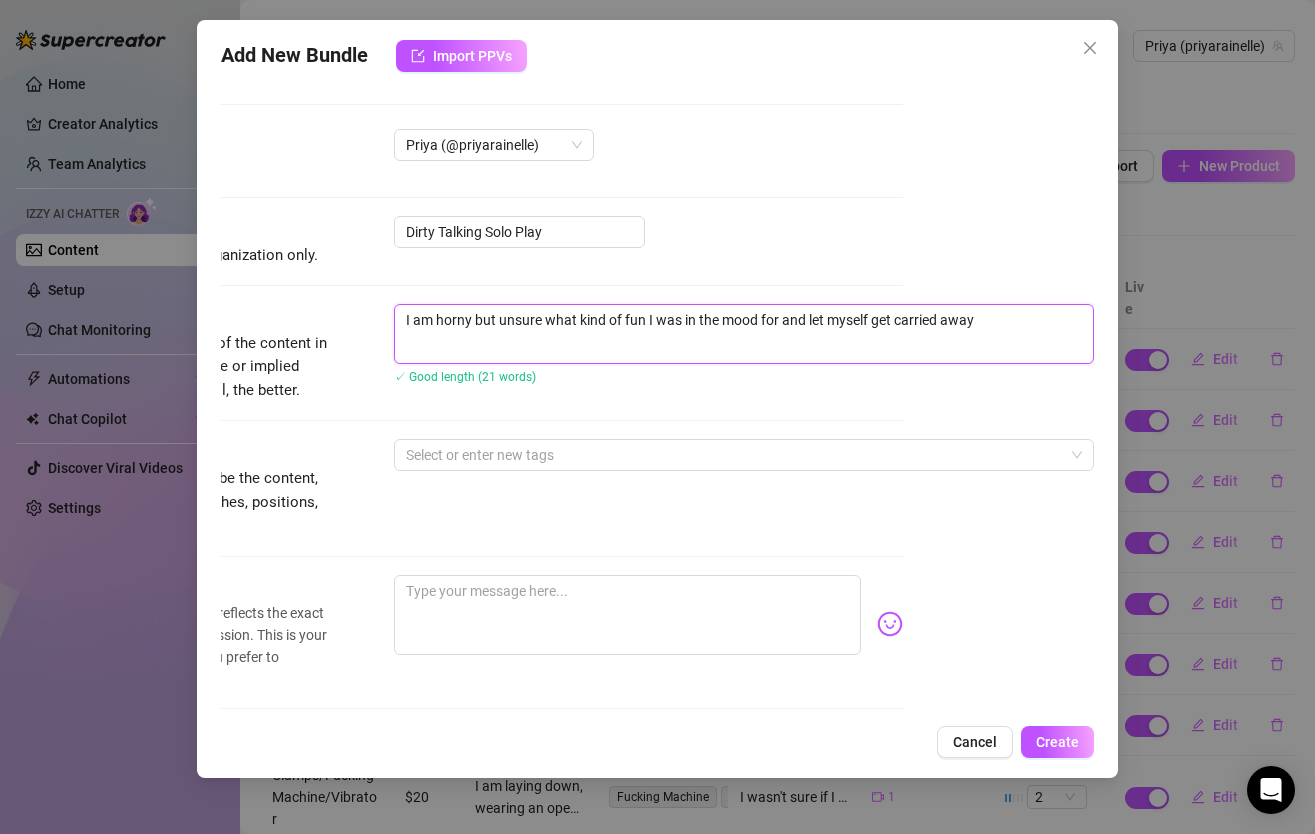 click on "I am horny but unsure what kind of fun I was in the mood for and let myself get carried away" at bounding box center (744, 334) 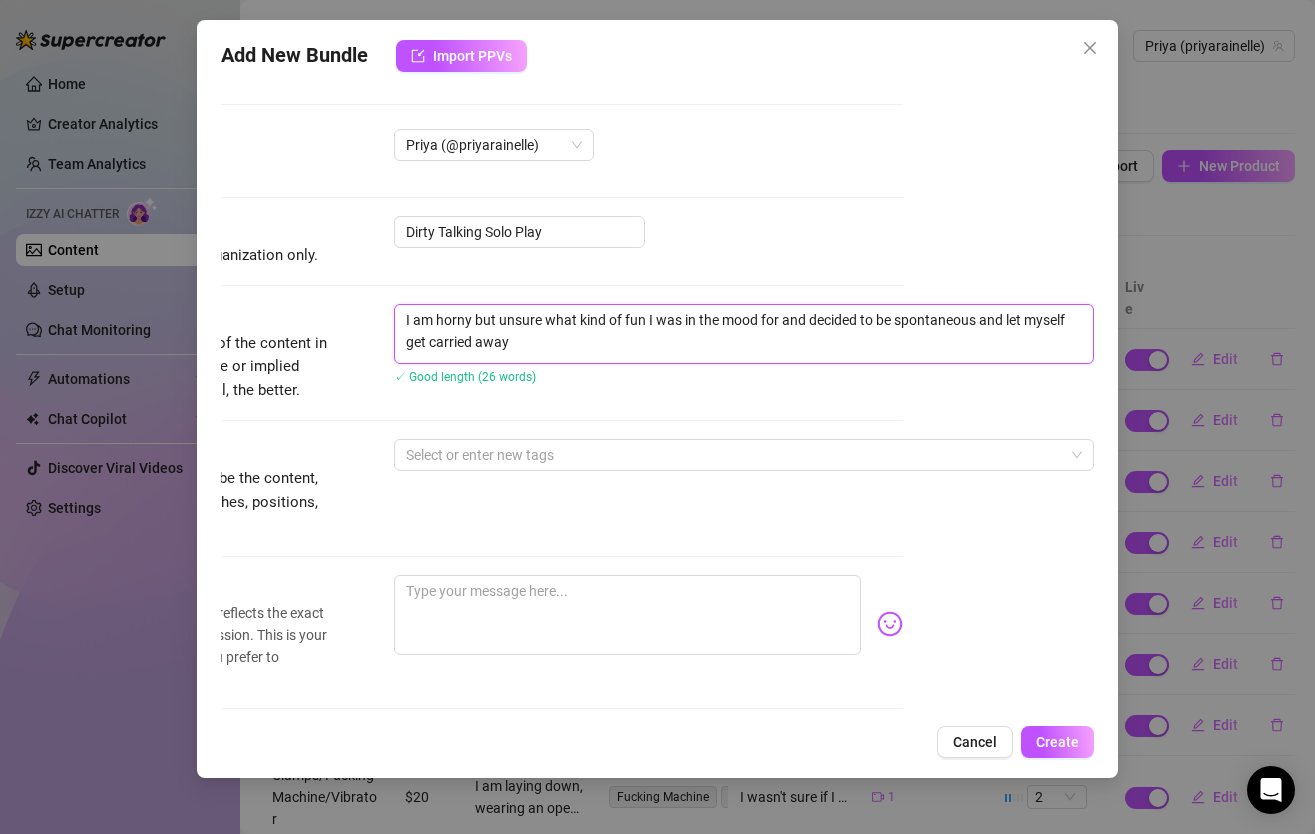 click on "I am horny but unsure what kind of fun I was in the mood for and decided to be spontaneous and let myself get carried away" at bounding box center (744, 334) 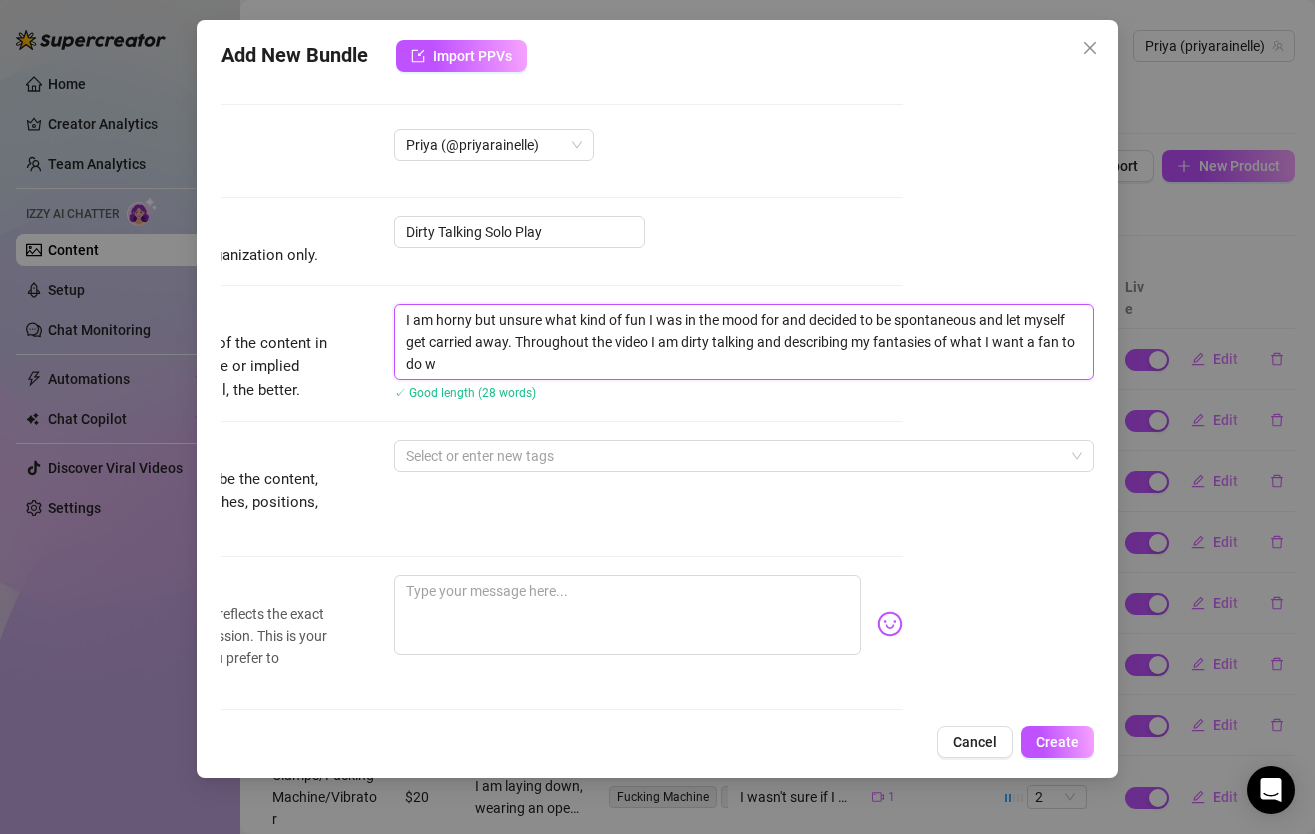 scroll, scrollTop: 0, scrollLeft: 0, axis: both 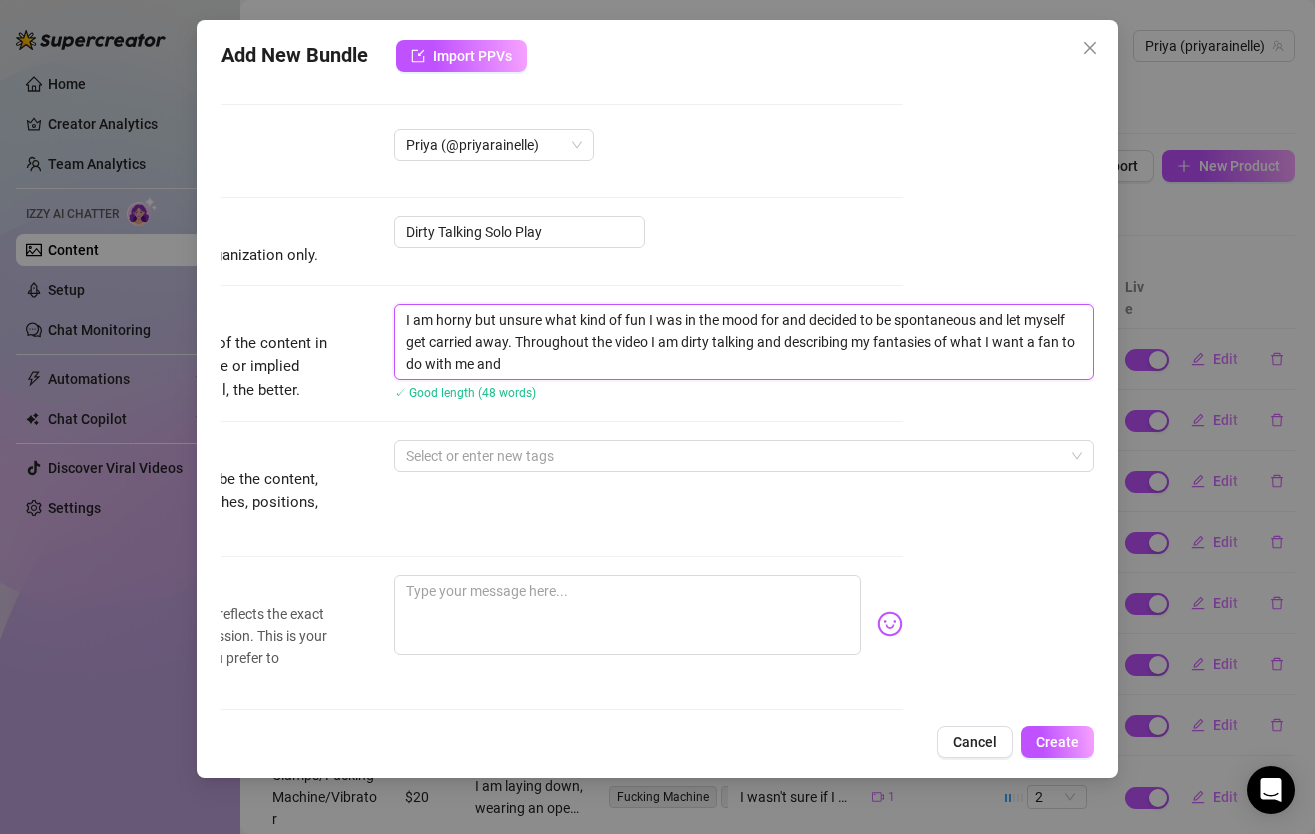 click on "I am horny but unsure what kind of fun I was in the mood for and decided to be spontaneous and let myself get carried away. Throughout the video I am dirty talking and describing my fantasies of what I want a fan to do with me and" at bounding box center (744, 342) 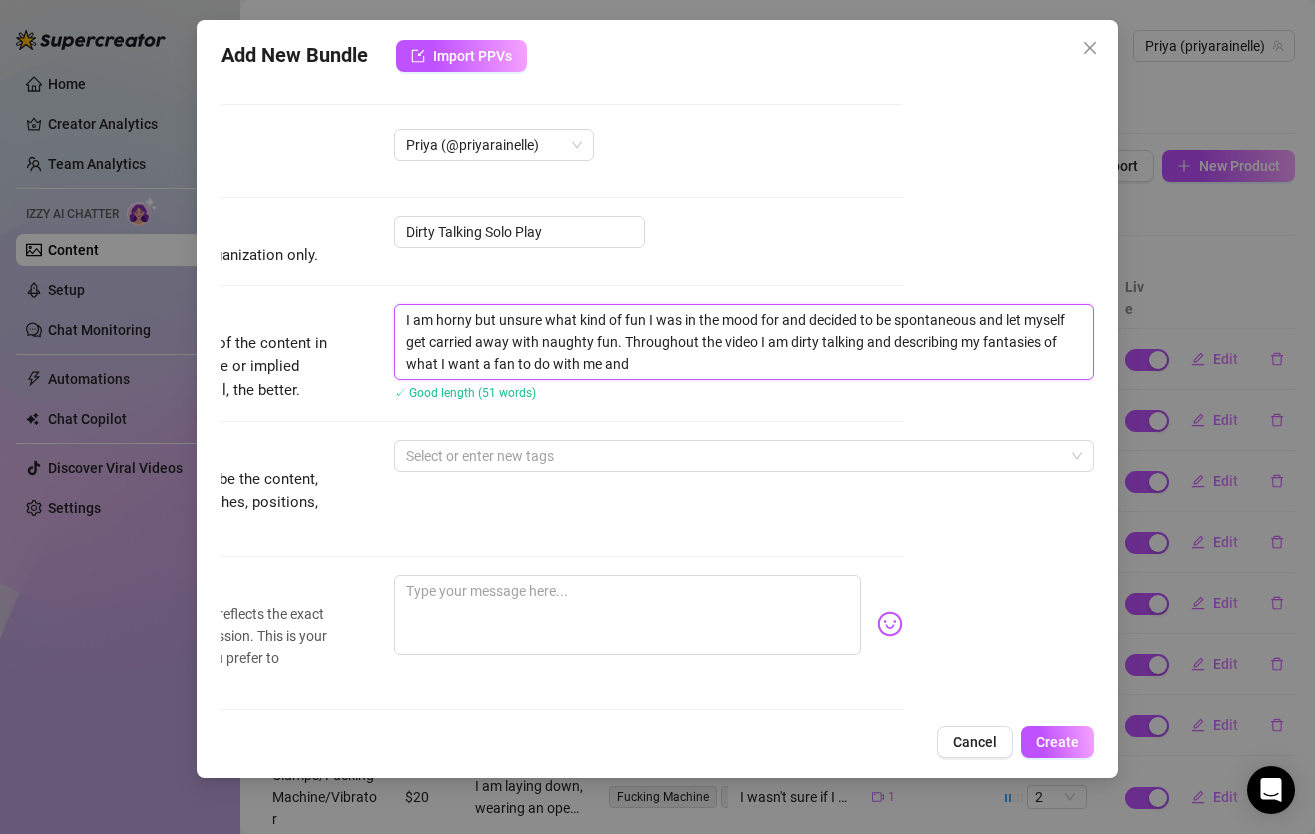 click on "I am horny but unsure what kind of fun I was in the mood for and decided to be spontaneous and let myself get carried away with naughty fun. Throughout the video I am dirty talking and describing my fantasies of what I want a fan to do with me and" at bounding box center [744, 342] 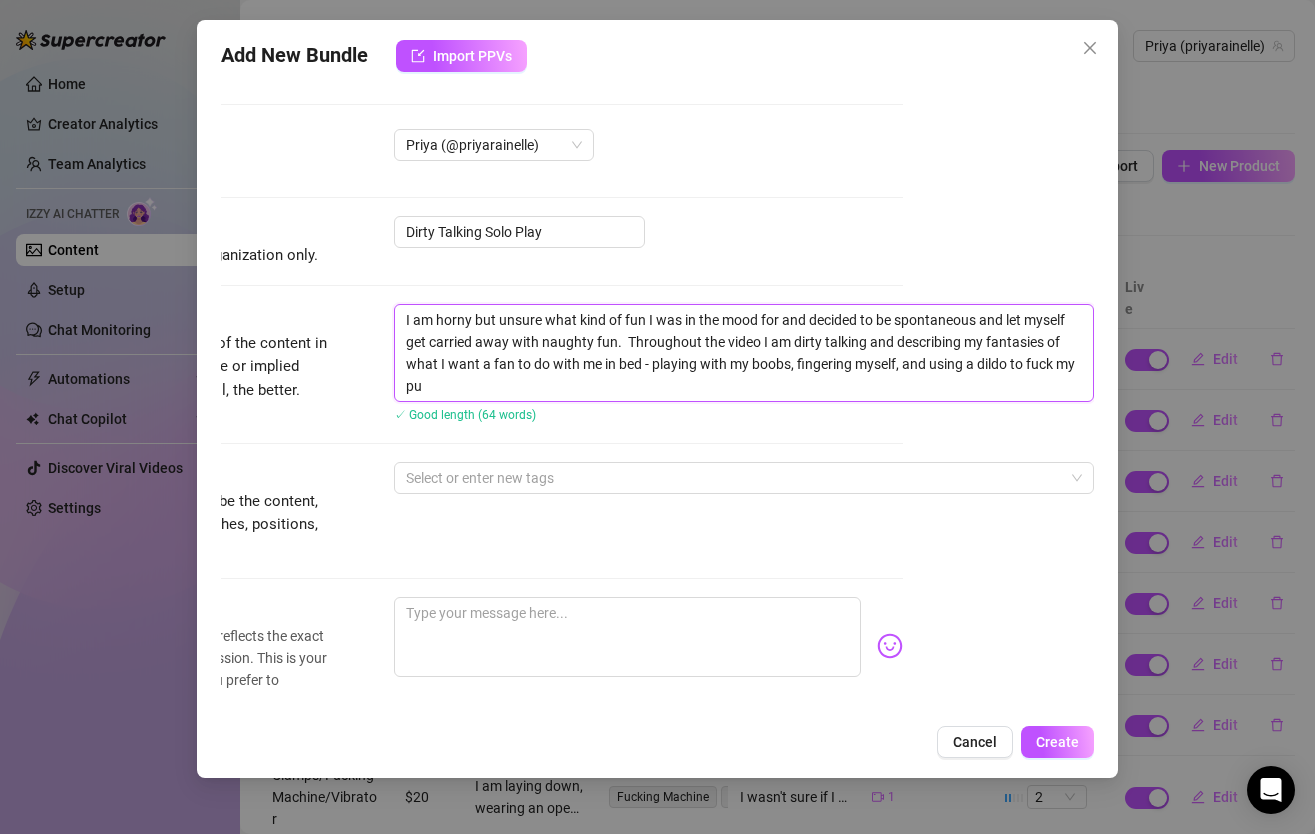 scroll, scrollTop: 0, scrollLeft: 0, axis: both 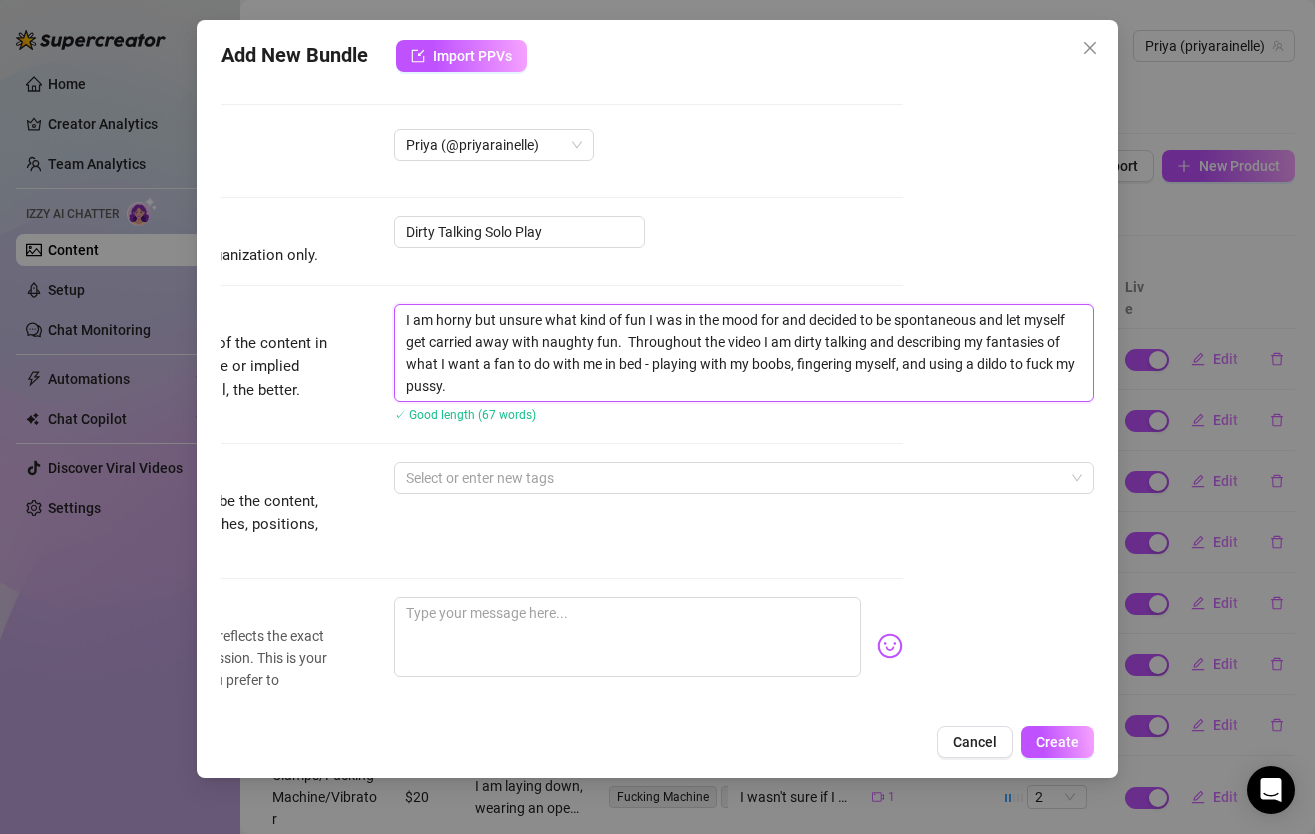 click on "I am horny but unsure what kind of fun I was in the mood for and decided to be spontaneous and let myself get carried away with naughty fun.  Throughout the video I am dirty talking and describing my fantasies of what I want a fan to do with me in bed - playing with my boobs, fingering myself, and using a dildo to fuck my pussy." at bounding box center (744, 353) 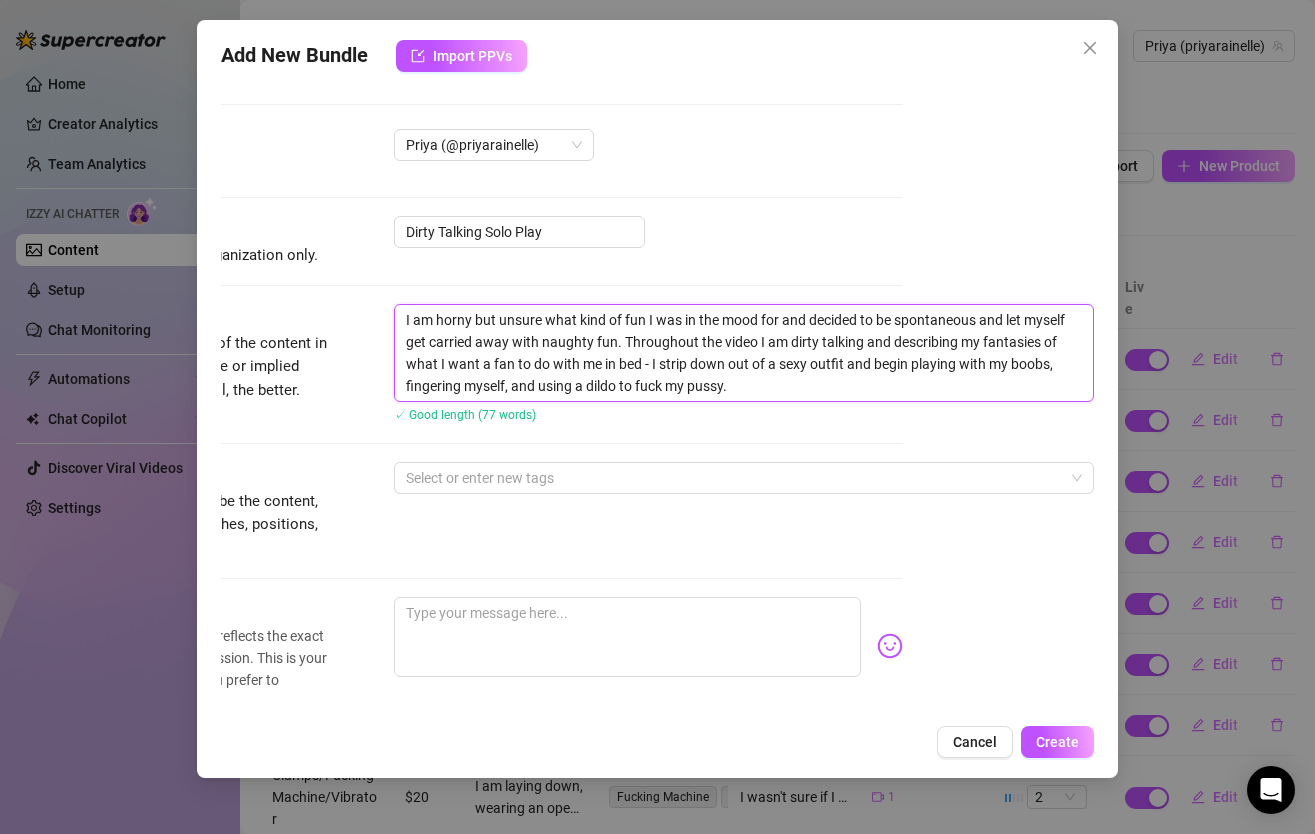 click on "I am horny but unsure what kind of fun I was in the mood for and decided to be spontaneous and let myself get carried away with naughty fun. Throughout the video I am dirty talking and describing my fantasies of what I want a fan to do with me in bed - I strip down out of a sexy outfit and begin playing with my boobs, fingering myself, and using a dildo to fuck my pussy." at bounding box center [744, 353] 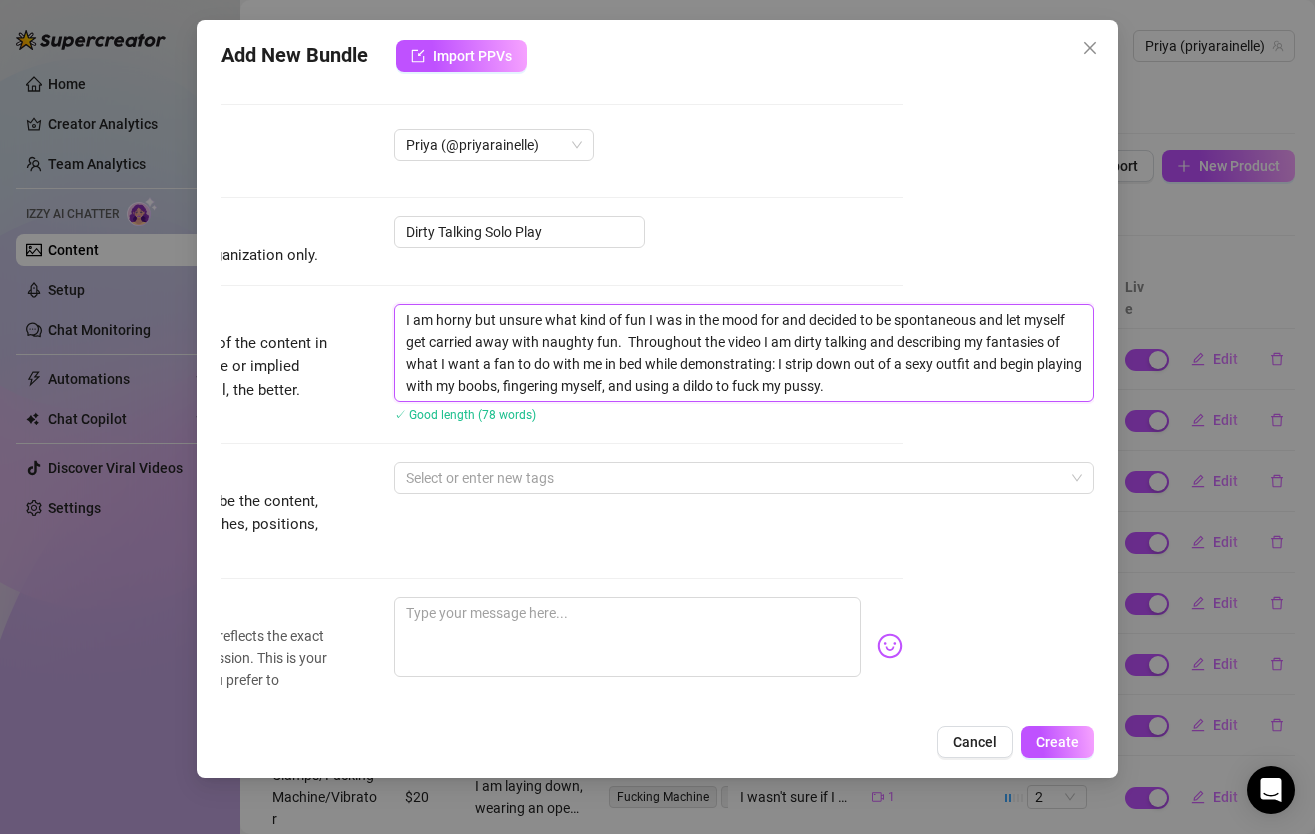 scroll, scrollTop: 164, scrollLeft: 191, axis: both 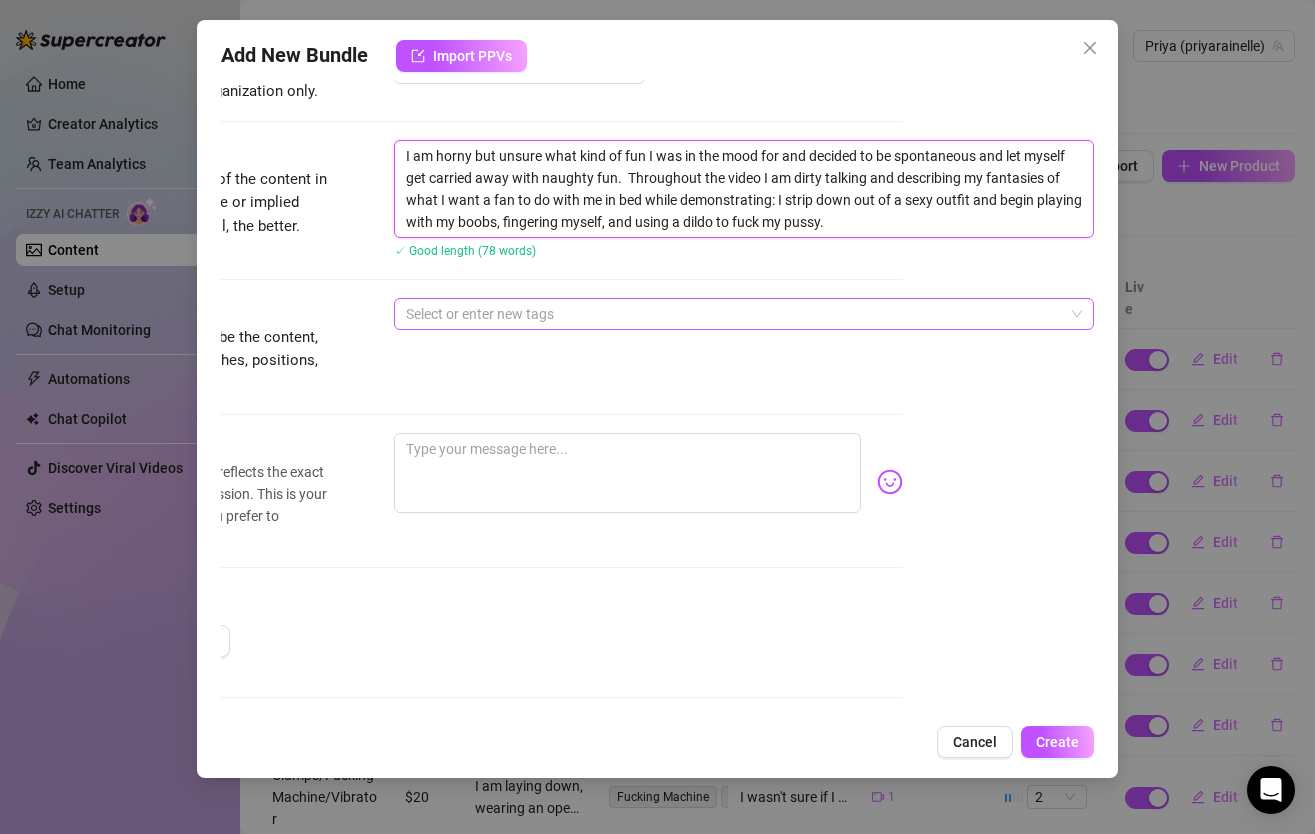 click at bounding box center [733, 314] 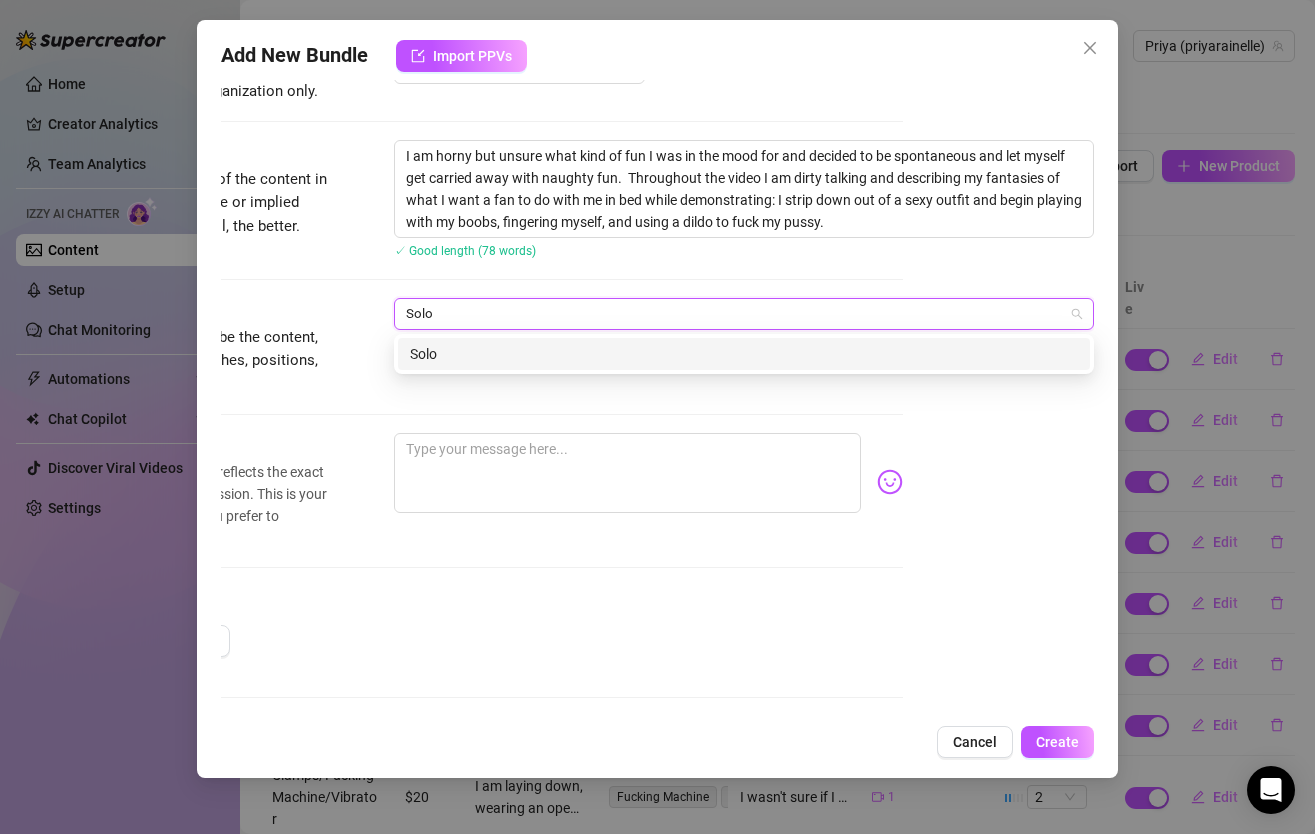 click on "Solo" at bounding box center [744, 354] 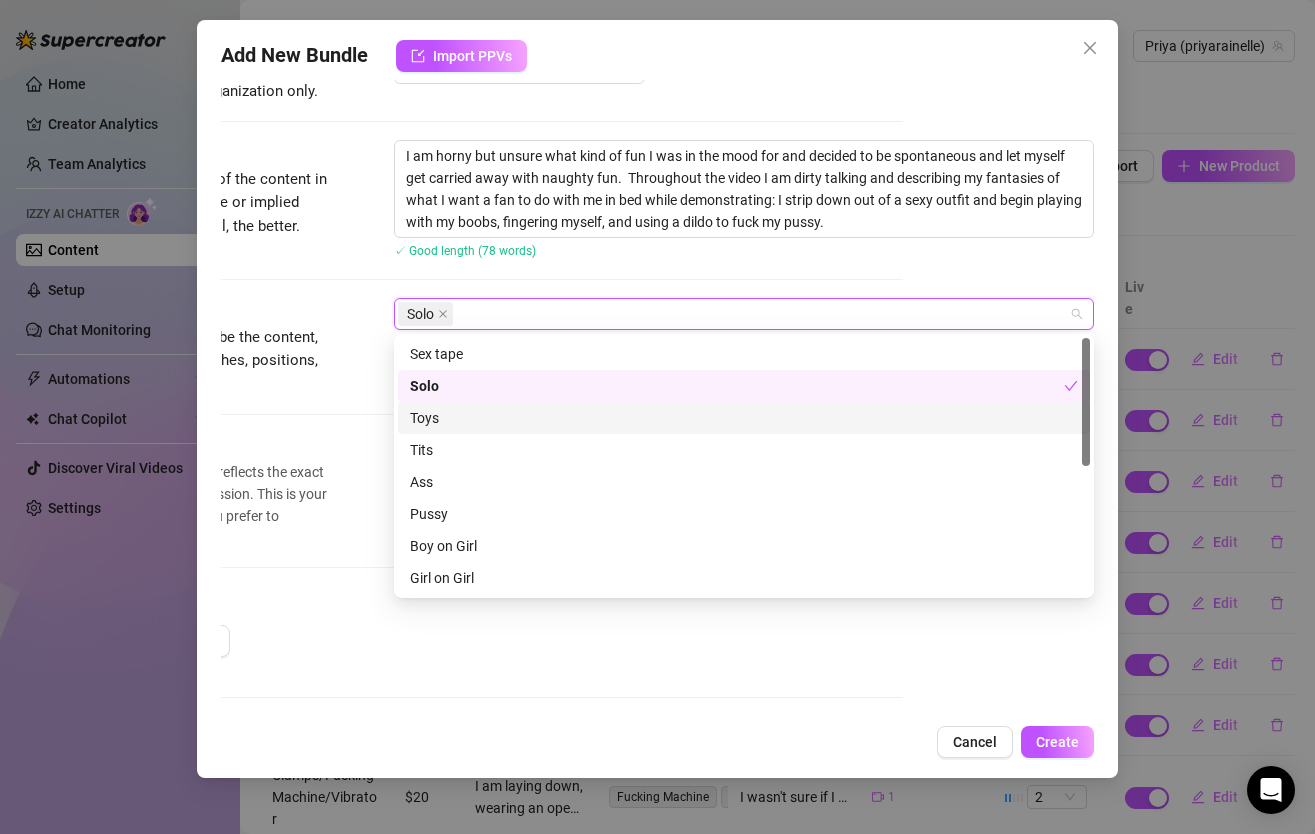 click on "Toys" at bounding box center [744, 418] 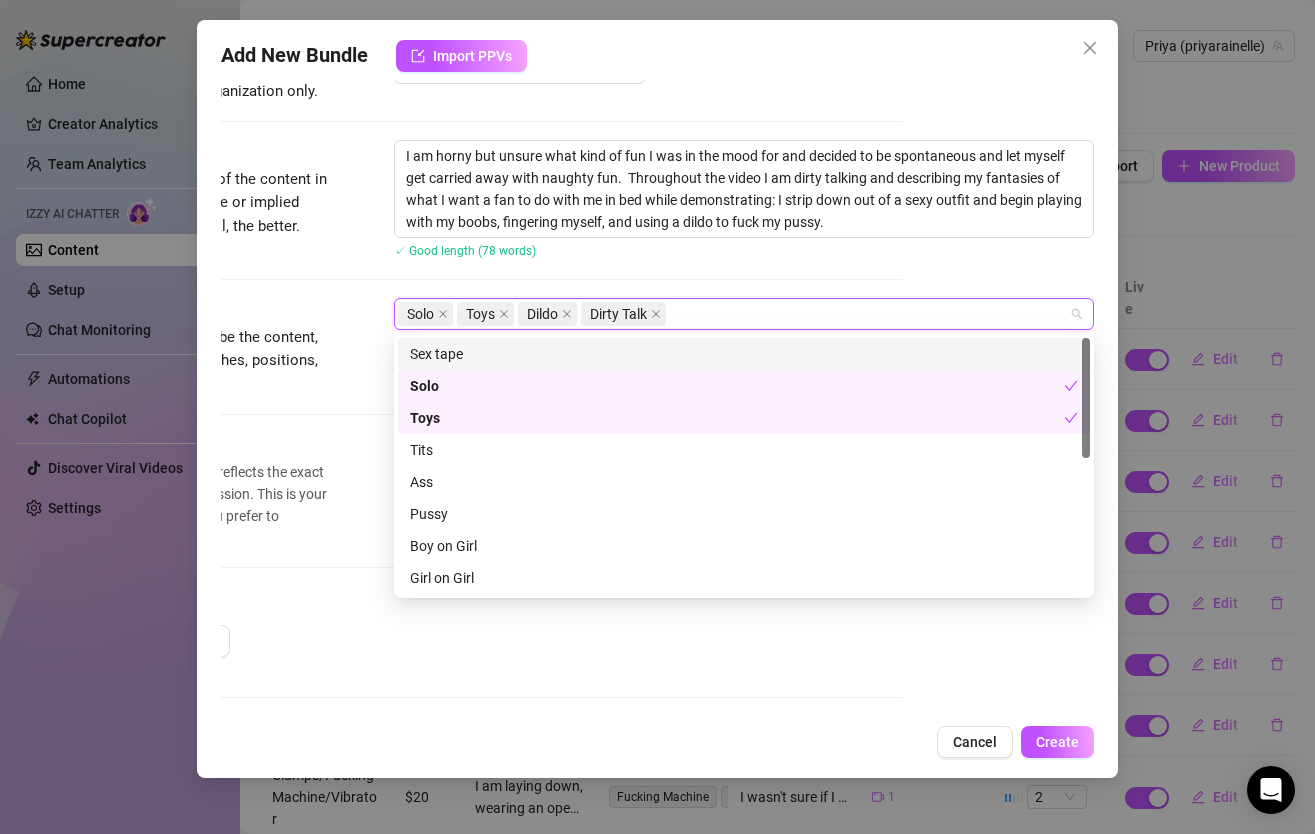 click on "Provide a sample caption that reflects the exact style you'd use in a chatting session. This is your chance to show the AI how you prefer to communicate." at bounding box center [180, 505] 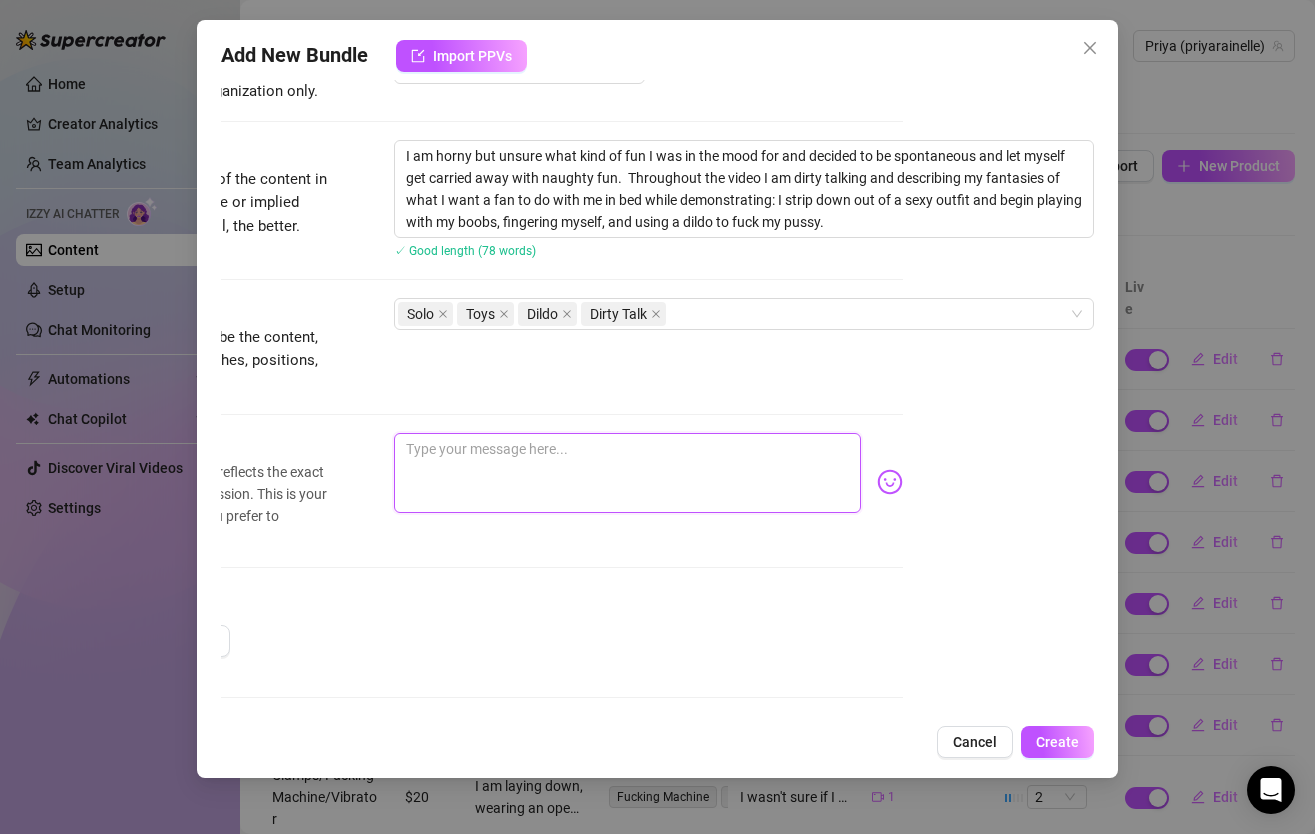 click at bounding box center (627, 473) 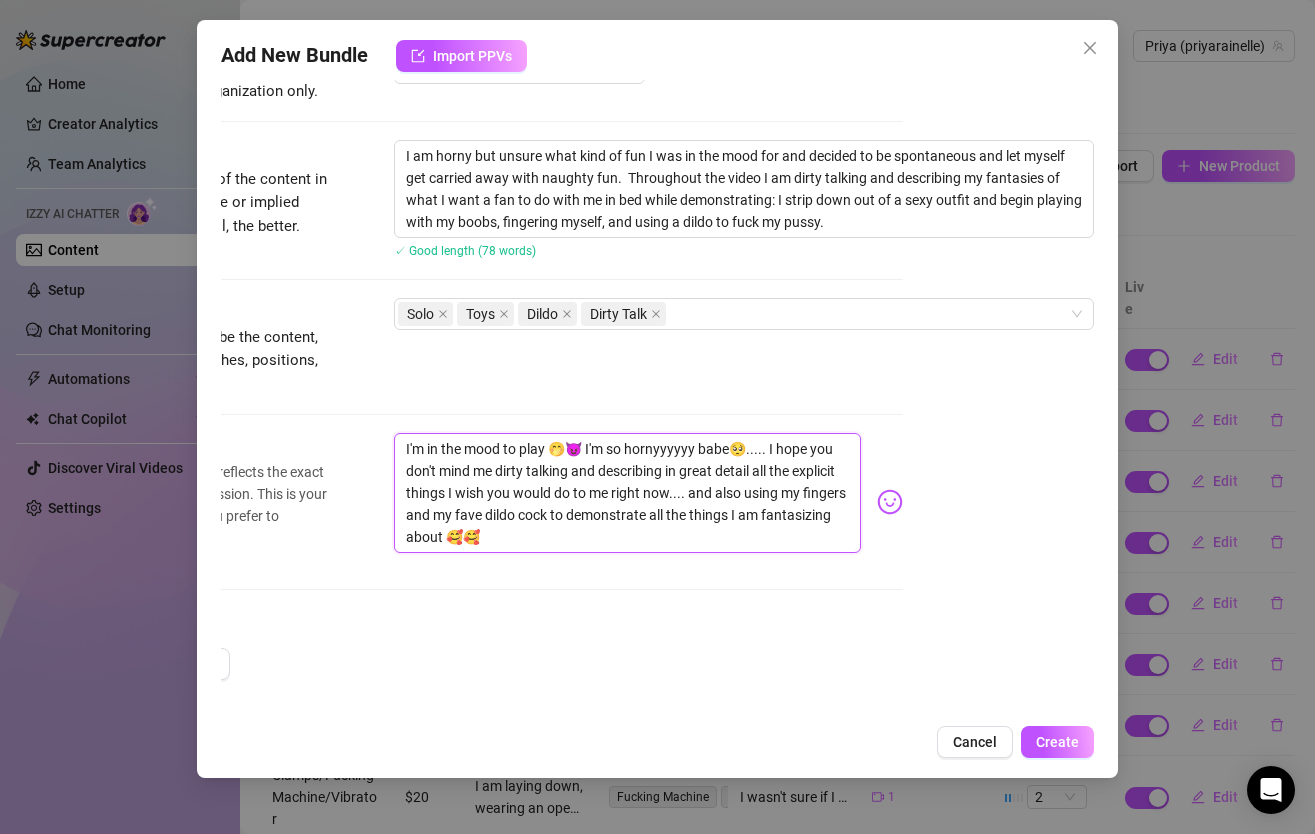 scroll, scrollTop: 0, scrollLeft: 0, axis: both 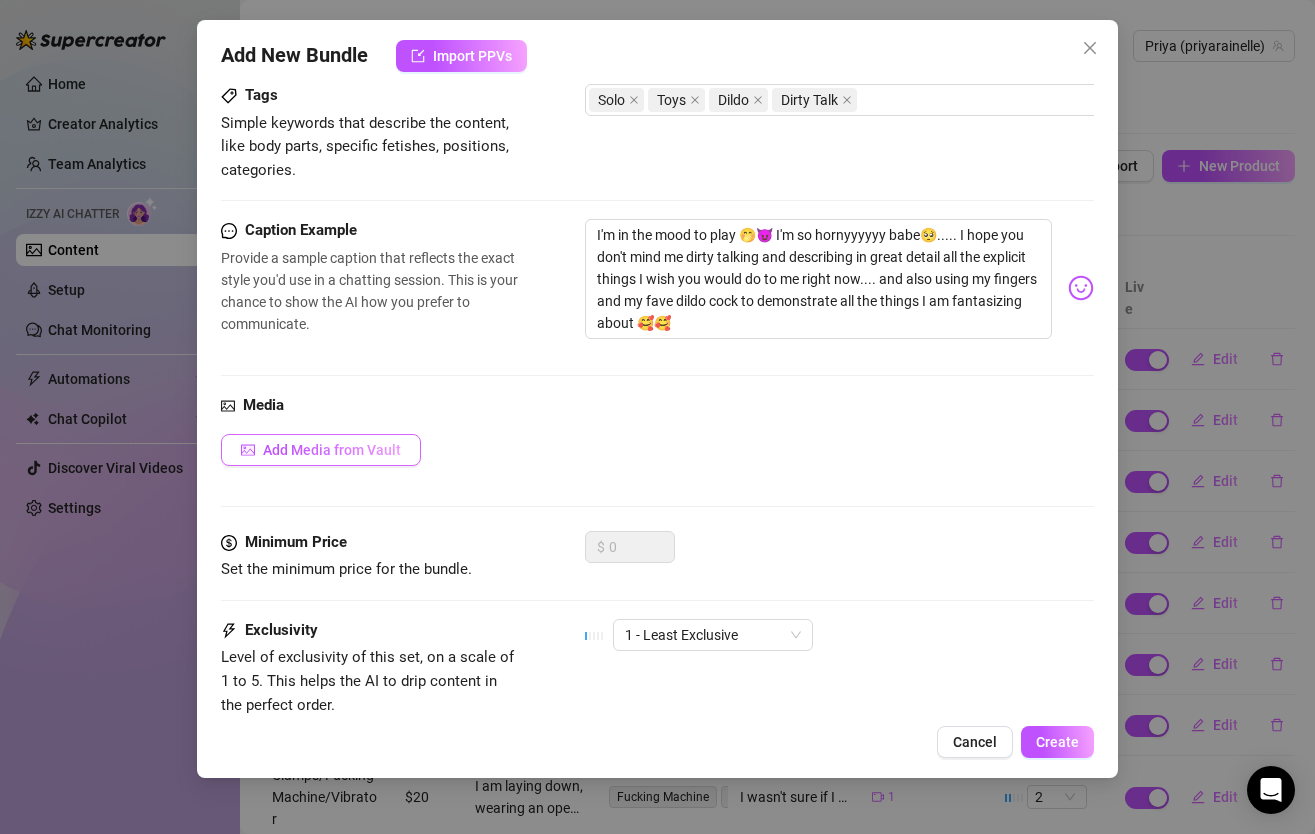 click on "Add Media from Vault" at bounding box center (332, 450) 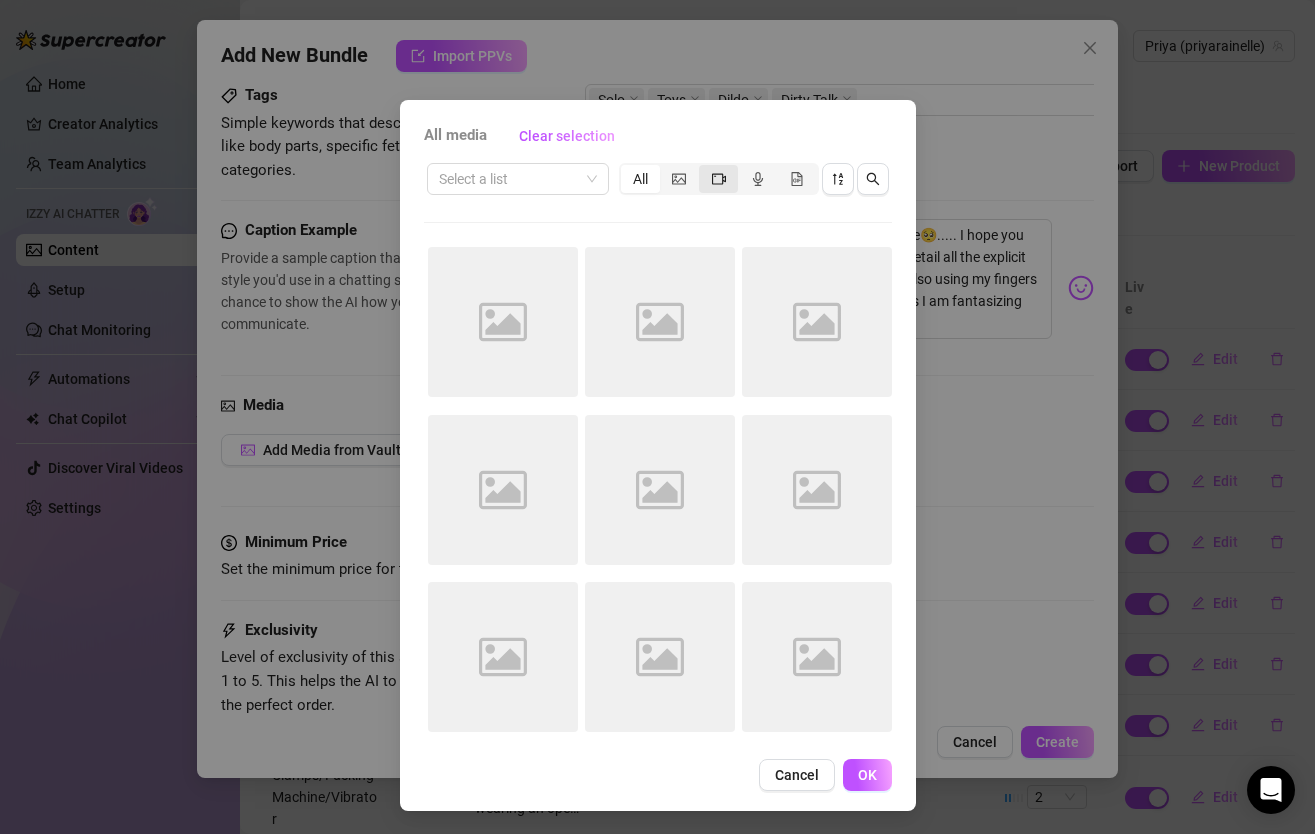 click 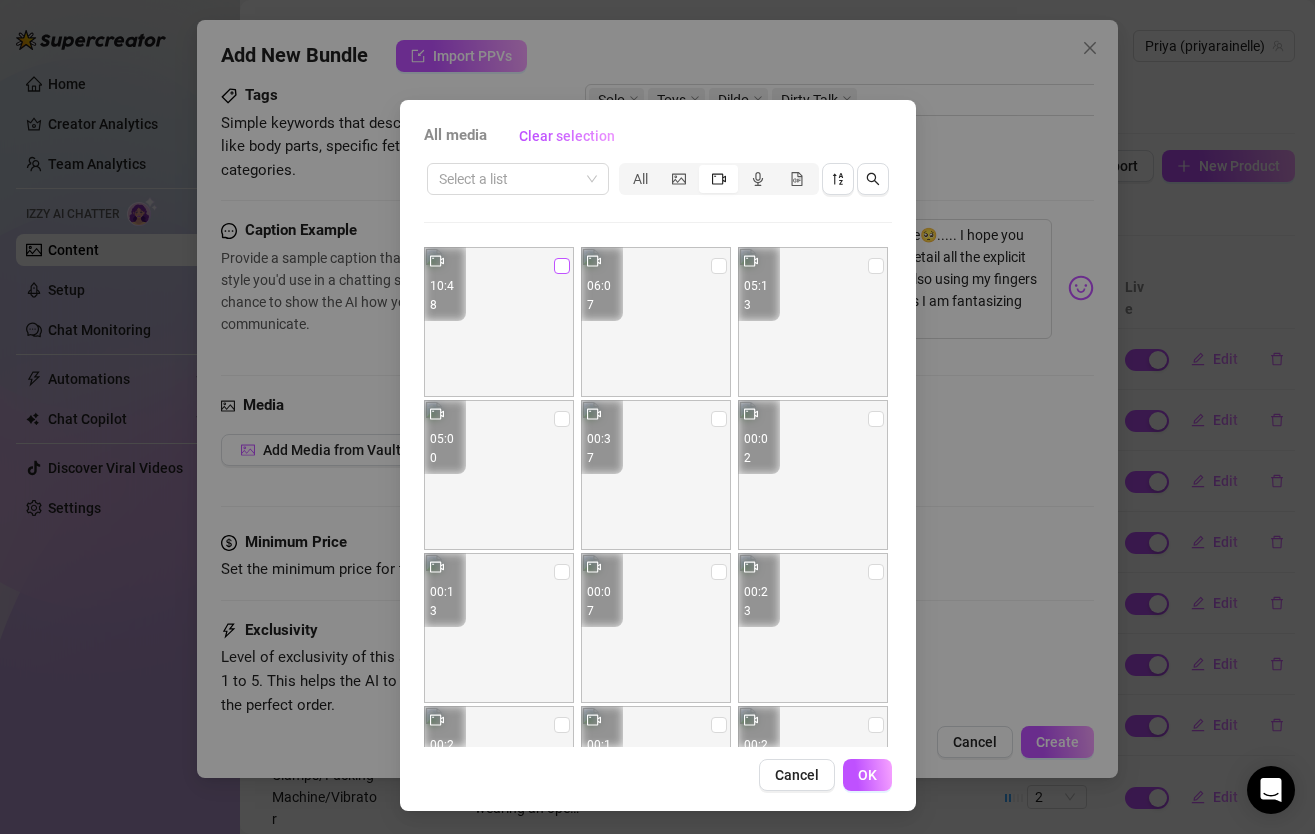 click at bounding box center [562, 266] 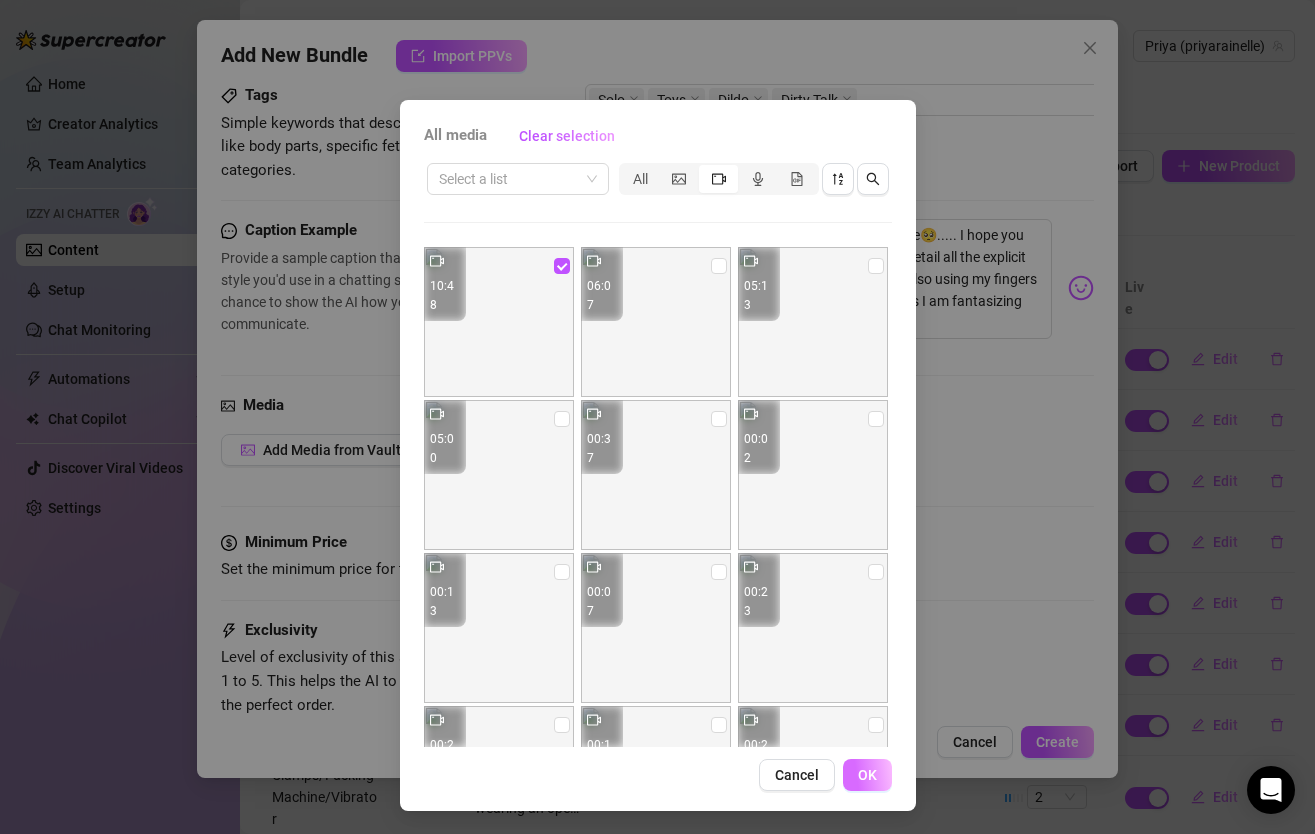 click on "OK" at bounding box center [867, 775] 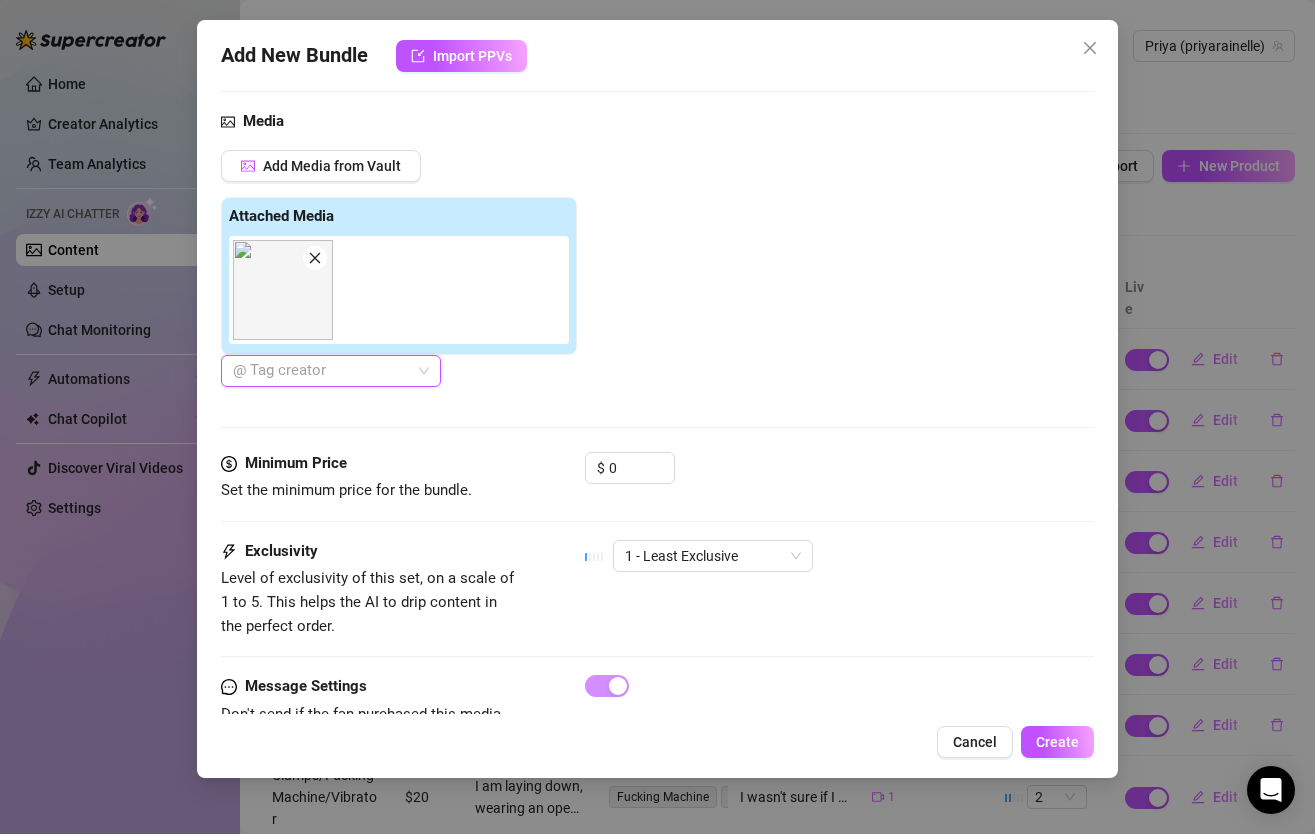 scroll, scrollTop: 711, scrollLeft: 0, axis: vertical 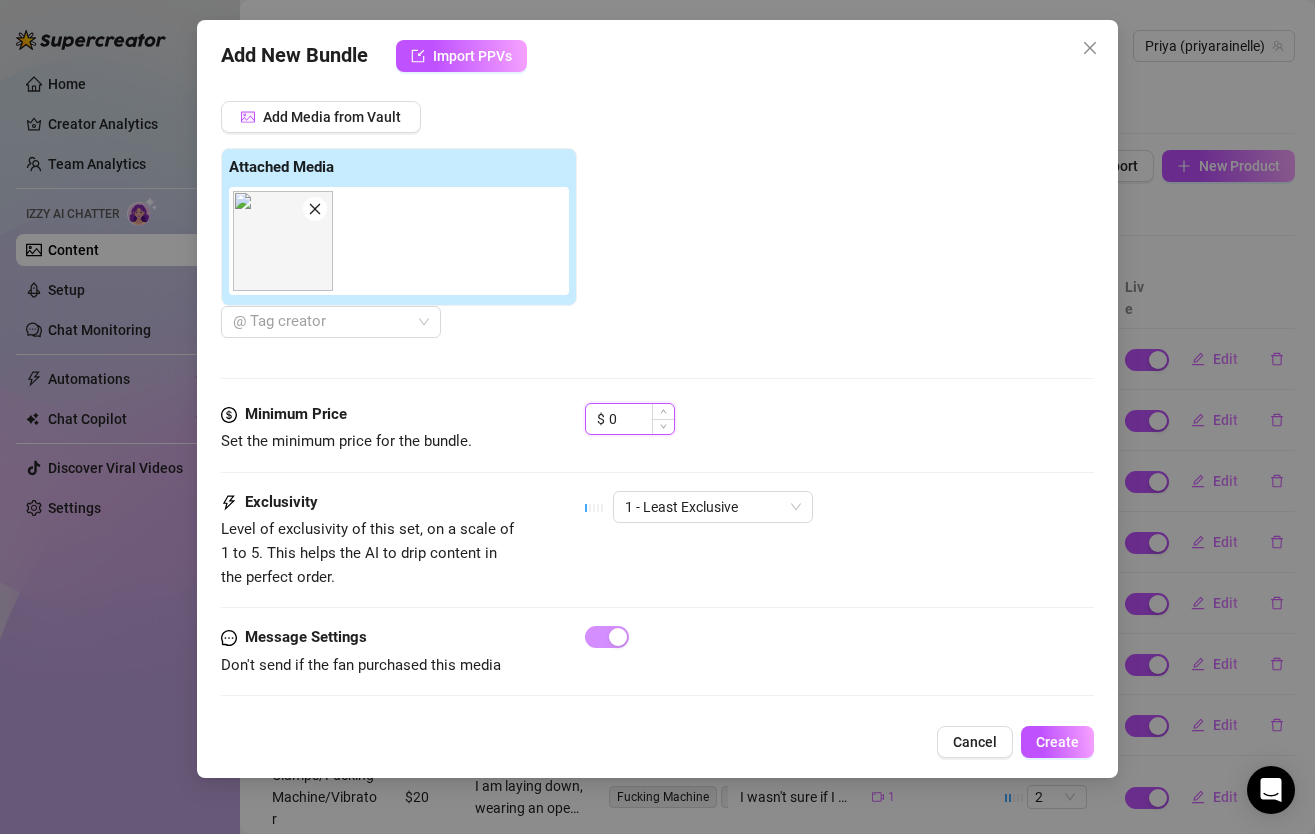 click on "0" at bounding box center (641, 419) 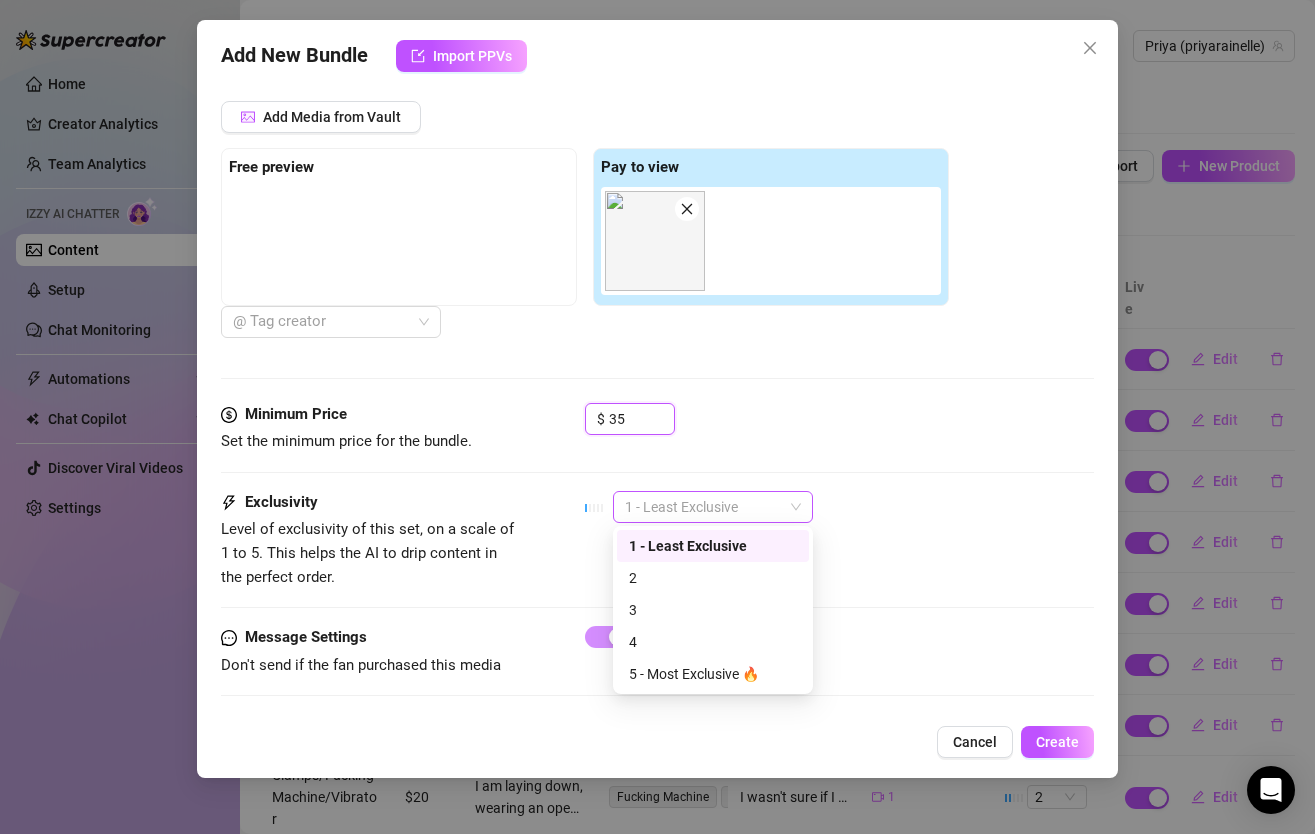 click on "1 - Least Exclusive" at bounding box center [713, 507] 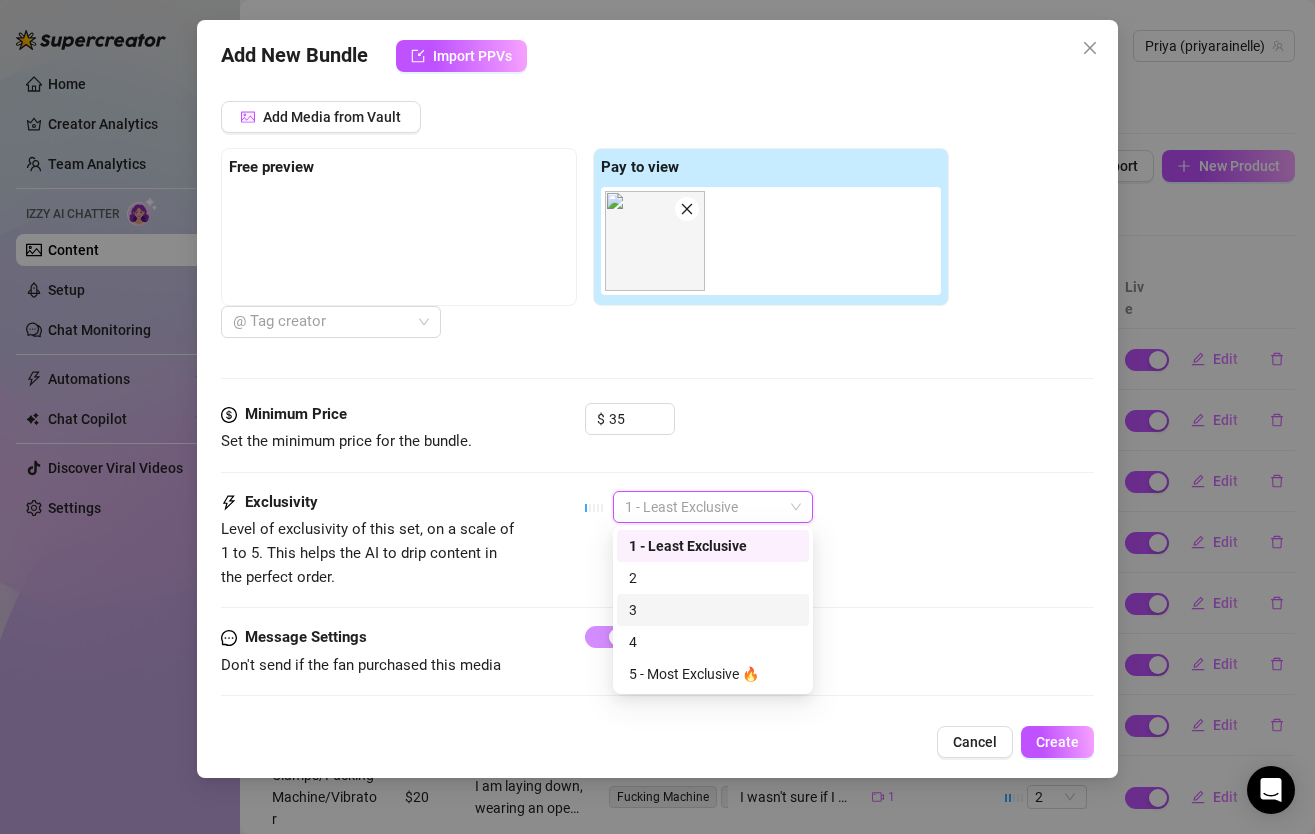 click on "3" at bounding box center [713, 610] 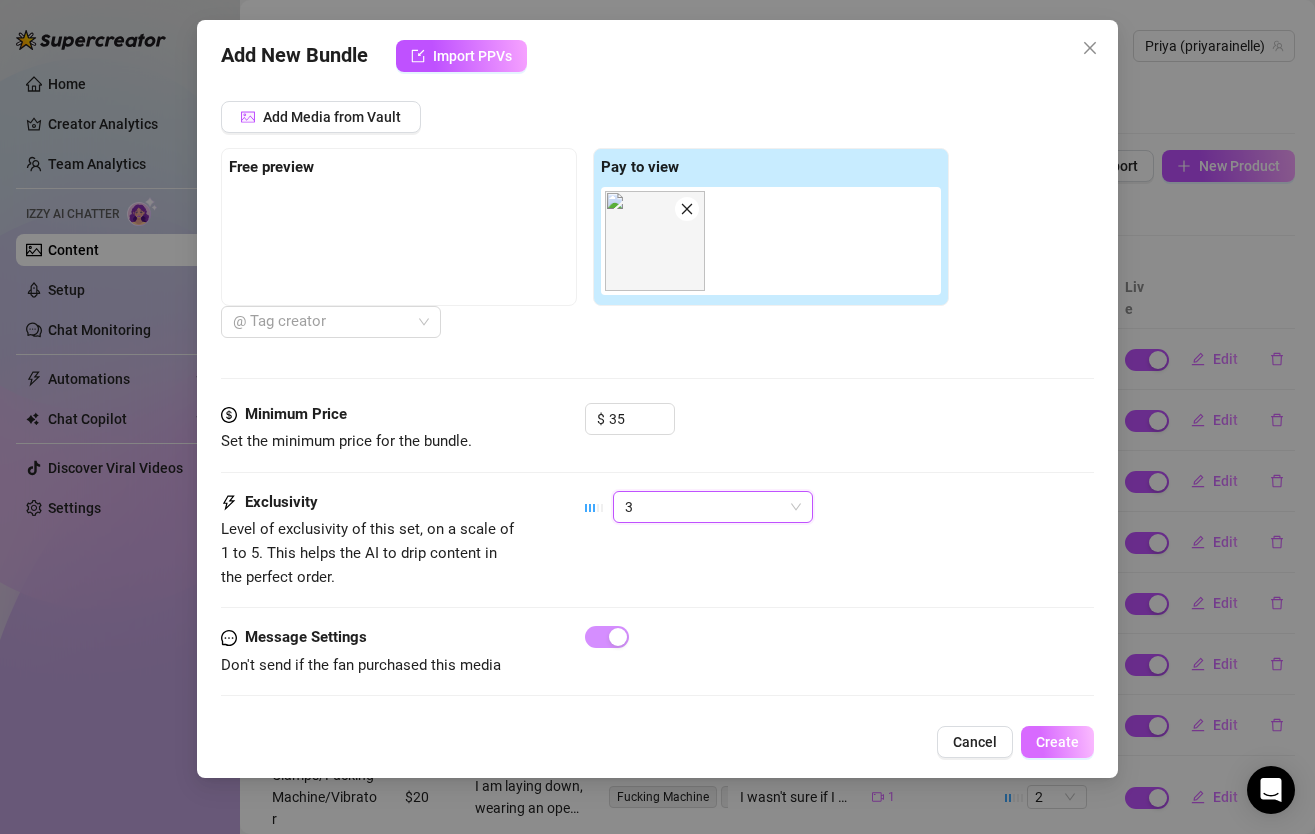 click on "Create" at bounding box center [1057, 742] 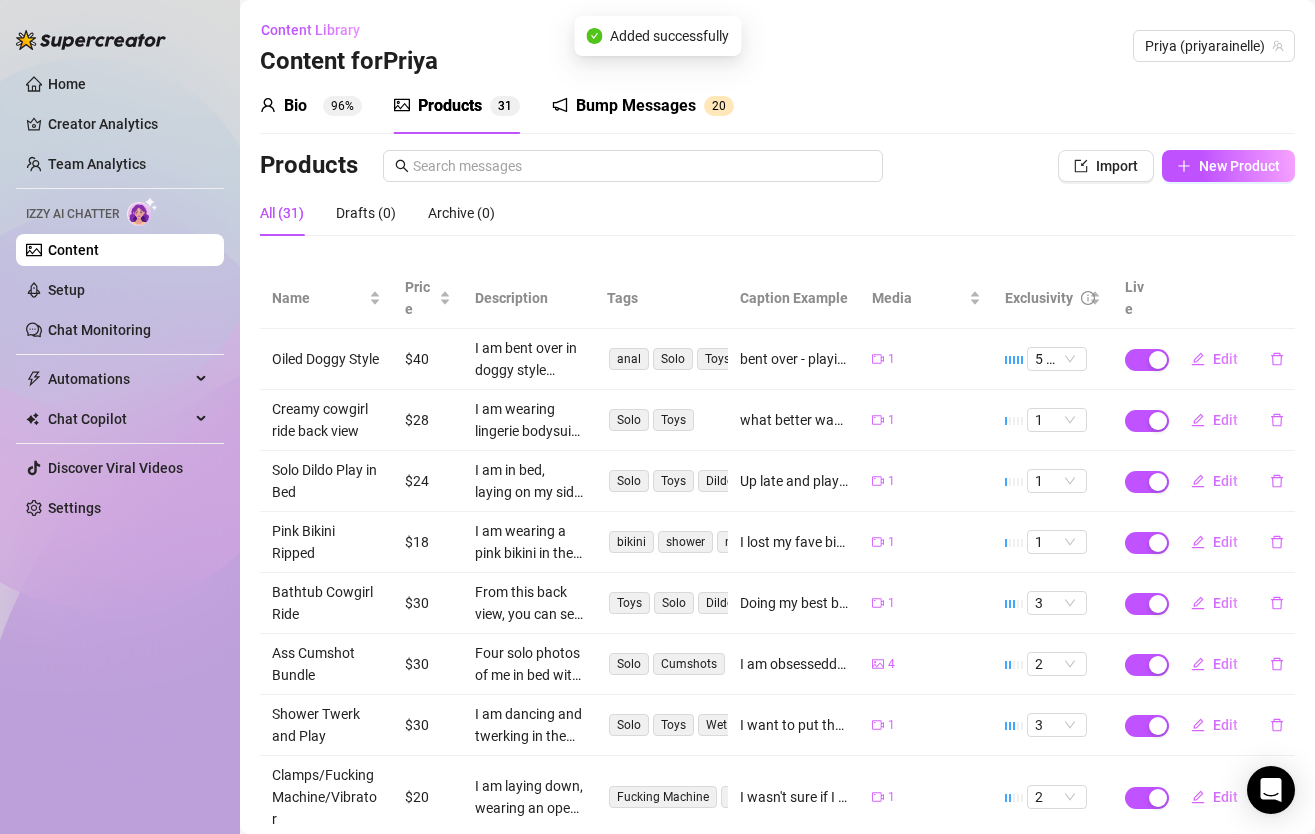 click on "Bump Messages" at bounding box center [636, 106] 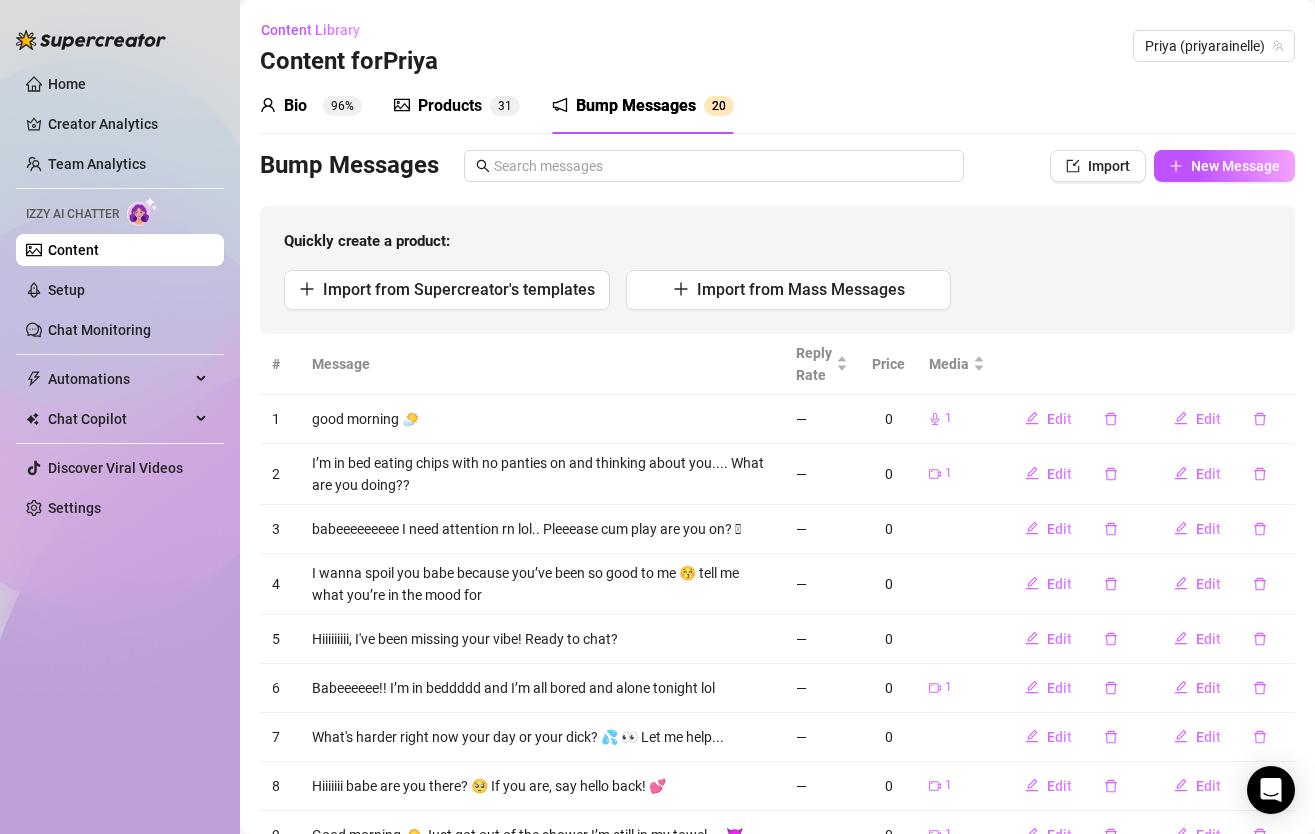 click on "Bio" at bounding box center [295, 106] 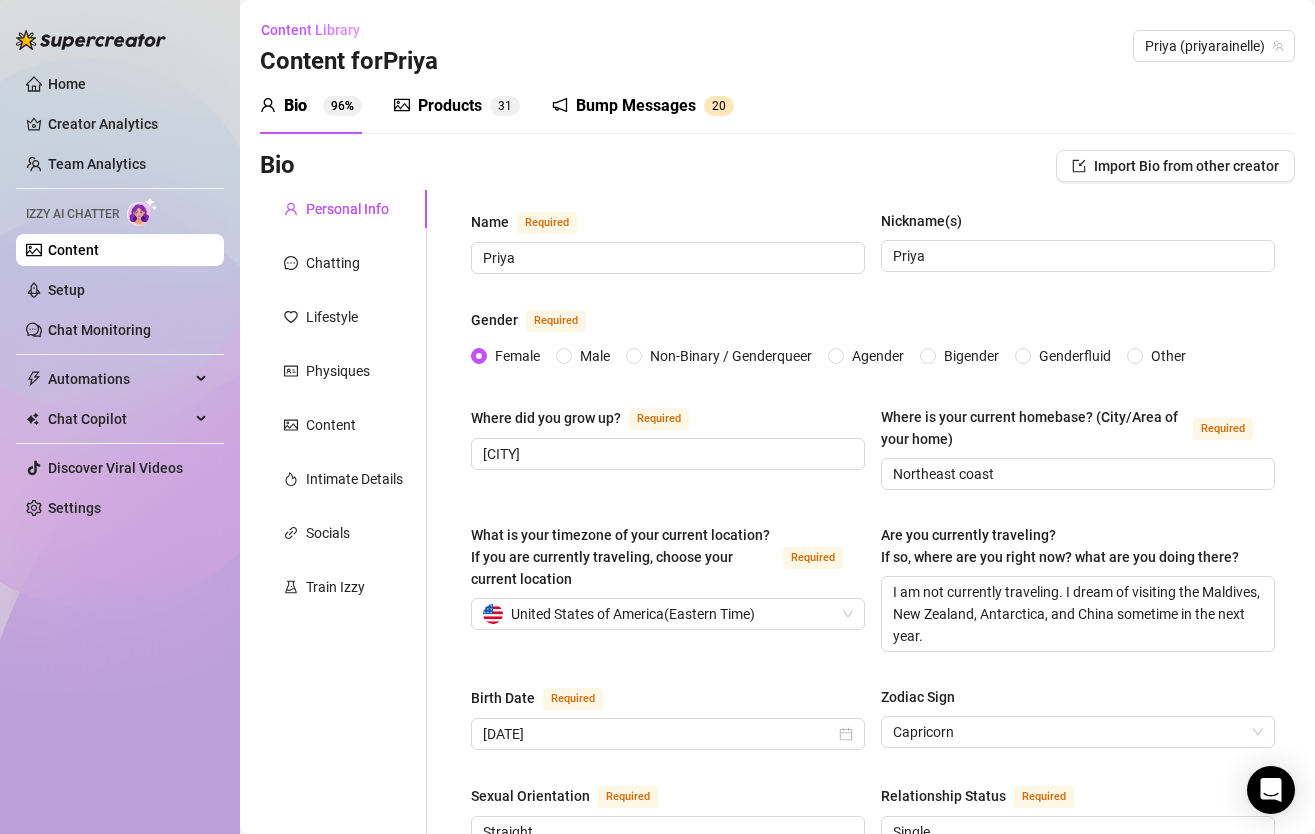 click on "Home Creator Analytics   Team Analytics Izzy AI Chatter Content Setup Chat Monitoring Automations All Message Flow Beta Bump Online Fans Expired Fans Chat Copilot All AI Reply Message Library Fan CRM Discover Viral Videos Settings" at bounding box center [120, 296] 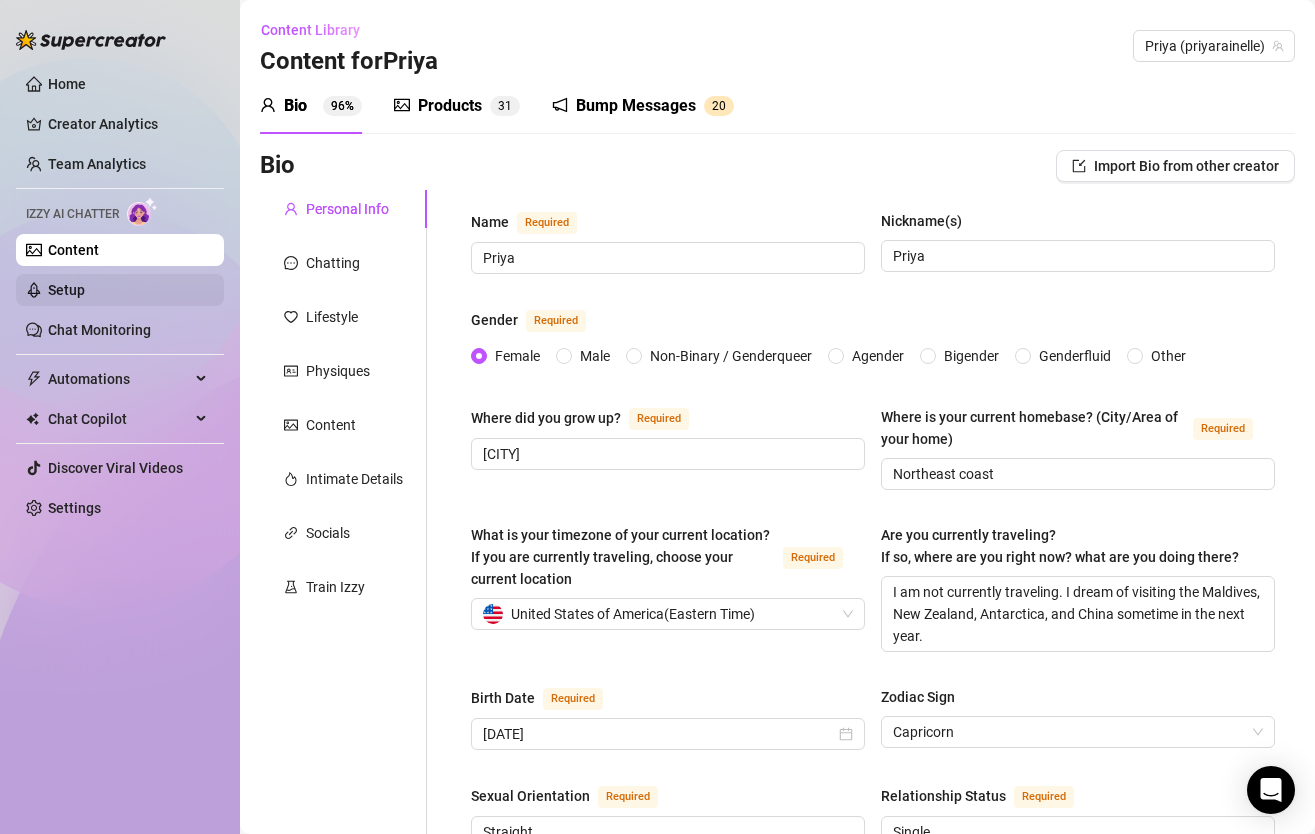 click on "Setup" at bounding box center (66, 290) 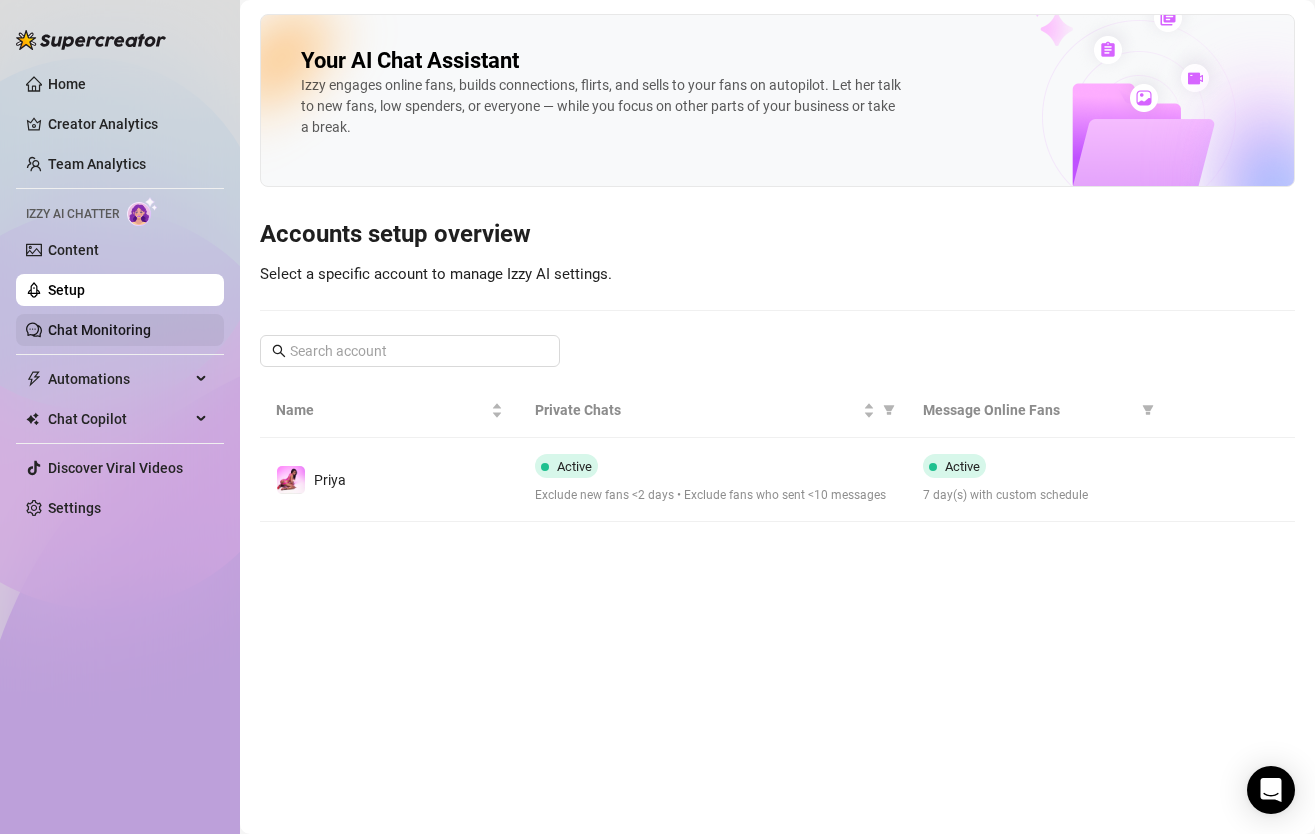 click on "Chat Monitoring" at bounding box center (99, 330) 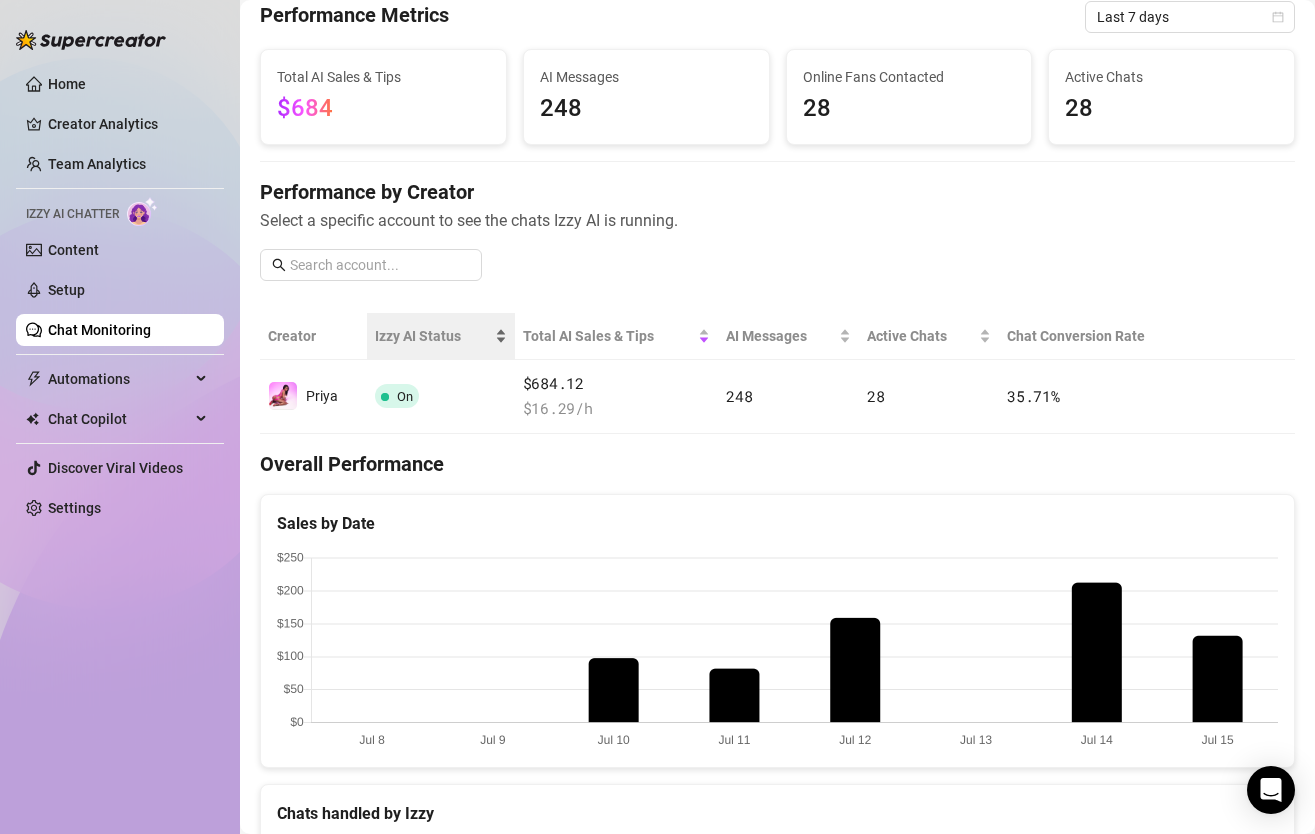 scroll, scrollTop: 123, scrollLeft: 0, axis: vertical 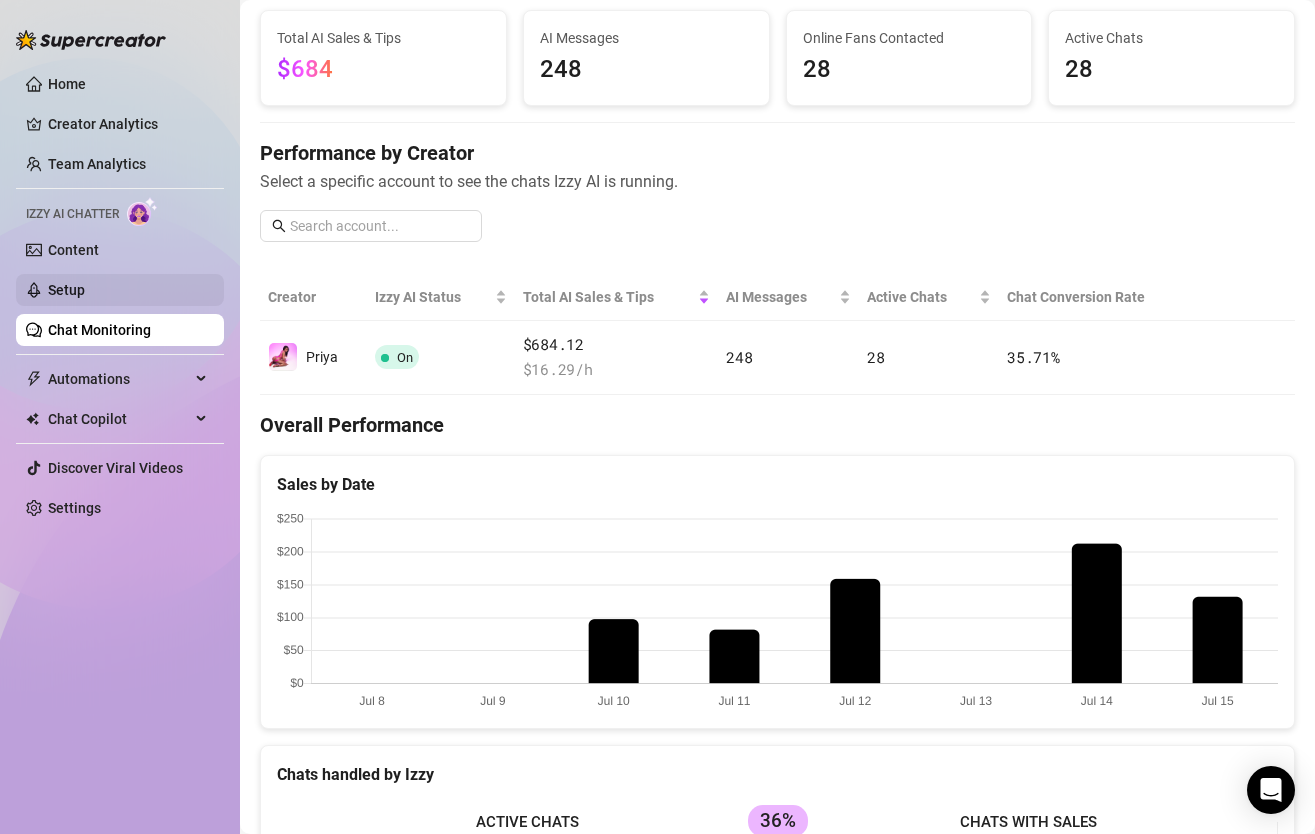 click on "Setup" at bounding box center [66, 290] 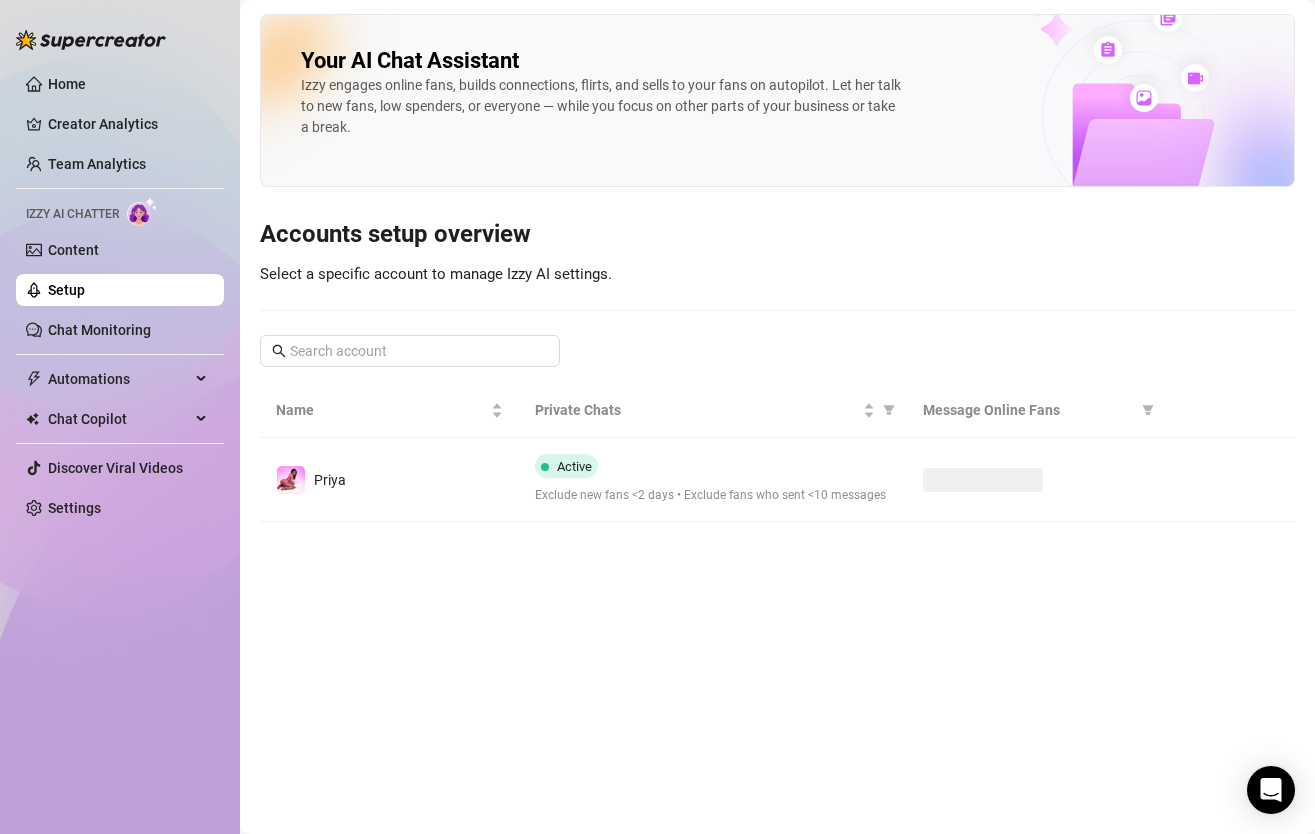 scroll, scrollTop: 0, scrollLeft: 0, axis: both 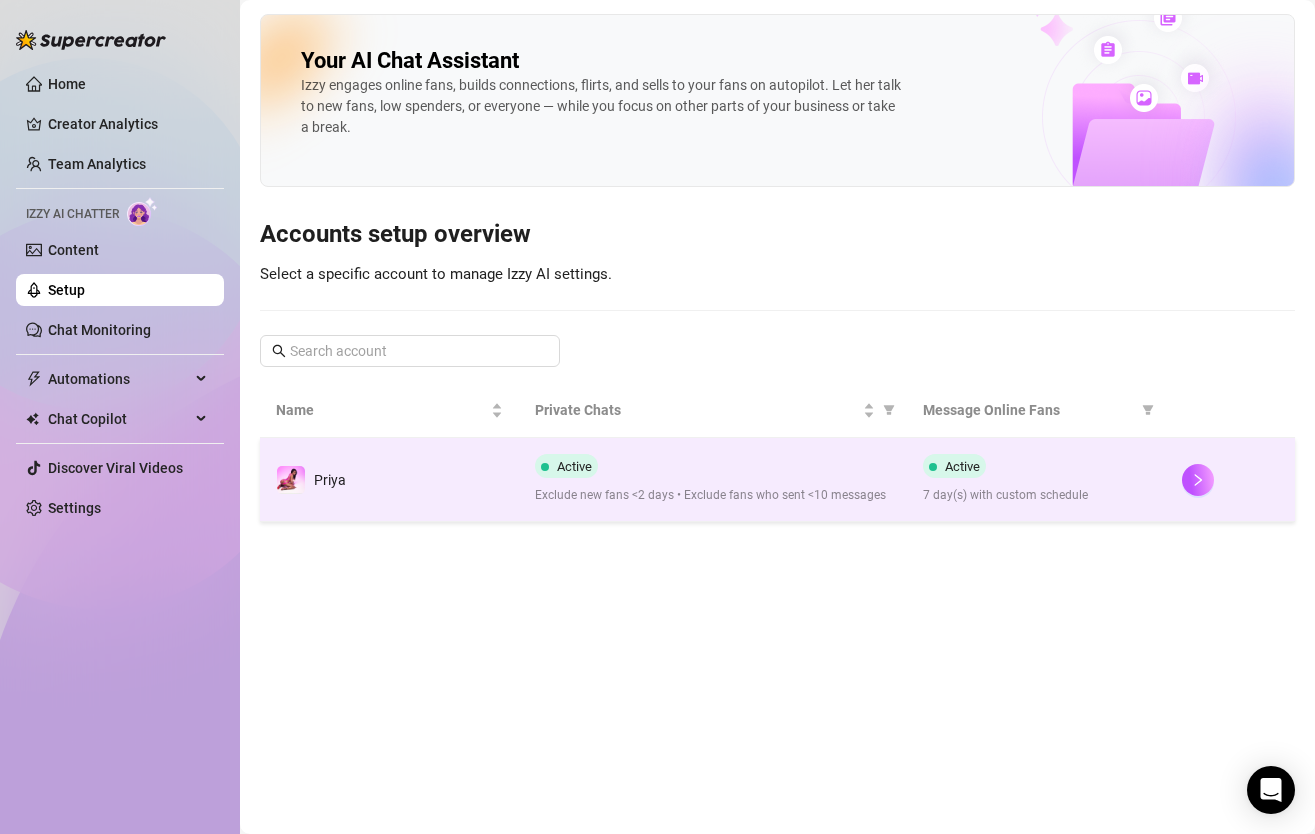 click on "Exclude new fans <2 days • Exclude fans who sent <10 messages" at bounding box center [713, 495] 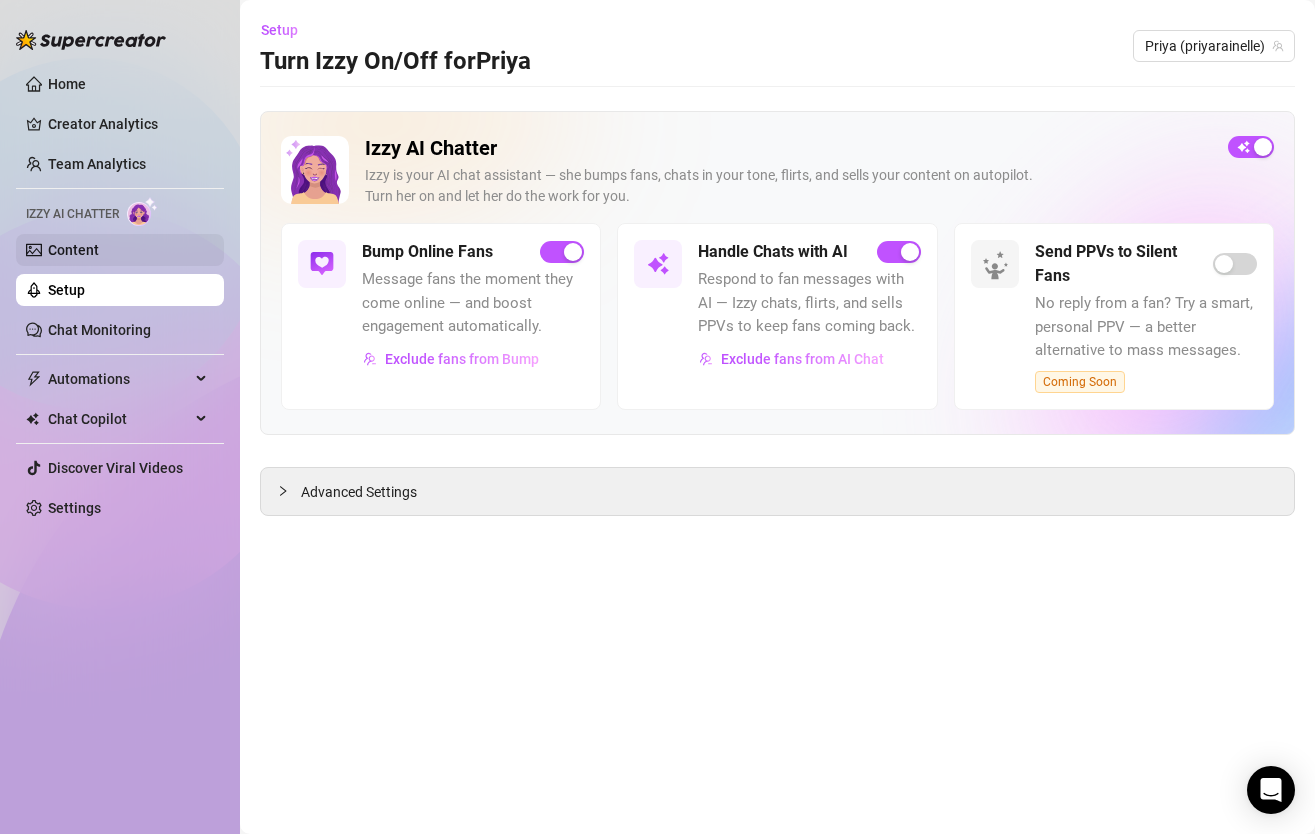 click on "Content" at bounding box center [73, 250] 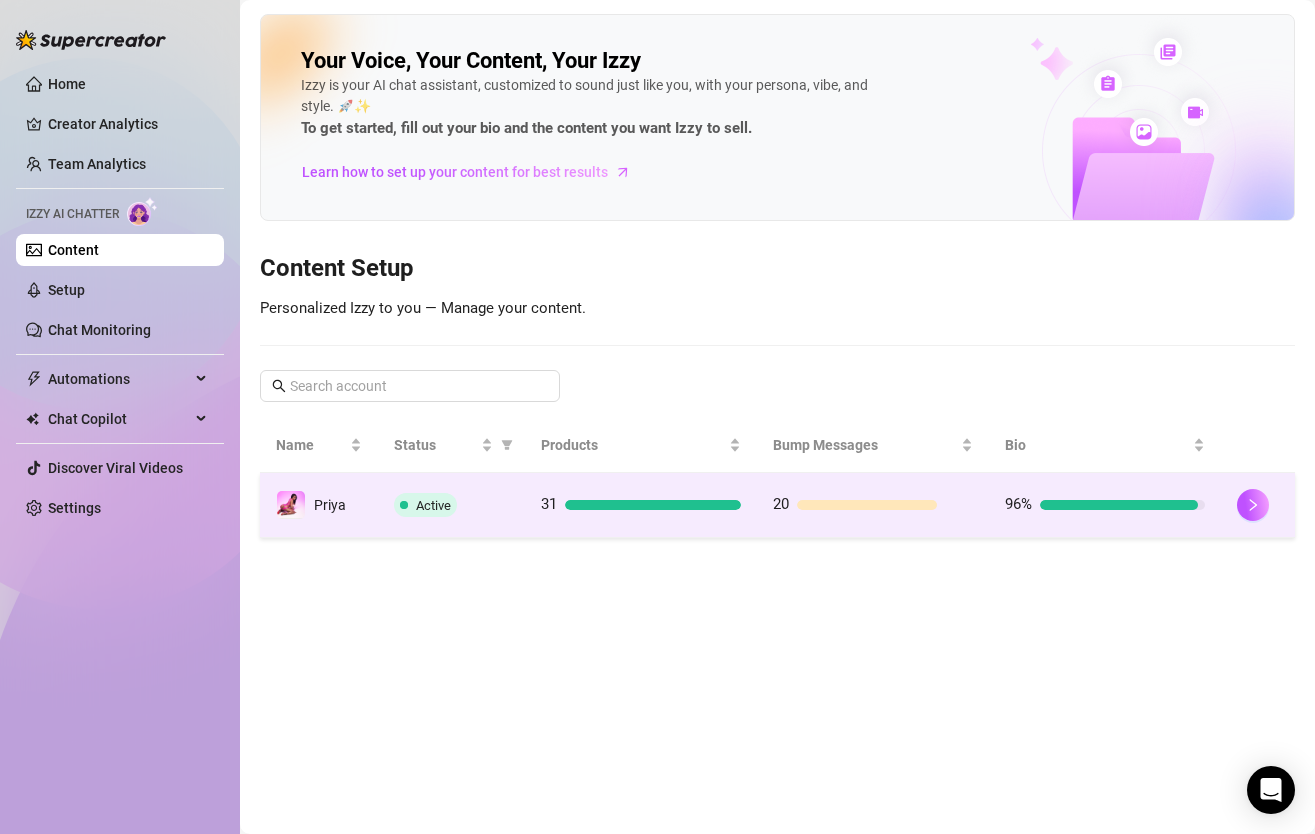 click on "Active" at bounding box center (451, 505) 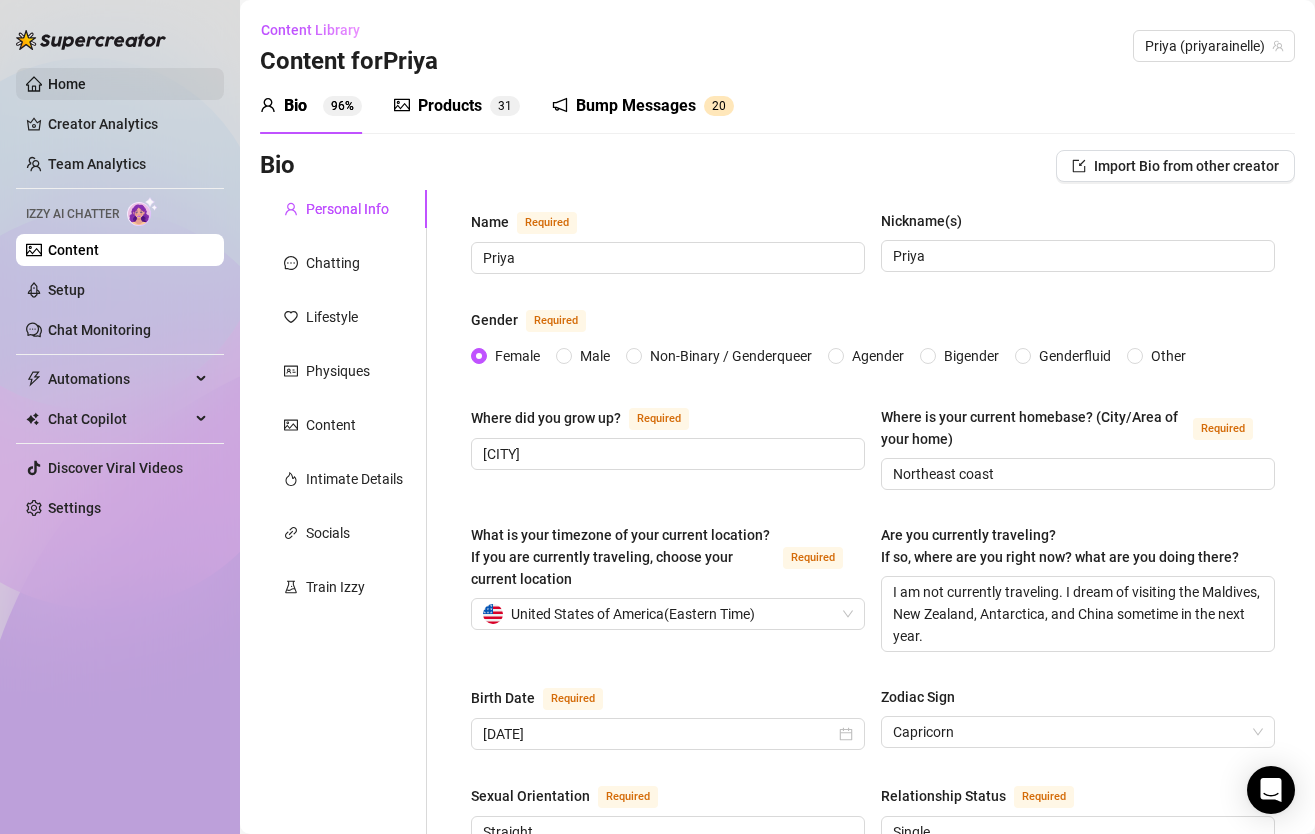 click on "Home" at bounding box center (67, 84) 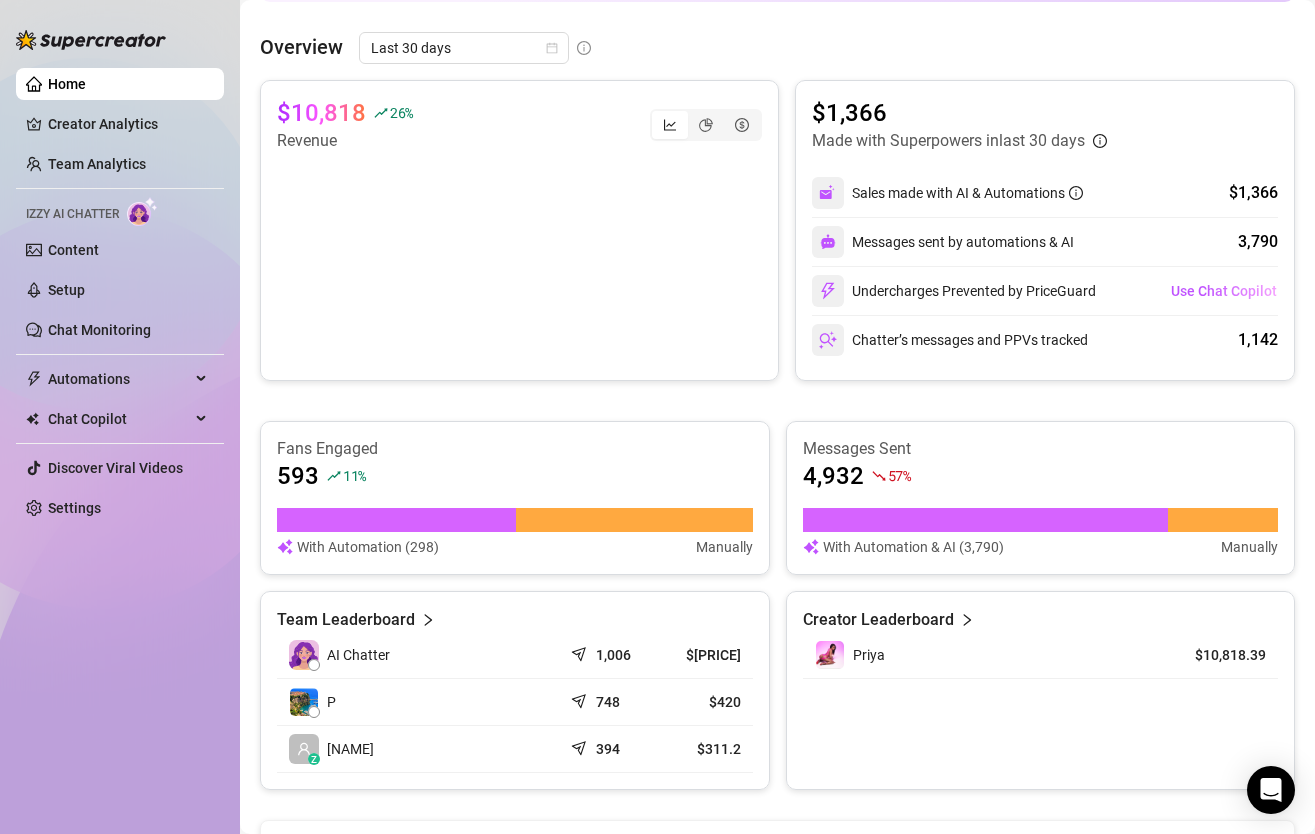 scroll, scrollTop: 376, scrollLeft: 0, axis: vertical 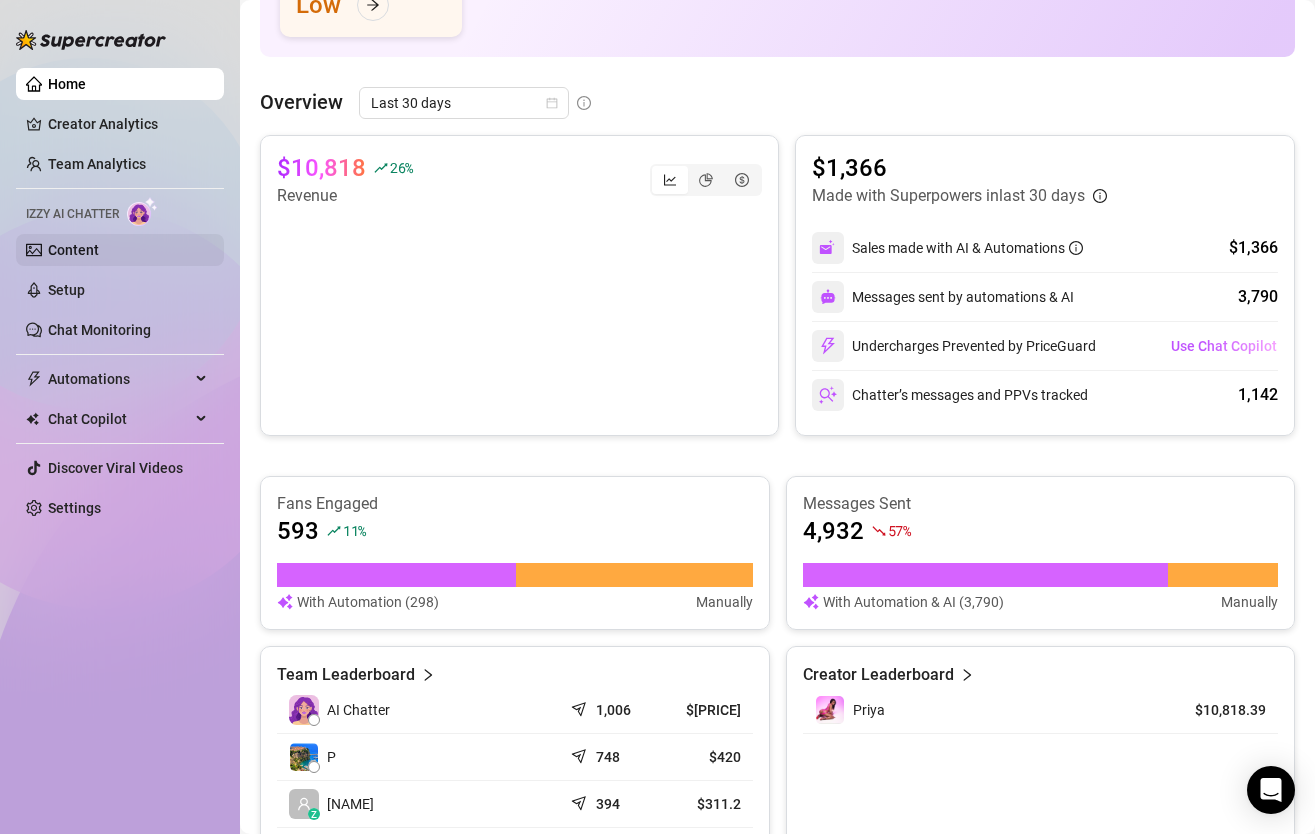 click on "Content" at bounding box center (73, 250) 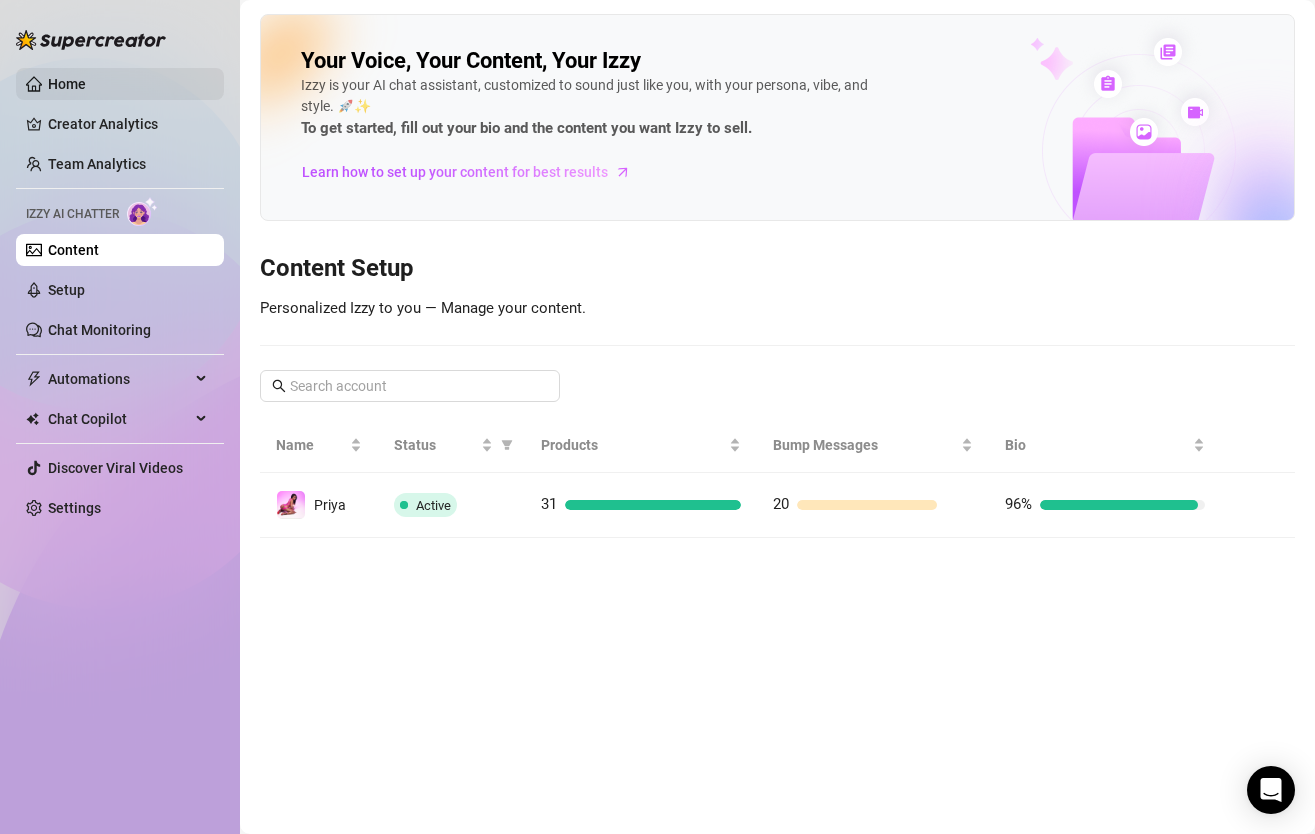 click on "Home" at bounding box center (67, 84) 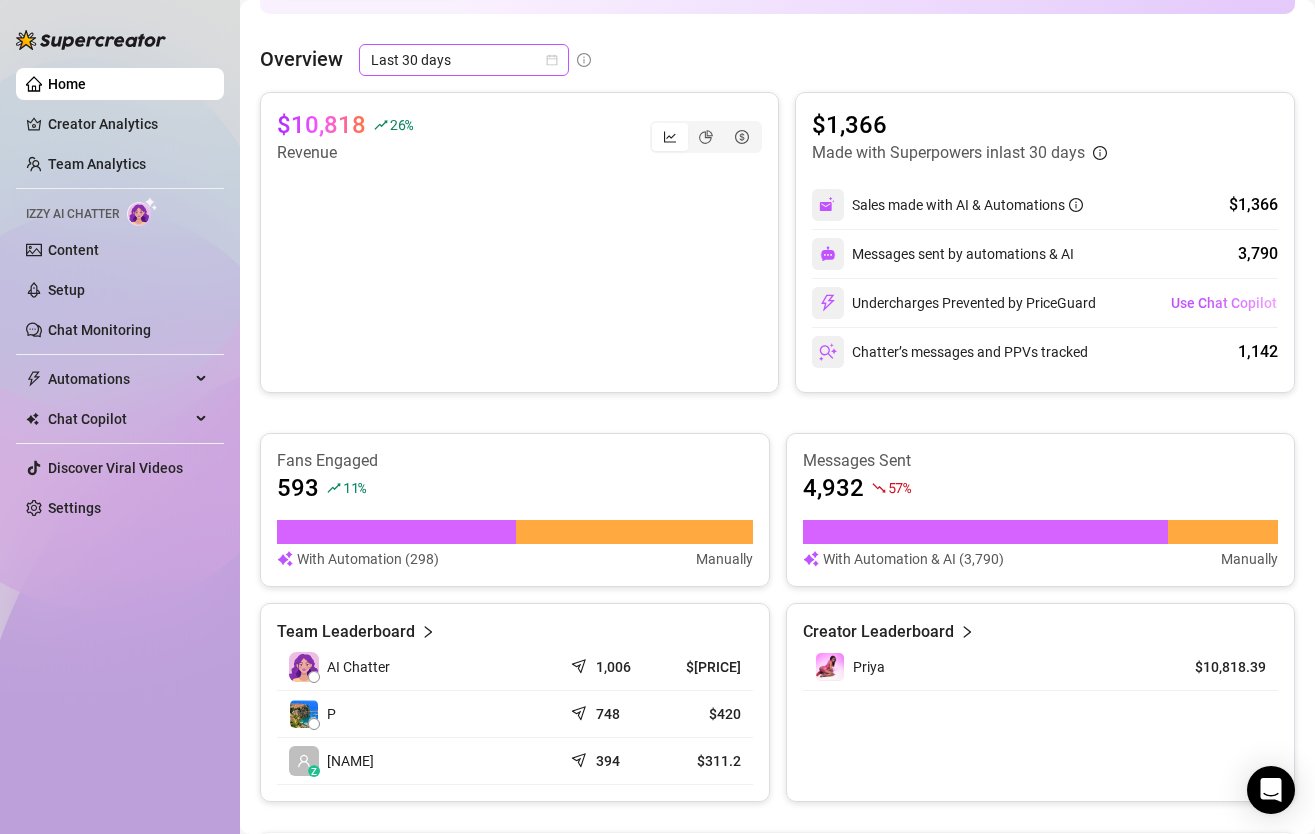 scroll, scrollTop: 709, scrollLeft: 0, axis: vertical 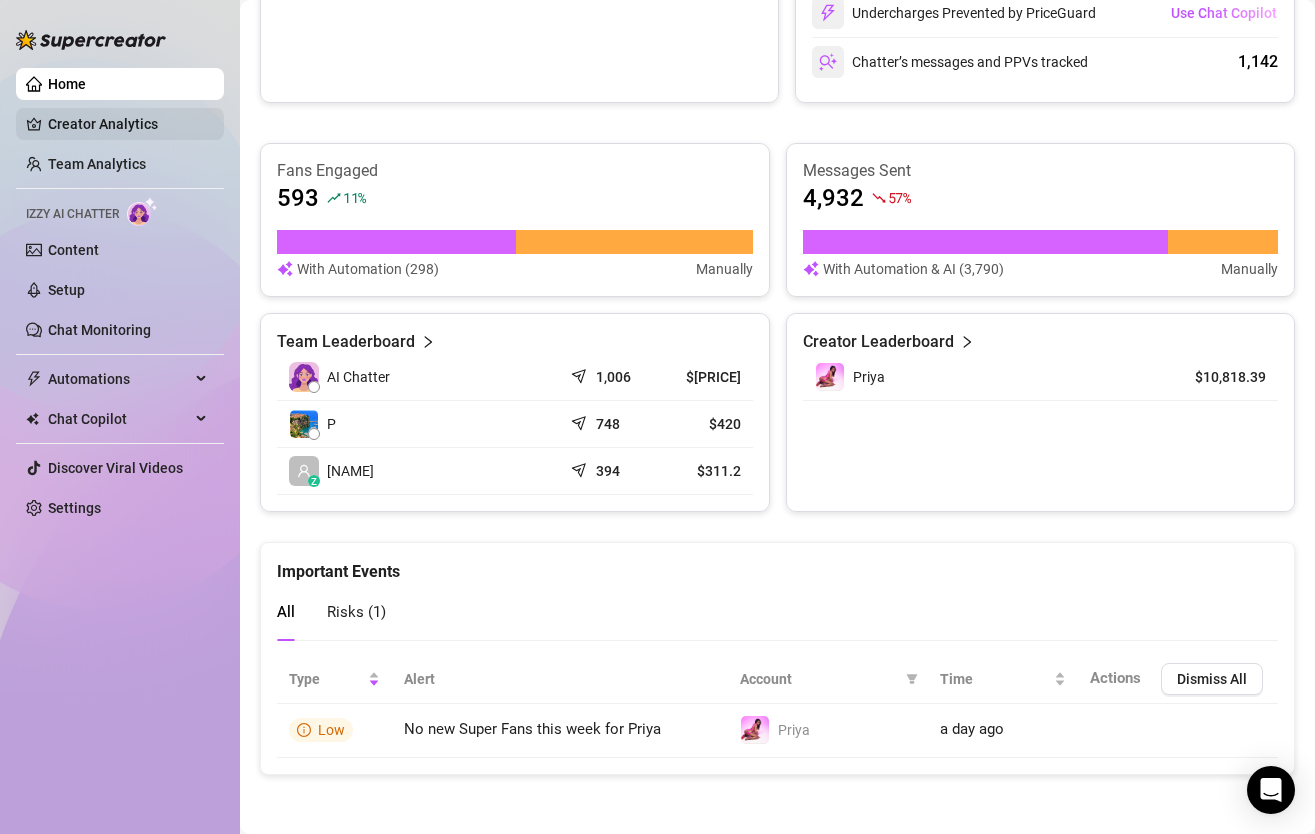 click on "Creator Analytics" at bounding box center (128, 124) 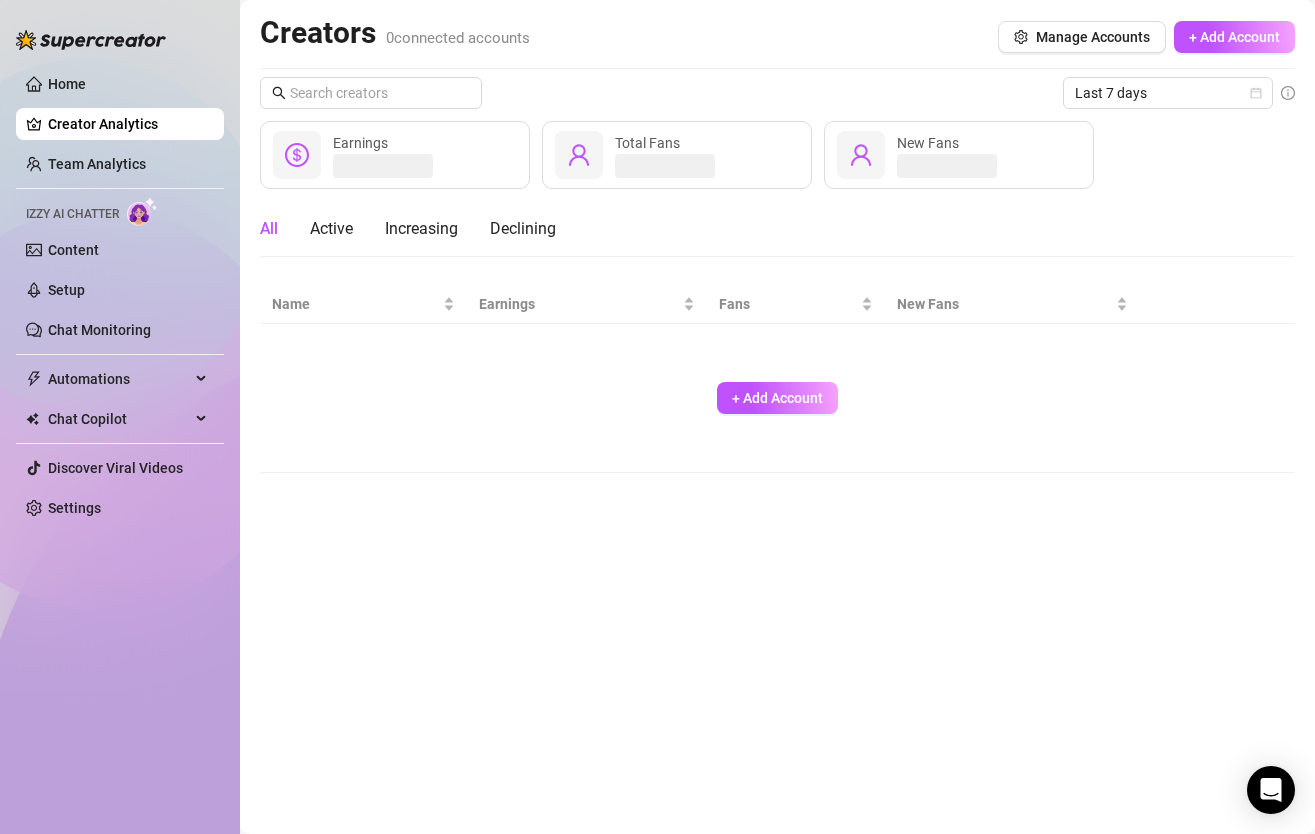 scroll, scrollTop: 0, scrollLeft: 0, axis: both 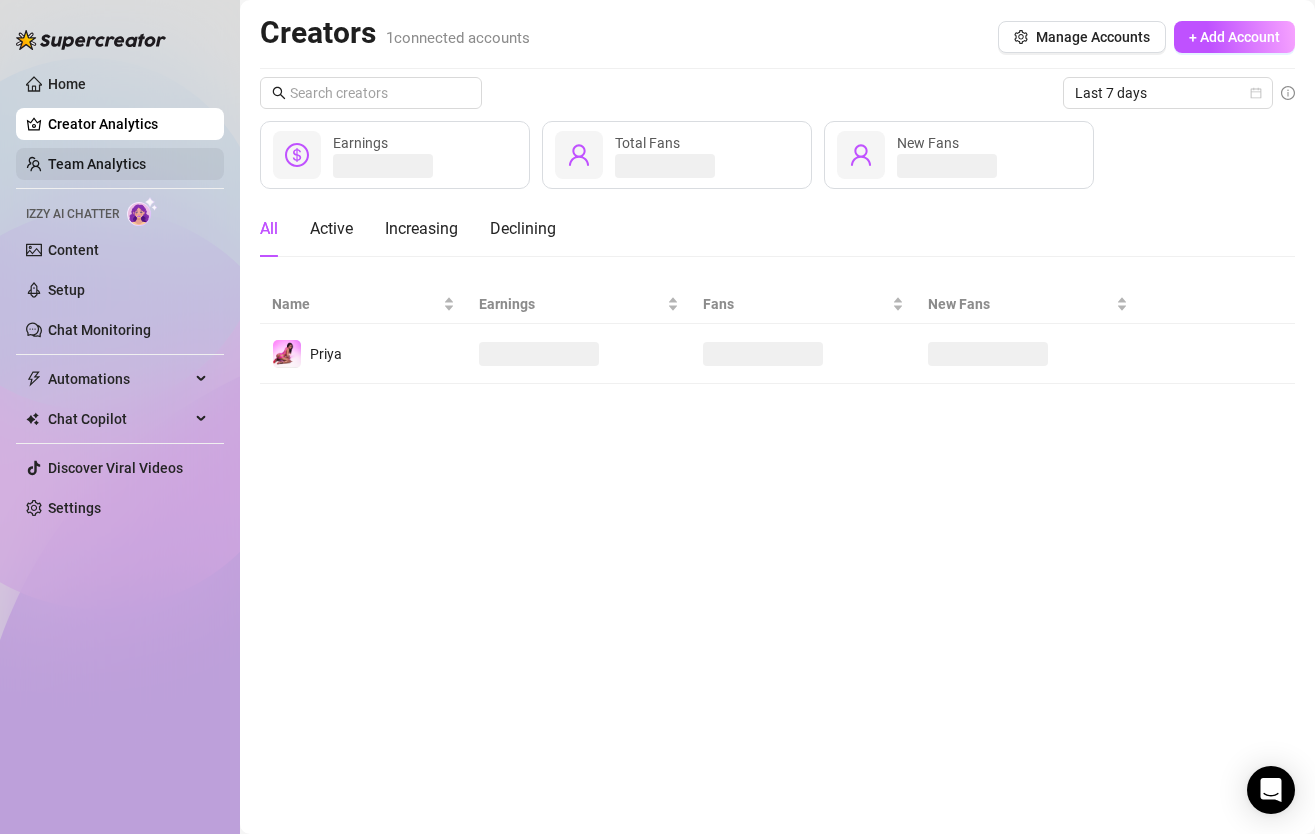 click on "Team Analytics" at bounding box center [97, 164] 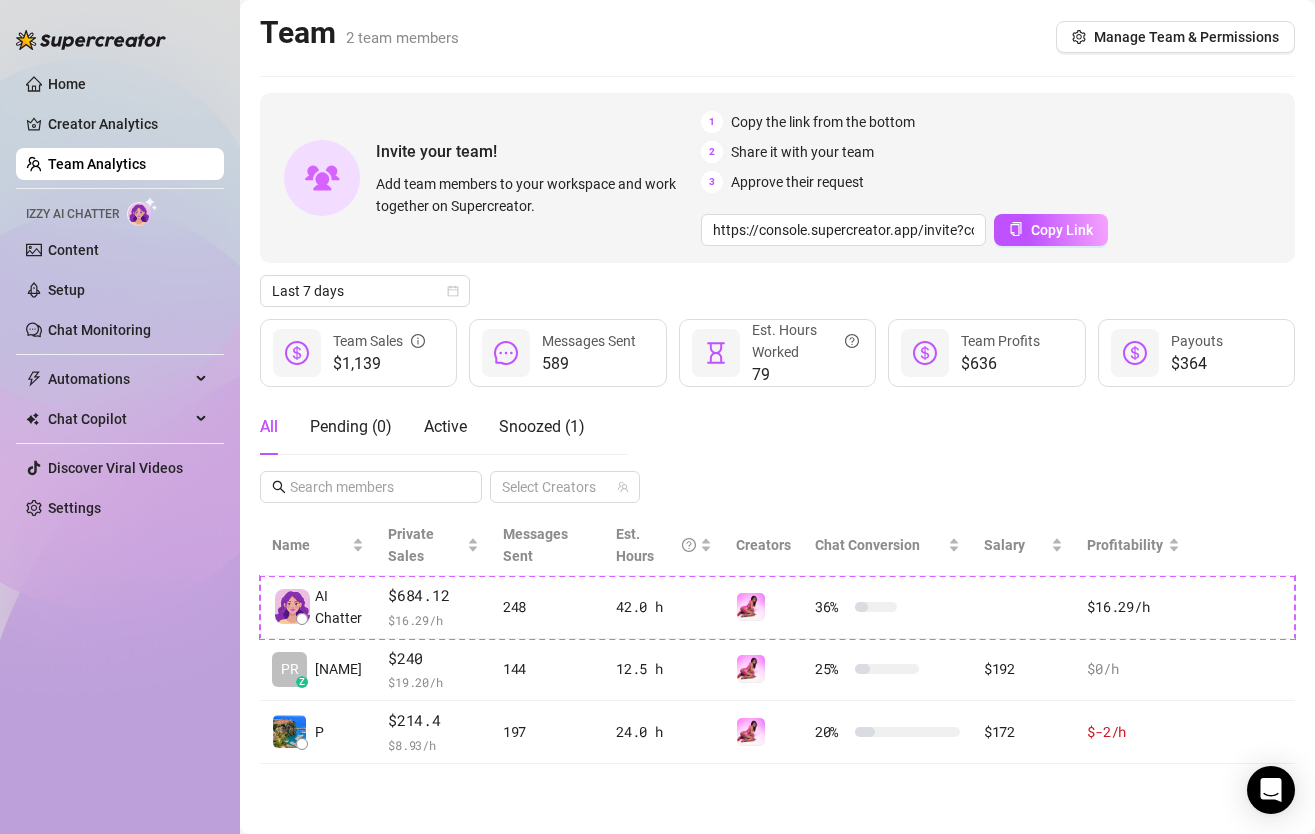 click on "Home Creator Analytics   Team Analytics Izzy AI Chatter Content Setup Chat Monitoring Automations All Message Flow Beta Bump Online Fans Expired Fans Chat Copilot All AI Reply Message Library Fan CRM Discover Viral Videos Settings" at bounding box center [120, 296] 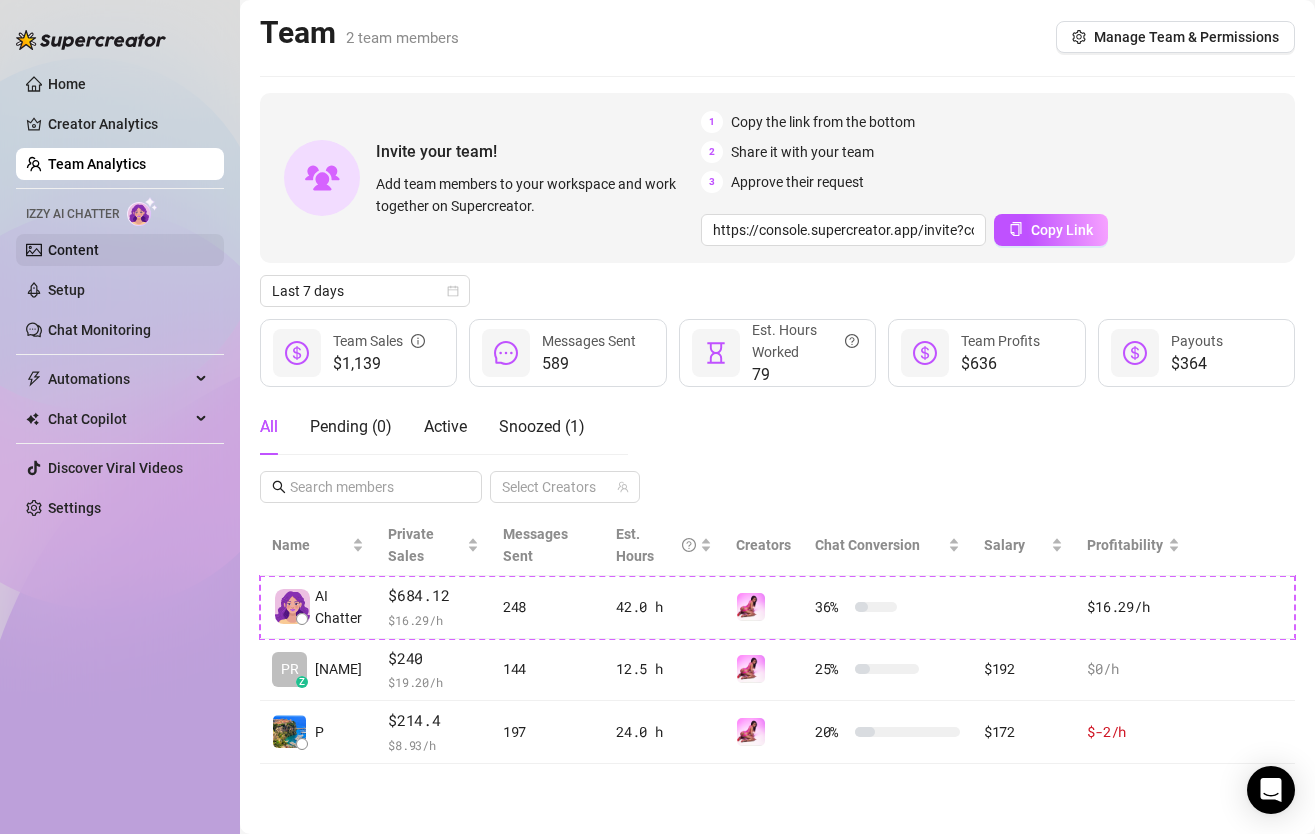 click on "Content" at bounding box center (73, 250) 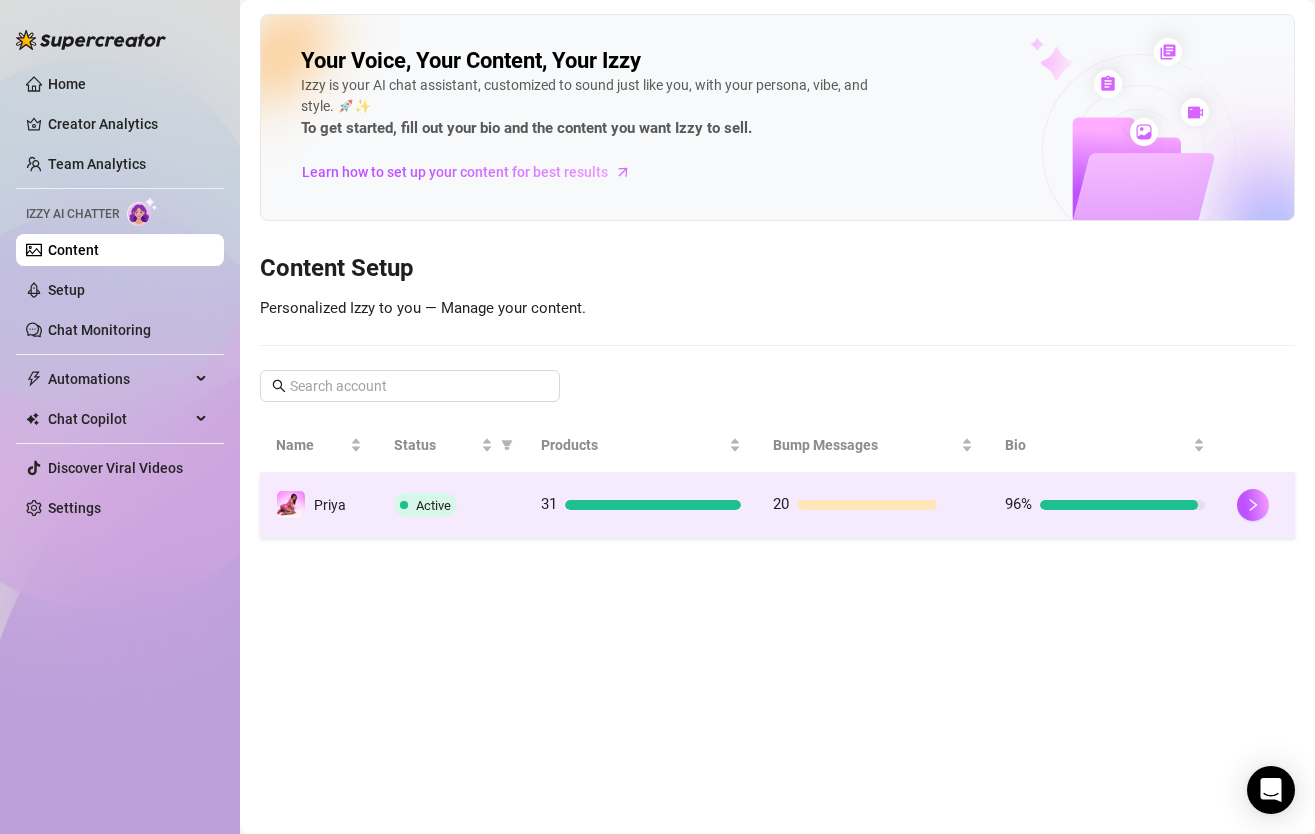 click on "Active" at bounding box center [451, 505] 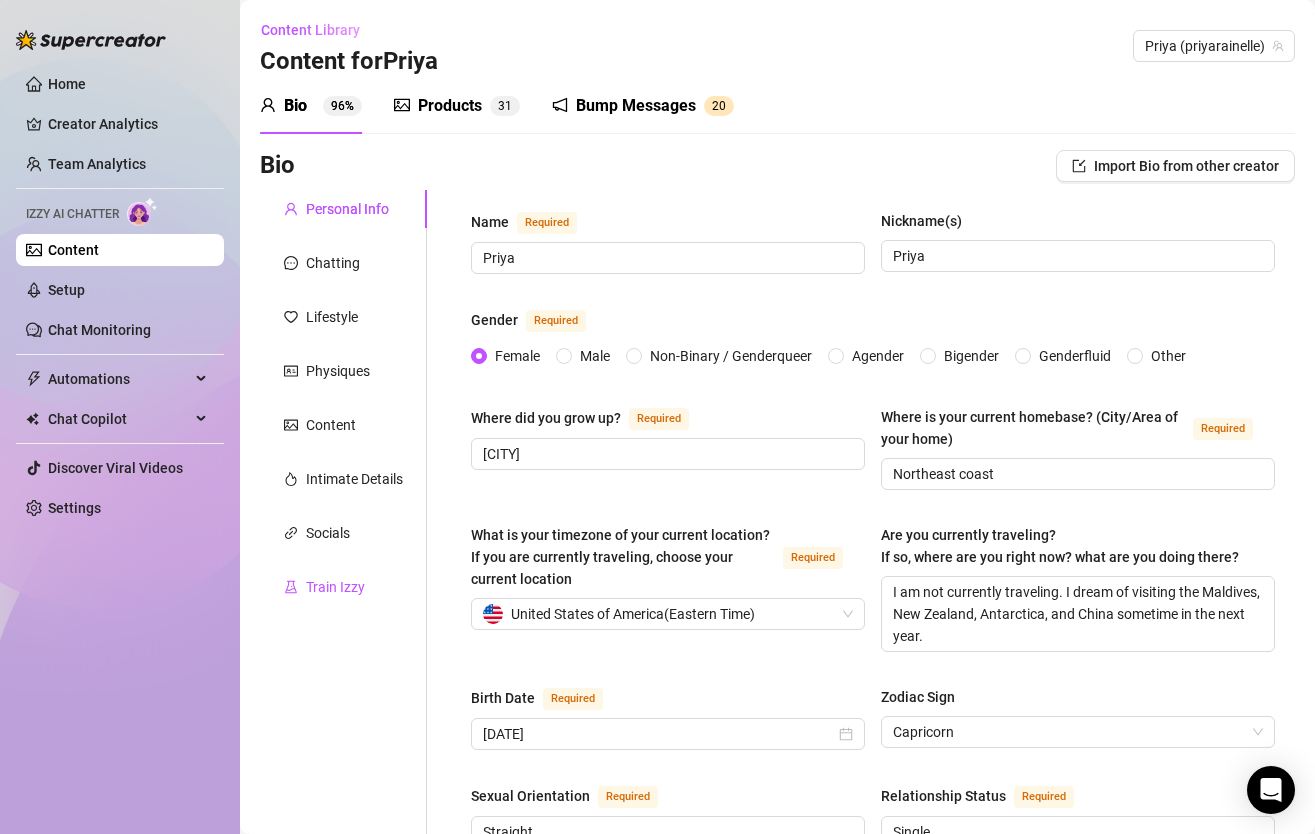 click on "Train Izzy" at bounding box center [335, 587] 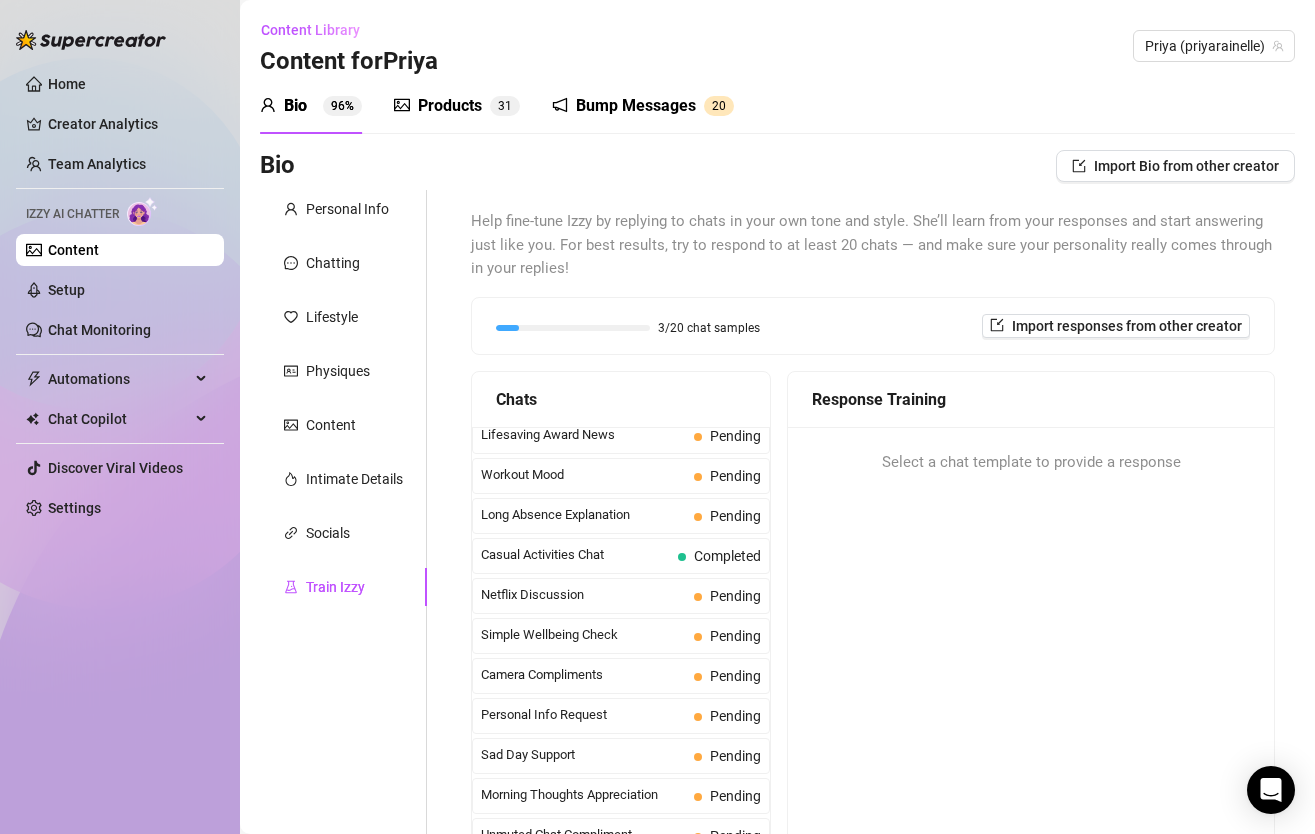 scroll, scrollTop: 1795, scrollLeft: 0, axis: vertical 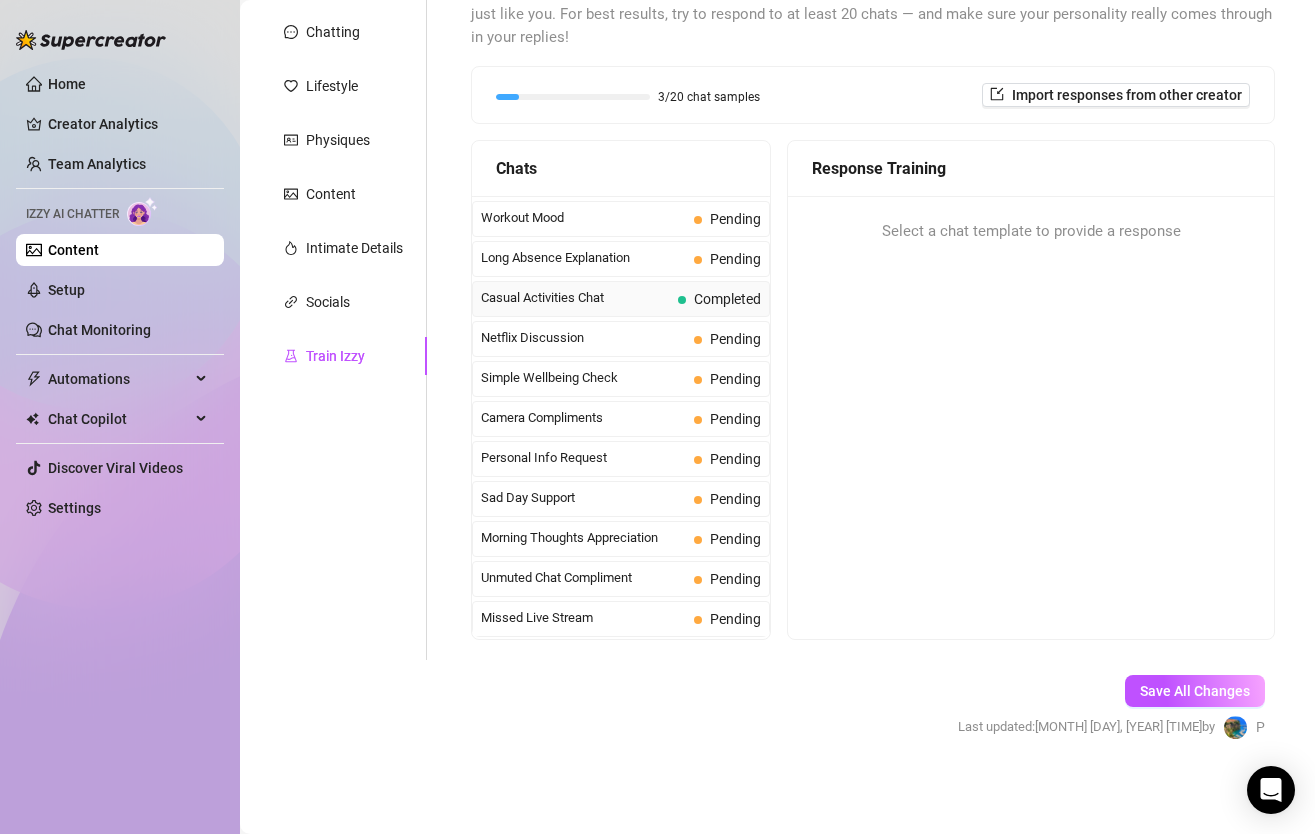 click on "Casual Activities Chat" at bounding box center [575, 298] 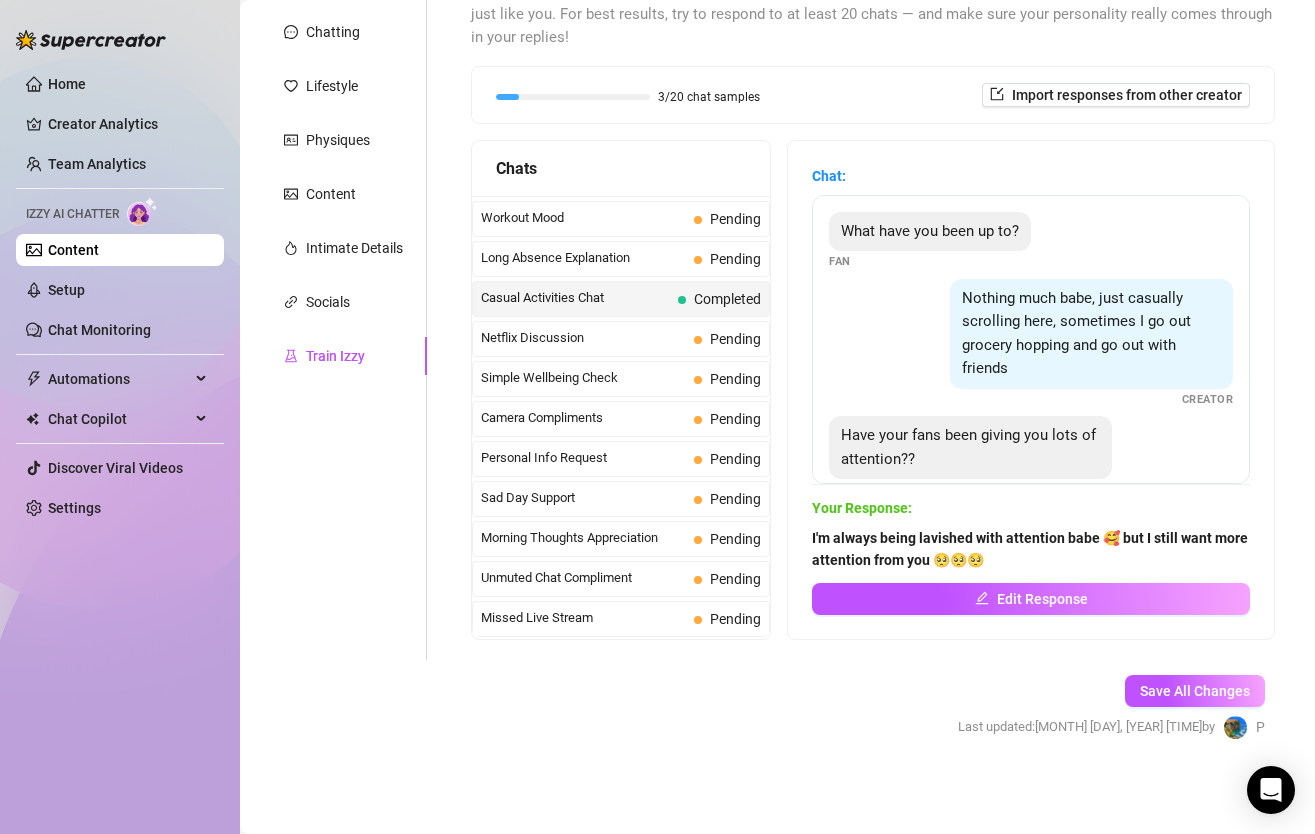 scroll, scrollTop: 40, scrollLeft: 0, axis: vertical 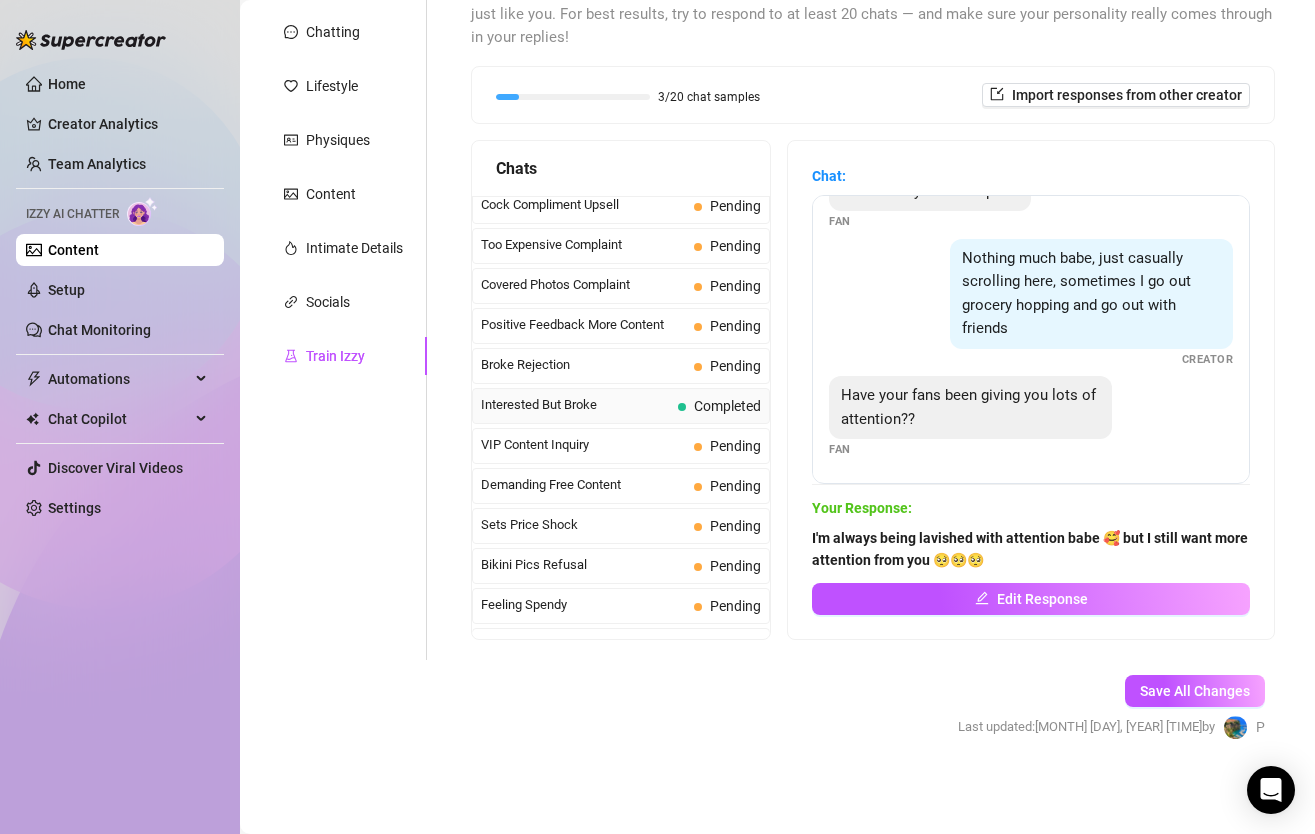 click on "Interested But Broke" at bounding box center (575, 405) 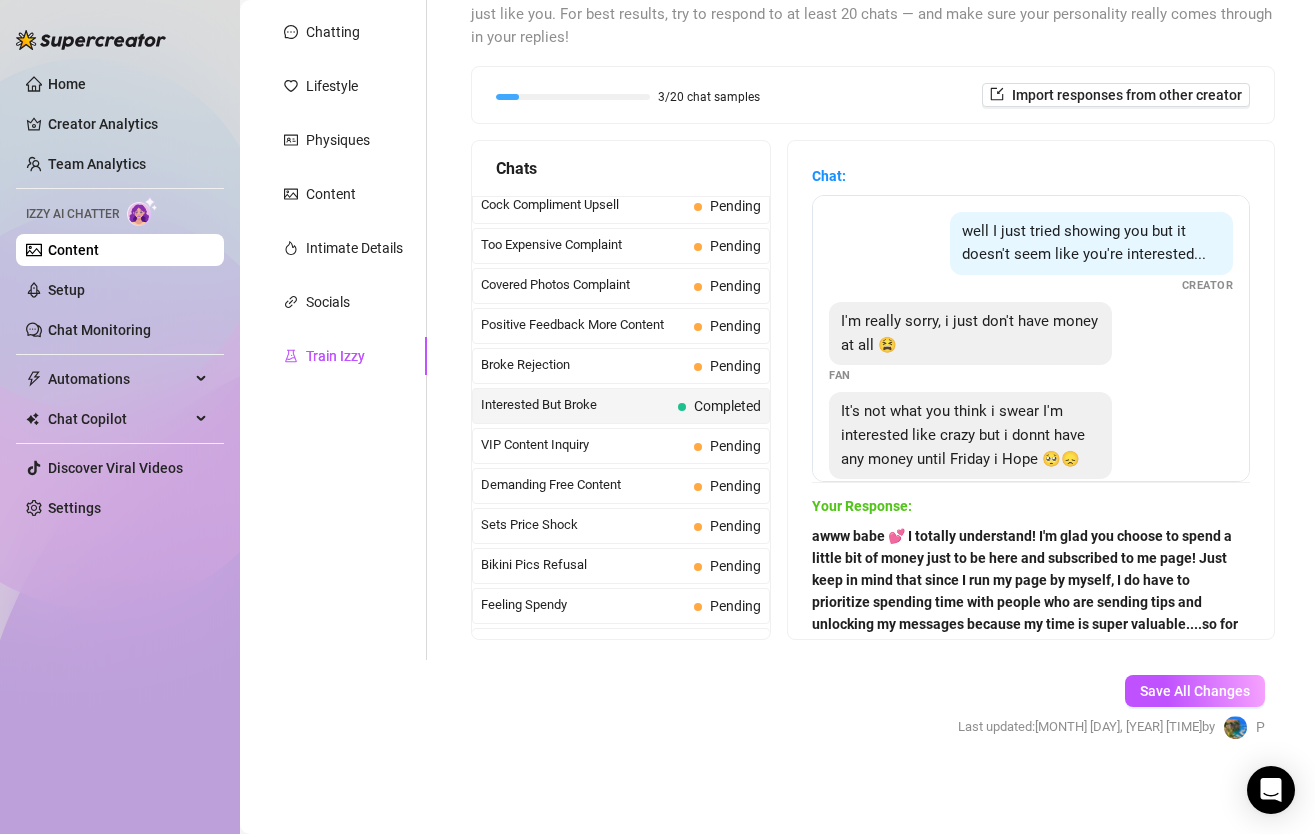 scroll, scrollTop: 42, scrollLeft: 0, axis: vertical 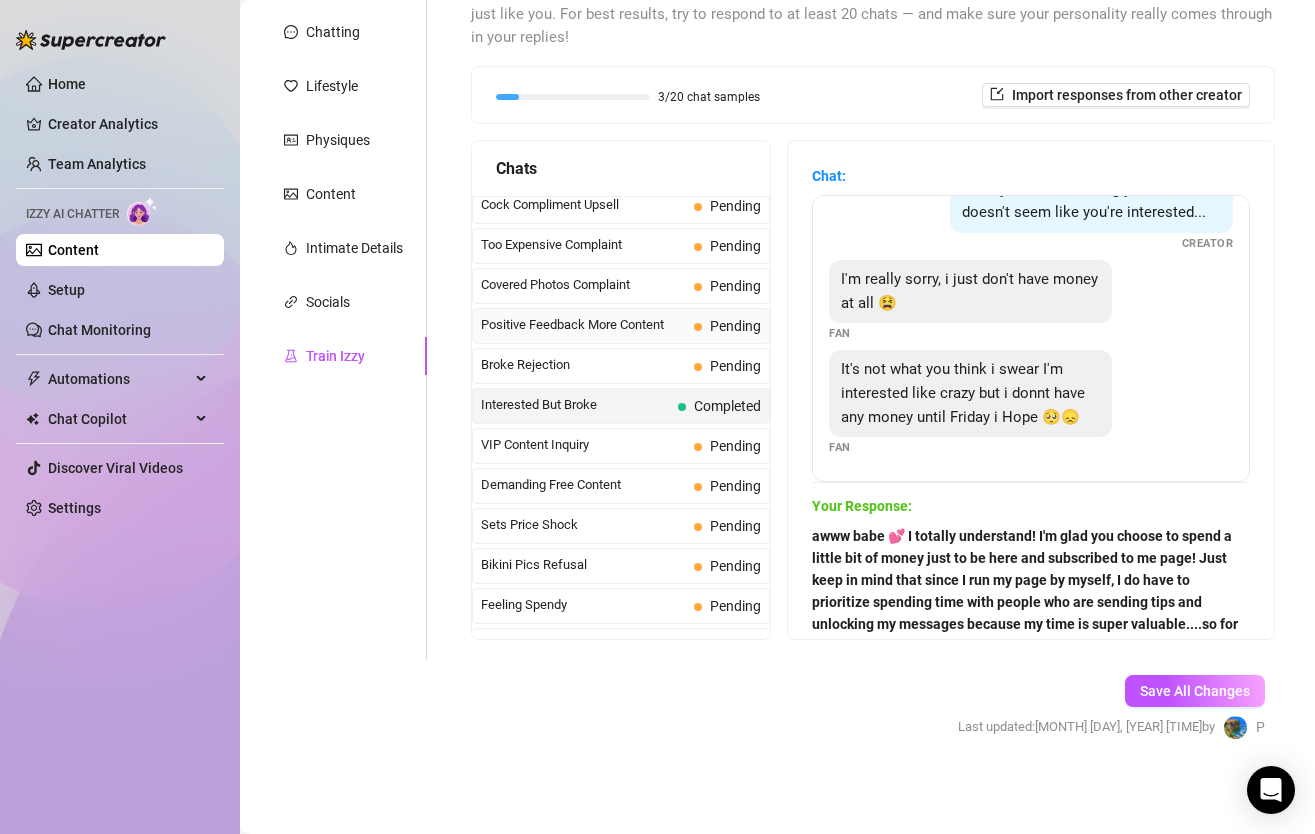 click on "Positive Feedback More Content" at bounding box center [583, 325] 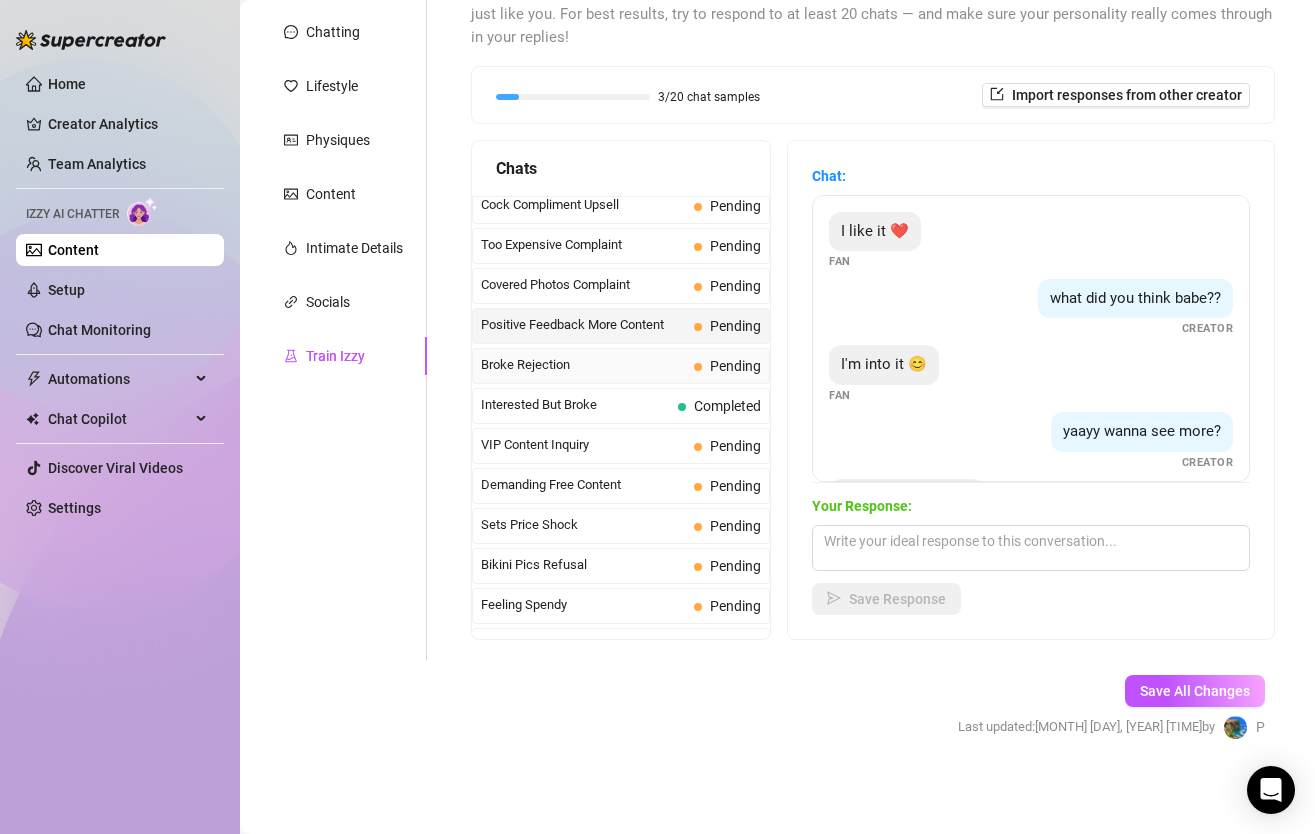click on "Broke Rejection" at bounding box center (583, 365) 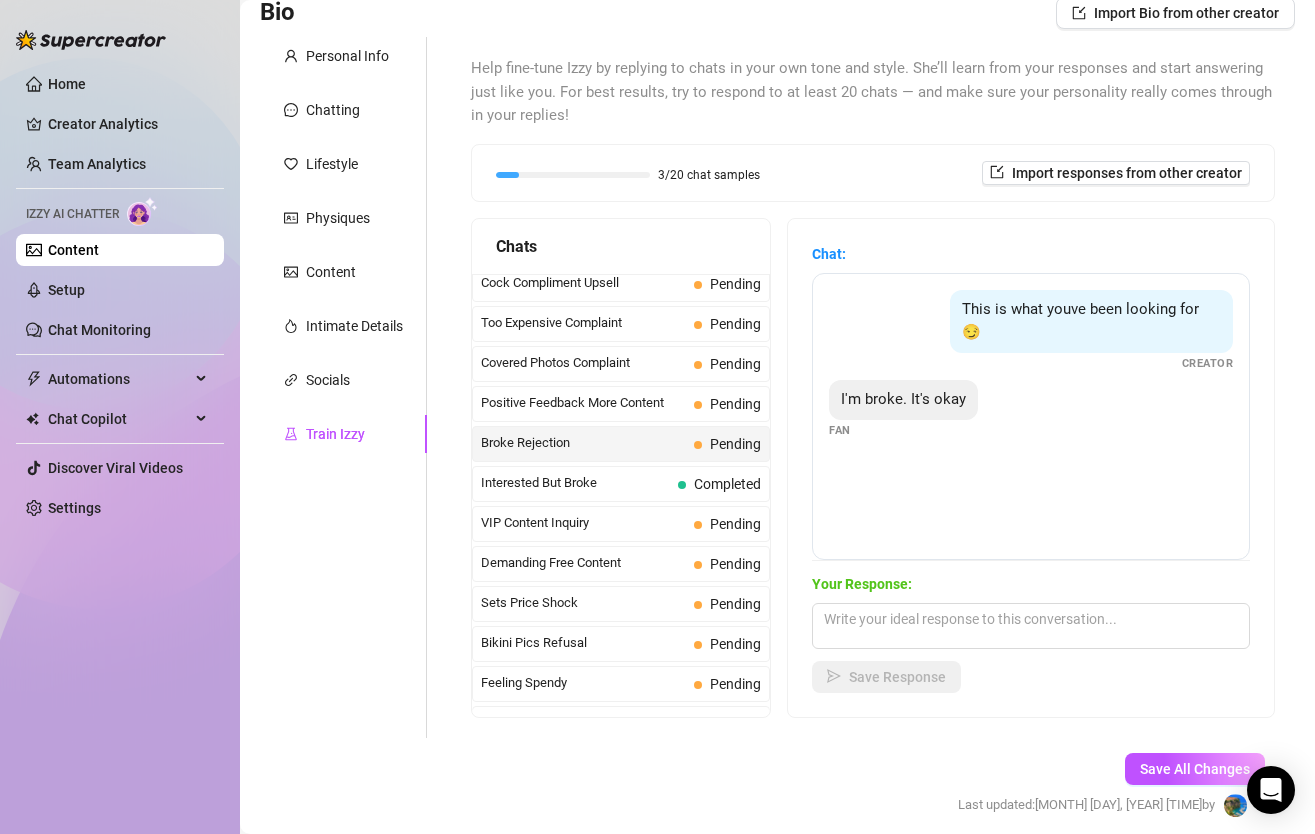 scroll, scrollTop: 188, scrollLeft: 0, axis: vertical 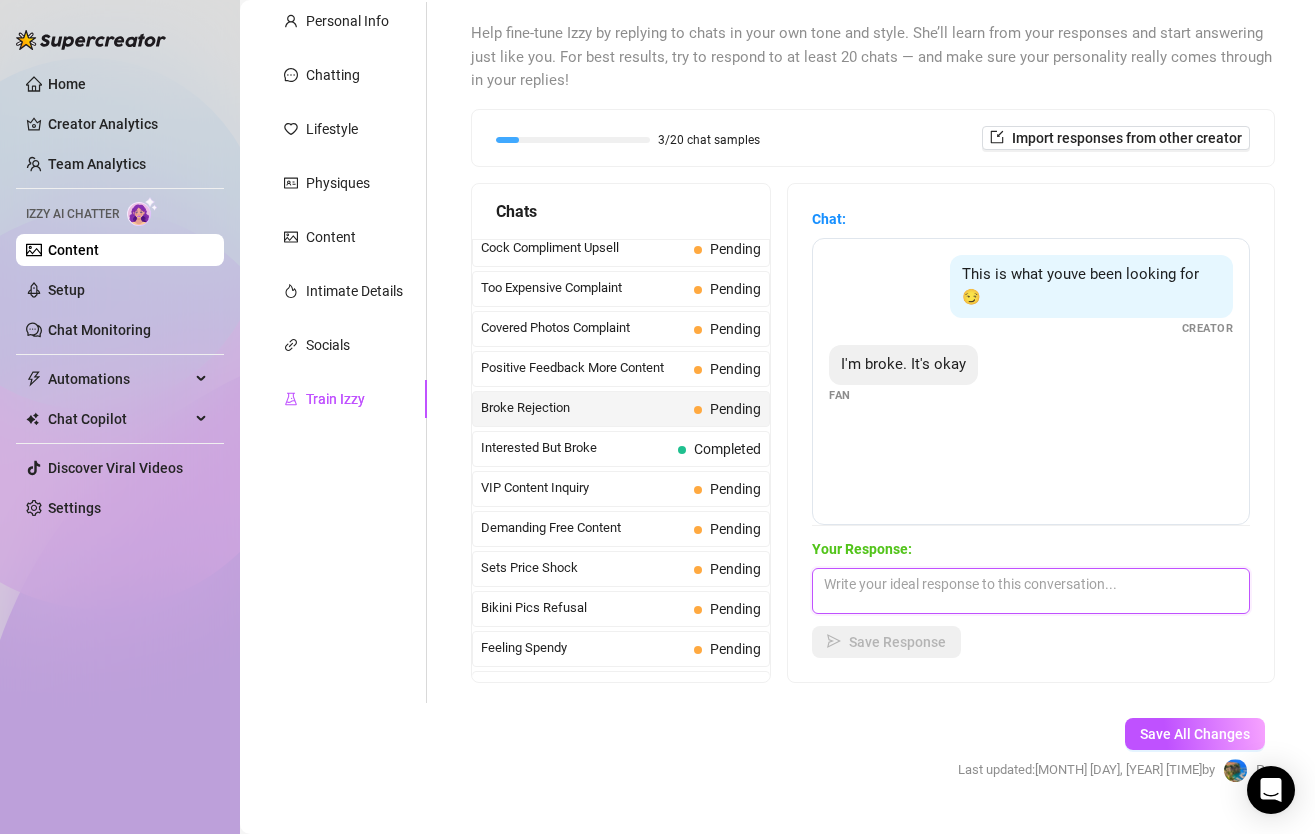 click at bounding box center [1031, 591] 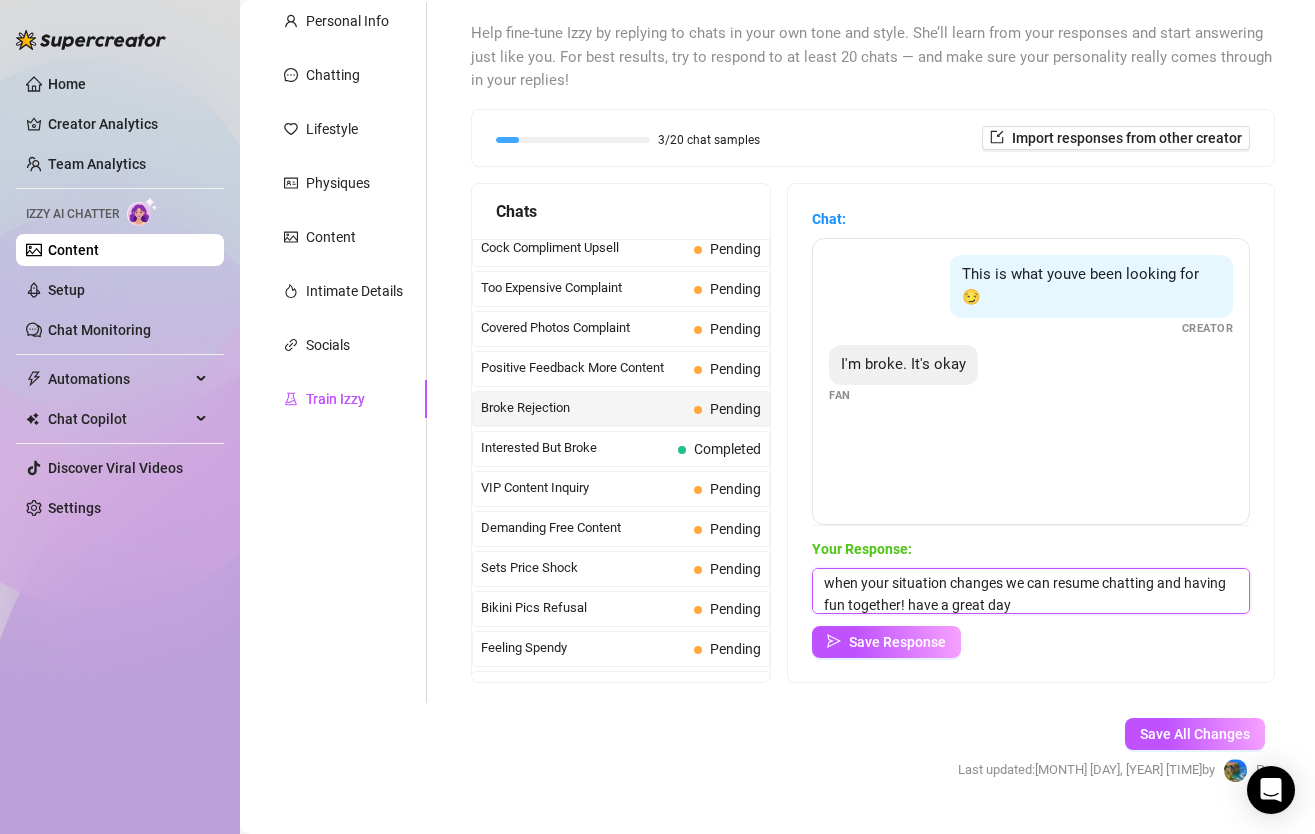scroll, scrollTop: 0, scrollLeft: 0, axis: both 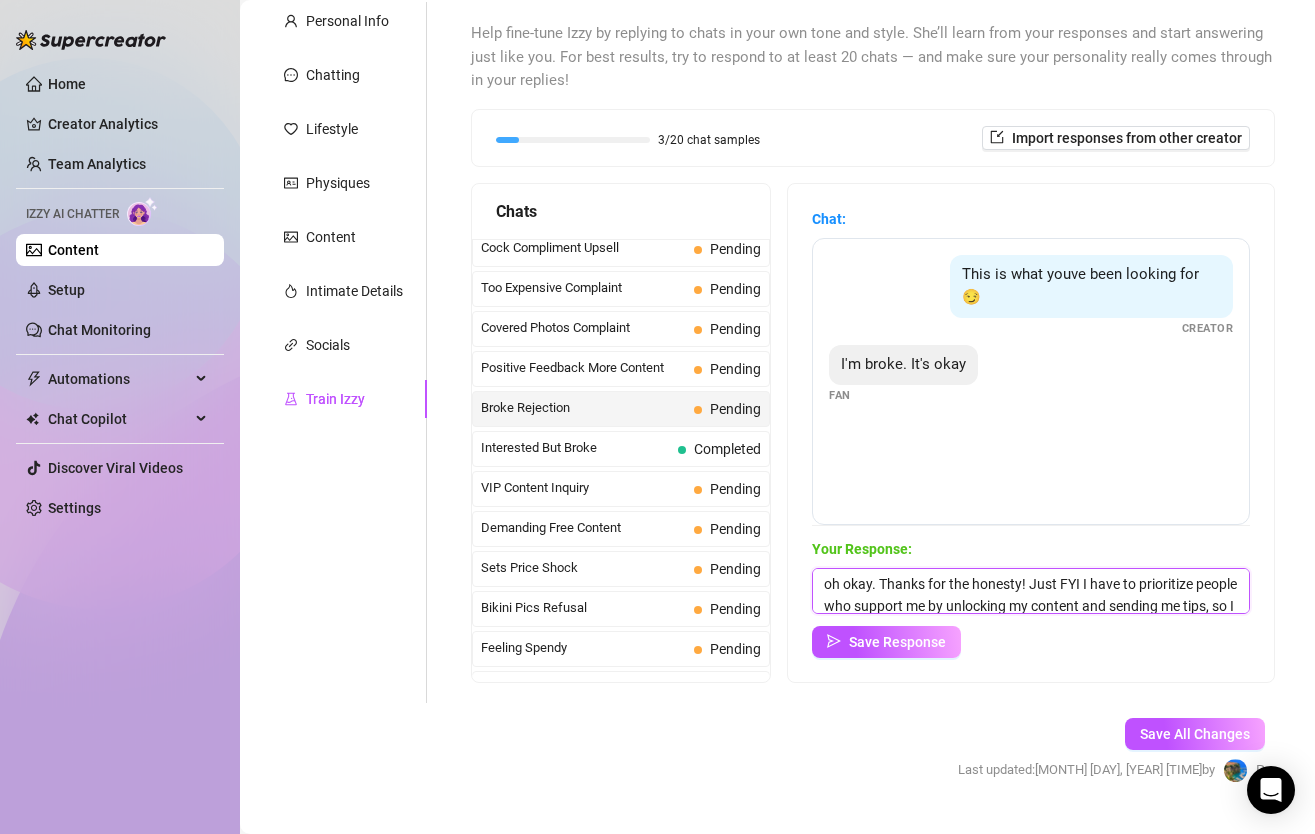 drag, startPoint x: 883, startPoint y: 587, endPoint x: 795, endPoint y: 583, distance: 88.09086 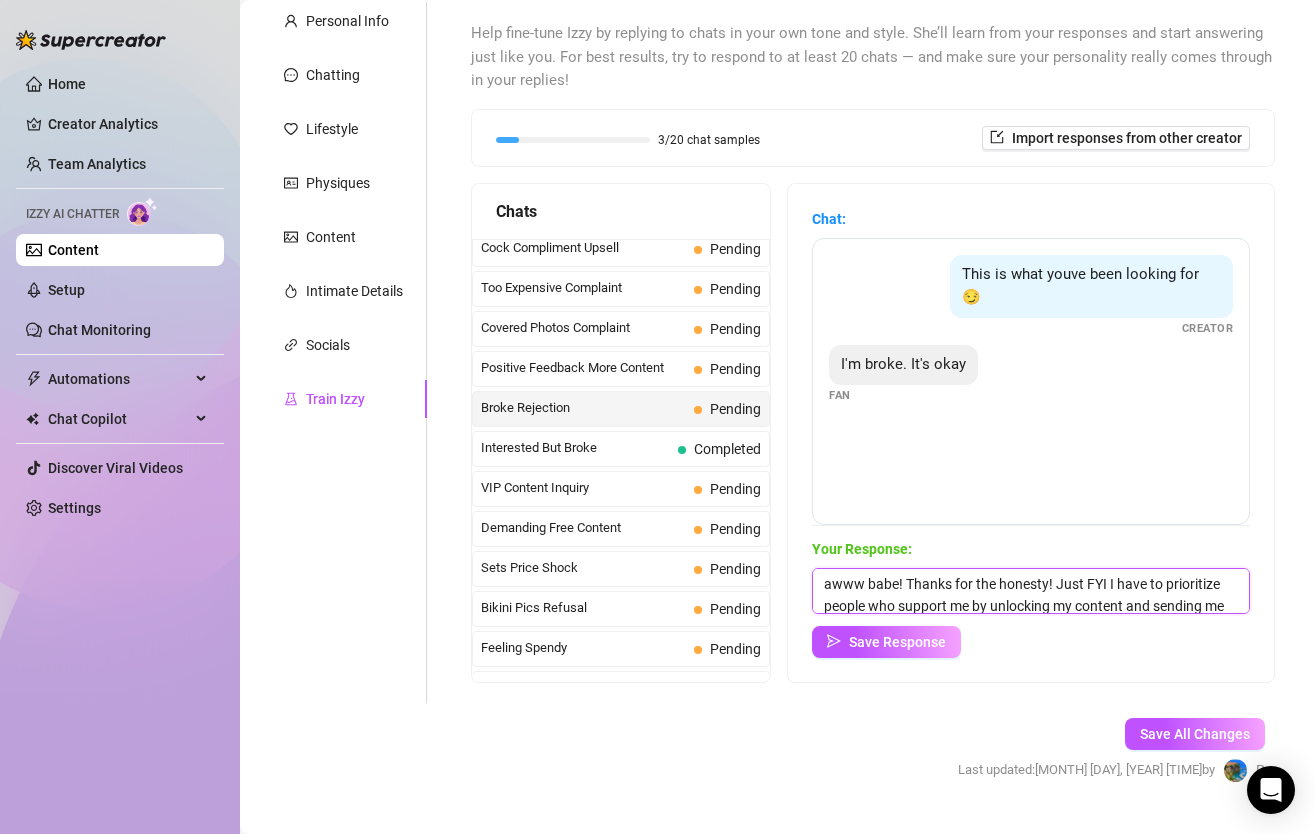 click on "awww babe! Thanks for the honesty! Just FYI I have to prioritize people who support me by unlocking my content and sending me tips, so I when your situation changes we can resume chatting and having fun together! have a great day" at bounding box center (1031, 591) 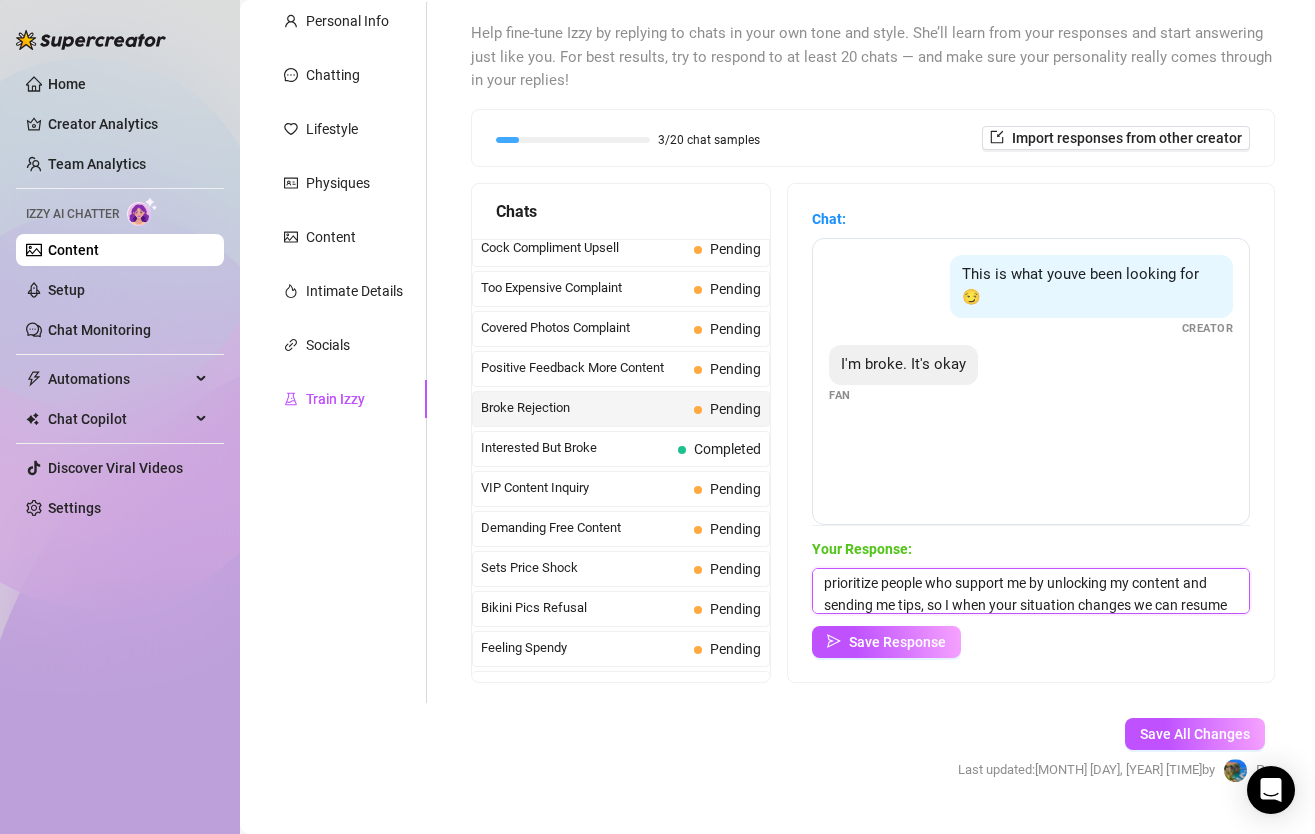 scroll, scrollTop: 74, scrollLeft: 0, axis: vertical 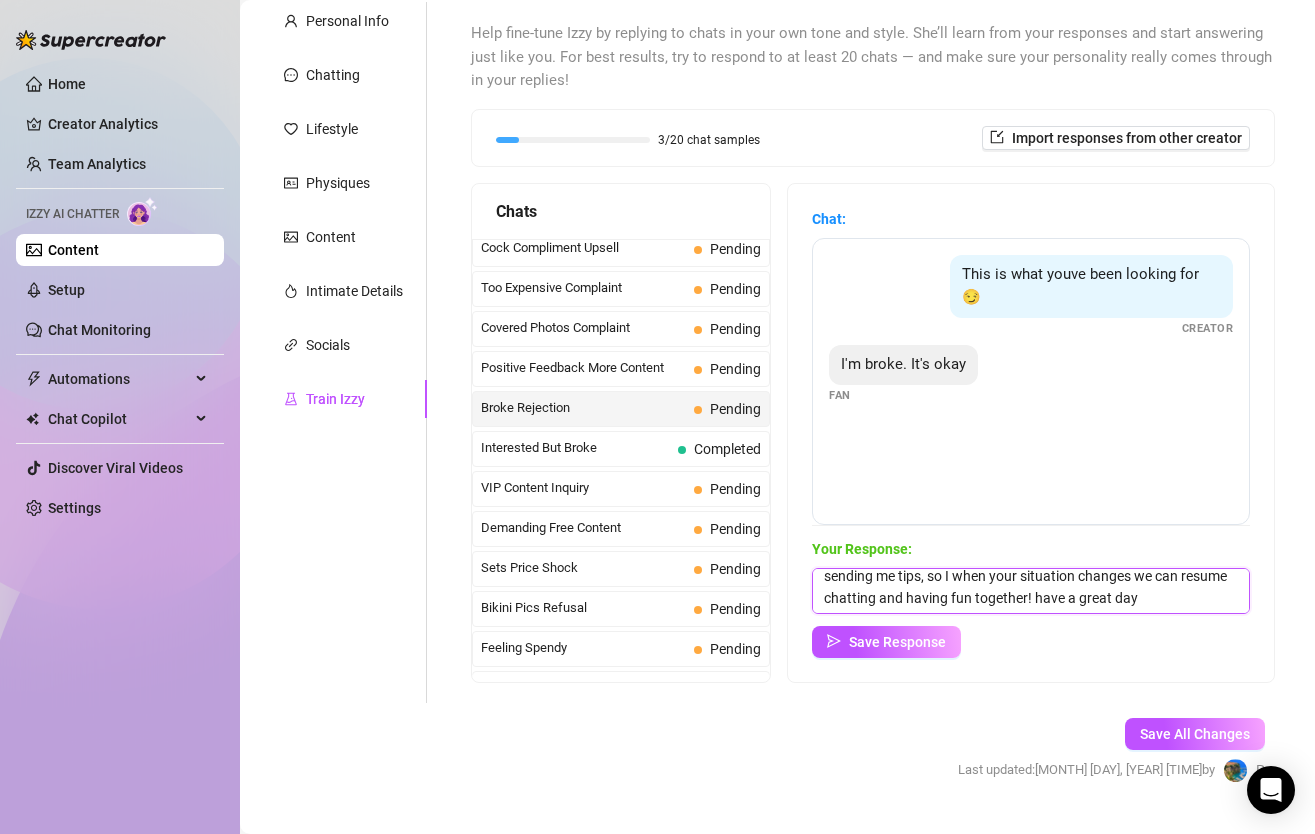 click on "awww babe! Thanks for the honesty... I totally understand you want to support me but maybe funds are tight. Just FYI I have to prioritize people who support me by unlocking my content and sending me tips, so I when your situation changes we can resume chatting and having fun together! have a great day" at bounding box center [1031, 591] 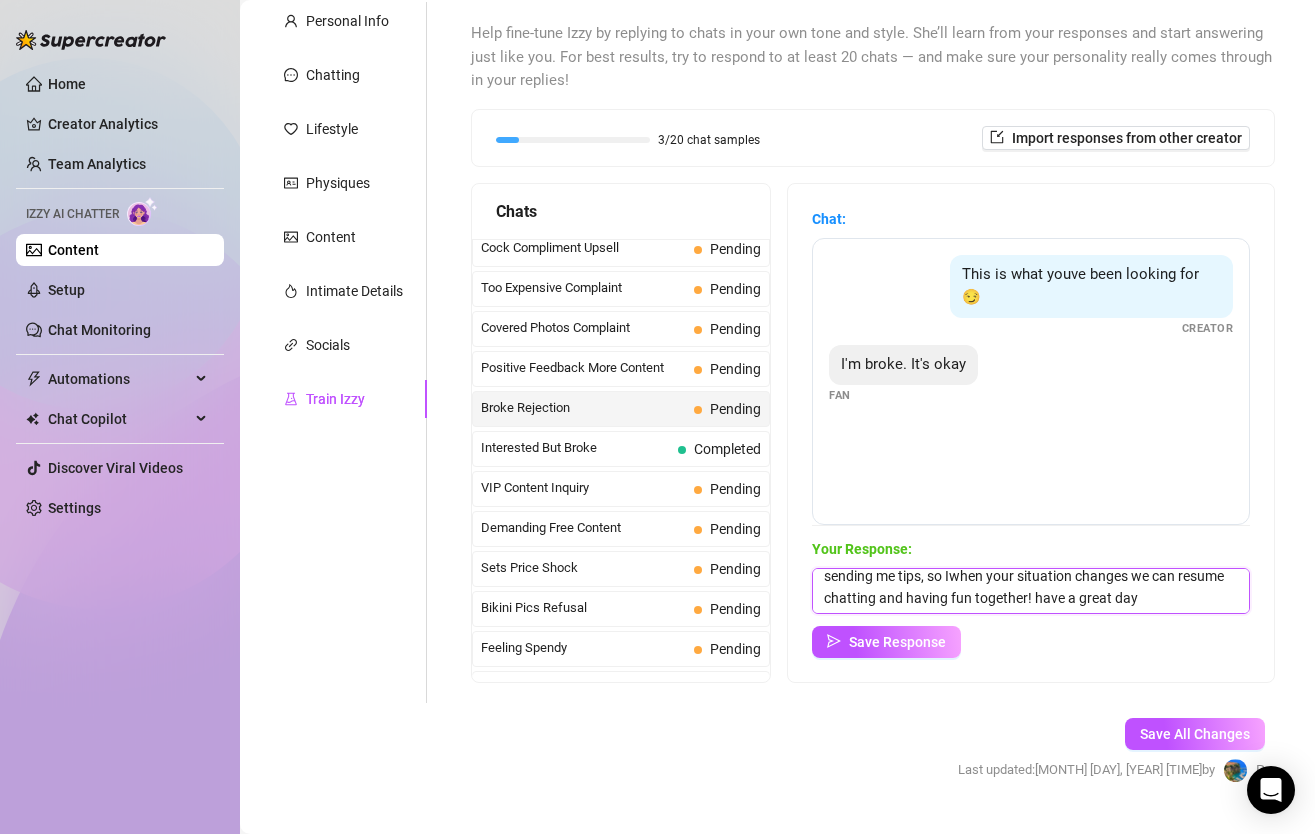 scroll, scrollTop: 72, scrollLeft: 0, axis: vertical 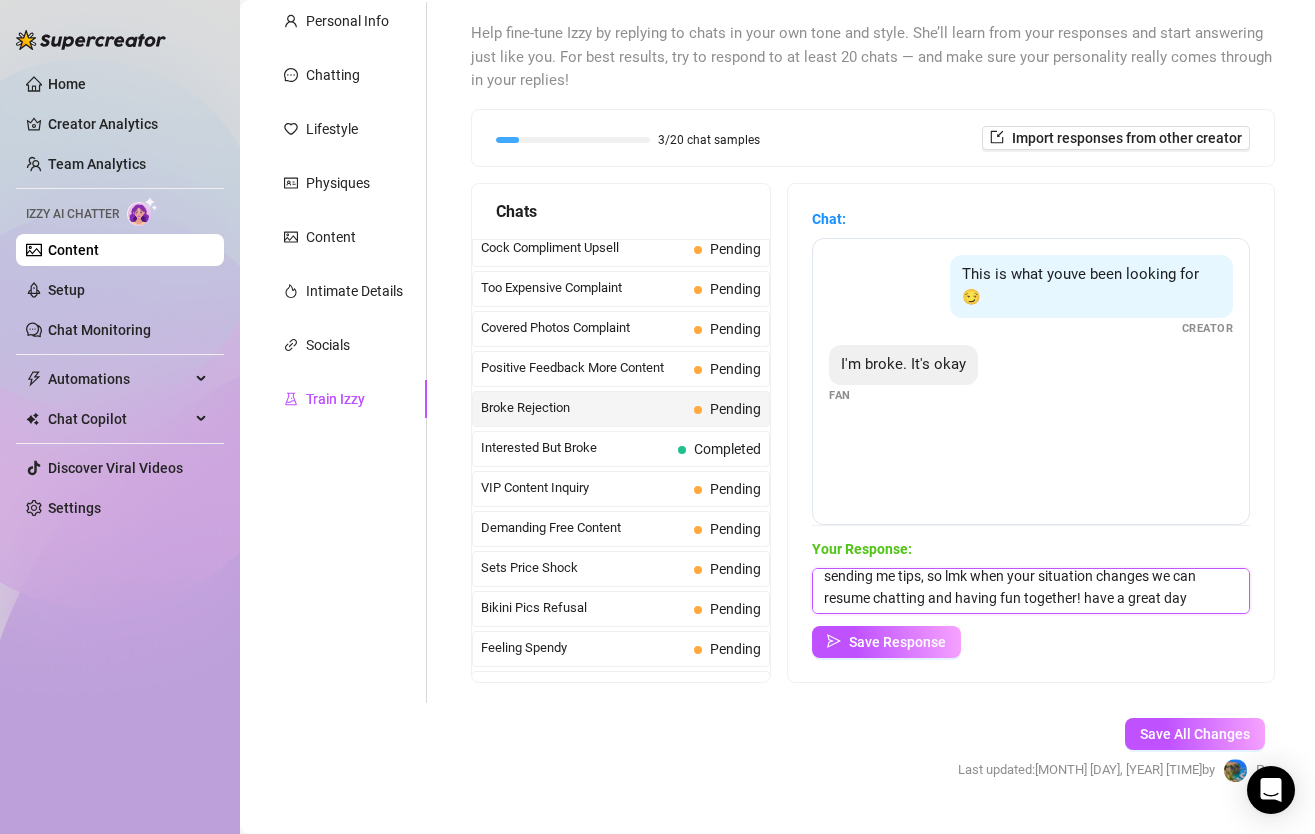 drag, startPoint x: 1082, startPoint y: 602, endPoint x: 1259, endPoint y: 607, distance: 177.0706 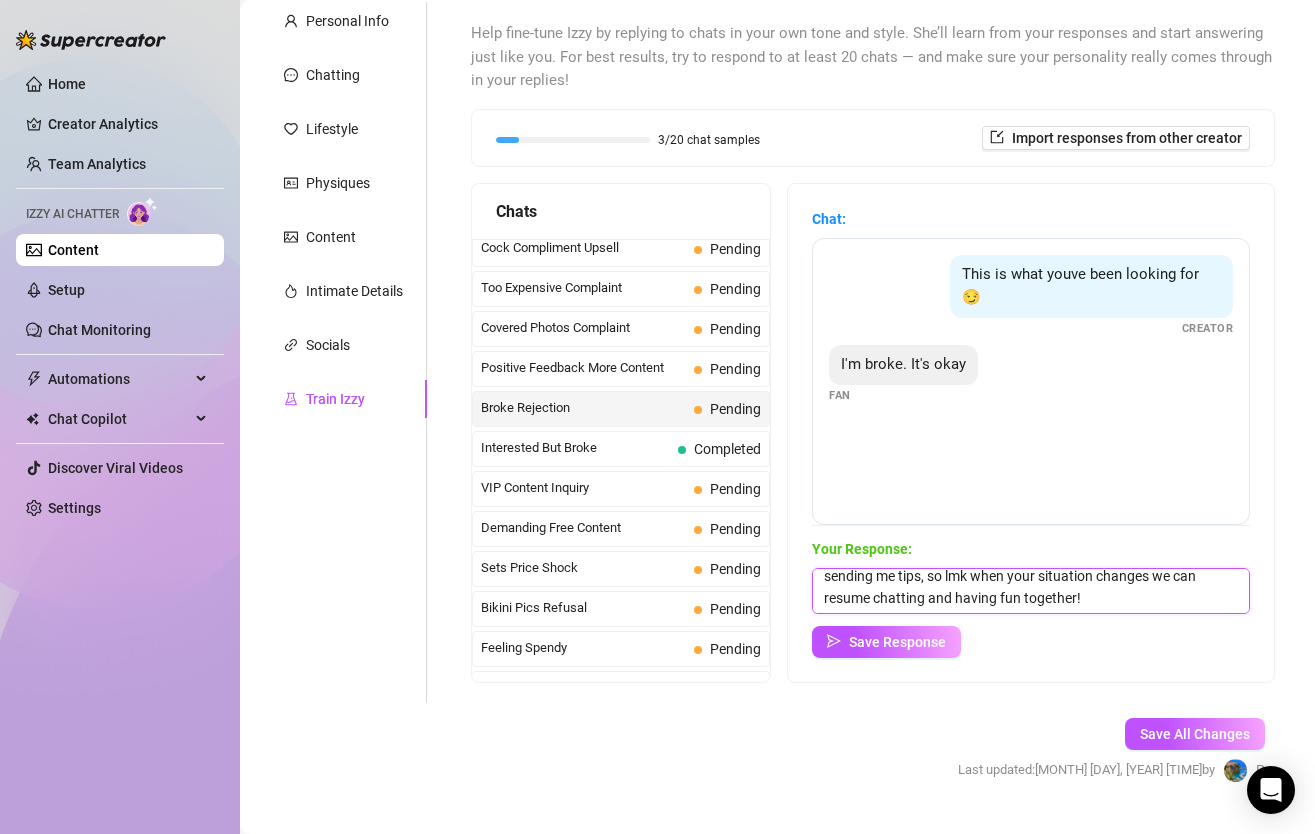 click on "awww babe! Thanks for the honesty... I totally understand you want to support me but maybe funds are tight. Just FYI I have to prioritize people who support me by unlocking my content and sending me tips, so lmk when your situation changes we can resume chatting and having fun together!" at bounding box center (1031, 591) 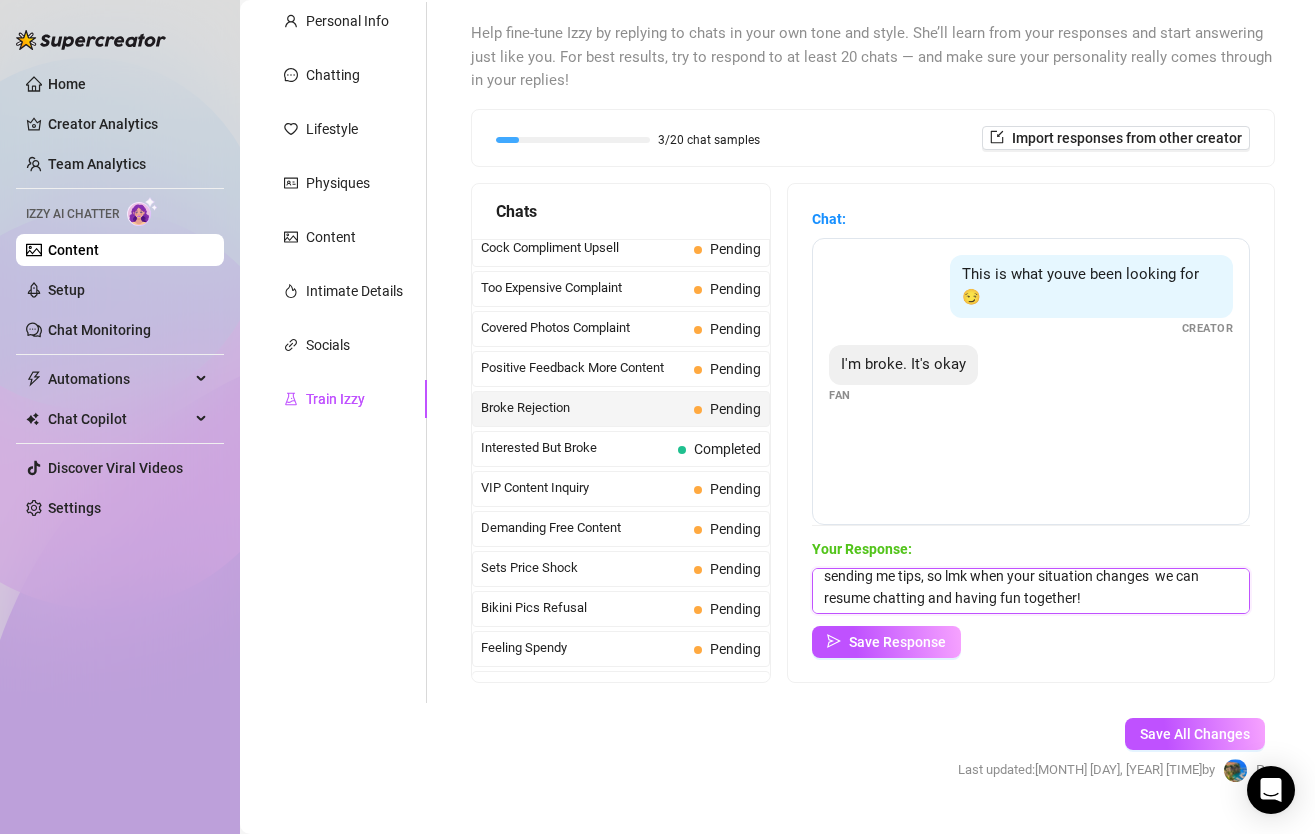 scroll, scrollTop: 72, scrollLeft: 0, axis: vertical 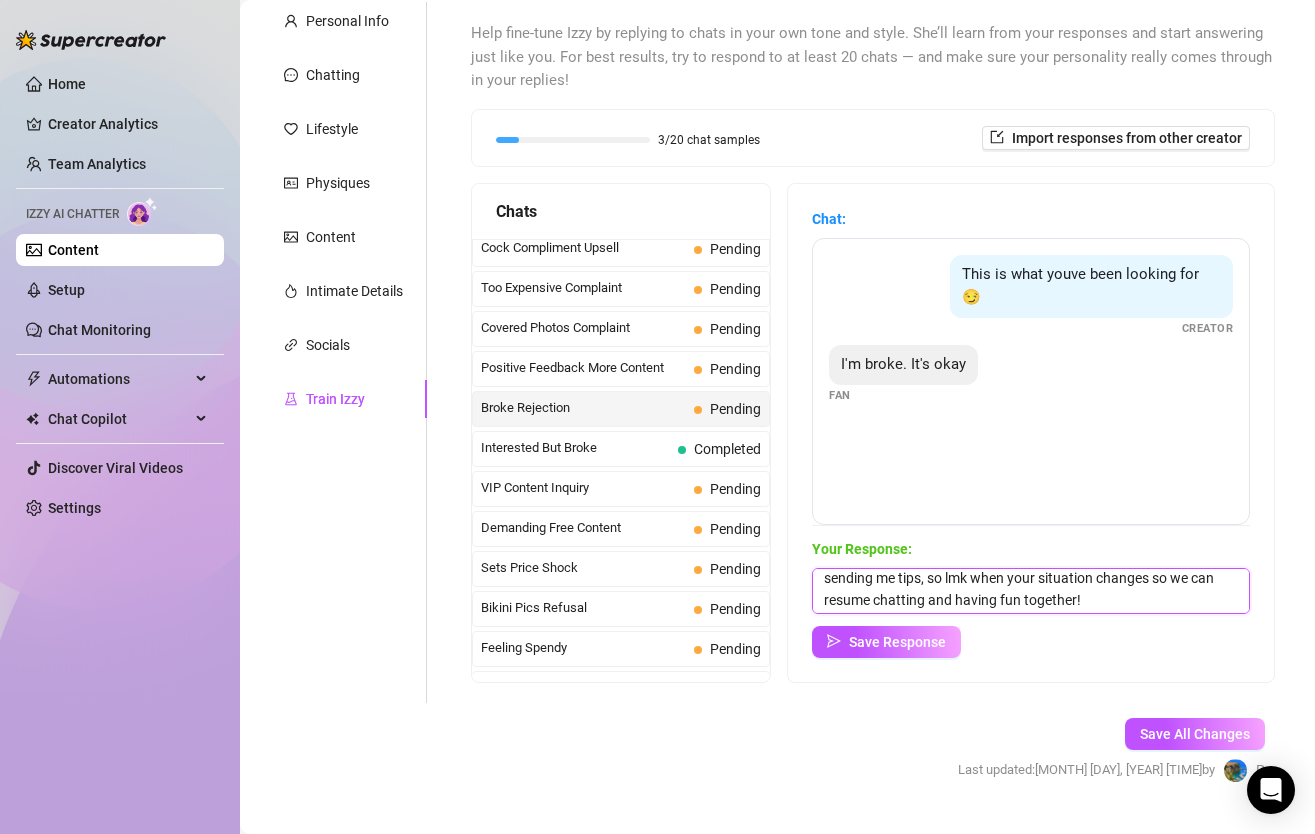 click on "awww babe! Thanks for the honesty... I totally understand you want to support me but maybe funds are tight. Just FYI I have to prioritize people who support me by unlocking my content and sending me tips, so lmk when your situation changes so we can resume chatting and having fun together!" at bounding box center (1031, 591) 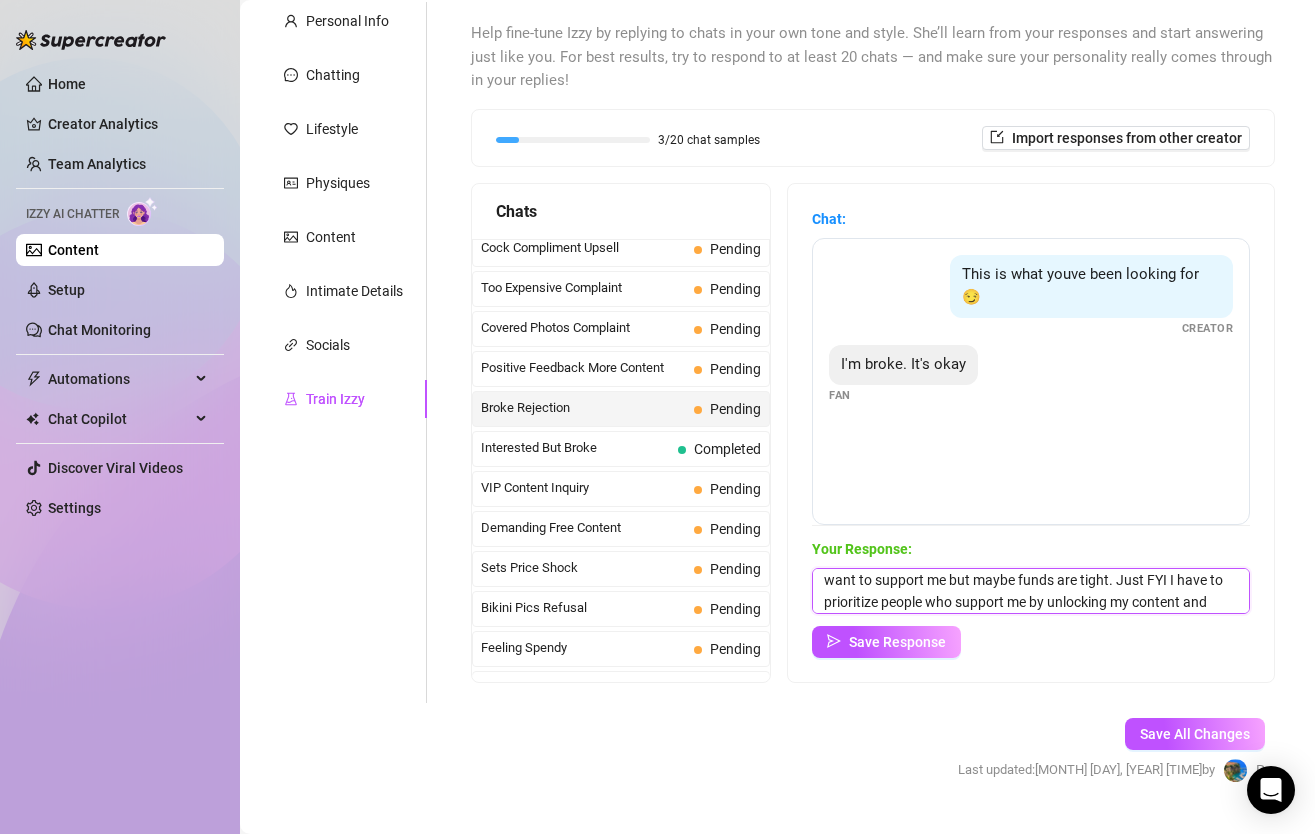 scroll, scrollTop: 35, scrollLeft: 0, axis: vertical 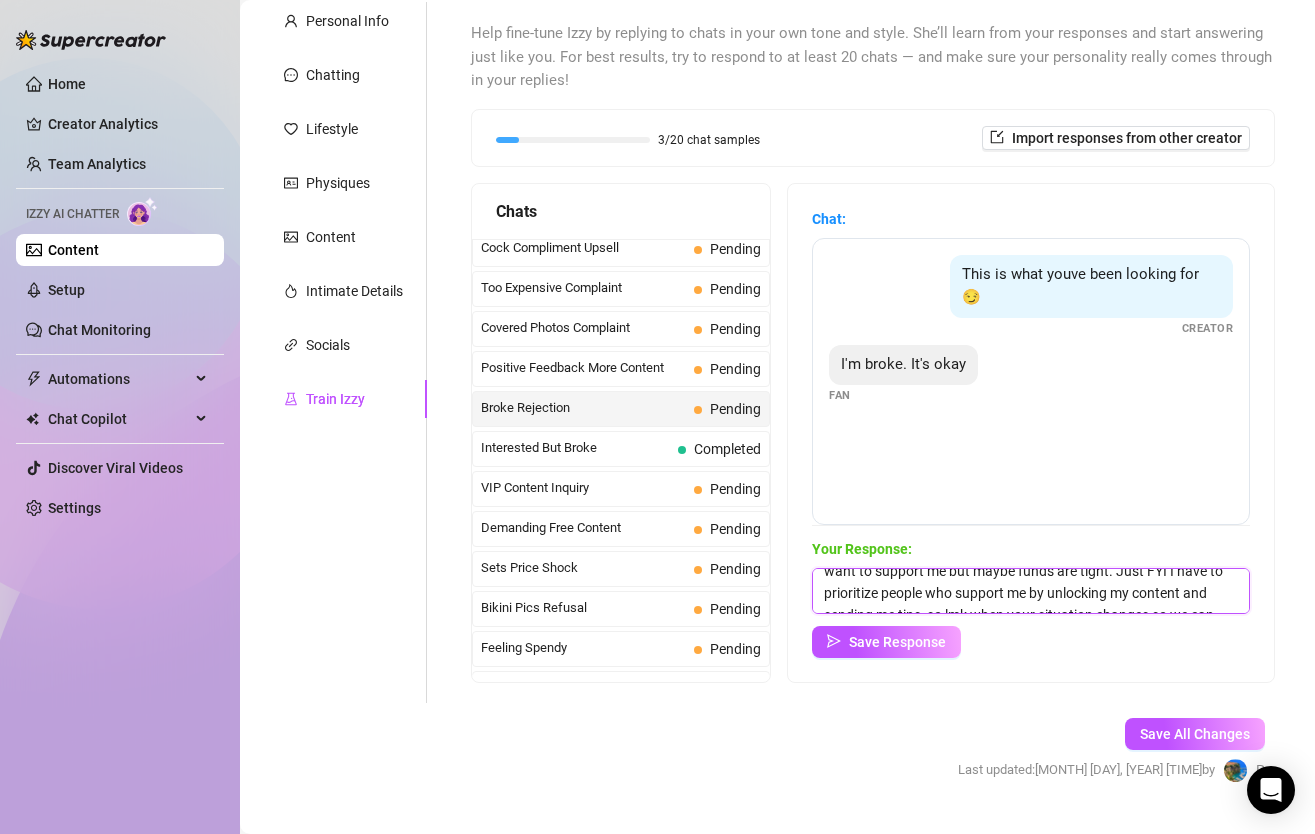 click on "awww babe! Thanks for the honesty... I totally understand you want to support me but maybe funds are tight. Just FYI I have to prioritize people who support me by unlocking my content and sending me tips, so lmk when your situation changes so we can resume chatting and having fun together!" at bounding box center [1031, 591] 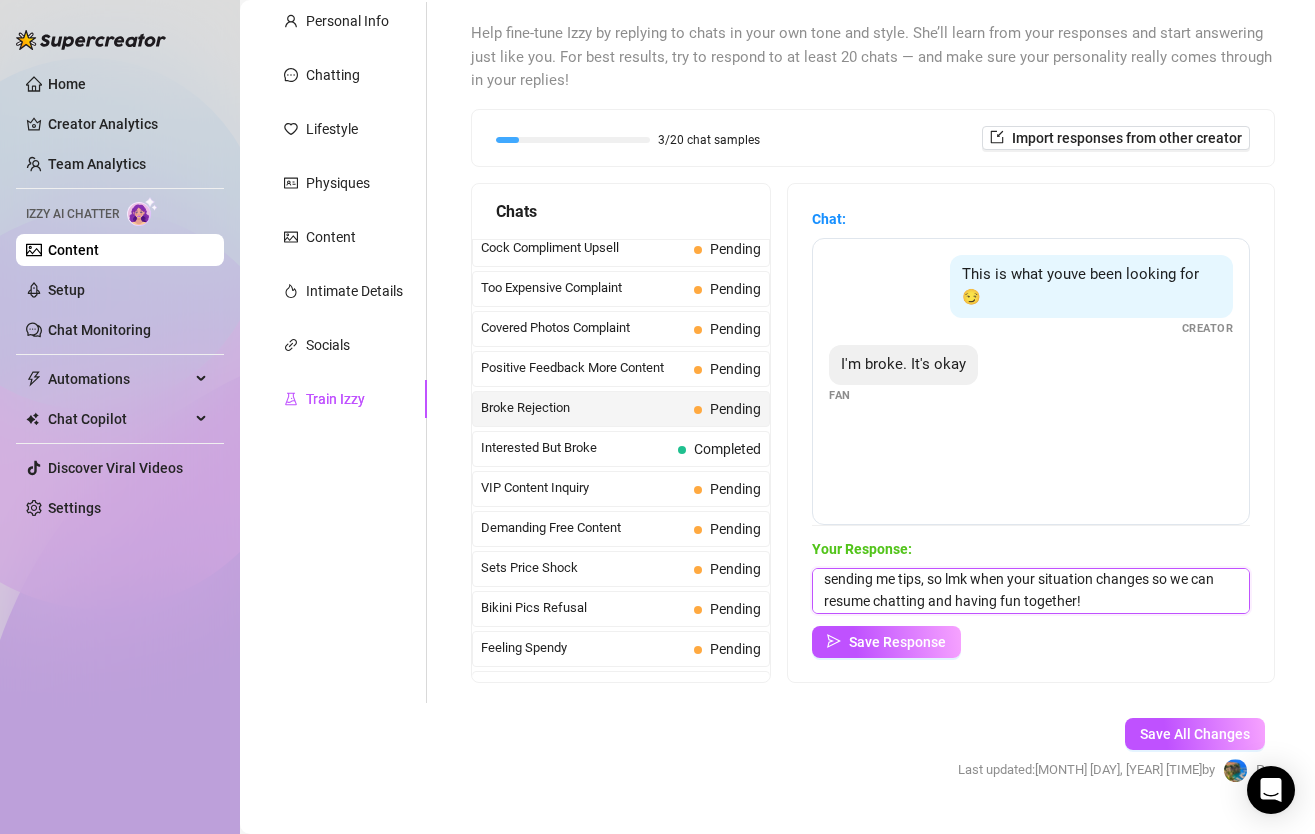 scroll, scrollTop: 73, scrollLeft: 0, axis: vertical 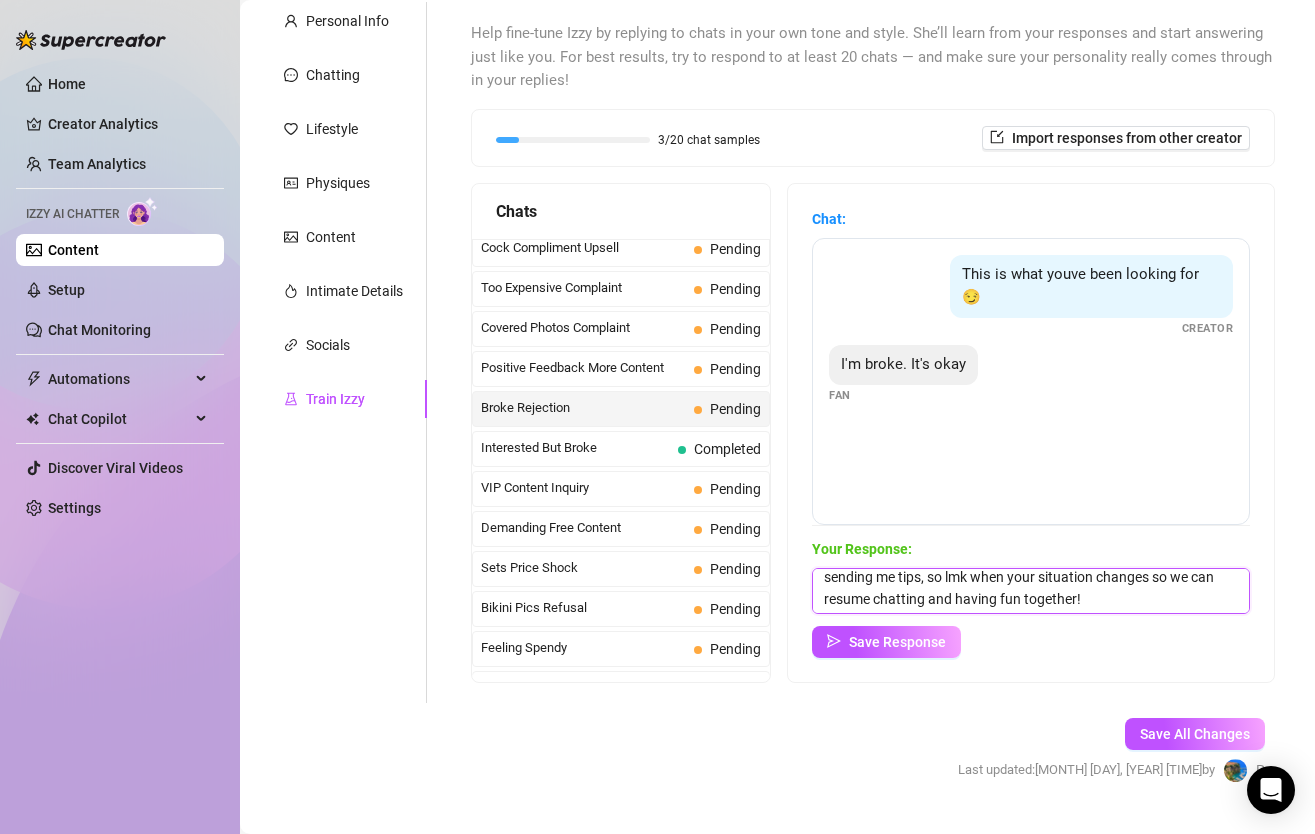 click on "awww babe! Thanks for the honesty... I totally understand you want to support me but maybe funds are tight. Just FYI I have to prioritize people who support me by unlocking my content and sending me tips, so lmk when your situation changes so we can resume chatting and having fun together!" at bounding box center [1031, 591] 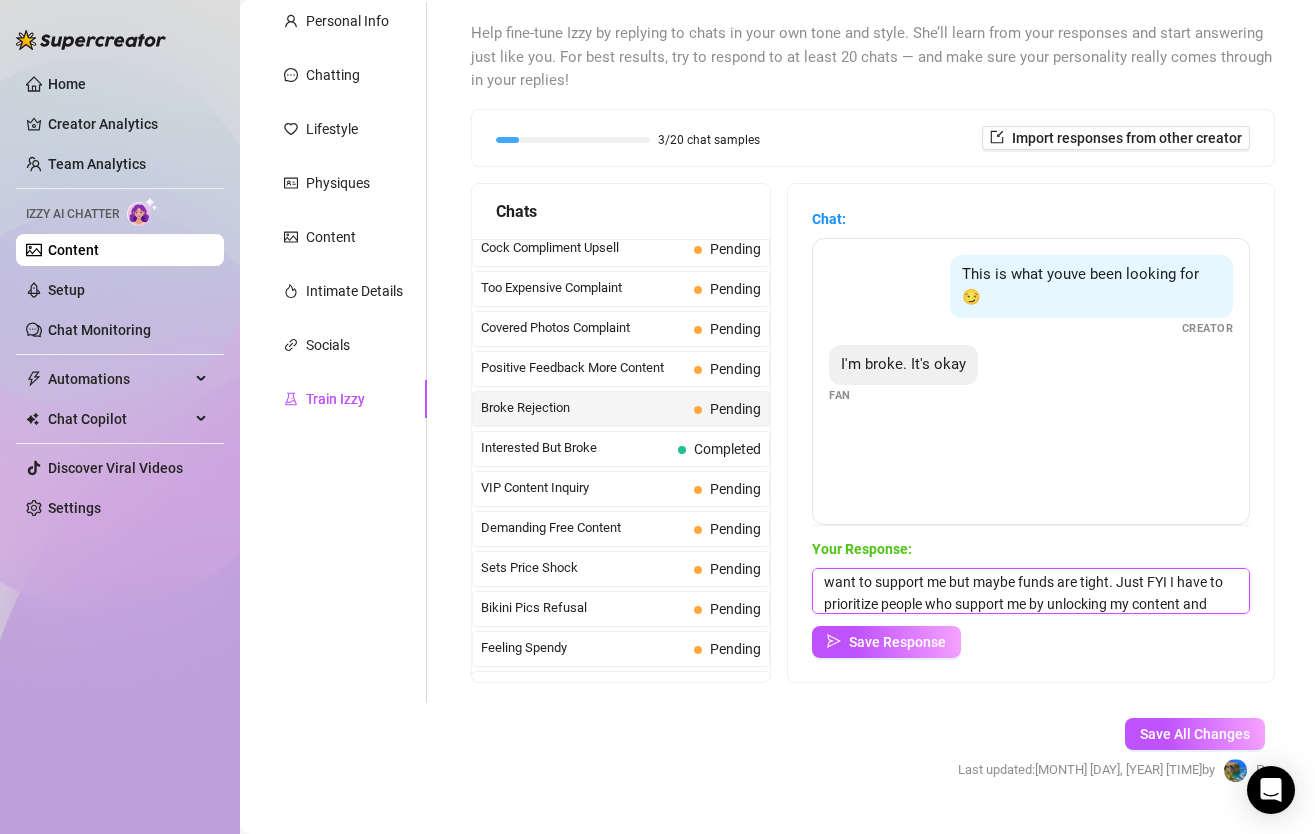 scroll, scrollTop: 25, scrollLeft: 0, axis: vertical 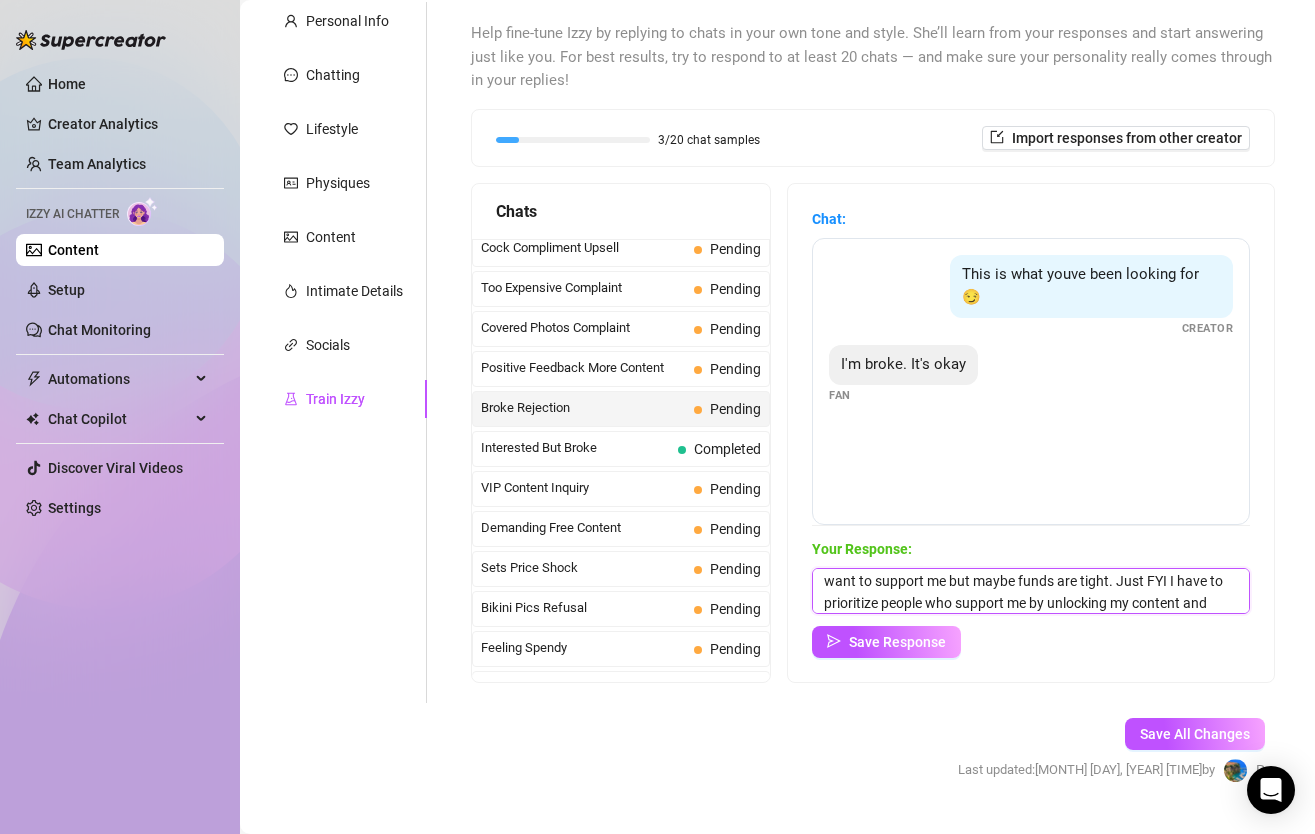click on "awww babe! Thanks for the honesty... I totally understand you want to support me but maybe funds are tight. Just FYI I have to prioritize people who support me by unlocking my content and sending me tips. lmk when your situation changes so we can resume chatting and having fun together!" at bounding box center [1031, 591] 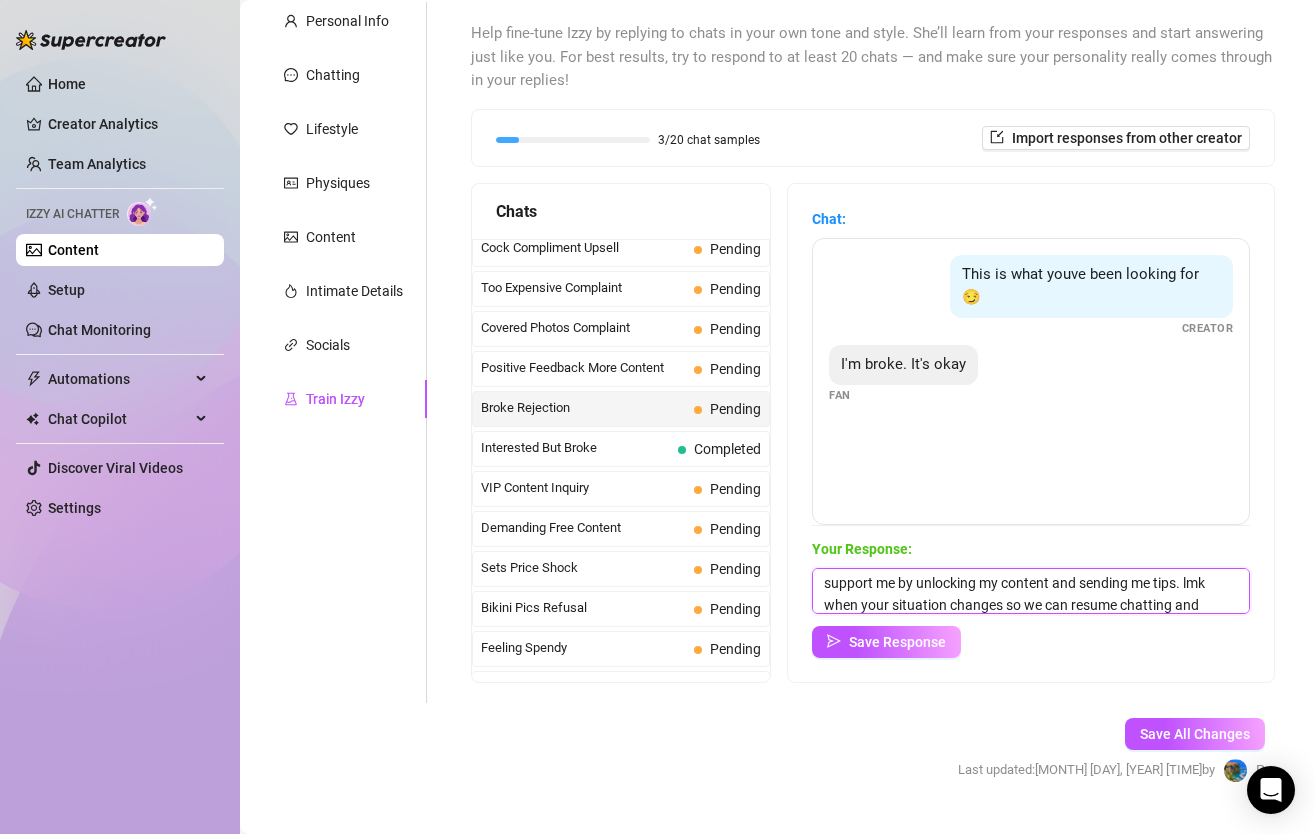 scroll, scrollTop: 96, scrollLeft: 0, axis: vertical 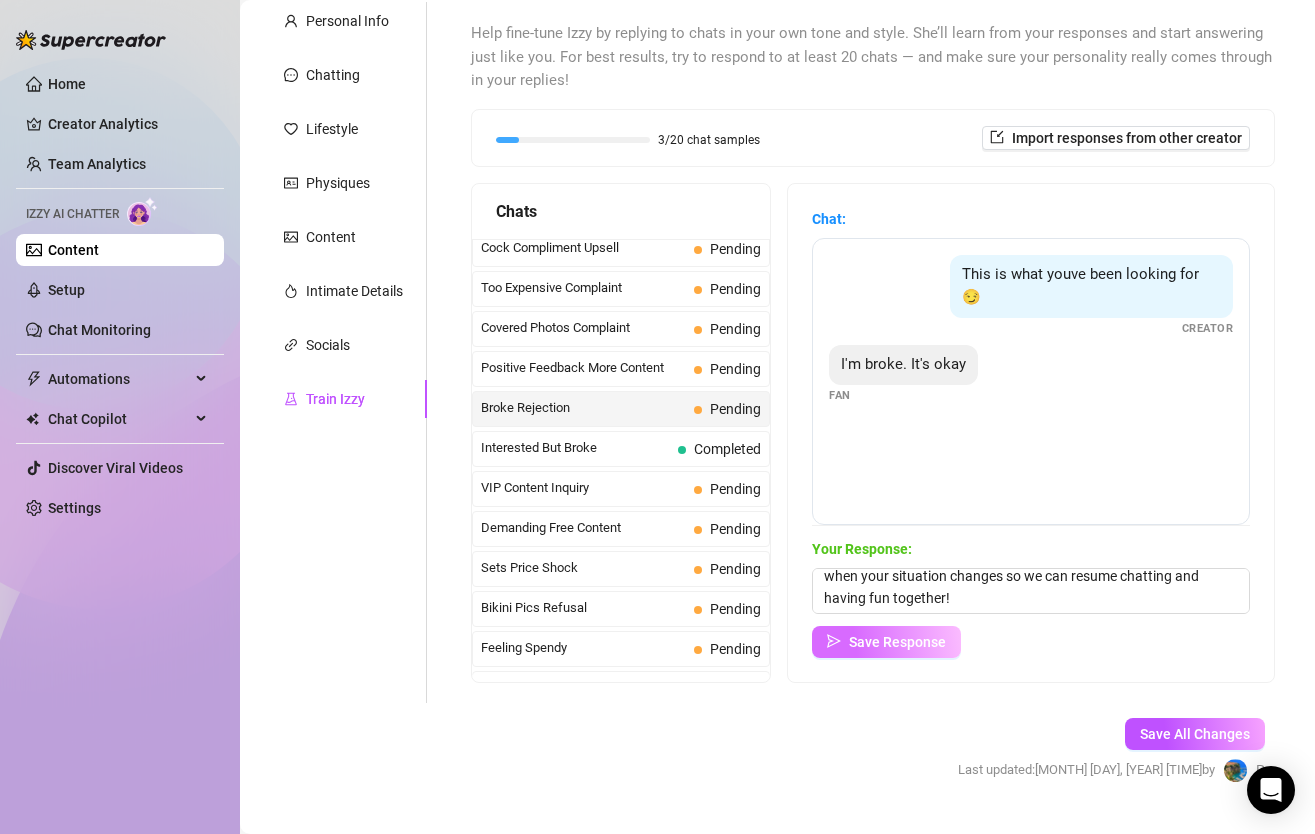 click on "Save Response" at bounding box center [886, 642] 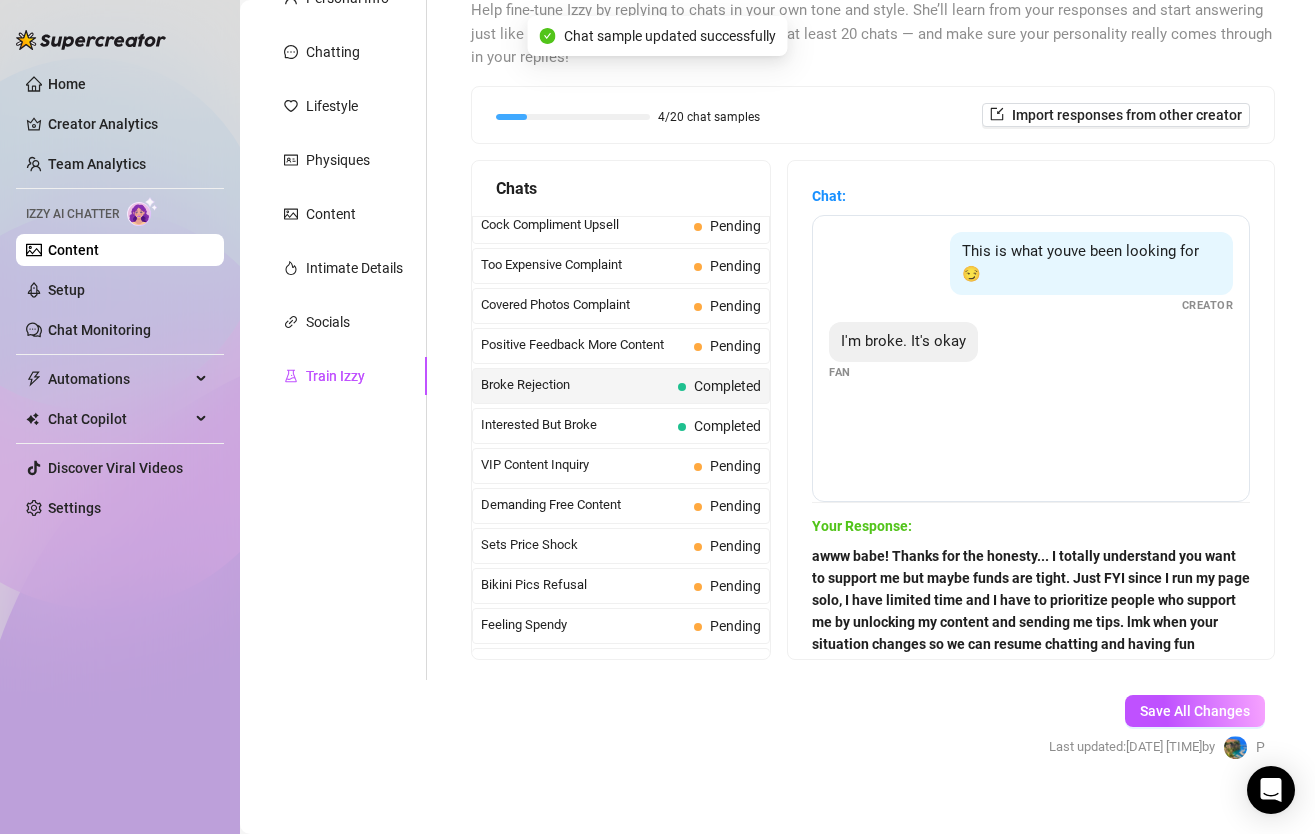 scroll, scrollTop: 212, scrollLeft: 0, axis: vertical 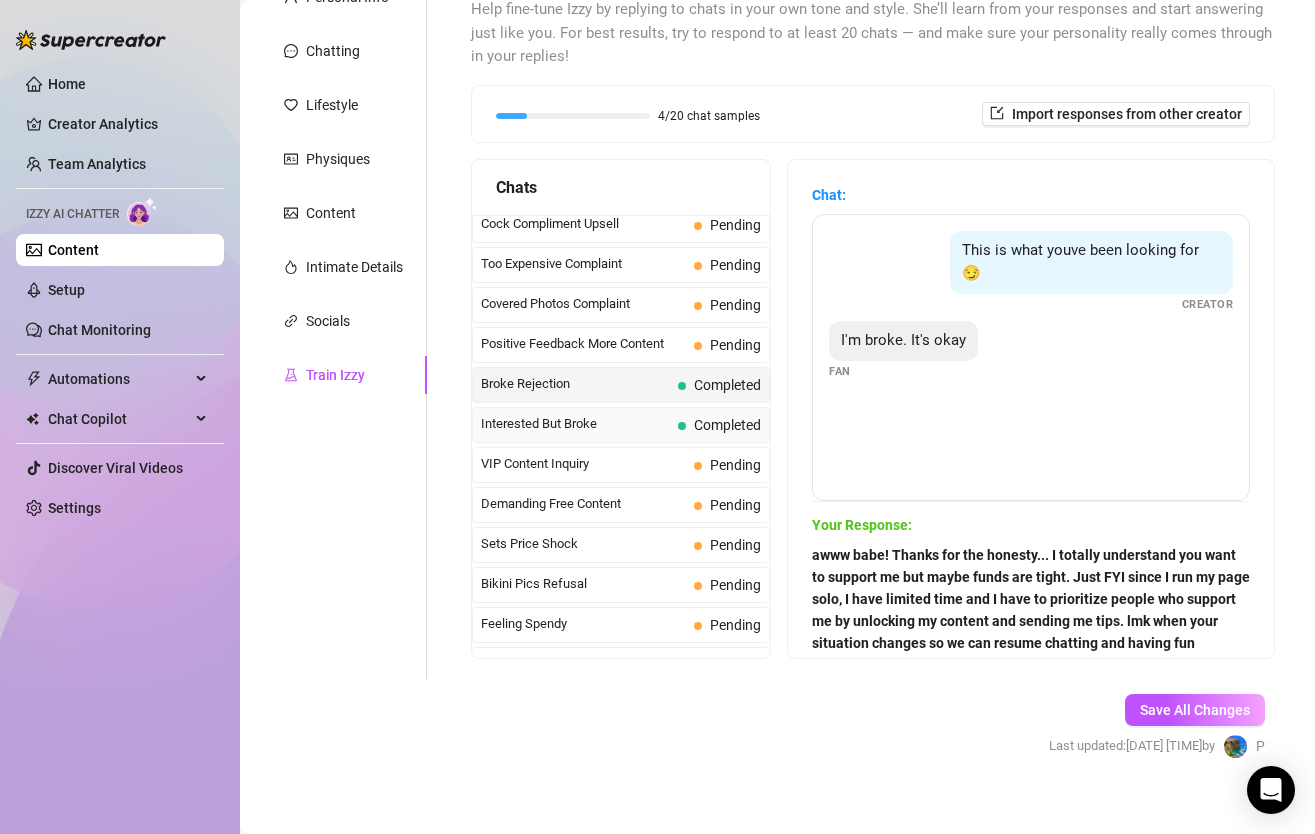 click on "Interested But Broke Completed" at bounding box center (621, 425) 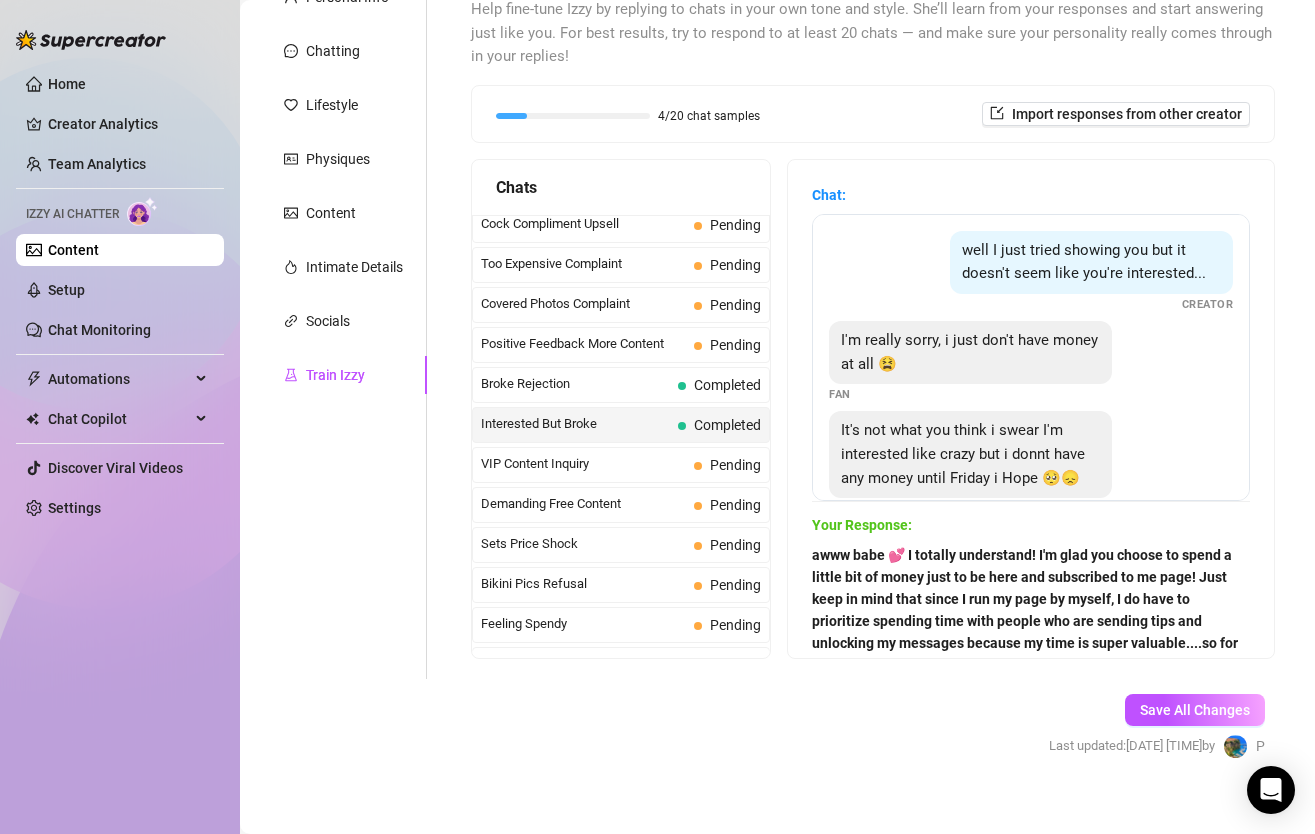 scroll, scrollTop: 231, scrollLeft: 0, axis: vertical 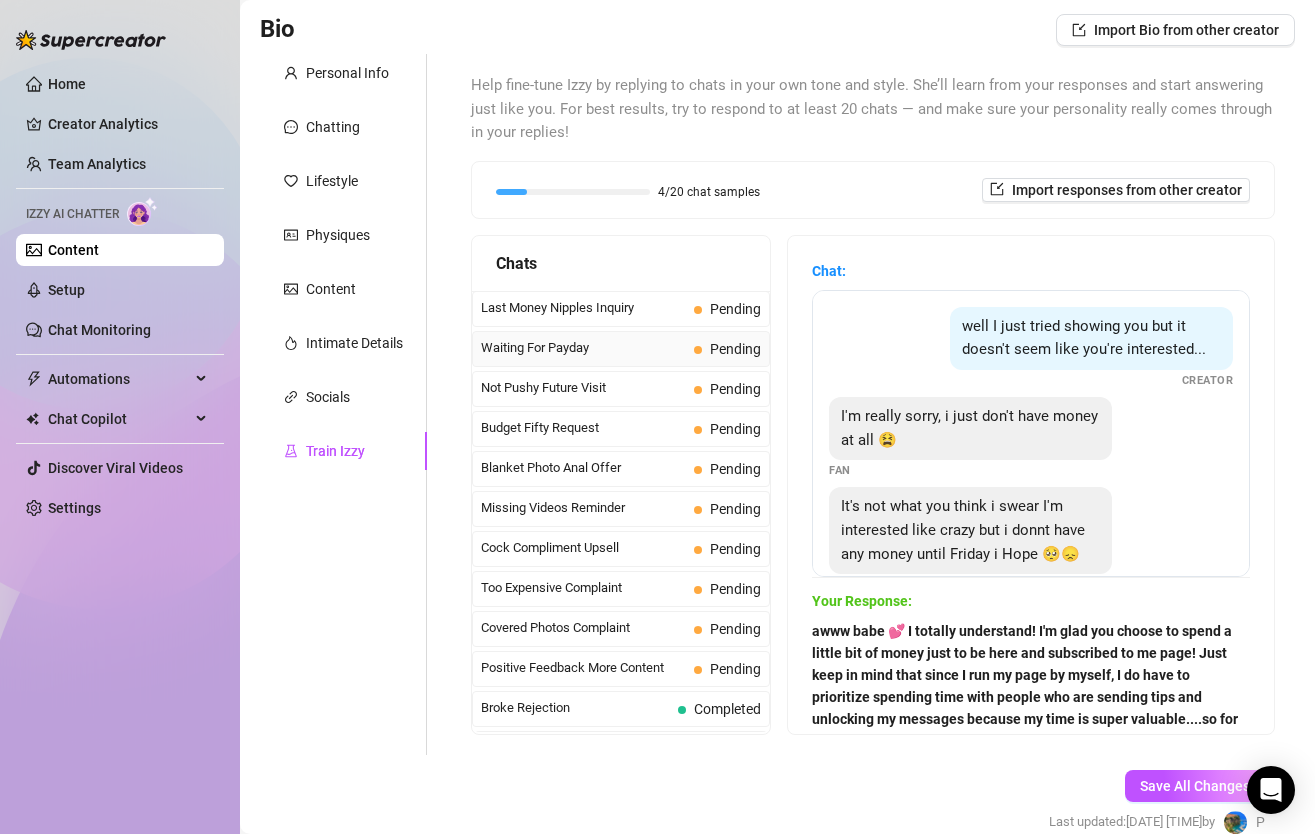 click on "Waiting For Payday" at bounding box center [583, 348] 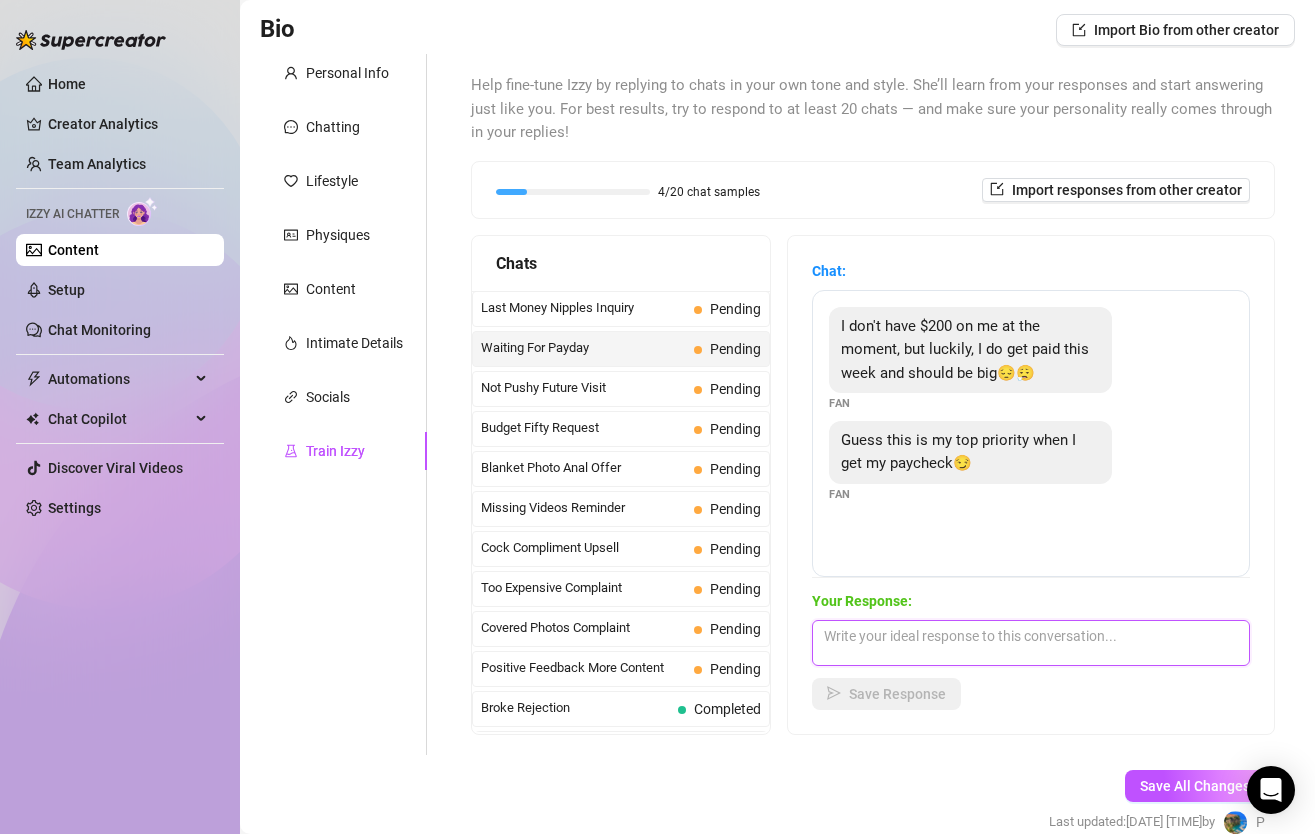 click at bounding box center [1031, 643] 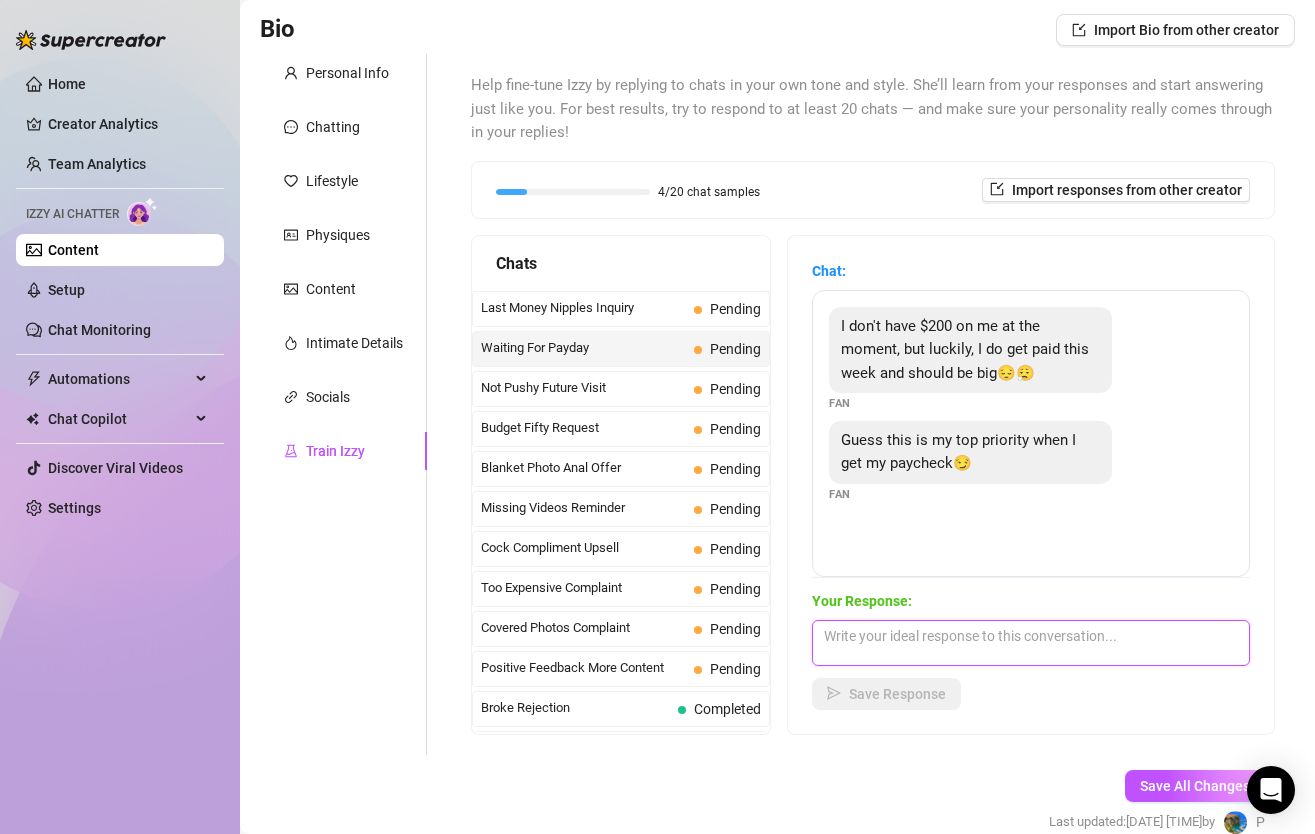 paste on "awww babe! Thanks for the honesty... I totally understand you want to support me but maybe funds are tight. Just FYI since I run my page solo, I have limited time and I have to prioritize people who support me by unlocking my content and sending me tips. lmk when your situation changes so we can resume chatting and having fun together!" 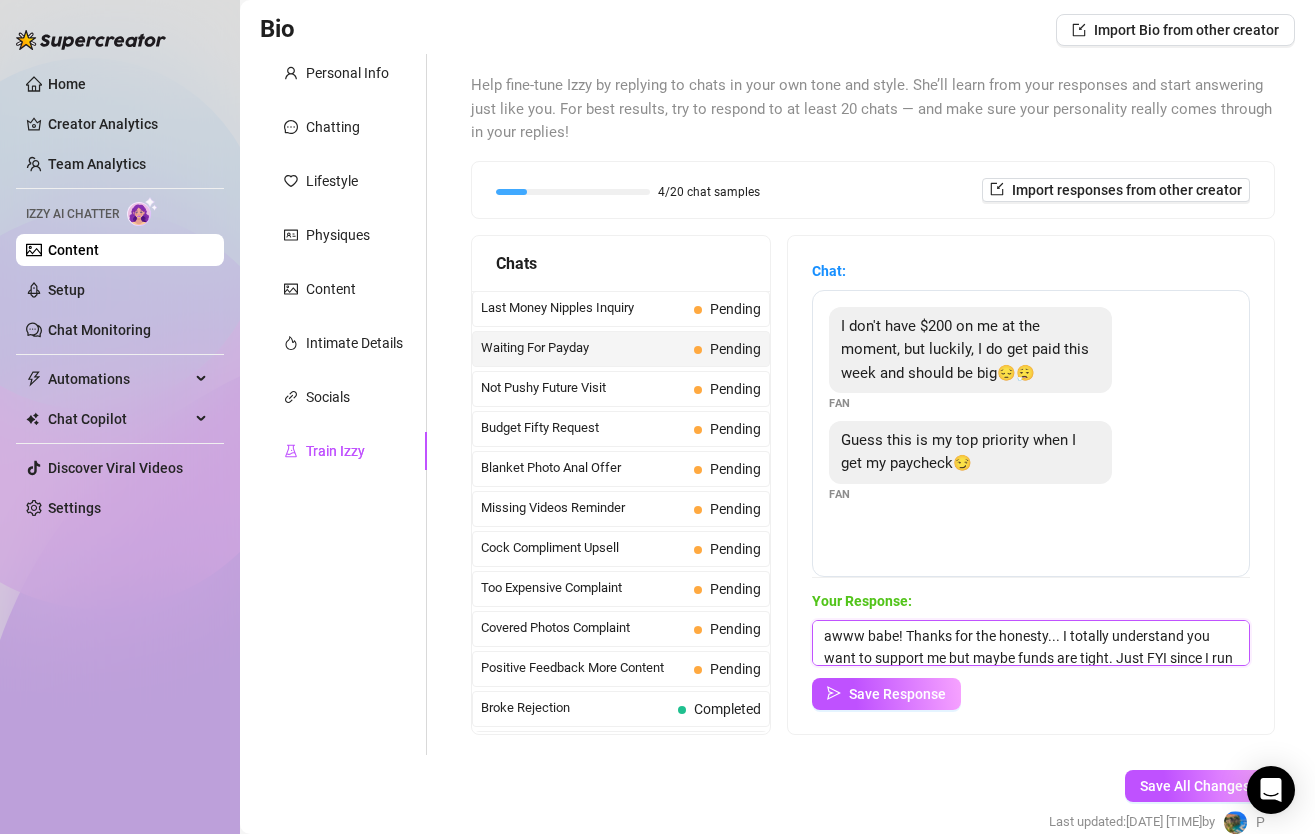 scroll, scrollTop: 89, scrollLeft: 0, axis: vertical 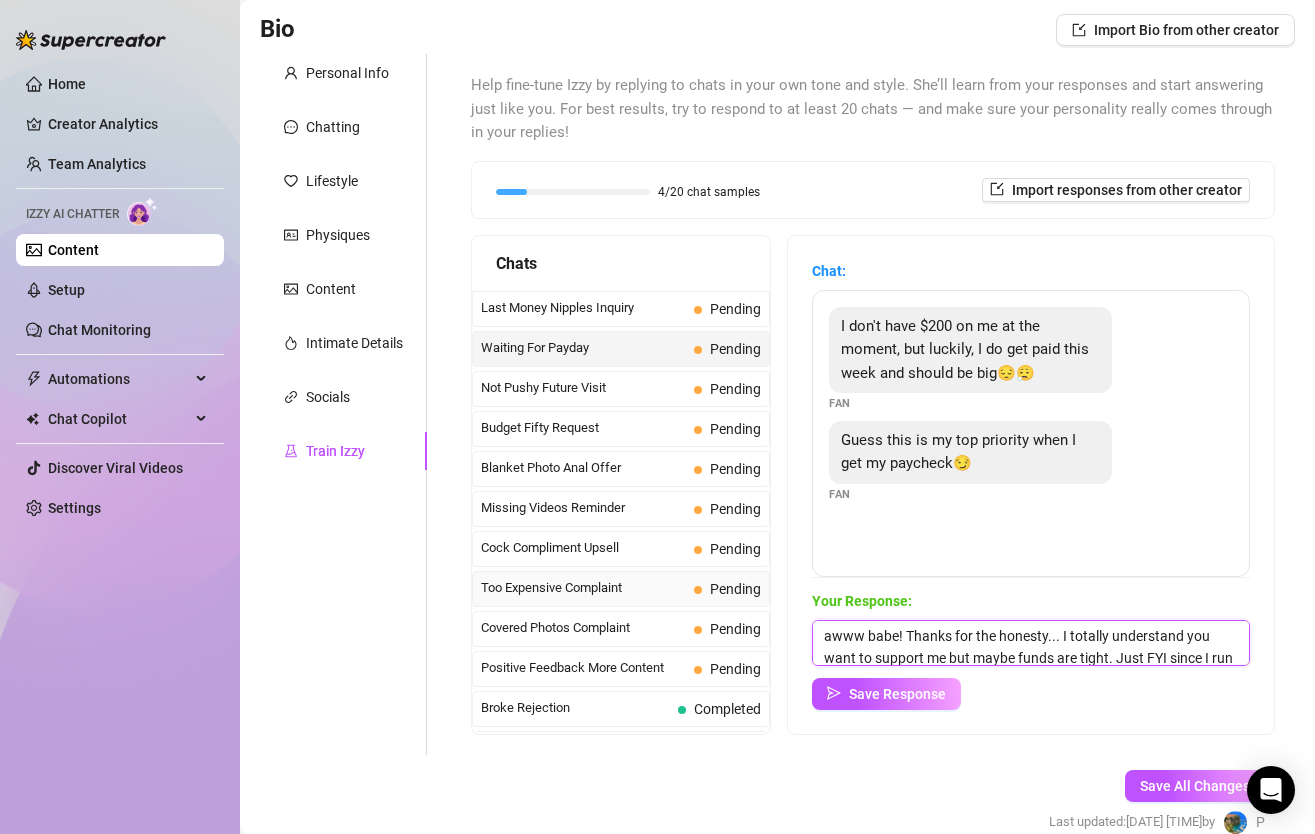 drag, startPoint x: 972, startPoint y: 649, endPoint x: 753, endPoint y: 590, distance: 226.80829 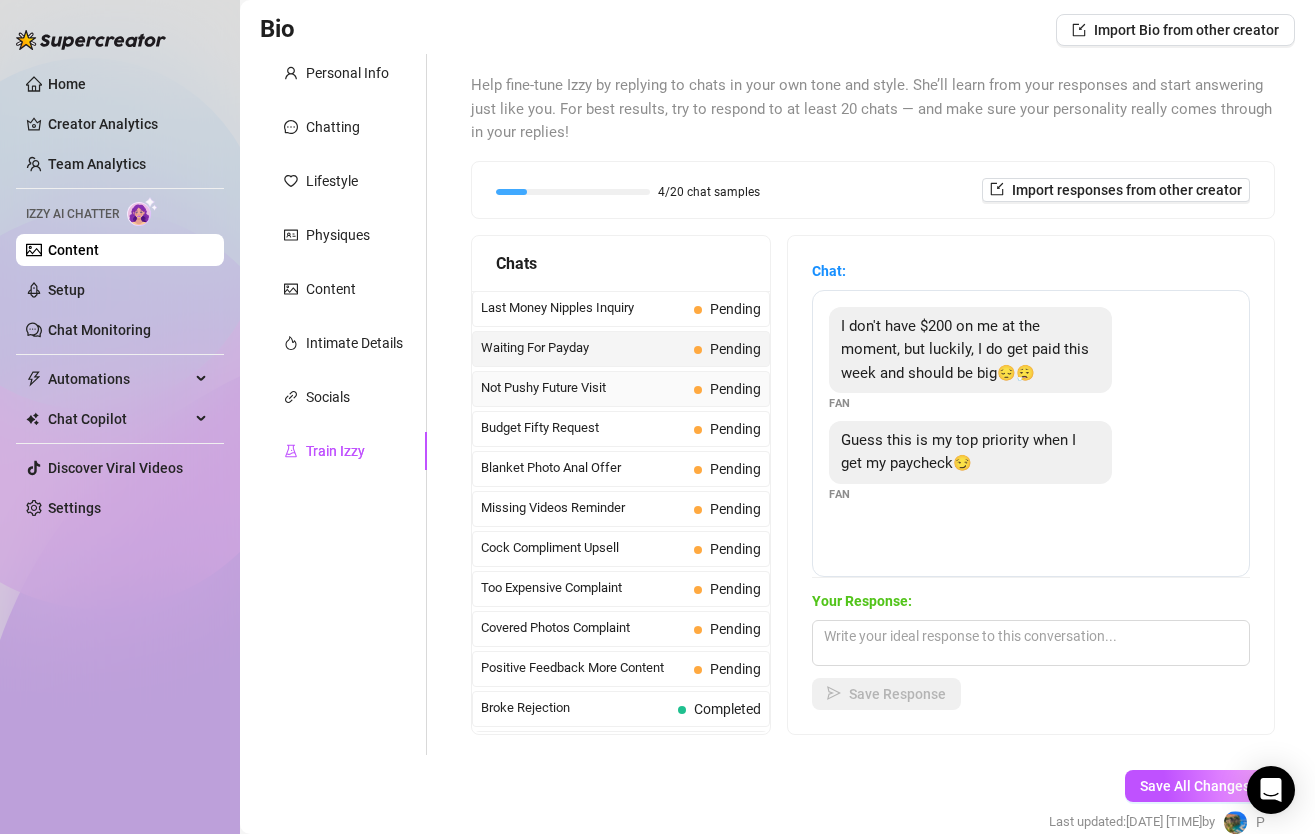 click on "Not Pushy Future Visit" at bounding box center [583, 388] 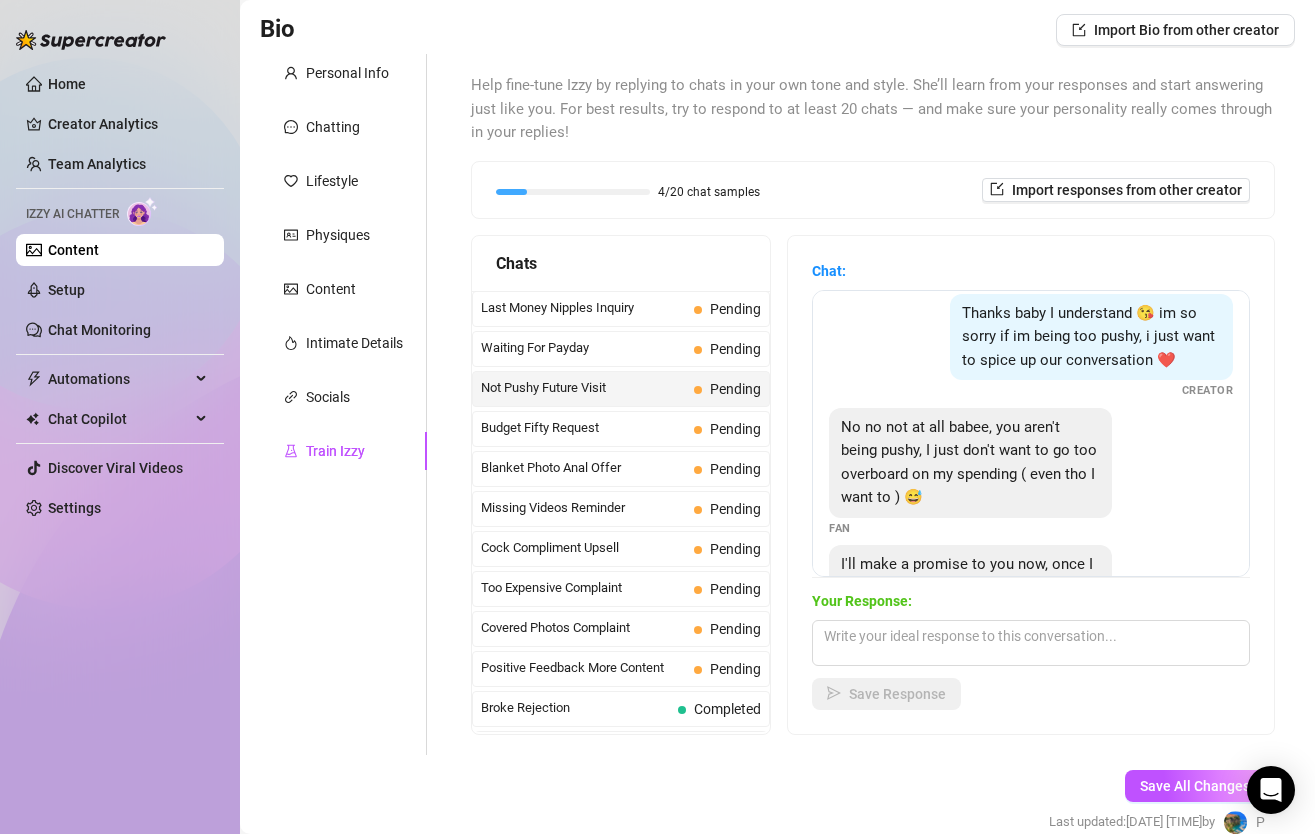 scroll, scrollTop: 0, scrollLeft: 0, axis: both 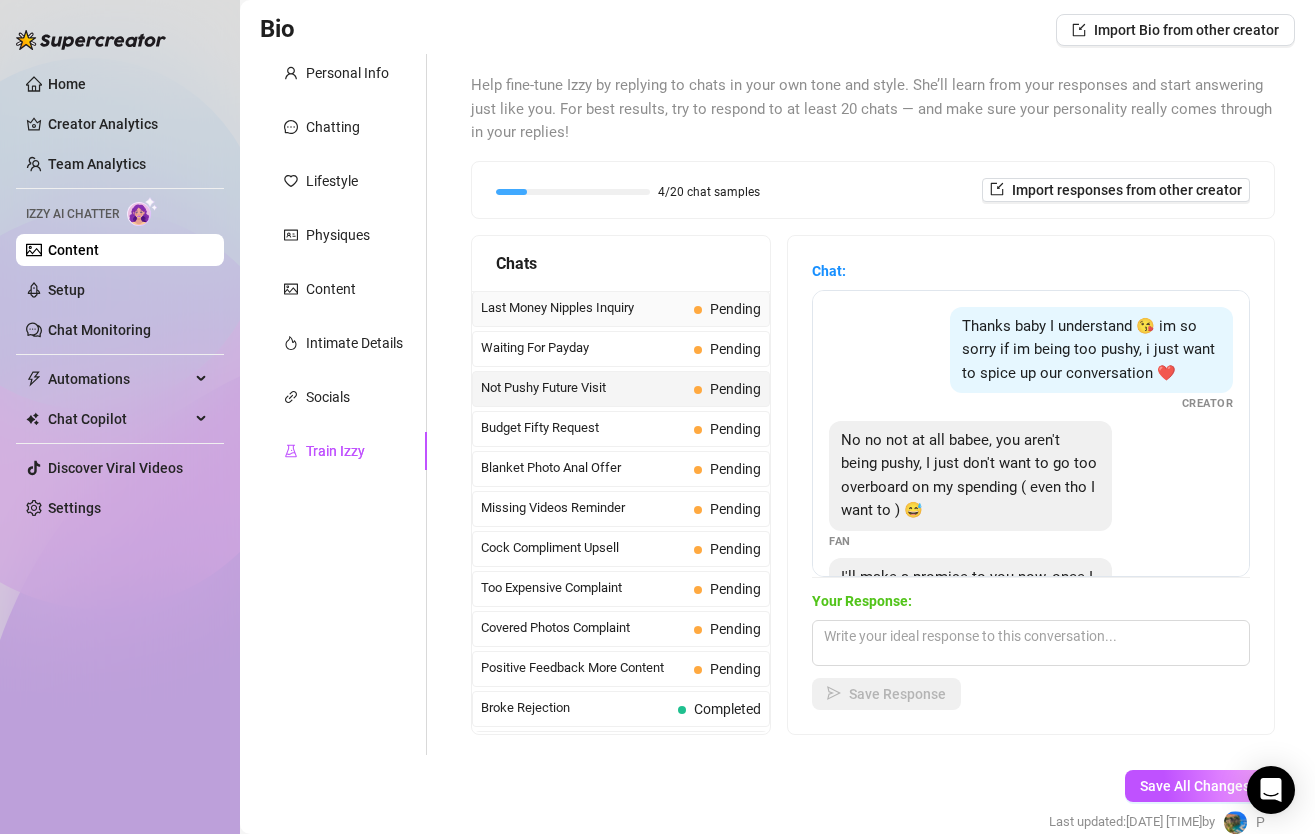 click on "Last Money Nipples Inquiry" at bounding box center (583, 308) 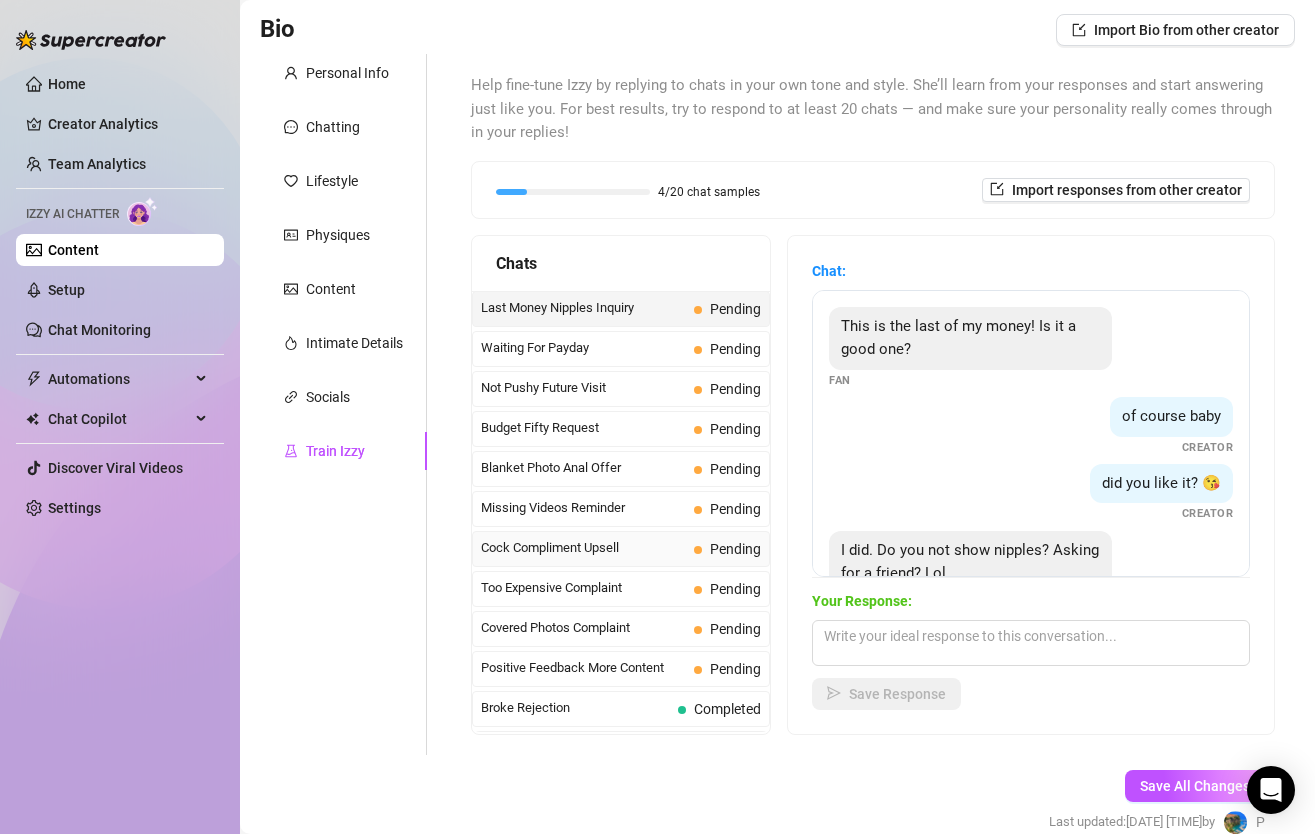 scroll, scrollTop: 65, scrollLeft: 0, axis: vertical 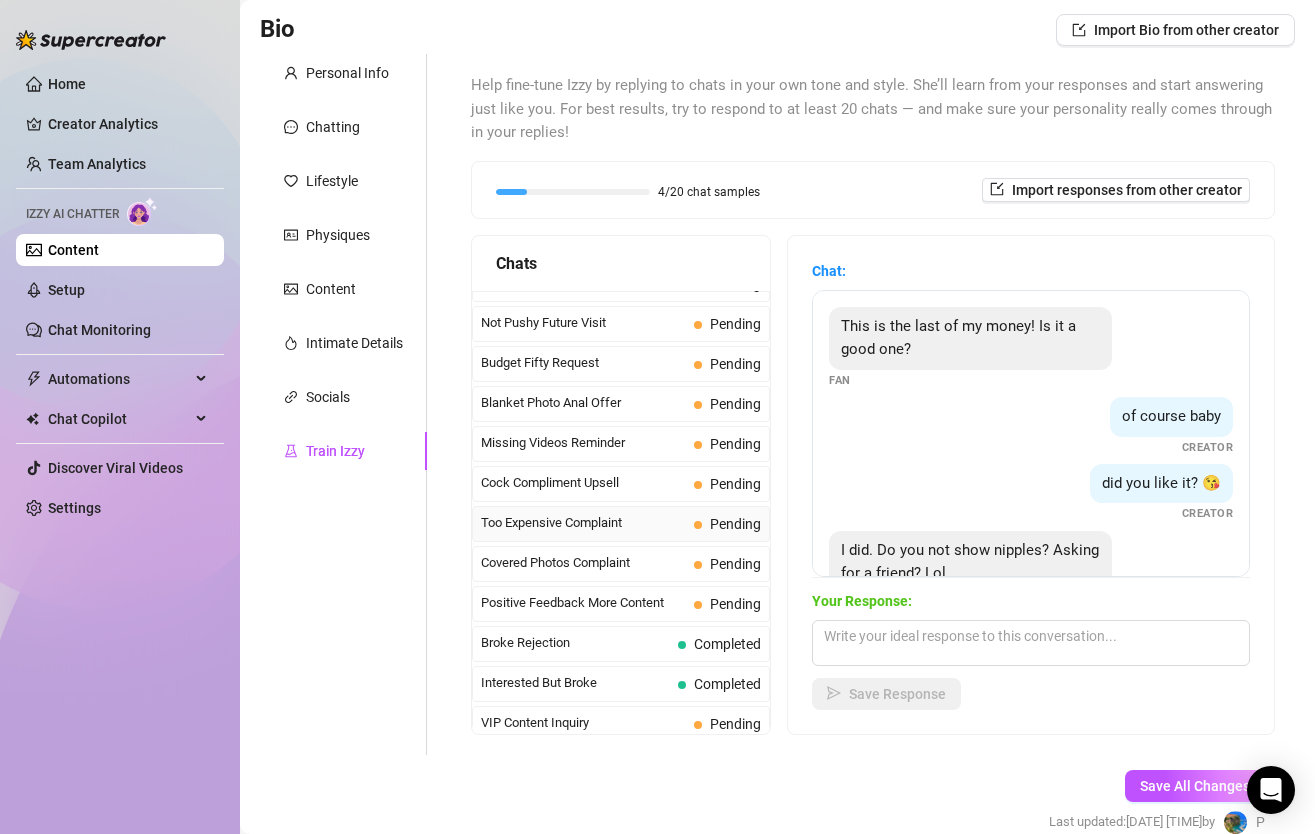 click on "Too Expensive Complaint" at bounding box center [583, 523] 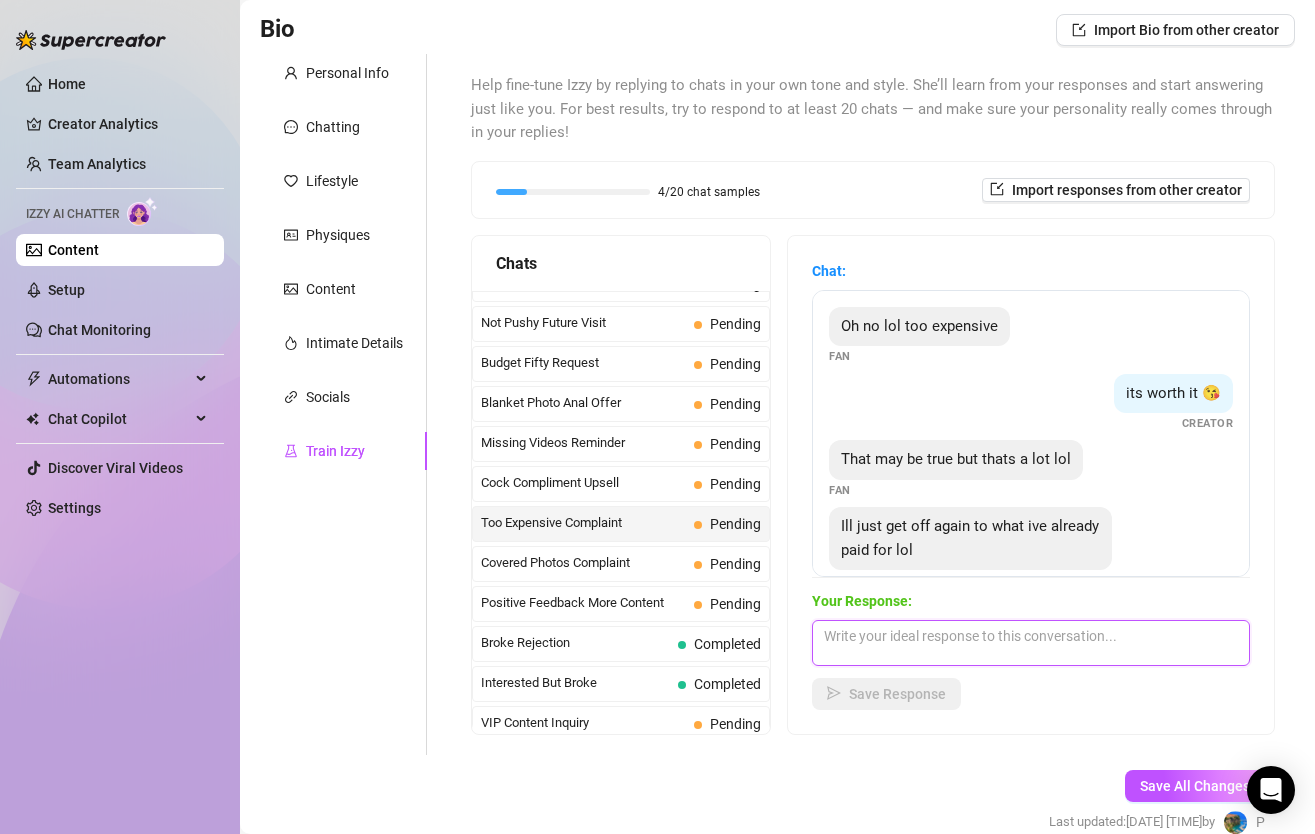 click at bounding box center (1031, 643) 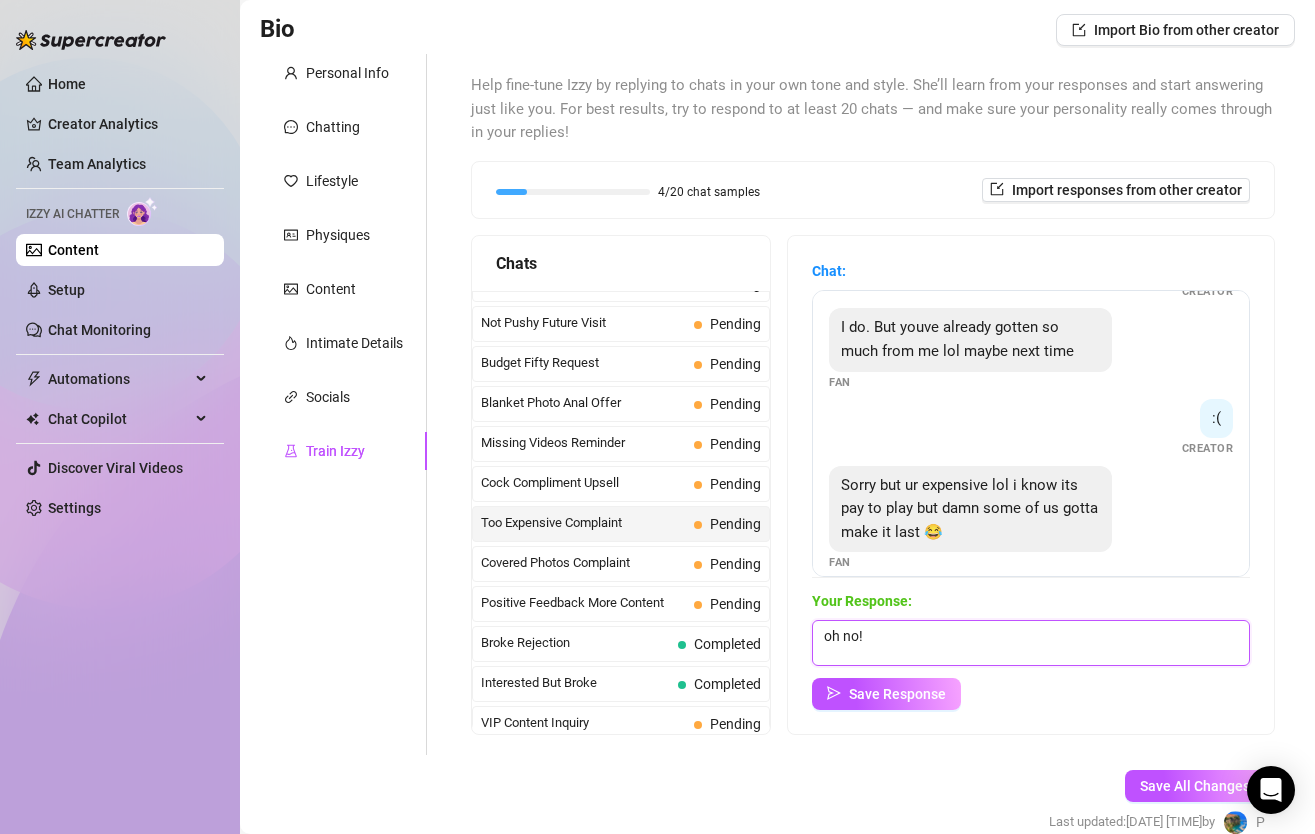 scroll, scrollTop: 376, scrollLeft: 0, axis: vertical 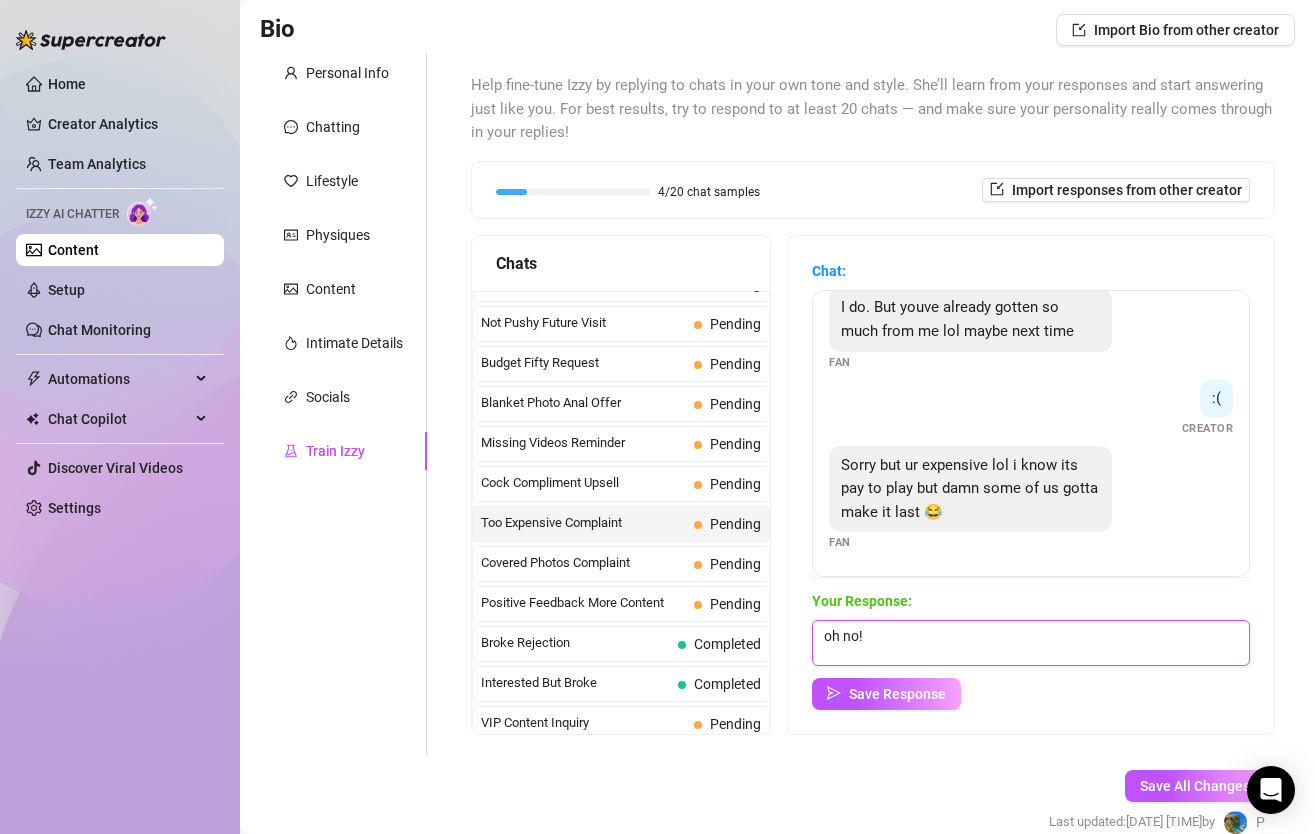 drag, startPoint x: 891, startPoint y: 630, endPoint x: 781, endPoint y: 630, distance: 110 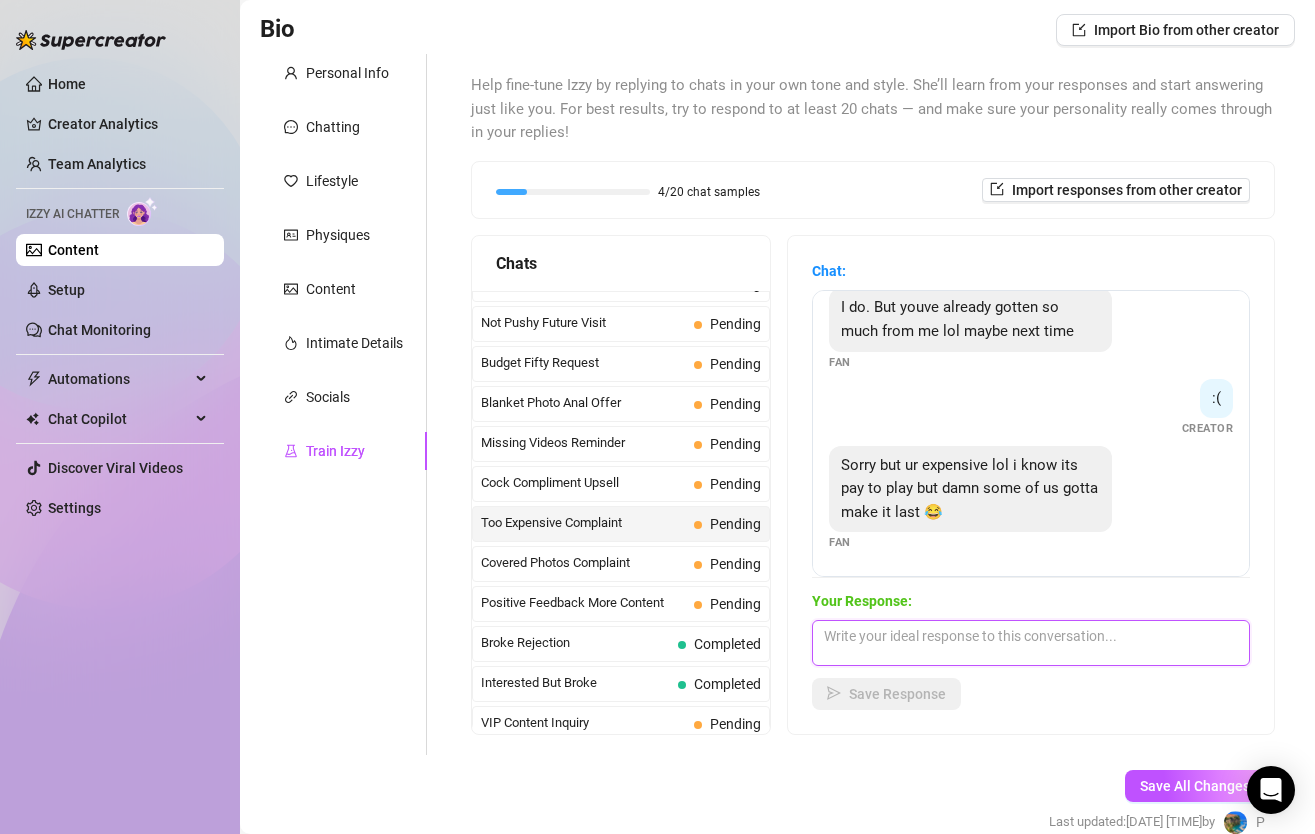 paste on "awww babe! Thanks for the honesty... I totally understand you want to support me but maybe funds are tight. Just FYI since I run my page solo, I have limited time and I have to prioritize people who support me by unlocking my content and sending me tips. lmk when your situation changes so we can resume chatting and having fun together!" 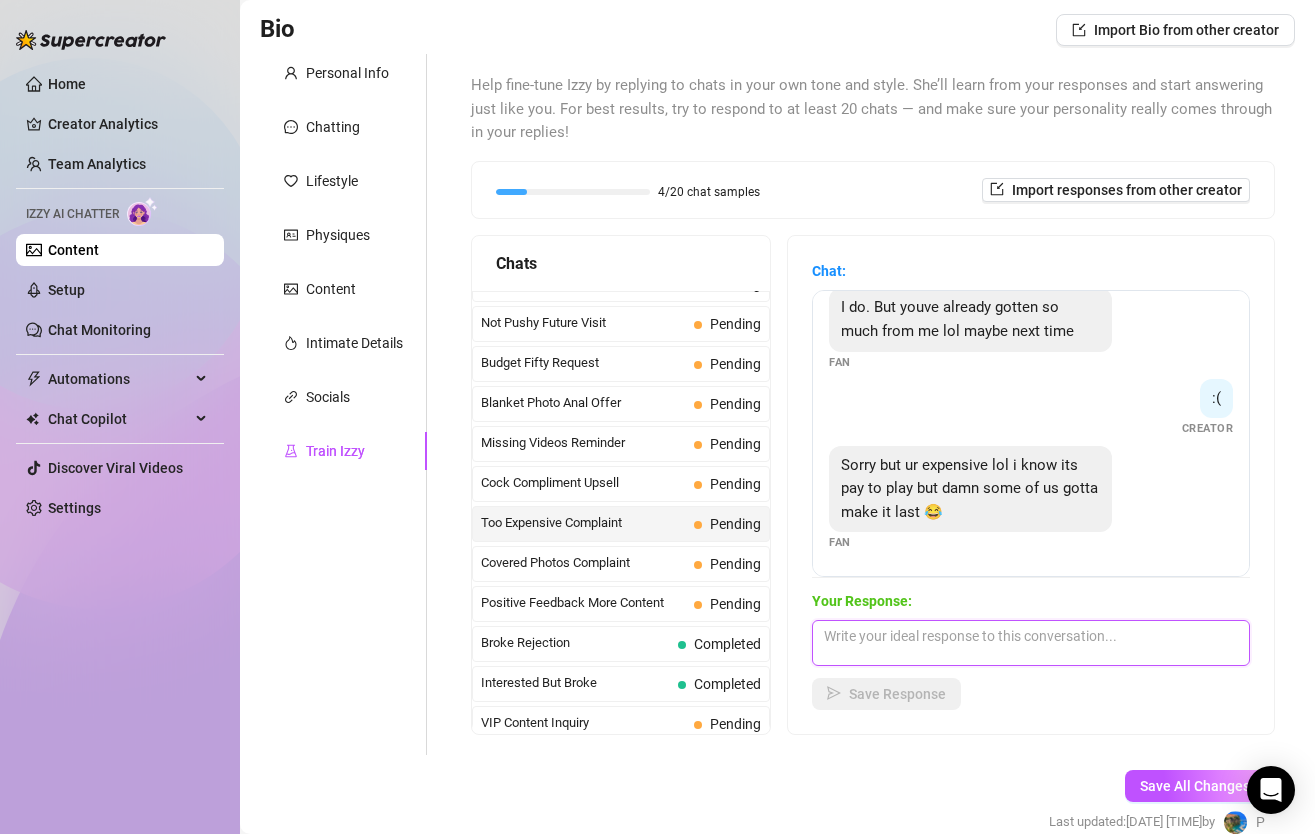 scroll, scrollTop: 0, scrollLeft: 0, axis: both 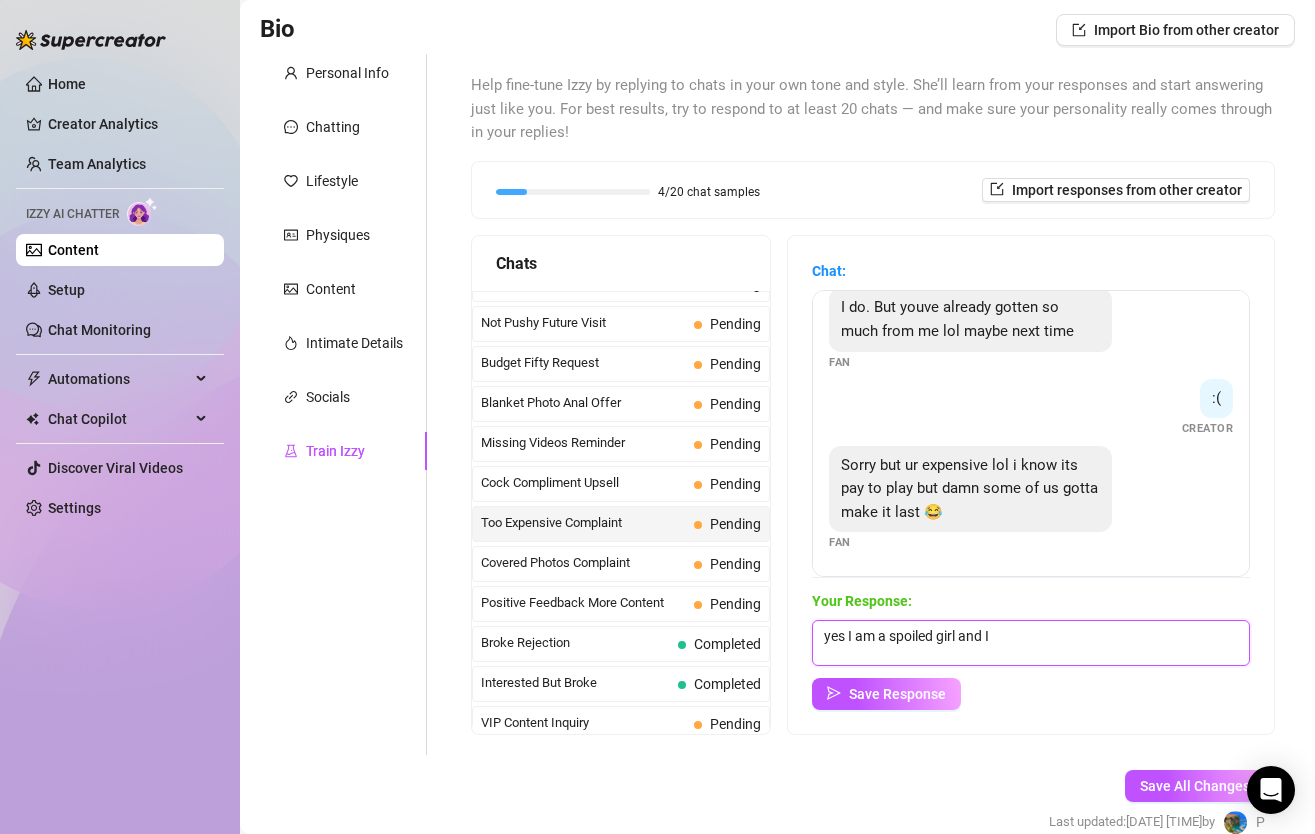 drag, startPoint x: 1046, startPoint y: 646, endPoint x: 856, endPoint y: 632, distance: 190.51509 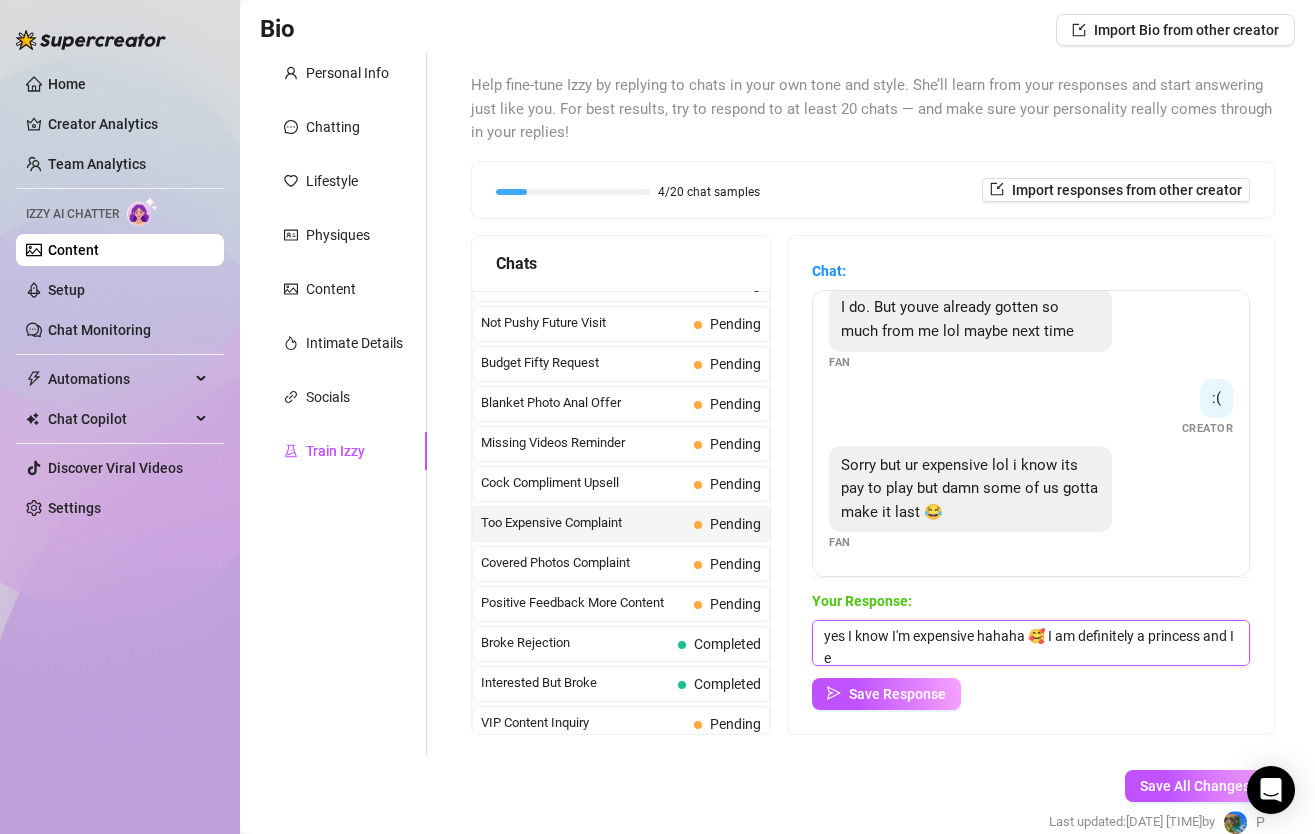 scroll, scrollTop: 1, scrollLeft: 0, axis: vertical 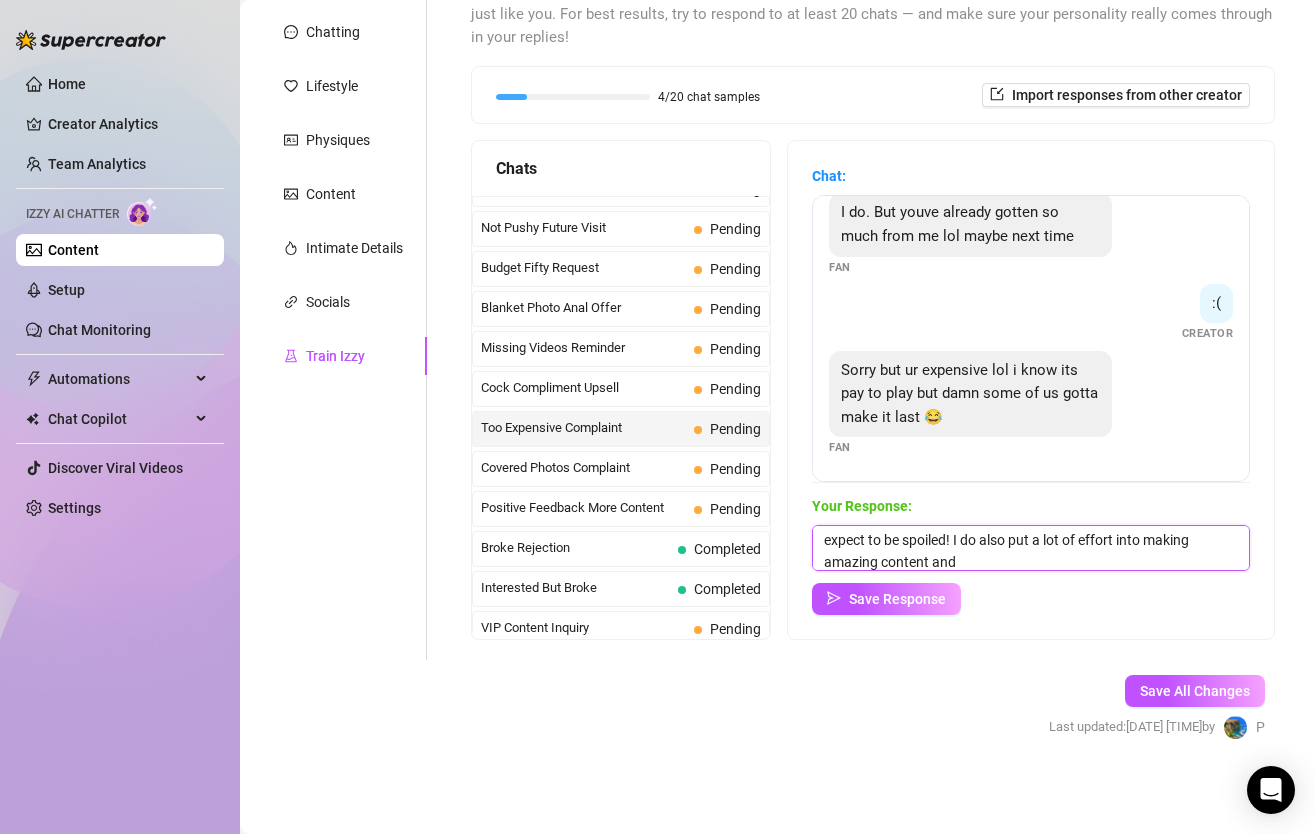 click on "yes I know I'm expensive hahaha 🥰 I am definitely a princess and I expect to be spoiled! I do also put a lot of effort into making amazing content and" at bounding box center (1031, 548) 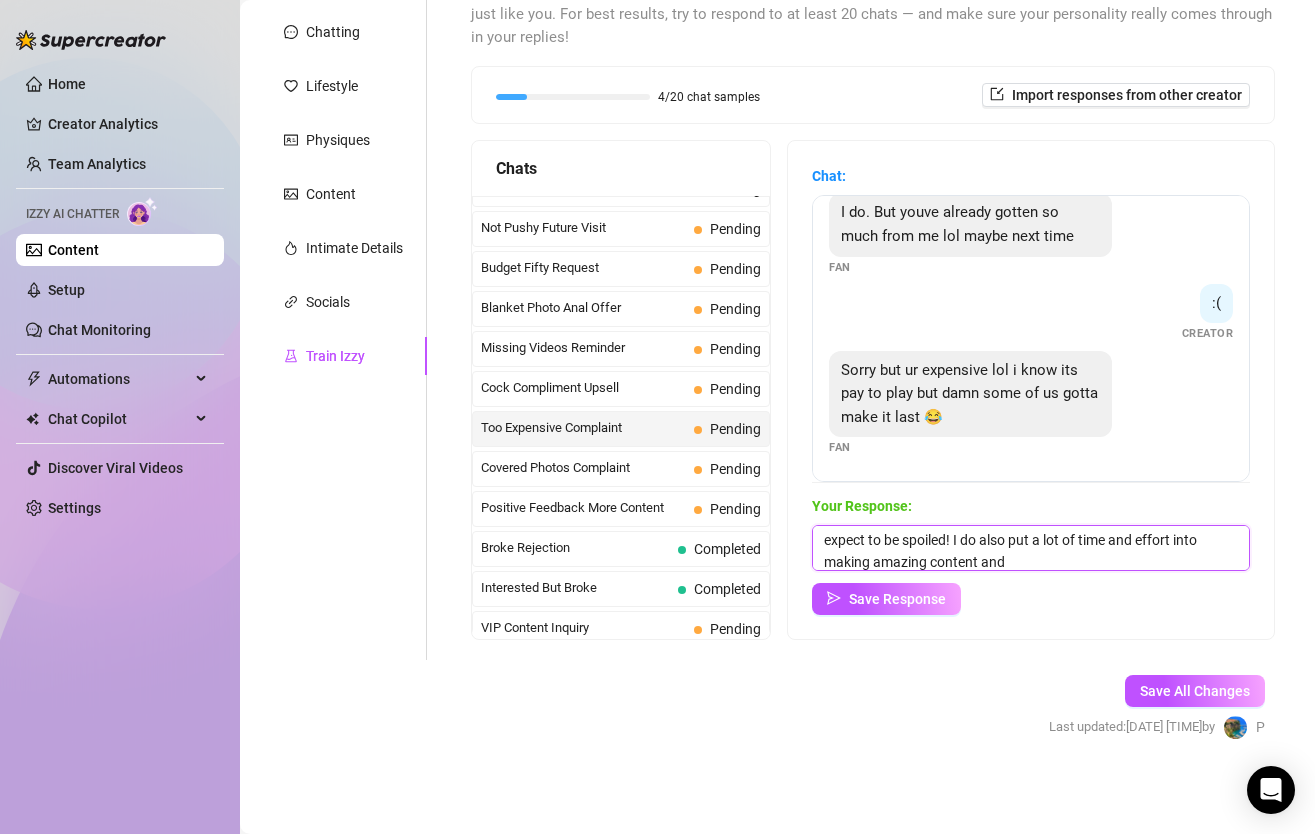 click on "yes I know I'm expensive hahaha 🥰 I am definitely a princess and I expect to be spoiled! I do also put a lot of time and effort into making amazing content and" at bounding box center [1031, 548] 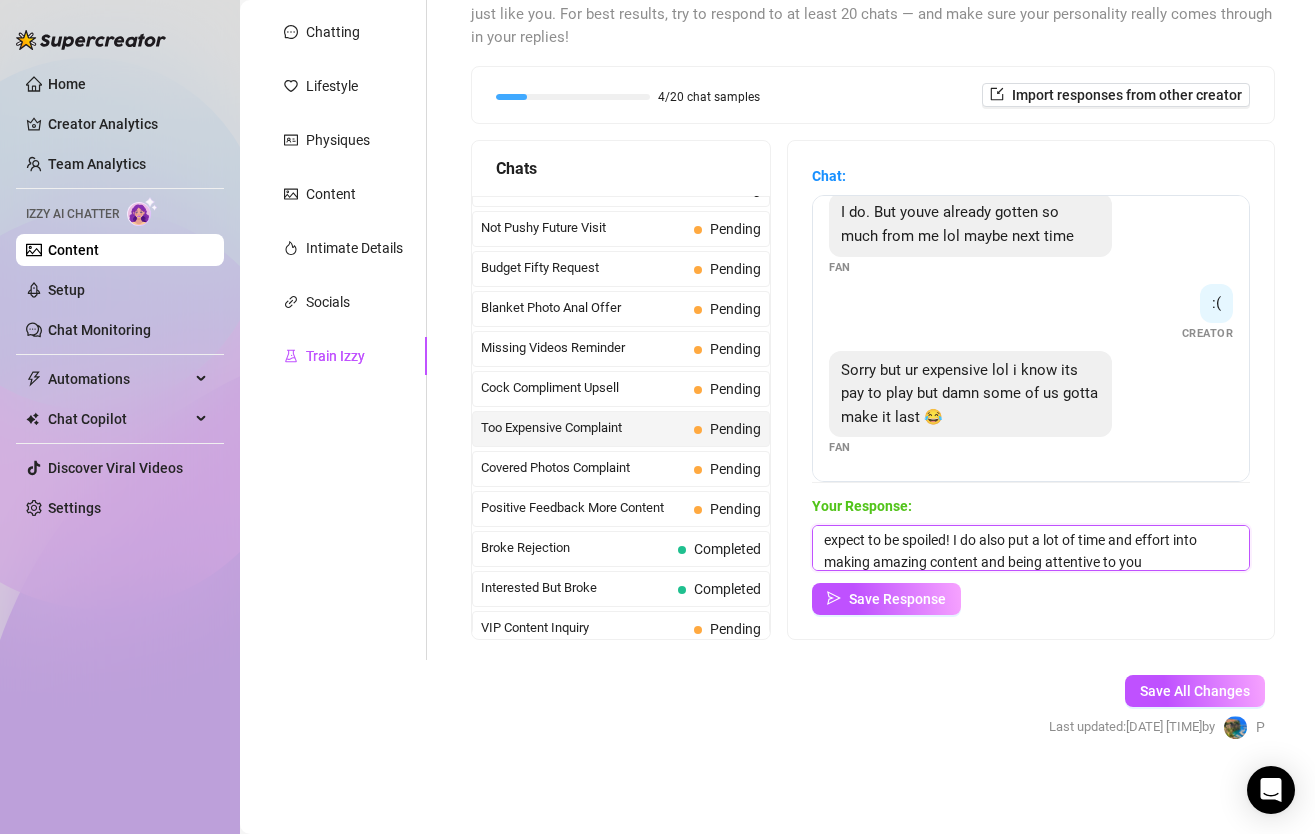 click on "yes I know I'm expensive hahaha 🥰 I am definitely a princess and I expect to be spoiled! I do also put a lot of time and effort into making amazing content and being attentive to you" at bounding box center [1031, 548] 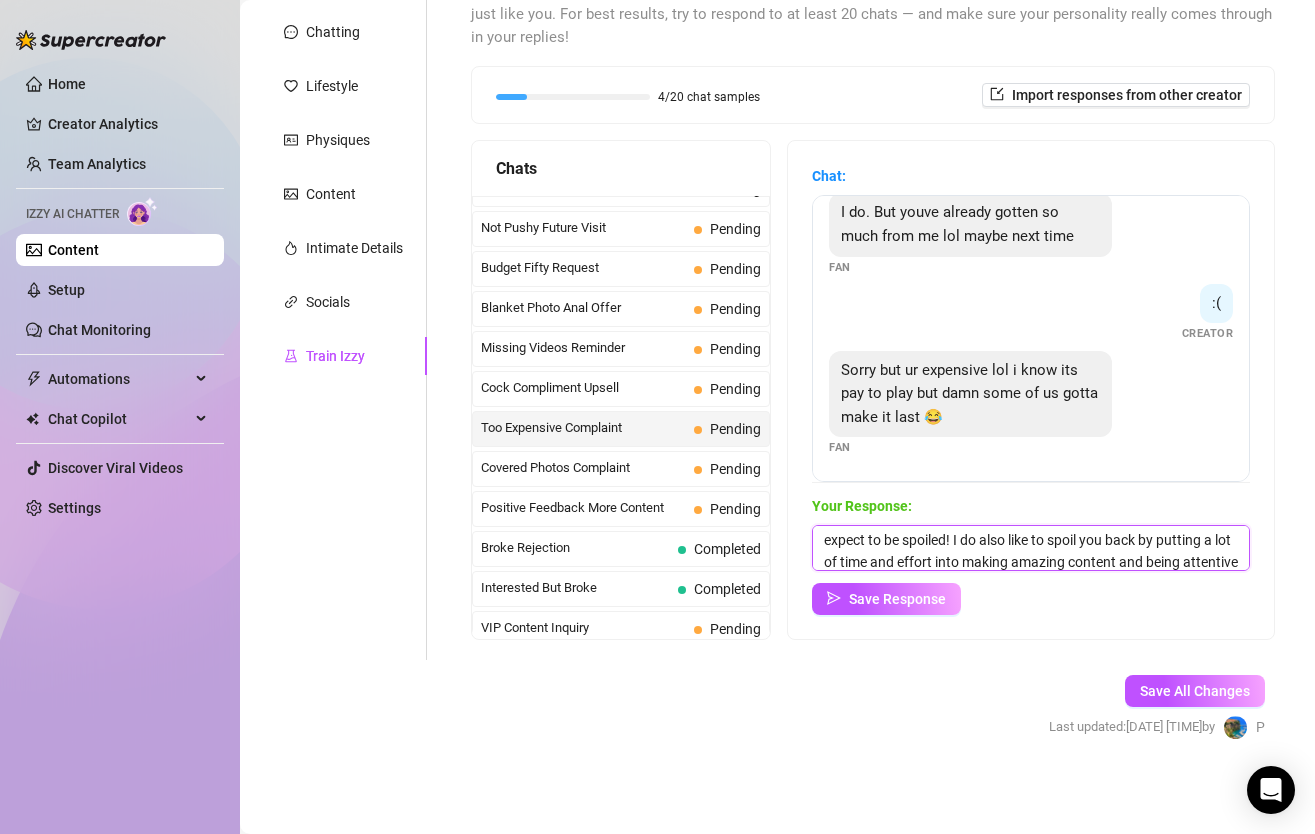 scroll, scrollTop: 52, scrollLeft: 0, axis: vertical 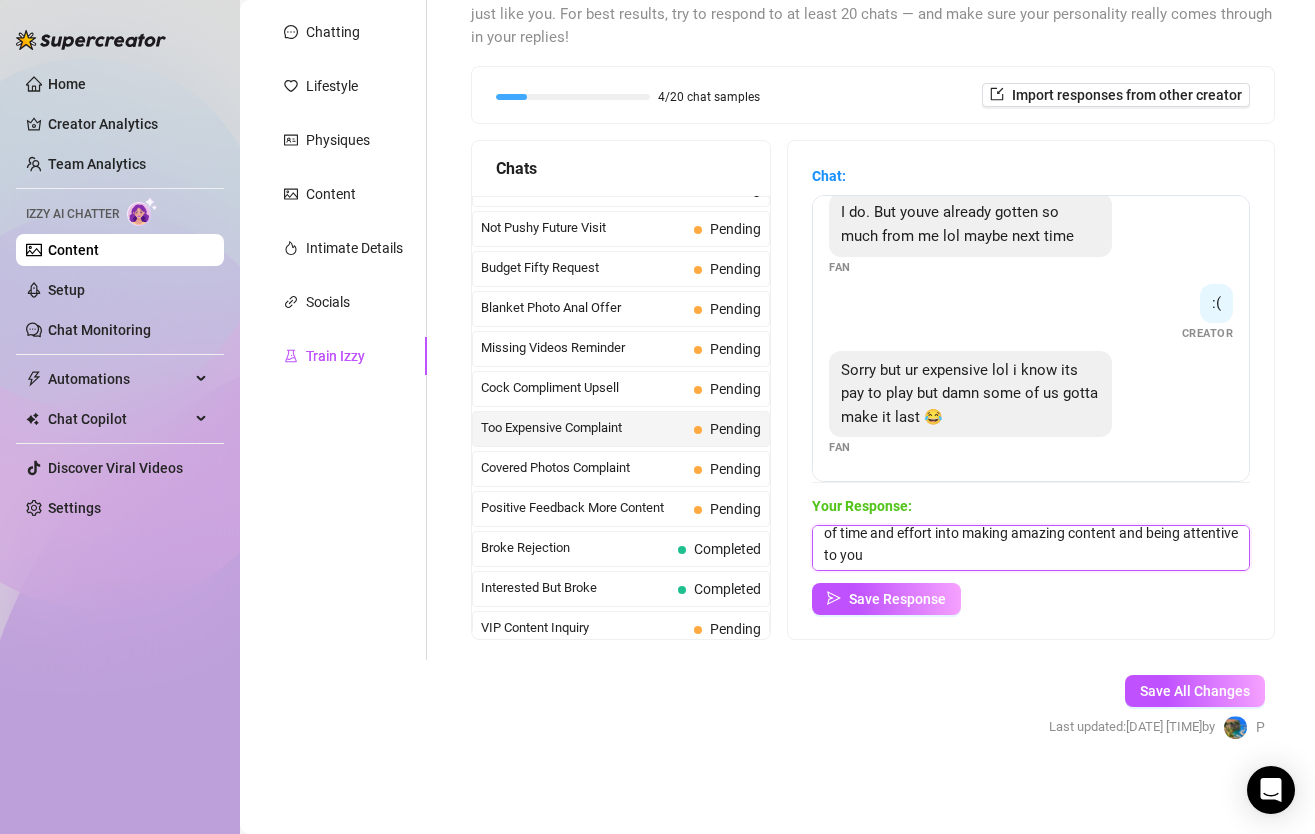 click on "yes I know I'm expensive hahaha 🥰 I am definitely a princess and I expect to be spoiled! I do also like to spoil you back by putting a lot of time and effort into making amazing content and being attentive to you" at bounding box center (1031, 548) 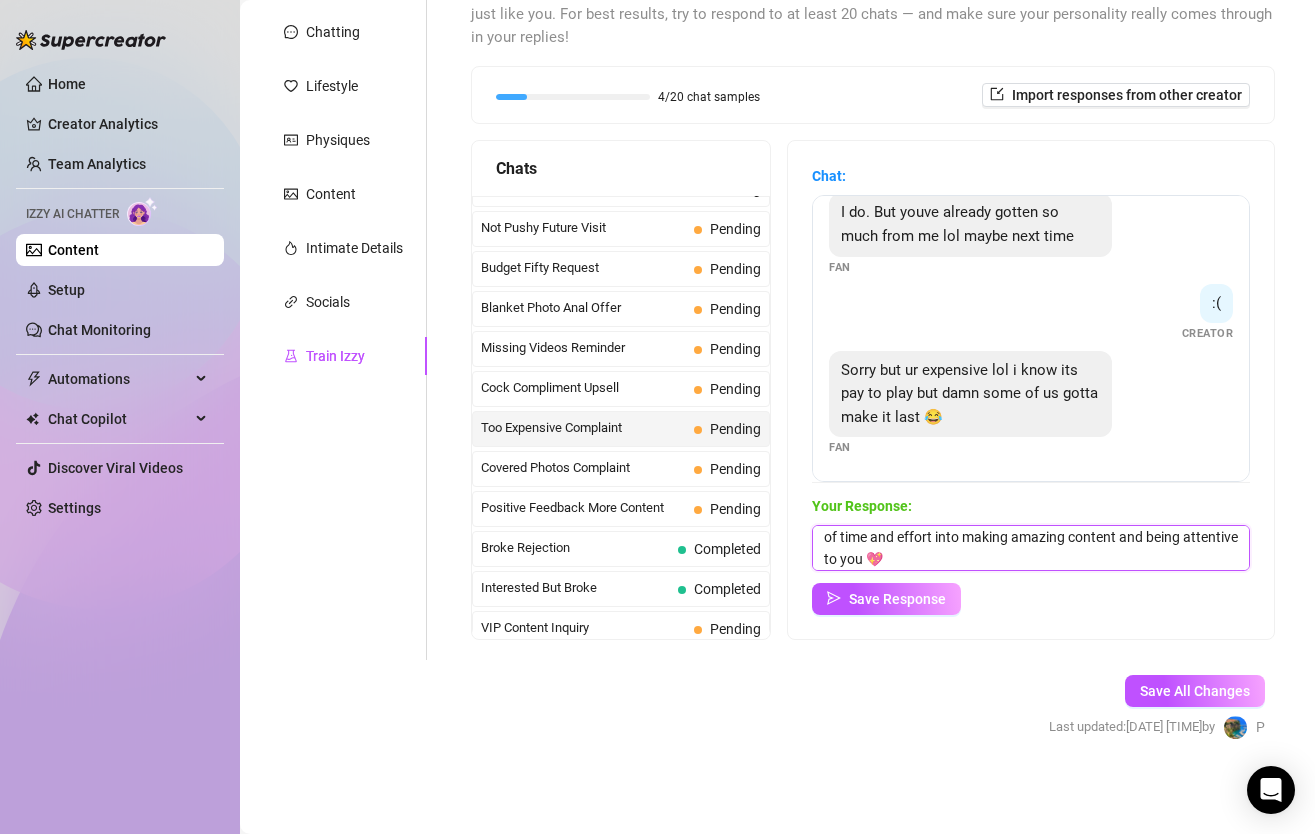 scroll, scrollTop: 52, scrollLeft: 0, axis: vertical 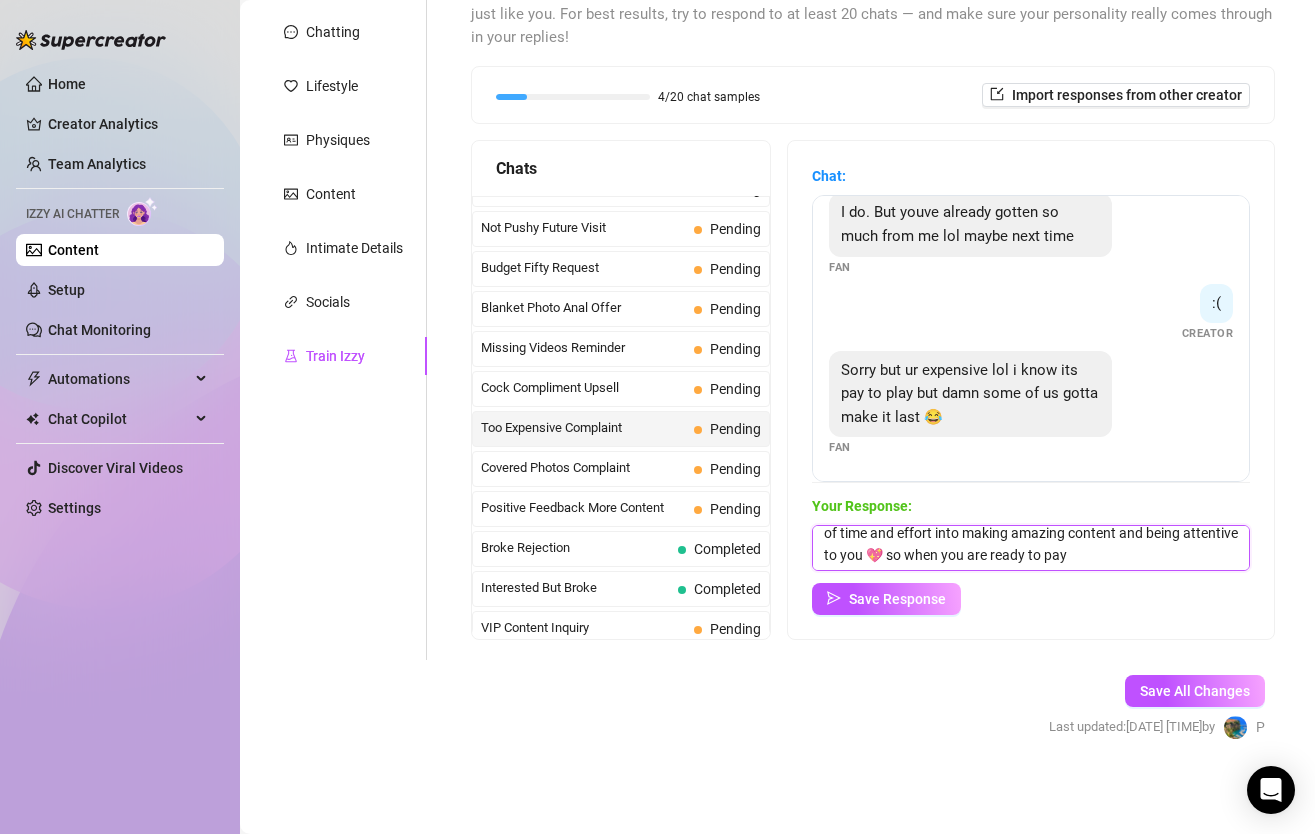 click on "yes I know I'm expensive hahaha 🥰 I am definitely a princess and I expect to be spoiled! I do also like to spoil you back by putting a lot of time and effort into making amazing content and being attentive to you 💖 so when you are ready to pay" at bounding box center [1031, 548] 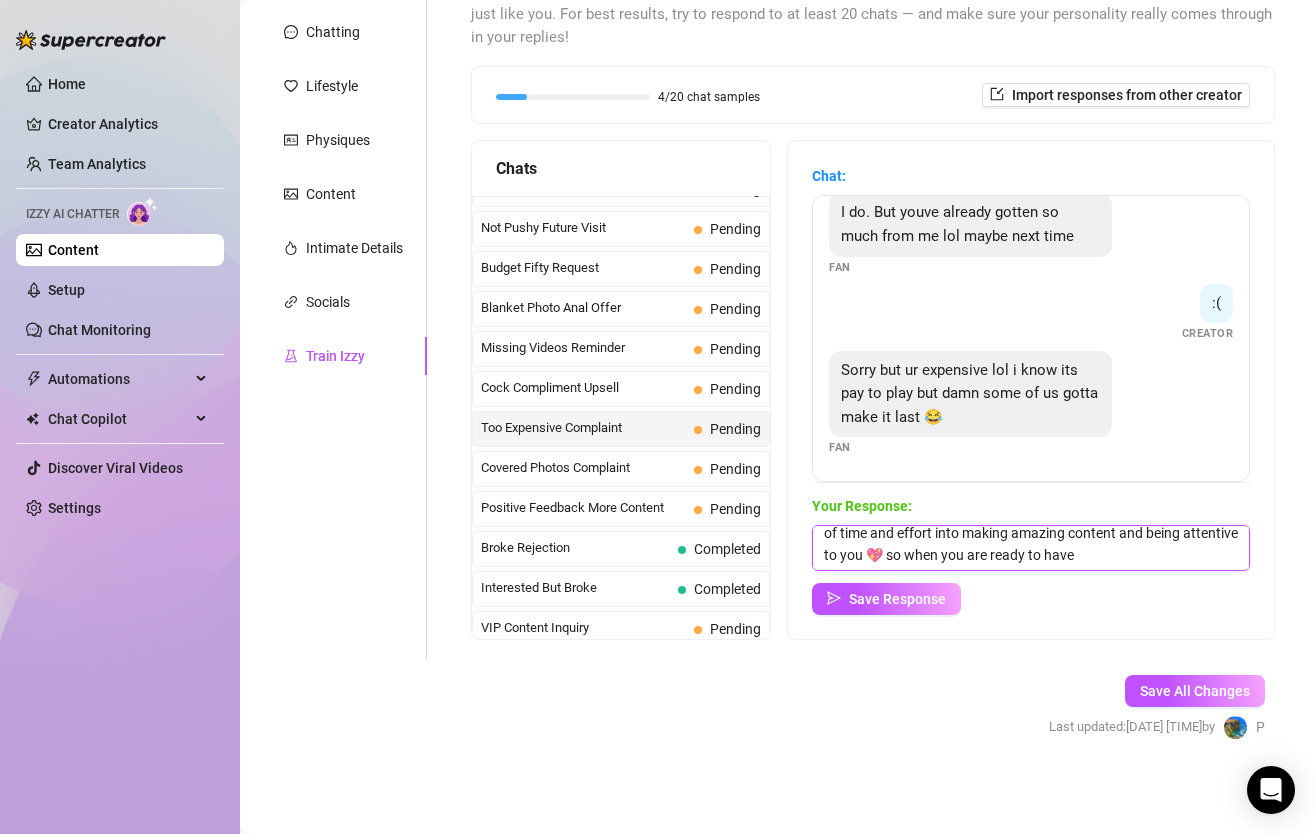 click on "yes I know I'm expensive hahaha 🥰 I am definitely a princess and I expect to be spoiled! I do also like to spoil you back by putting a lot of time and effort into making amazing content and being attentive to you 💖 so when you are ready to have" at bounding box center [1031, 548] 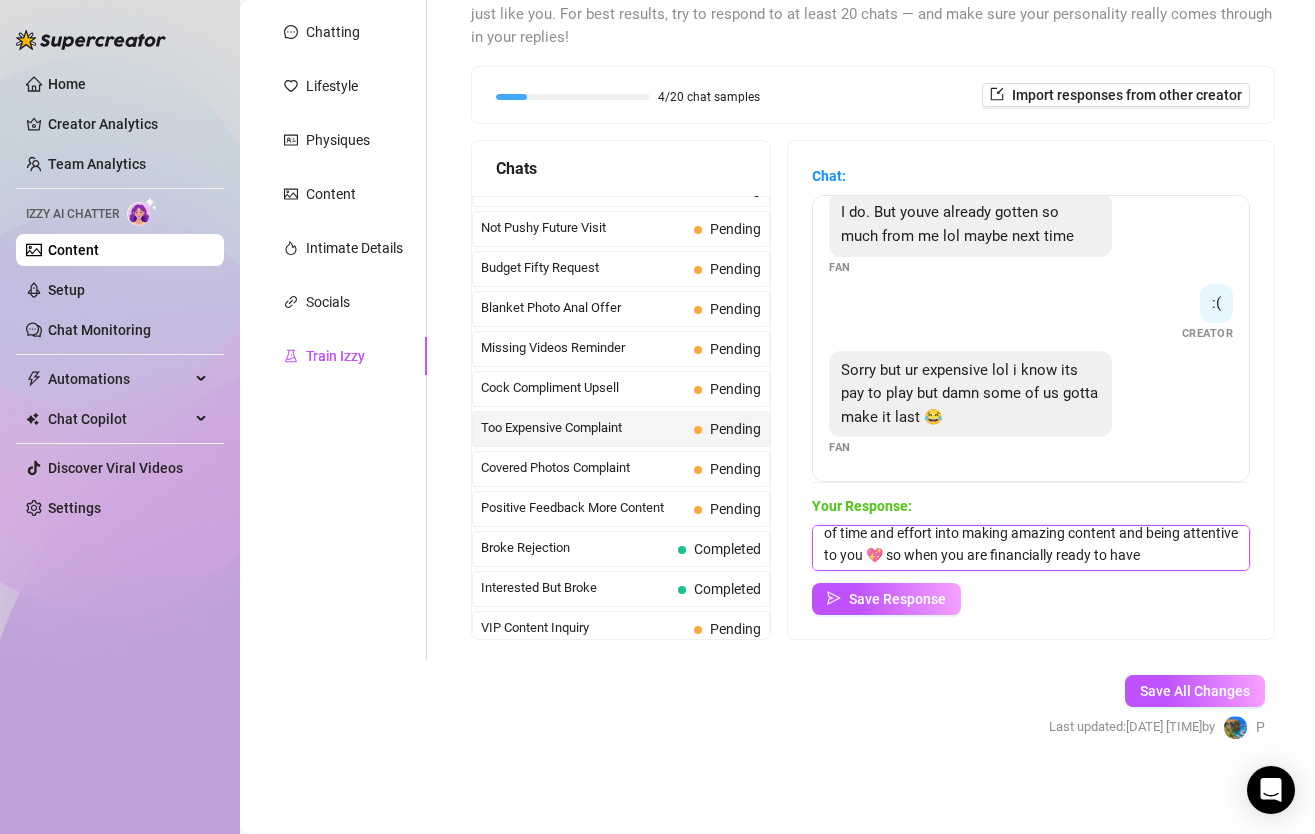 click on "yes I know I'm expensive hahaha 🥰 I am definitely a princess and I expect to be spoiled! I do also like to spoil you back by putting a lot of time and effort into making amazing content and being attentive to you 💖 so when you are financially ready to have" at bounding box center [1031, 548] 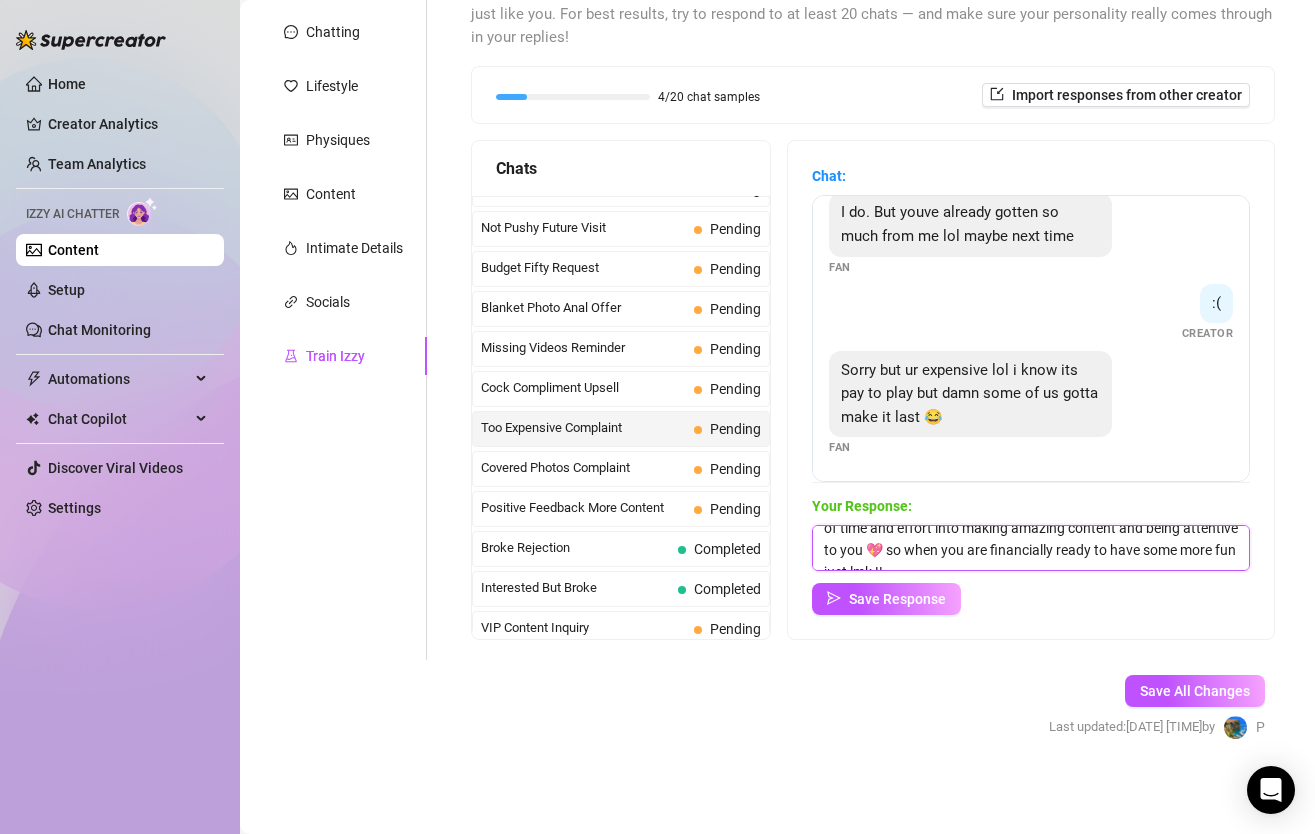scroll, scrollTop: 58, scrollLeft: 0, axis: vertical 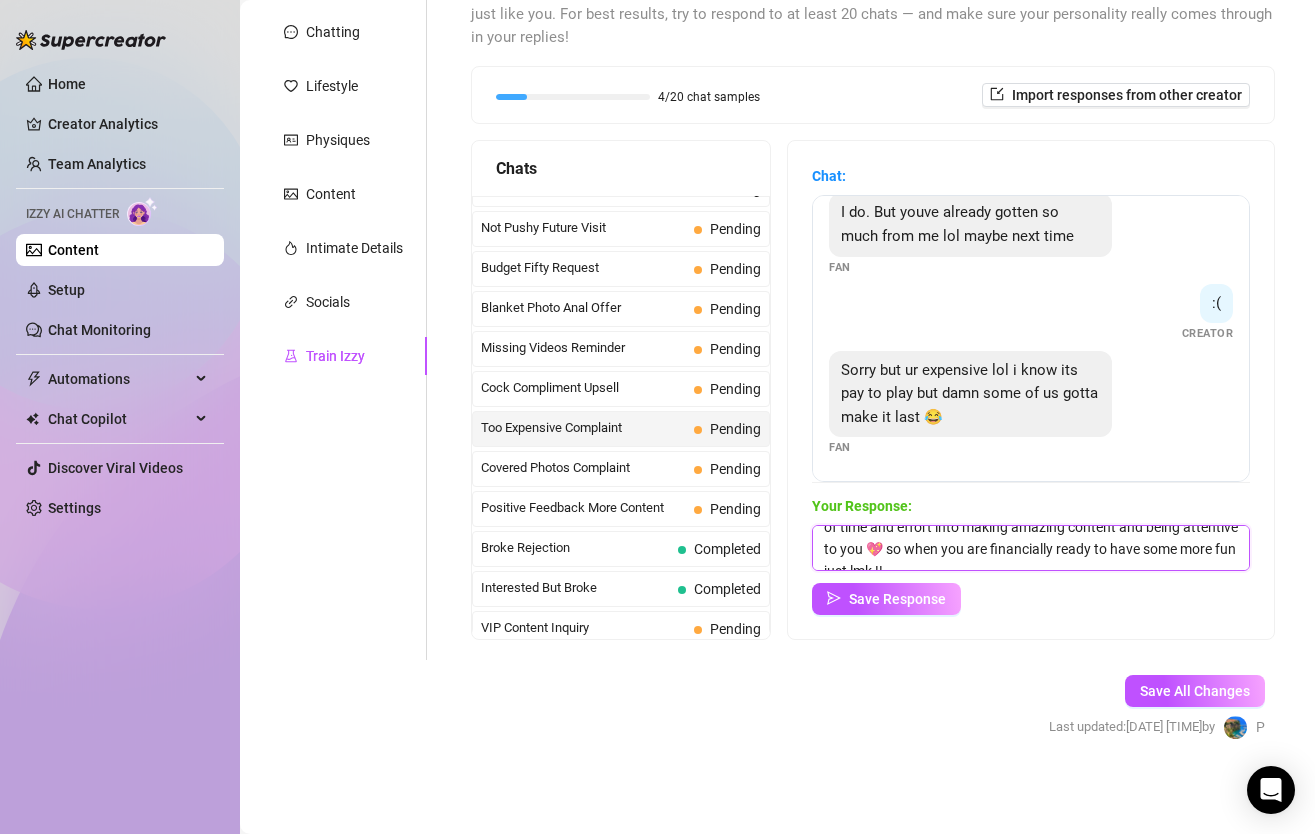 click on "yes I know I'm expensive hahaha 🥰 I am definitely a princess and I expect to be spoiled! I do also like to spoil you back by putting a lot of time and effort into making amazing content and being attentive to you 💖 so when you are financially ready to have some more fun just lmk !!" at bounding box center [1031, 548] 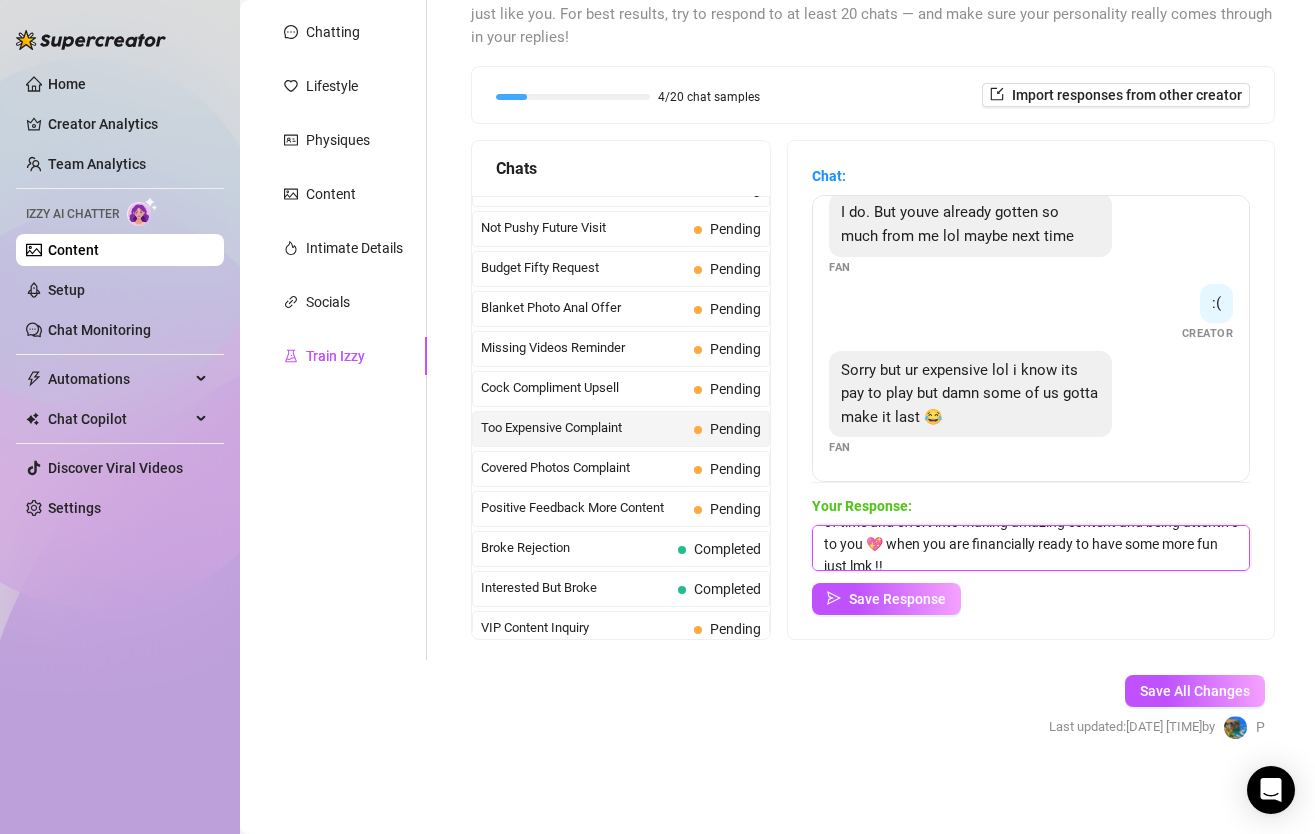 scroll, scrollTop: 74, scrollLeft: 0, axis: vertical 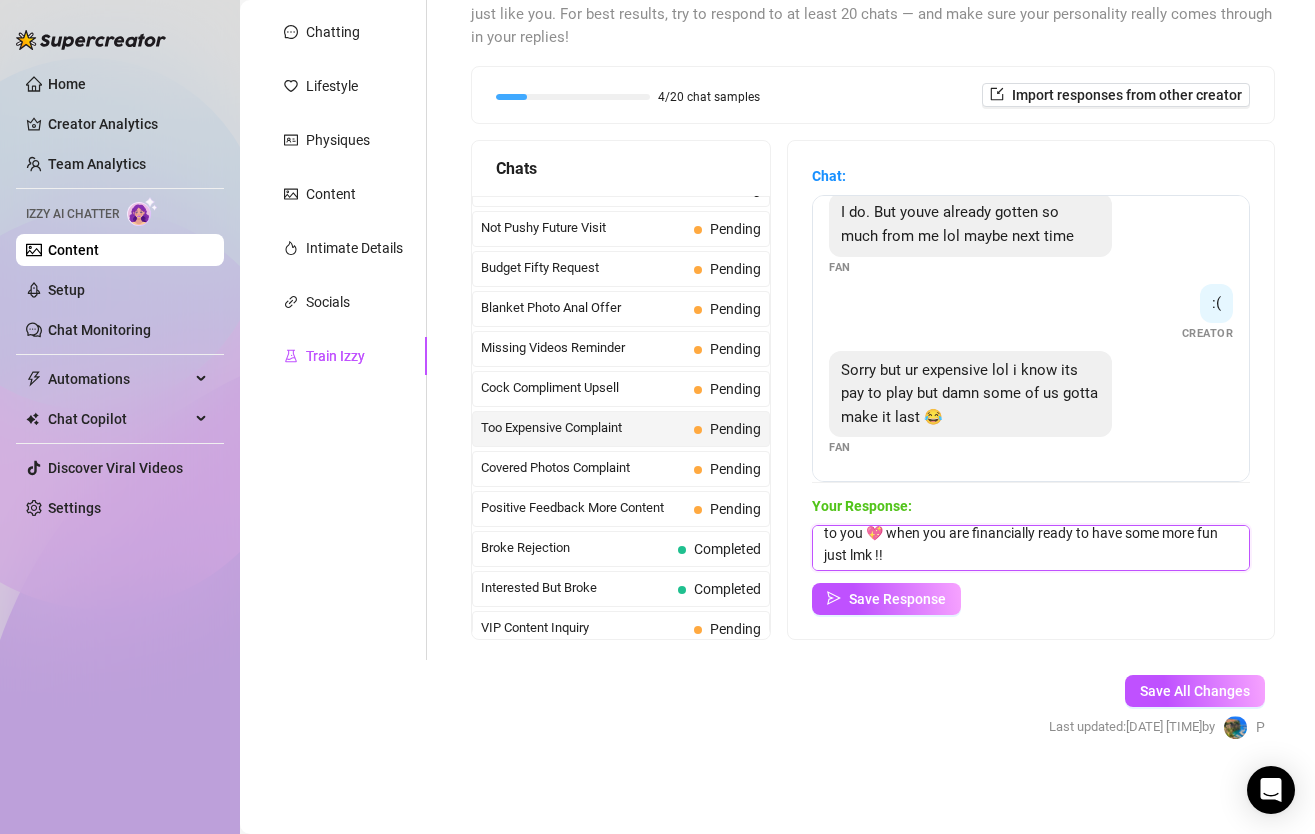 click on "yes I know I'm expensive hahaha 🥰 I am definitely a princess and I expect to be spoiled! I do also like to spoil you back by putting a lot of time and effort into making amazing content and being attentive to you 💖 when you are financially ready to have some more fun just lmk !!" at bounding box center [1031, 548] 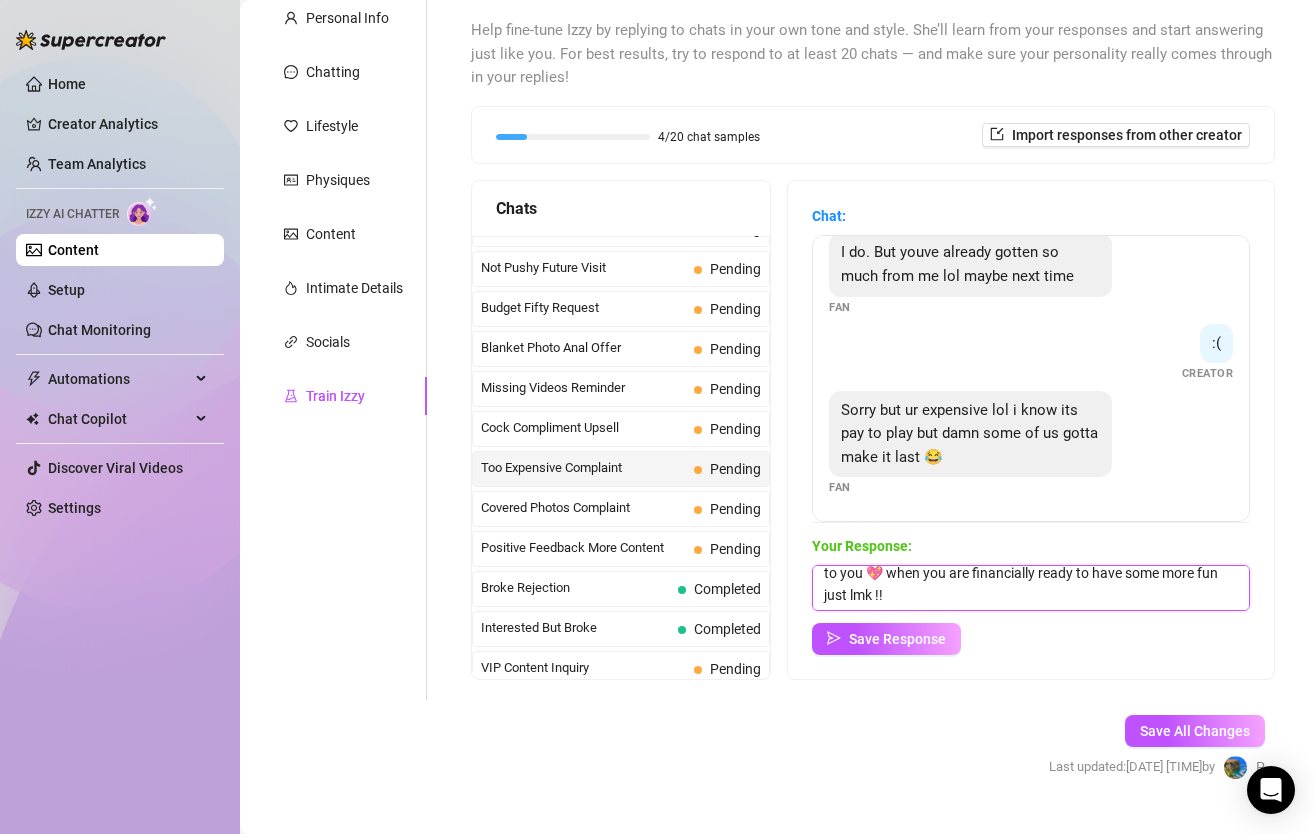scroll, scrollTop: 190, scrollLeft: 0, axis: vertical 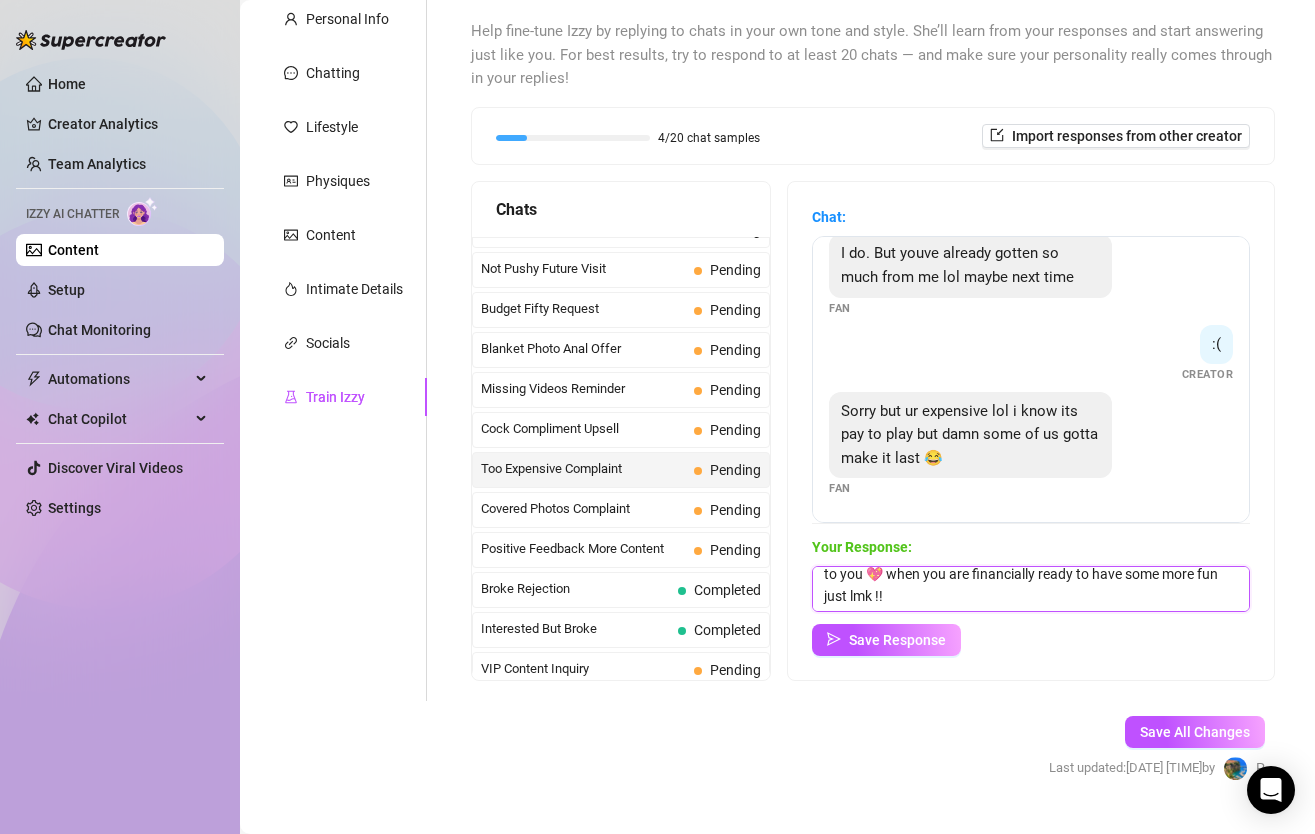 drag, startPoint x: 956, startPoint y: 582, endPoint x: 918, endPoint y: 578, distance: 38.209946 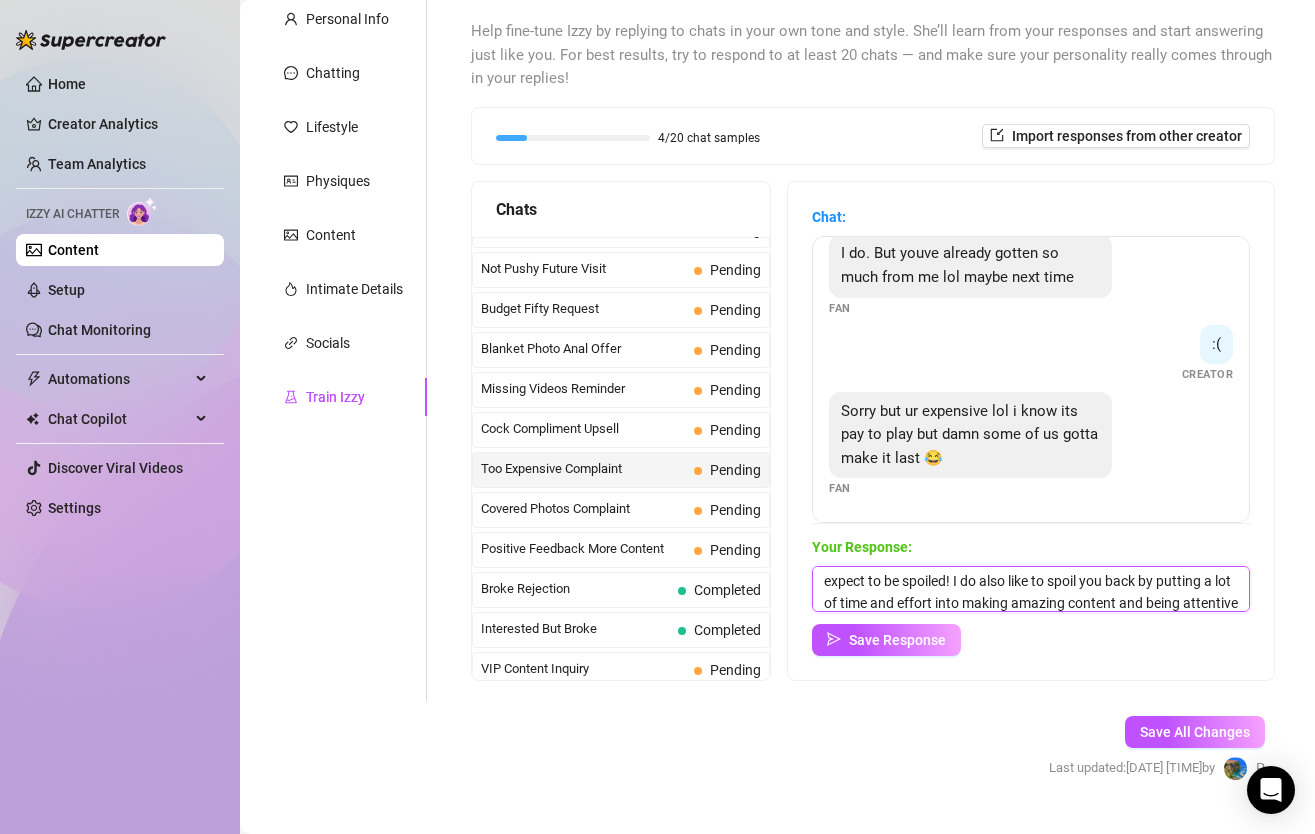 scroll, scrollTop: 17, scrollLeft: 0, axis: vertical 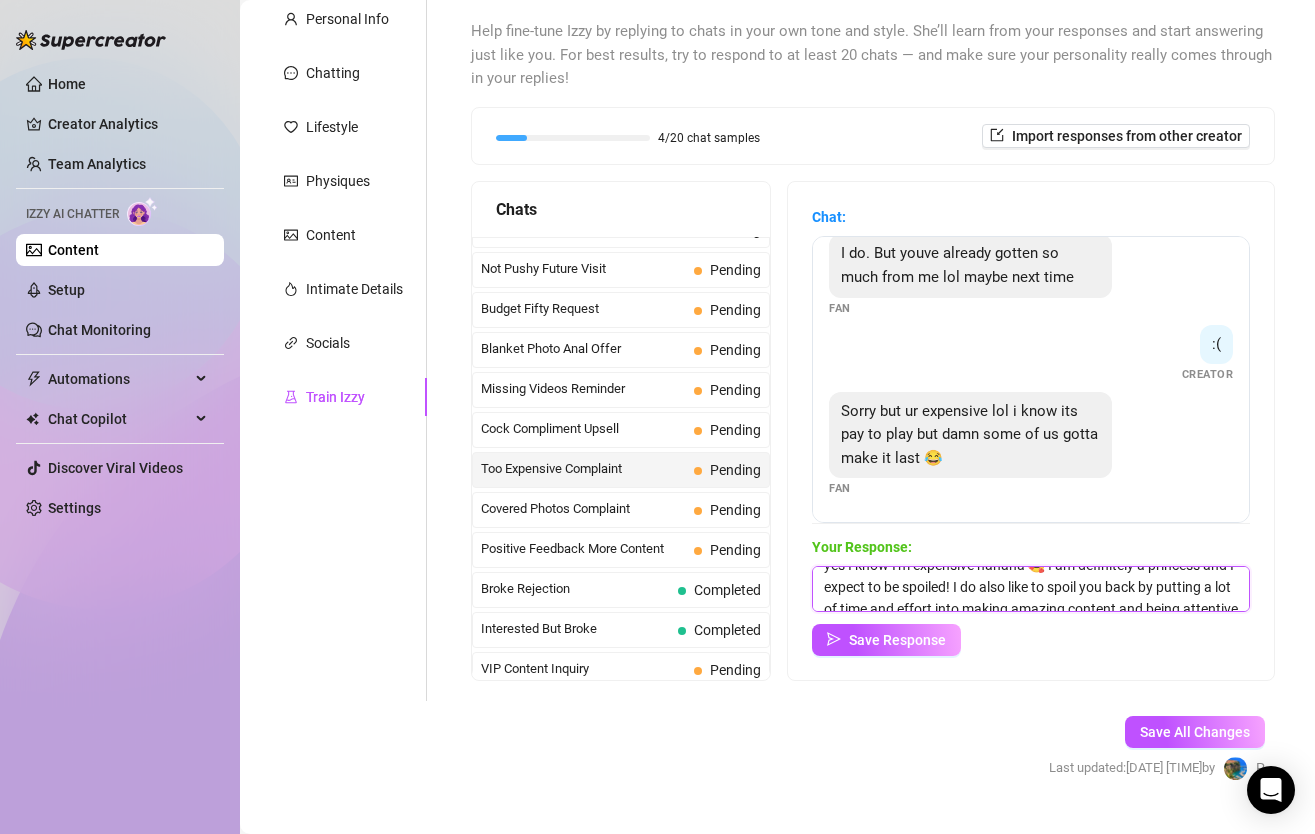 click on "yes I know I'm expensive hahaha 🥰 I am definitely a princess and I expect to be spoiled! I do also like to spoil you back by putting a lot of time and effort into making amazing content and being attentive to you 💖 when you are financially ready to have some more fun just lmk !!" at bounding box center (1031, 589) 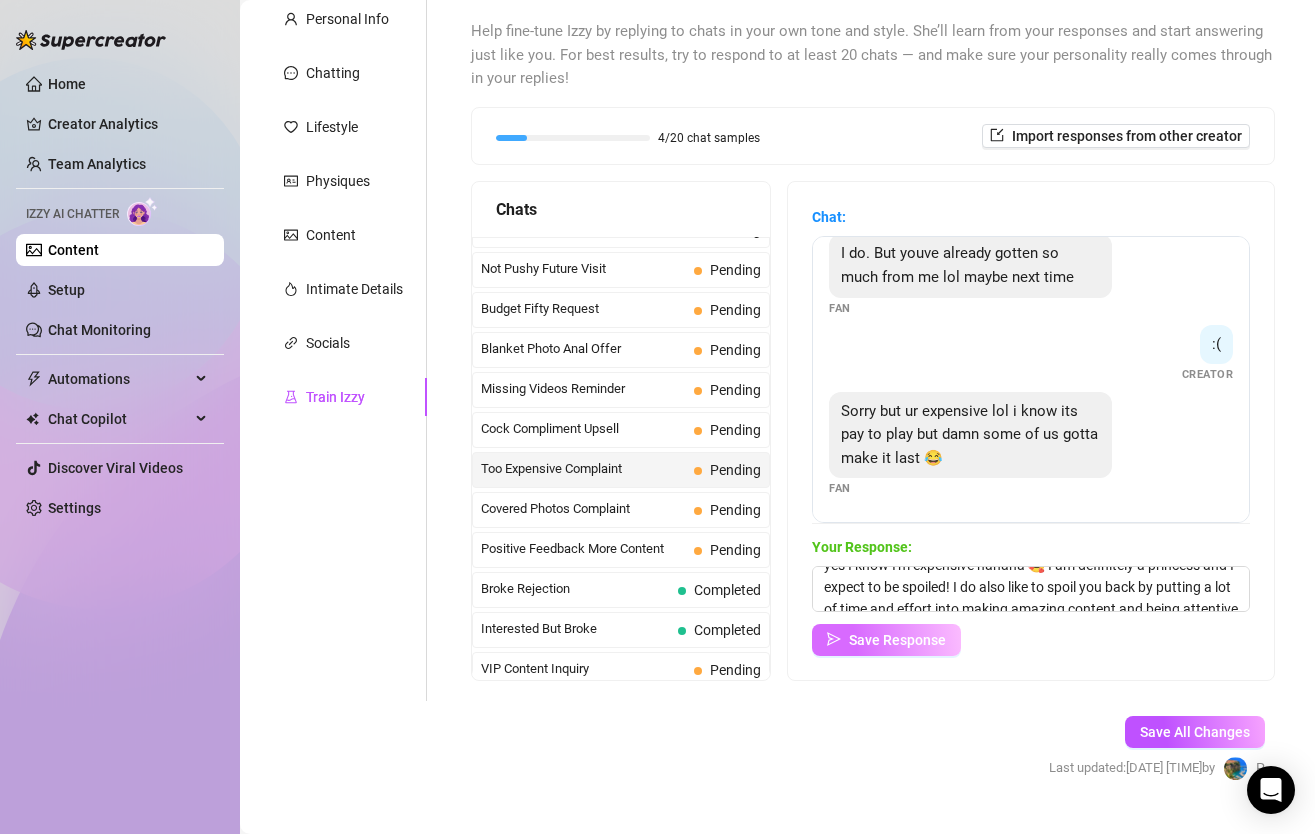 click on "Save Response" at bounding box center (897, 640) 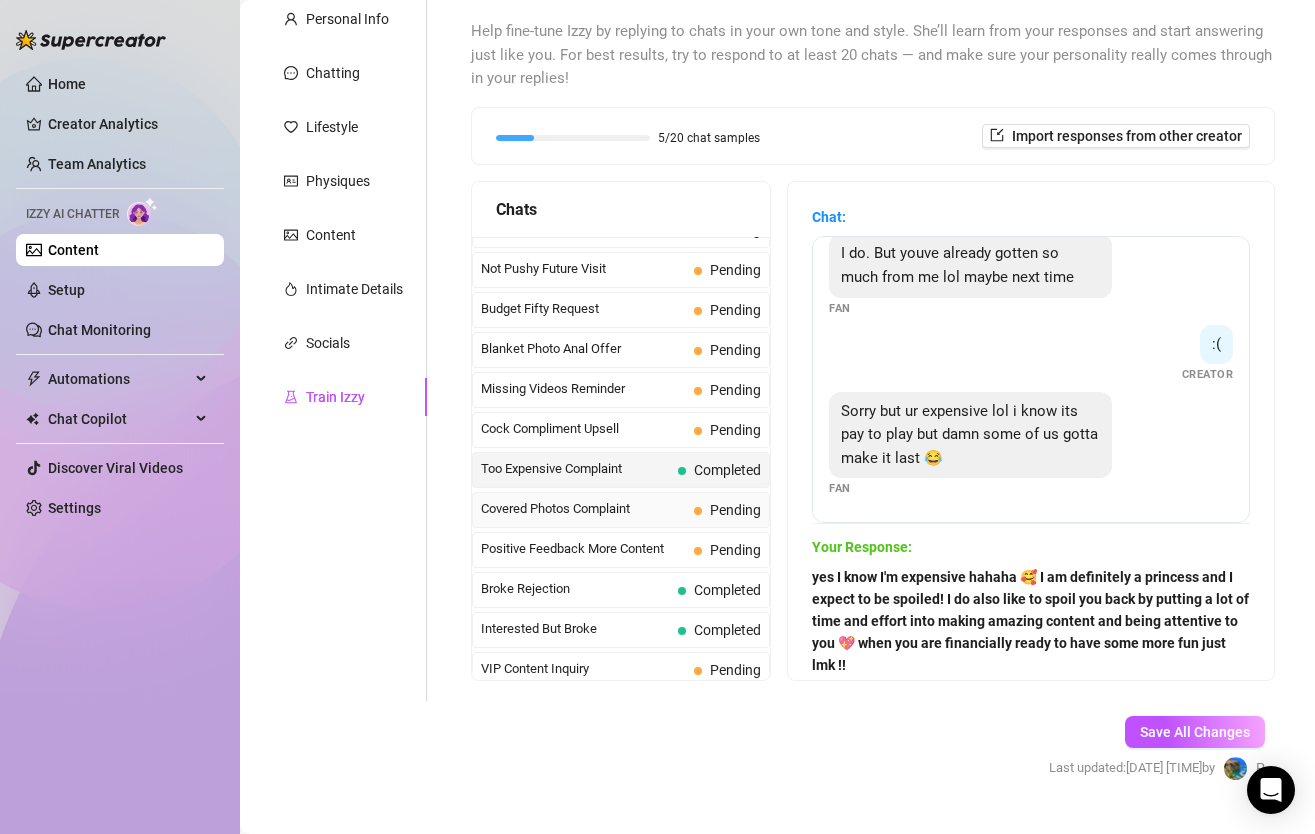 click on "Covered Photos Complaint" at bounding box center [583, 509] 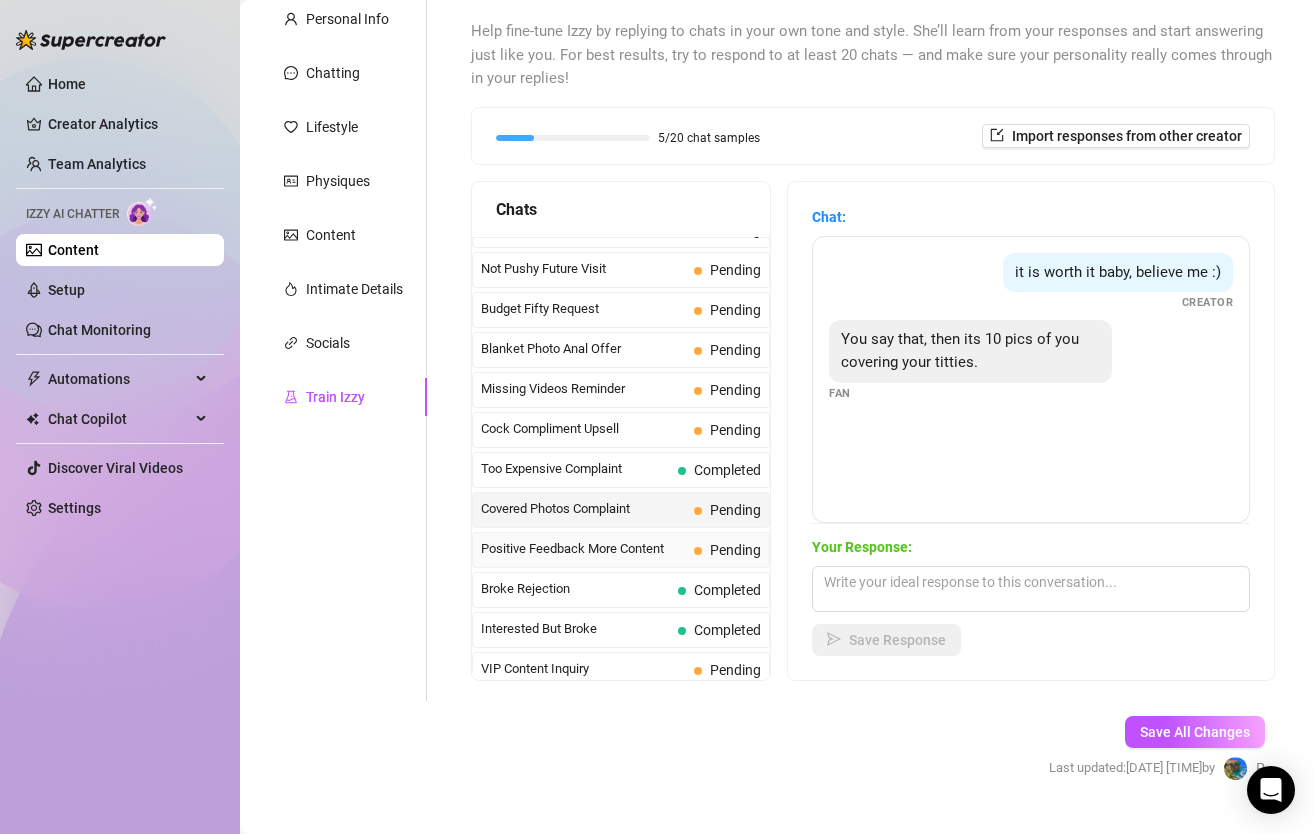 click on "Positive Feedback More Content Pending" at bounding box center [621, 550] 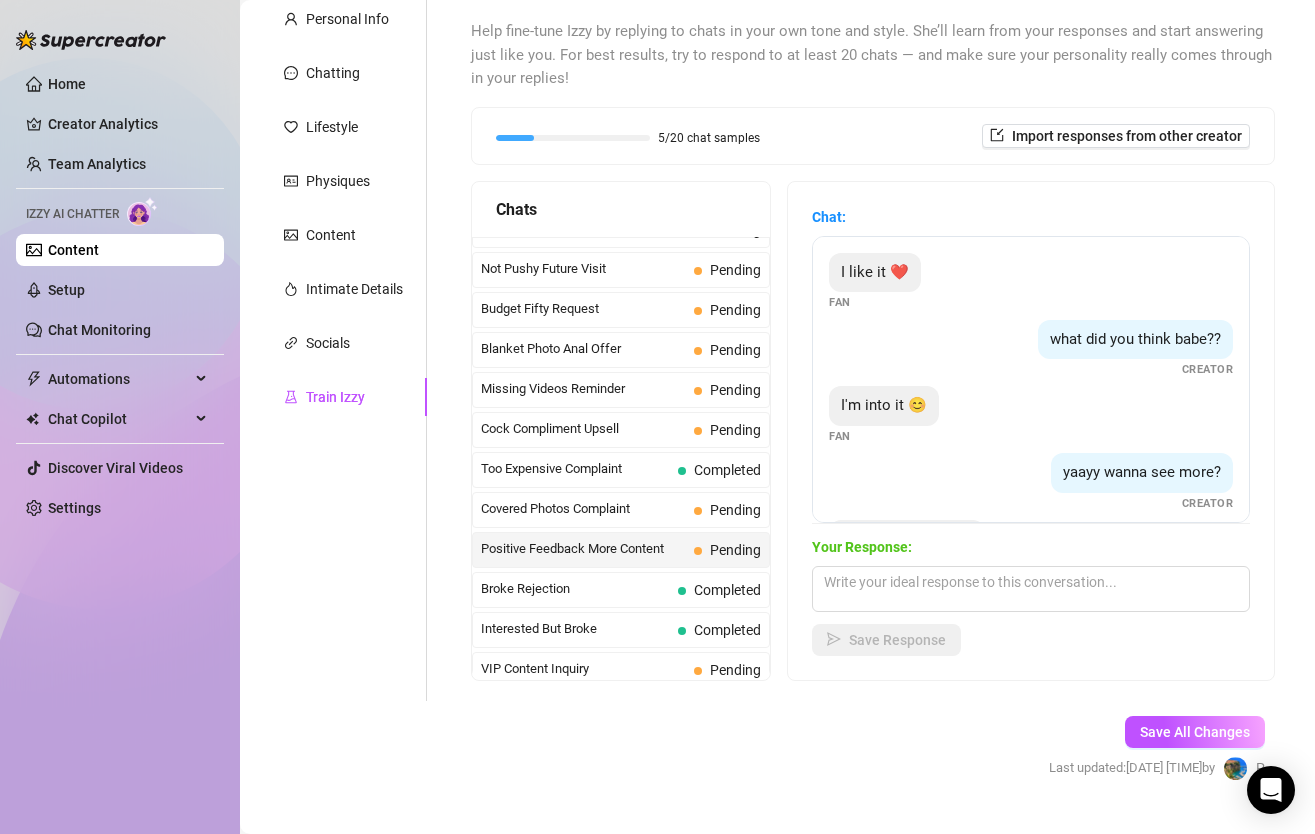 scroll, scrollTop: 81, scrollLeft: 0, axis: vertical 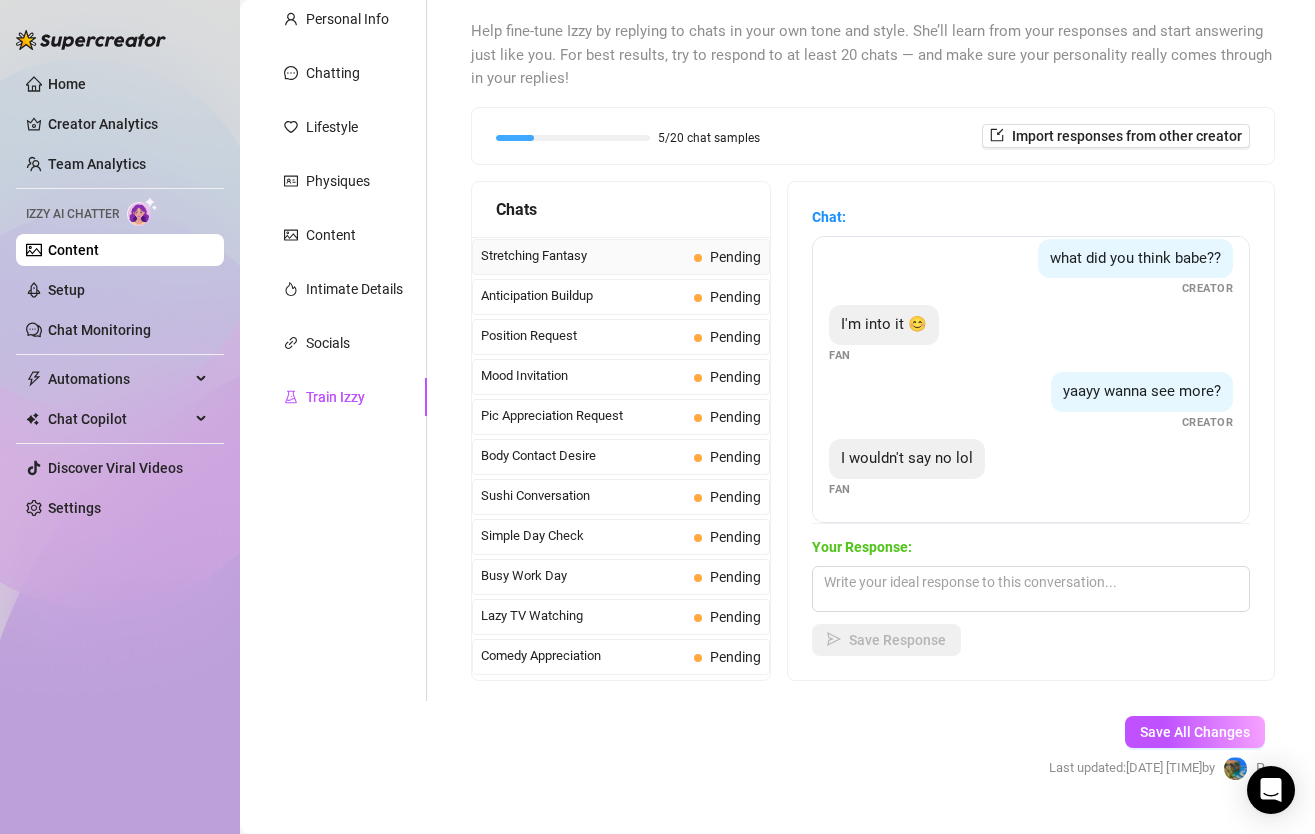 click on "Stretching Fantasy" at bounding box center (583, 256) 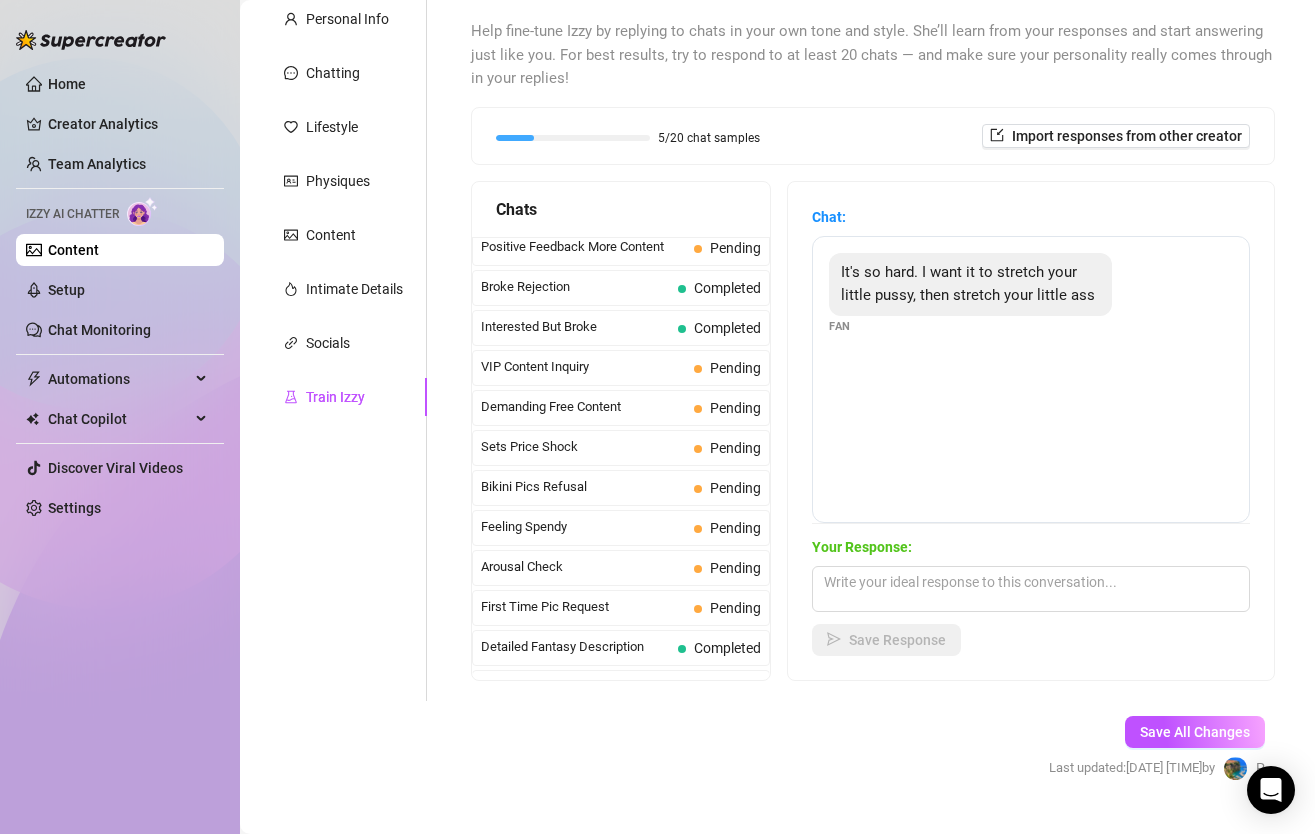 scroll, scrollTop: 0, scrollLeft: 0, axis: both 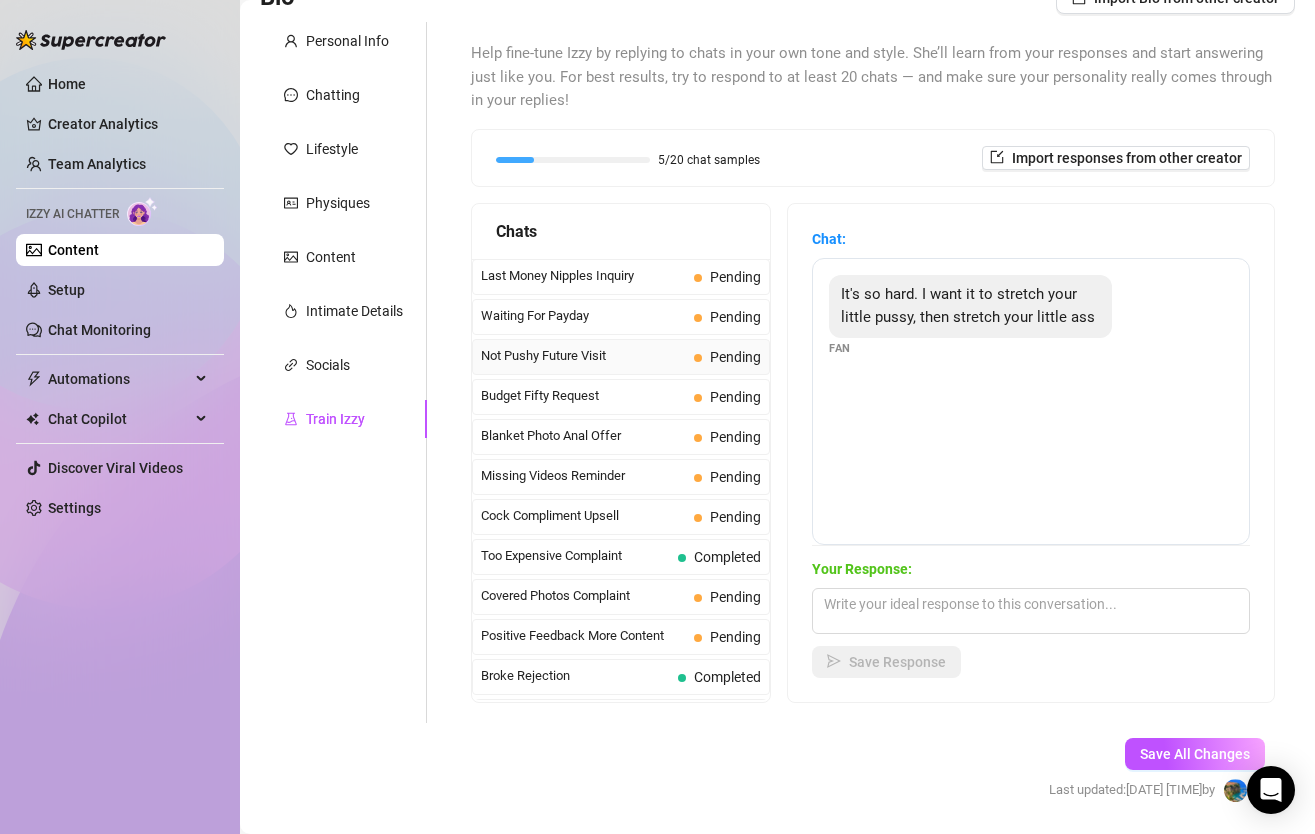 click on "Not Pushy Future Visit" at bounding box center (583, 356) 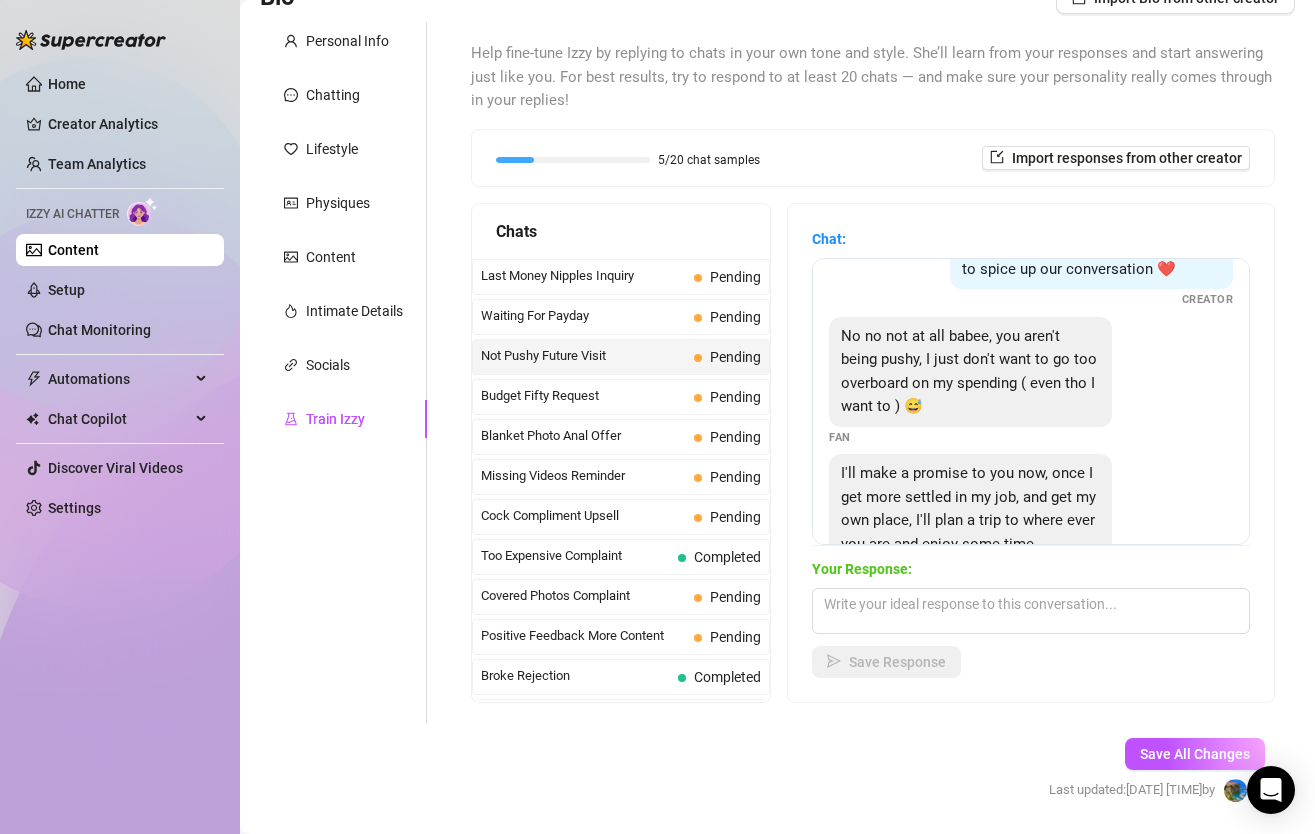 scroll, scrollTop: 136, scrollLeft: 0, axis: vertical 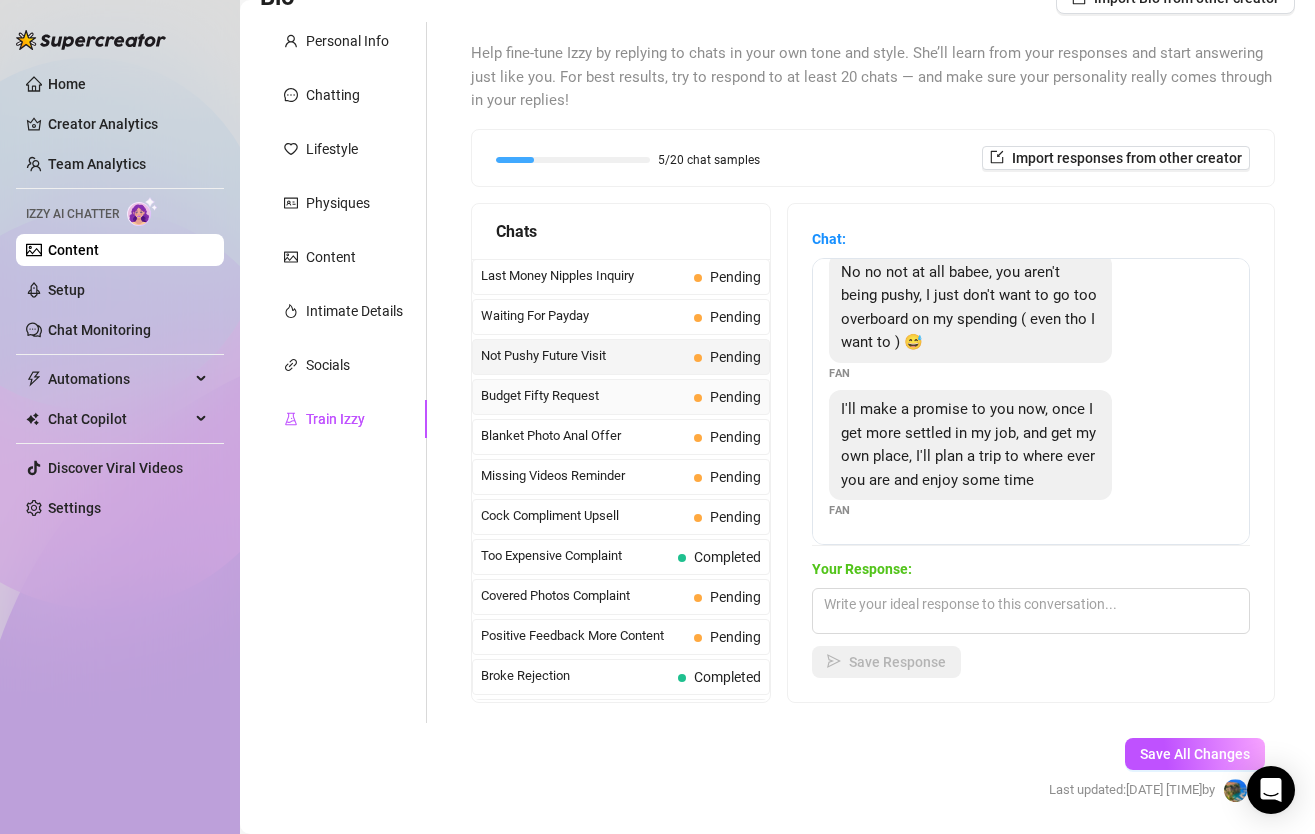 click on "Budget Fifty Request" at bounding box center [583, 396] 